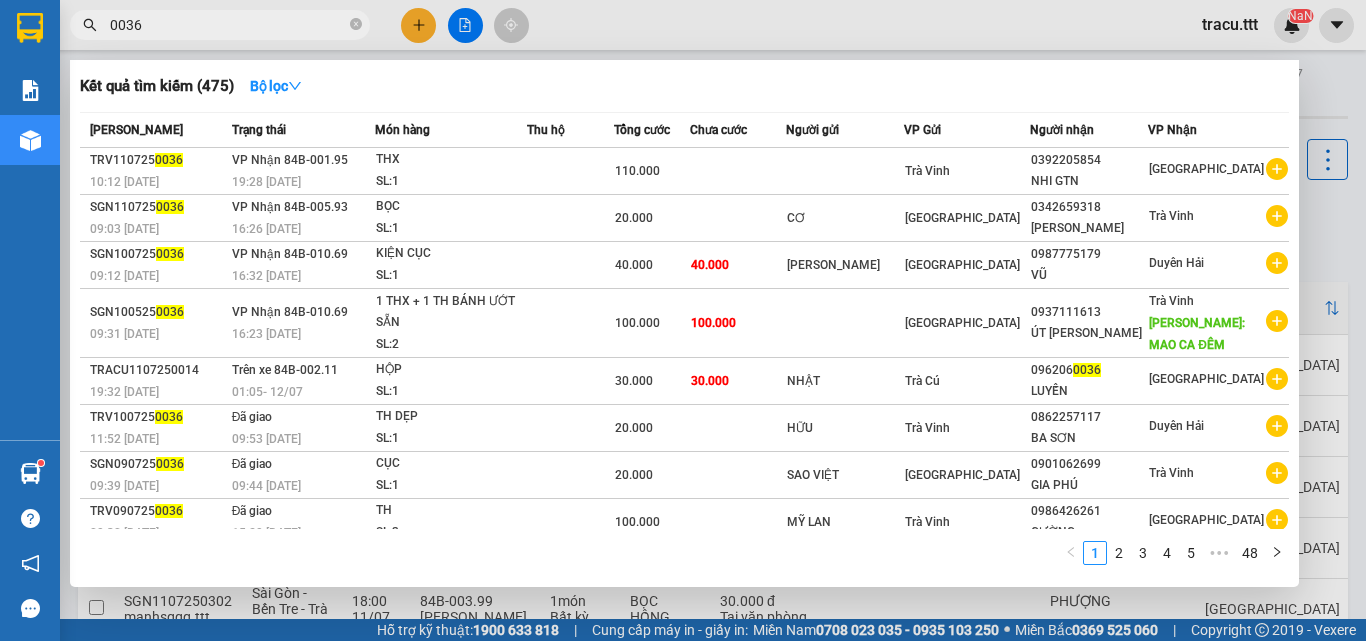 scroll, scrollTop: 0, scrollLeft: 0, axis: both 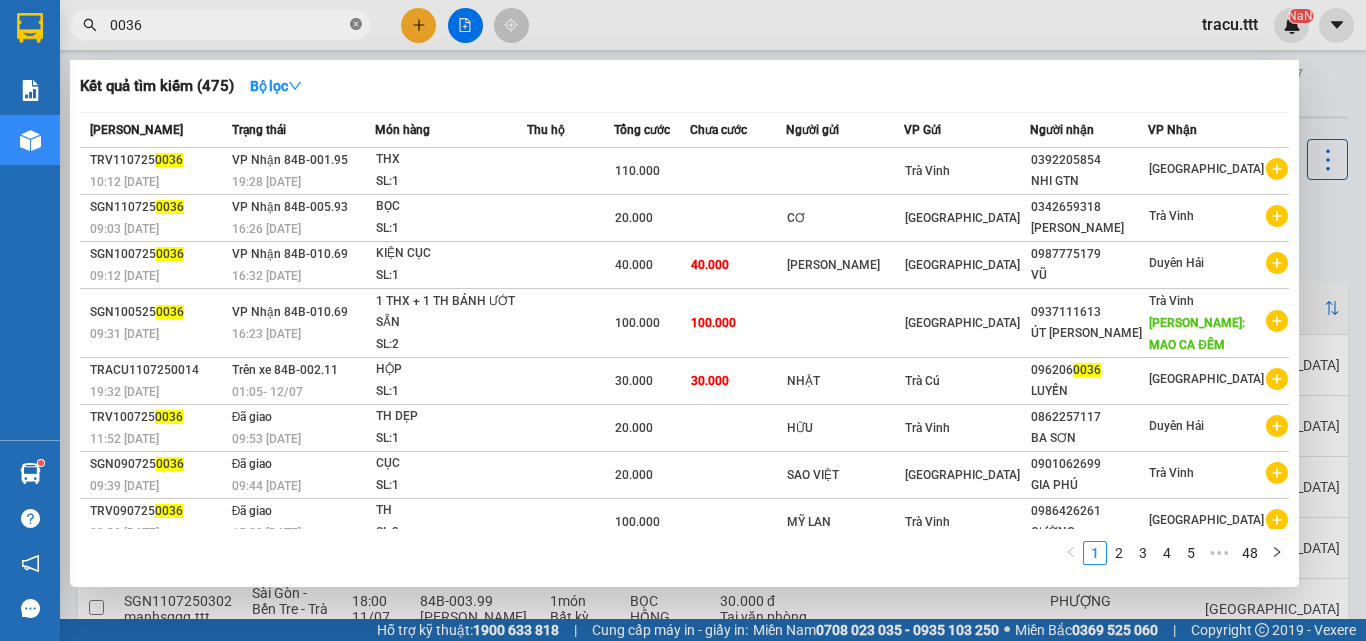 click 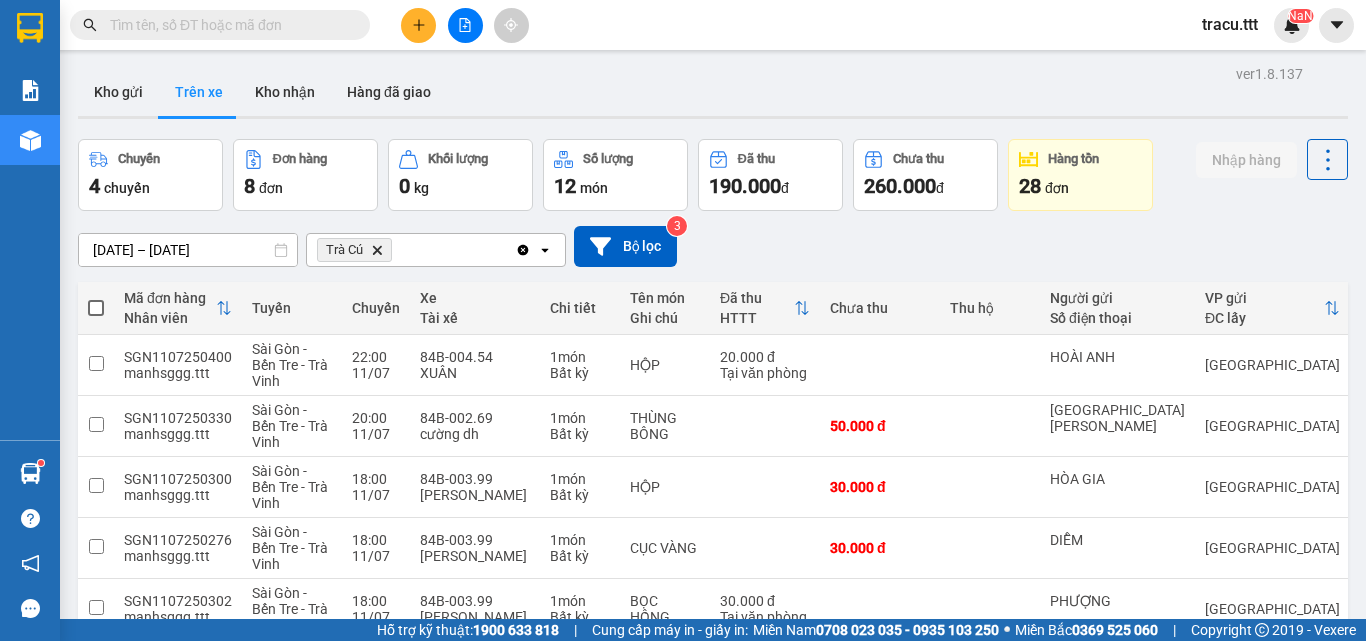 click at bounding box center [228, 25] 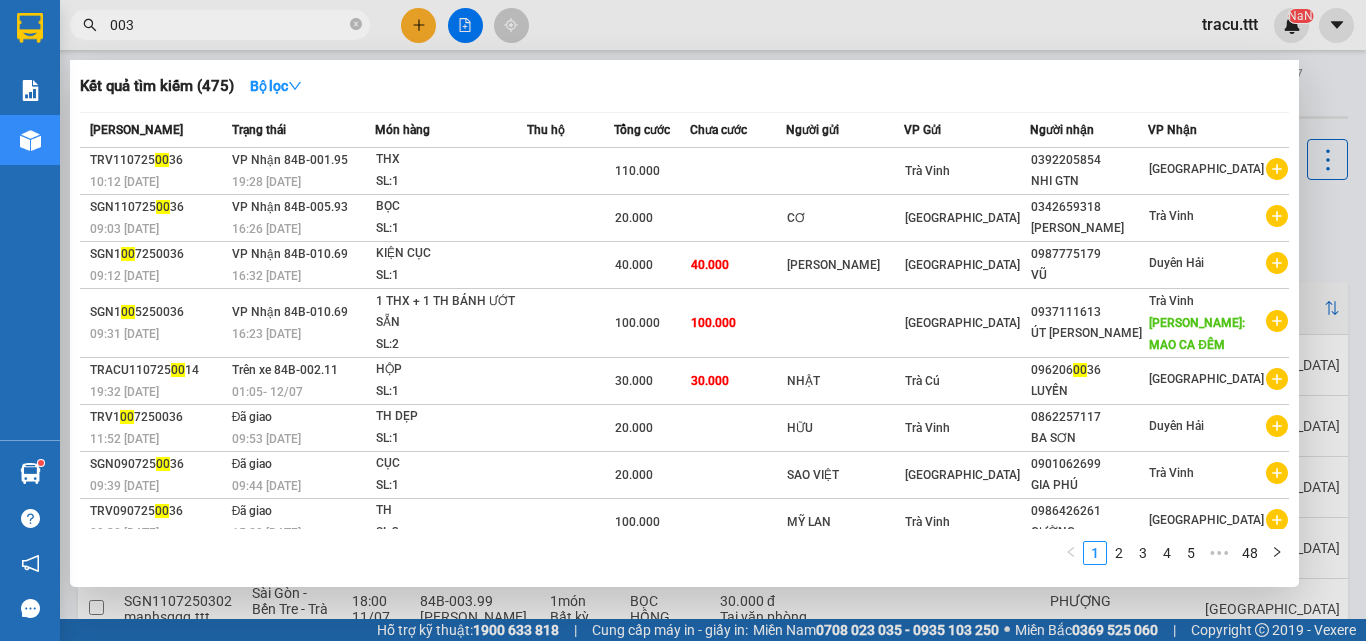 type on "0036" 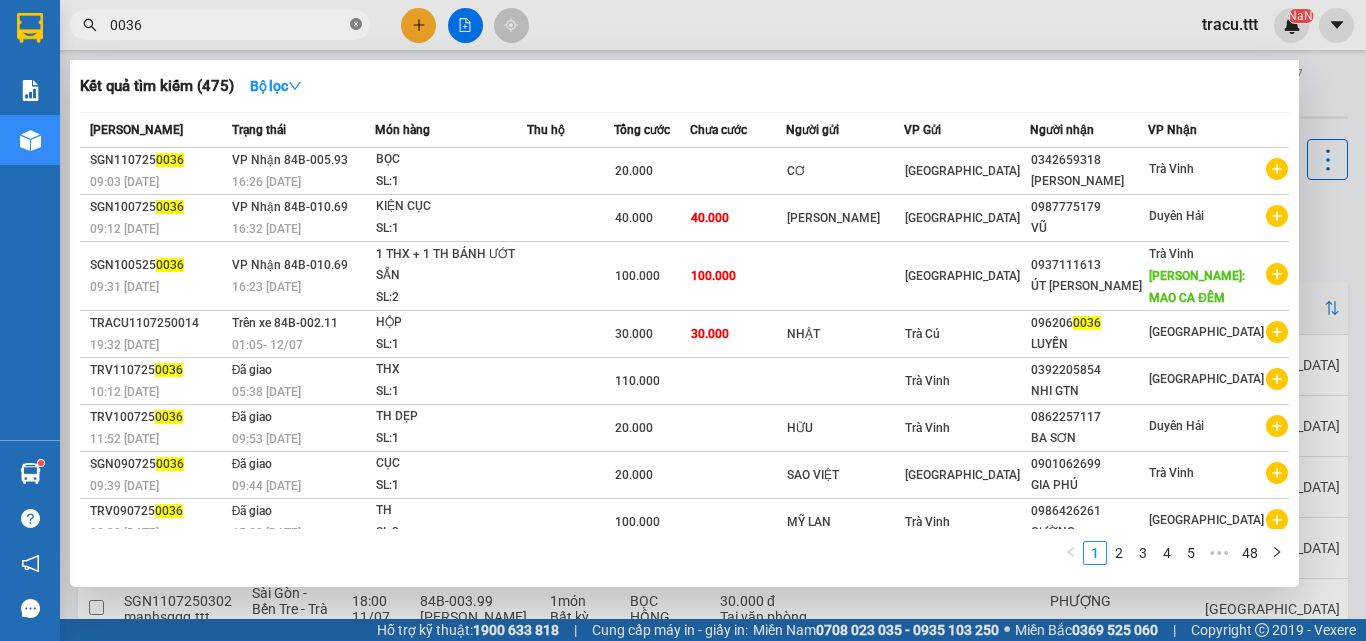 click 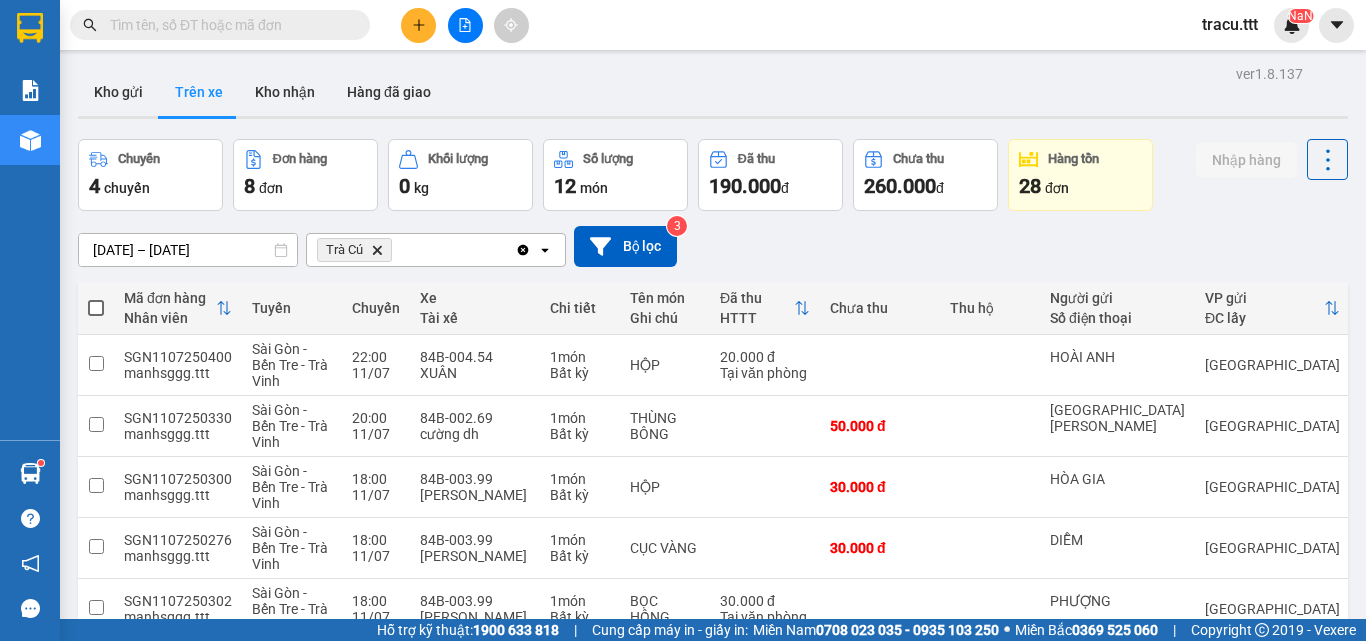 click at bounding box center [228, 25] 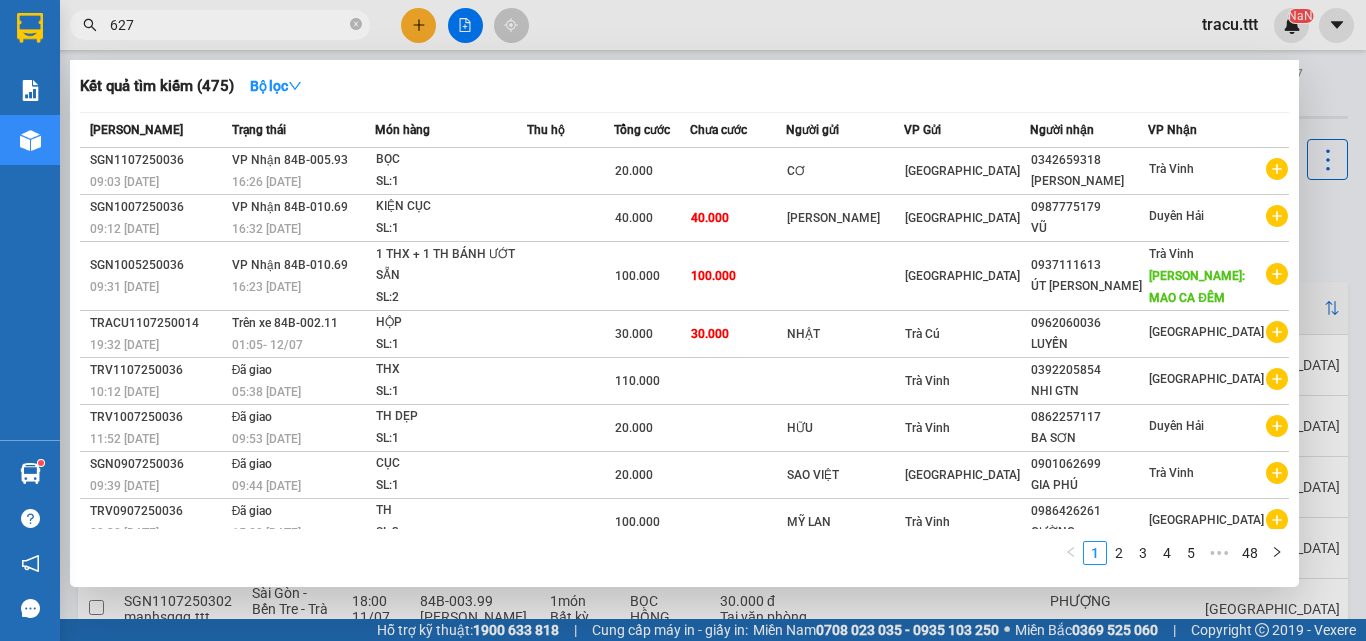 type on "6274" 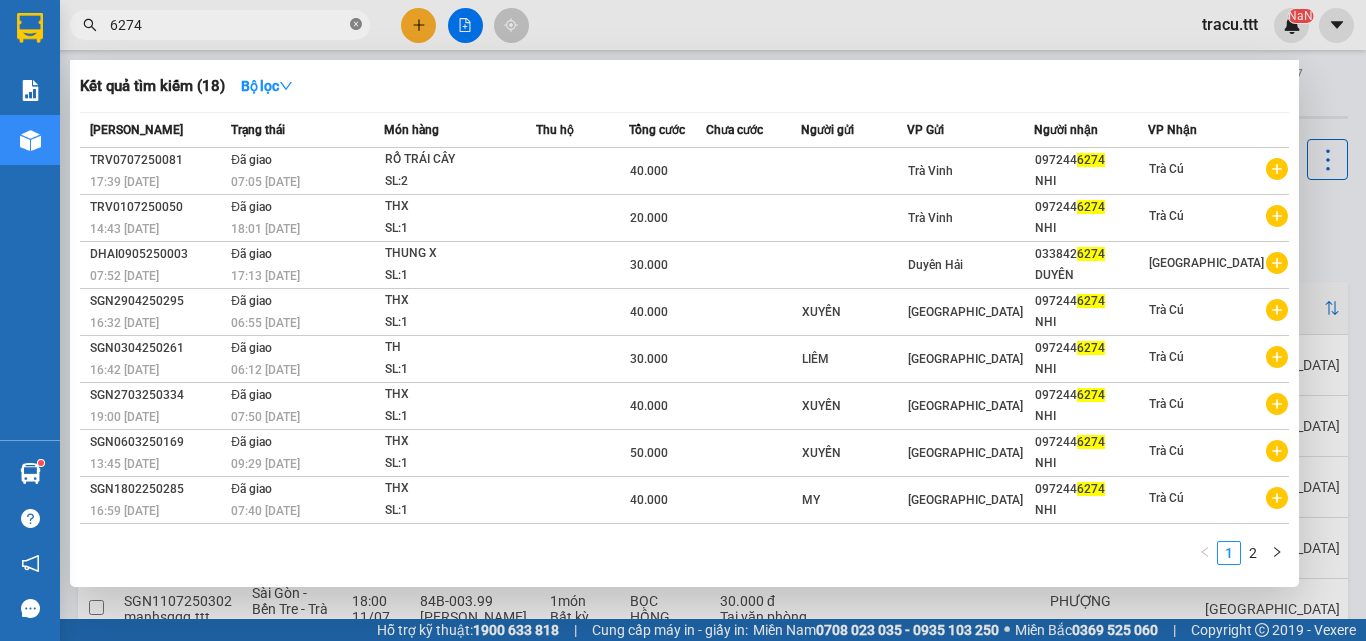 click 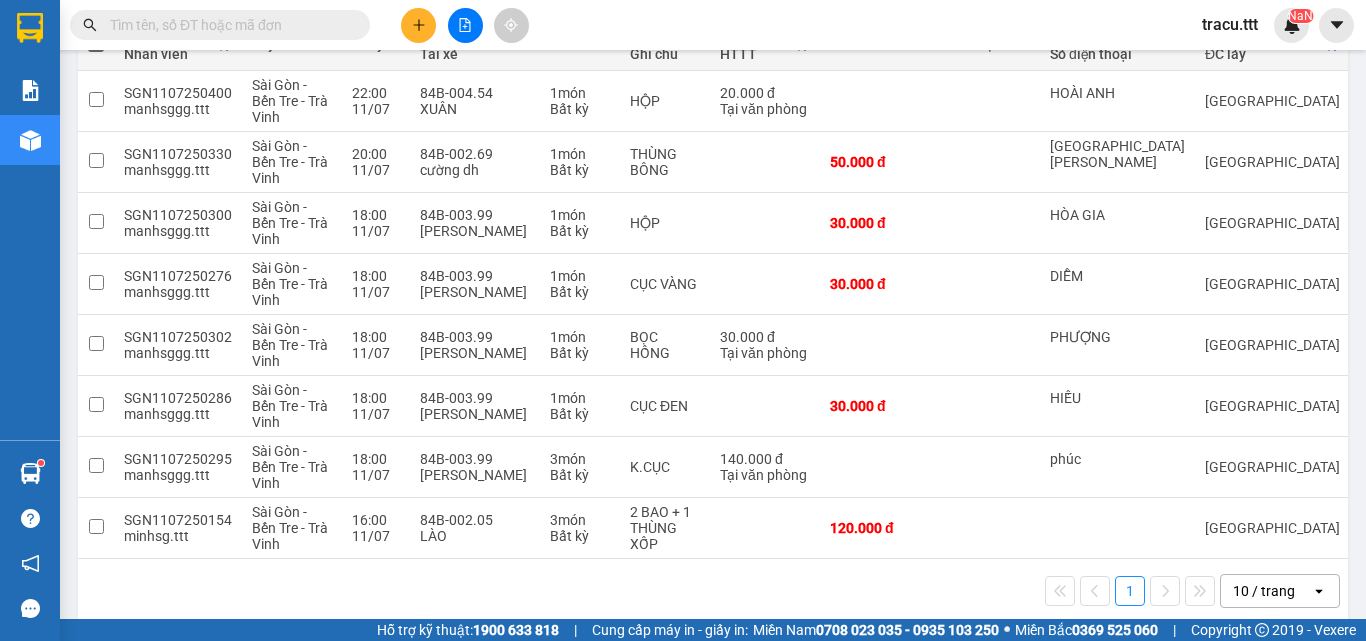 scroll, scrollTop: 294, scrollLeft: 0, axis: vertical 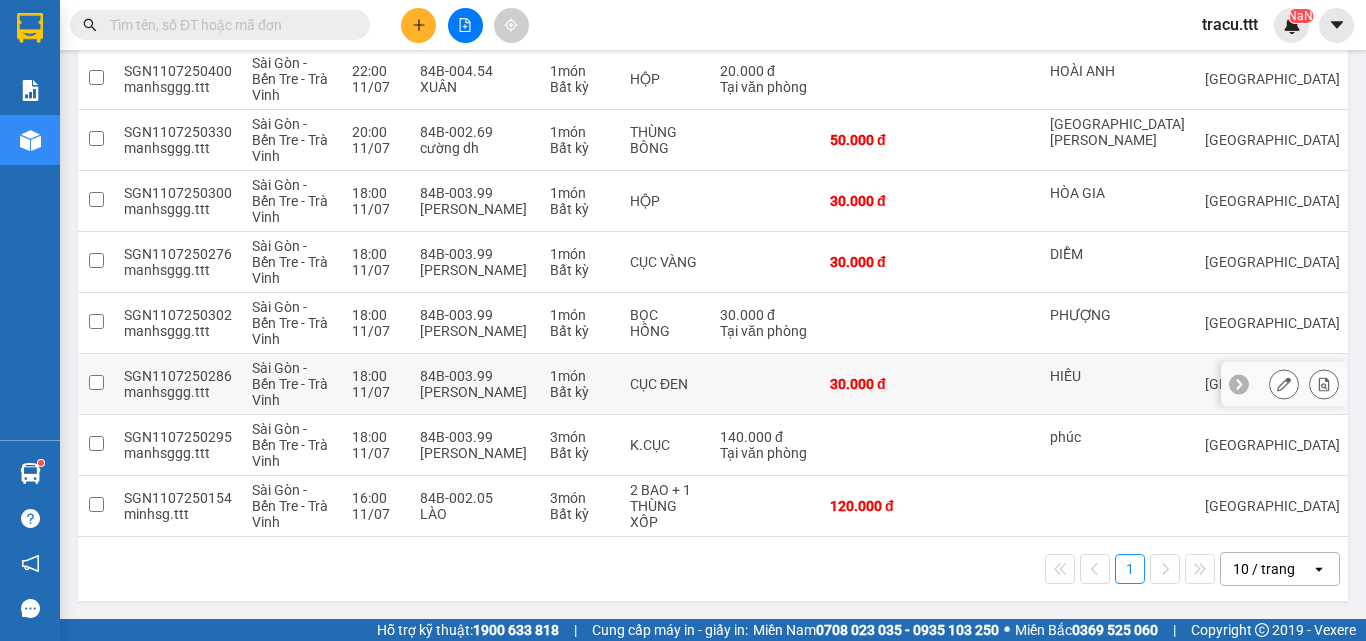 click on "30.000 đ" at bounding box center [880, 384] 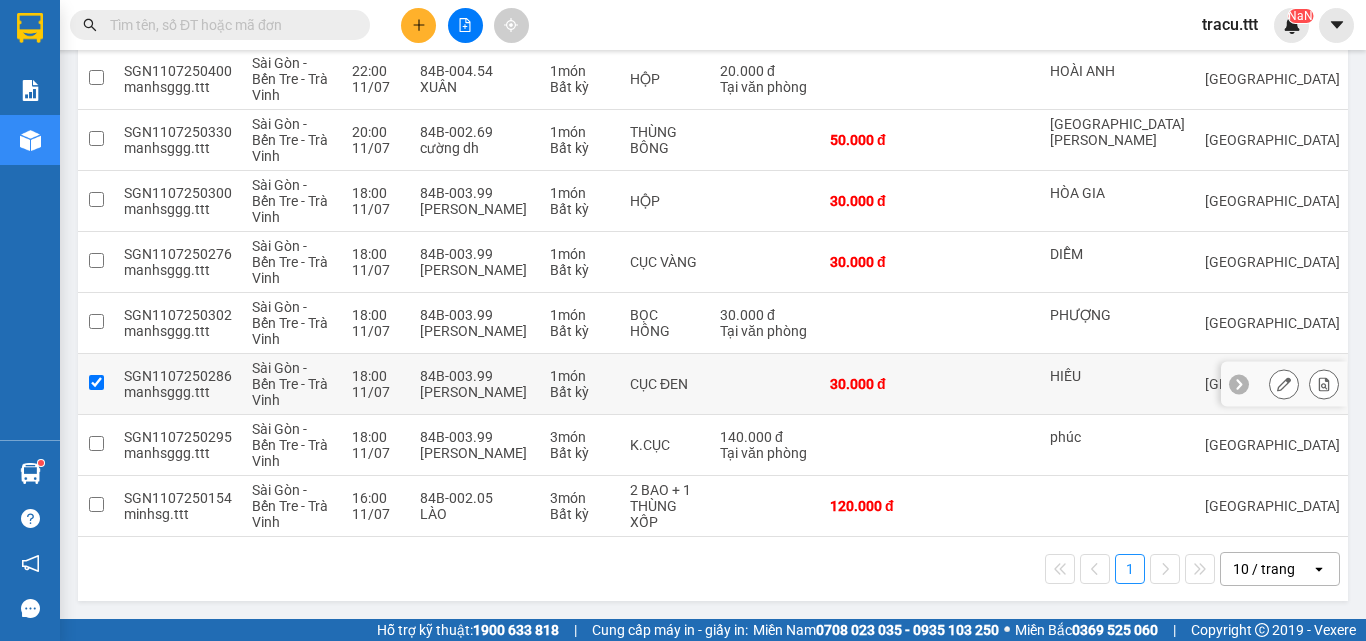 checkbox on "true" 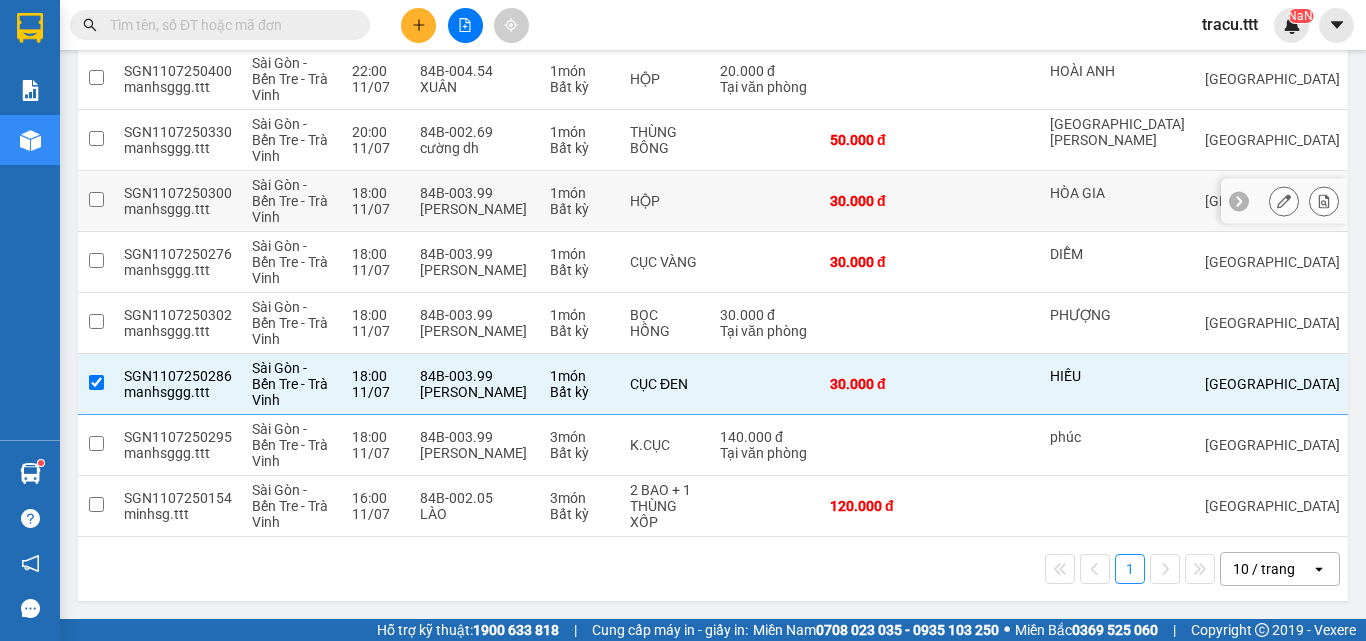 click on "SGN1107250300" at bounding box center (178, 193) 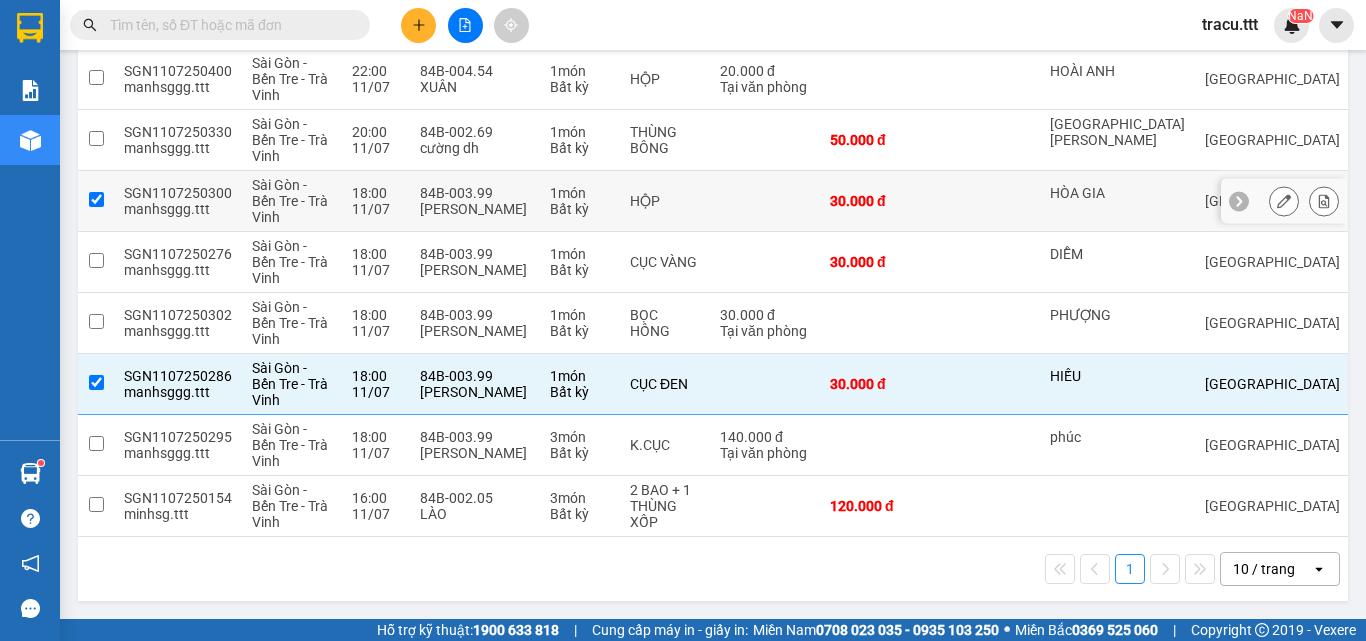 checkbox on "true" 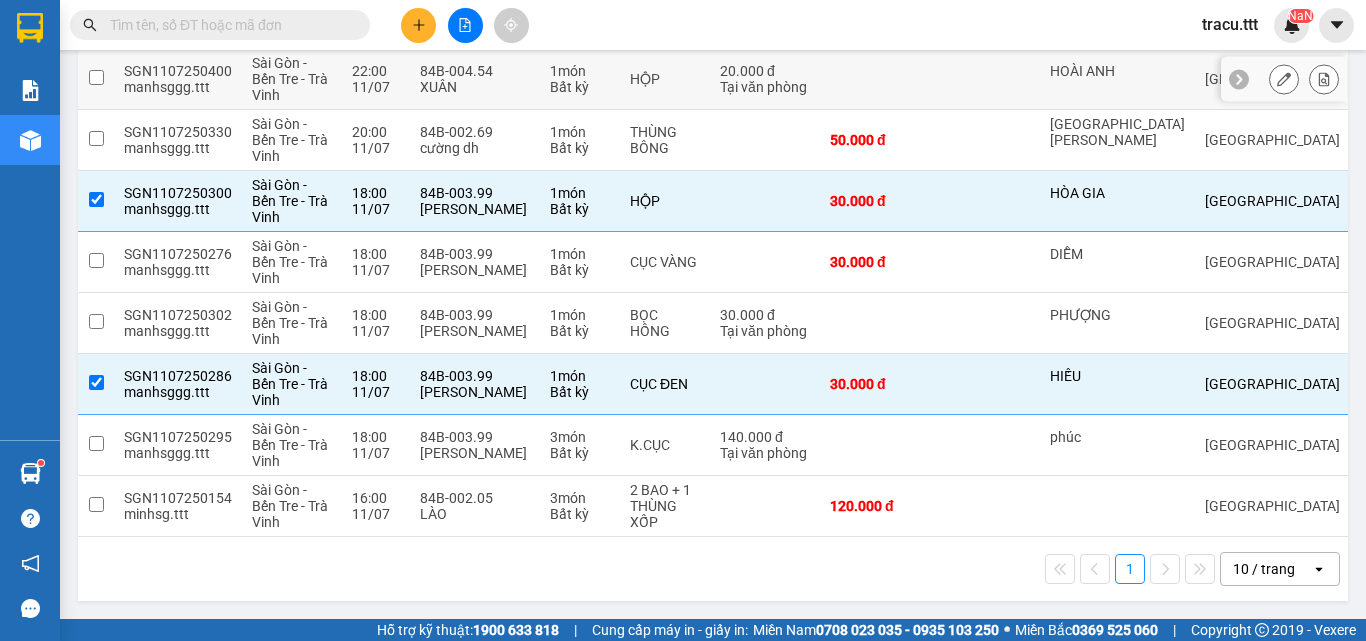 click on "XUÂN" at bounding box center (475, 87) 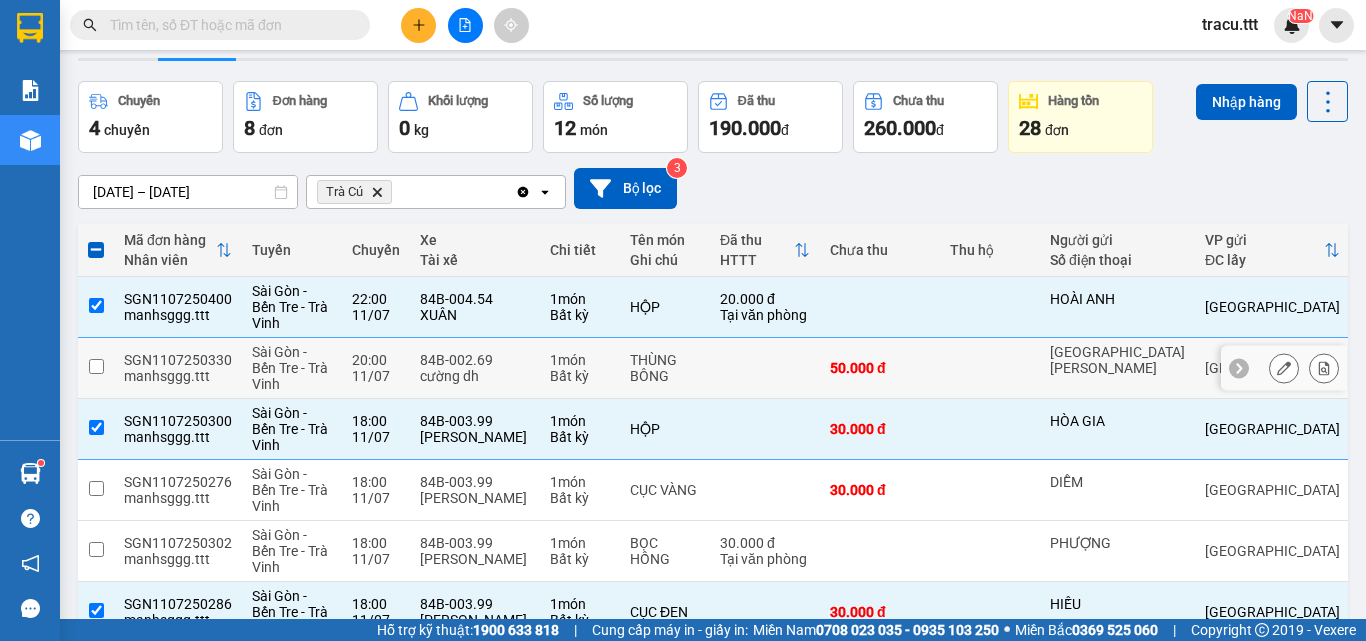 scroll, scrollTop: 0, scrollLeft: 0, axis: both 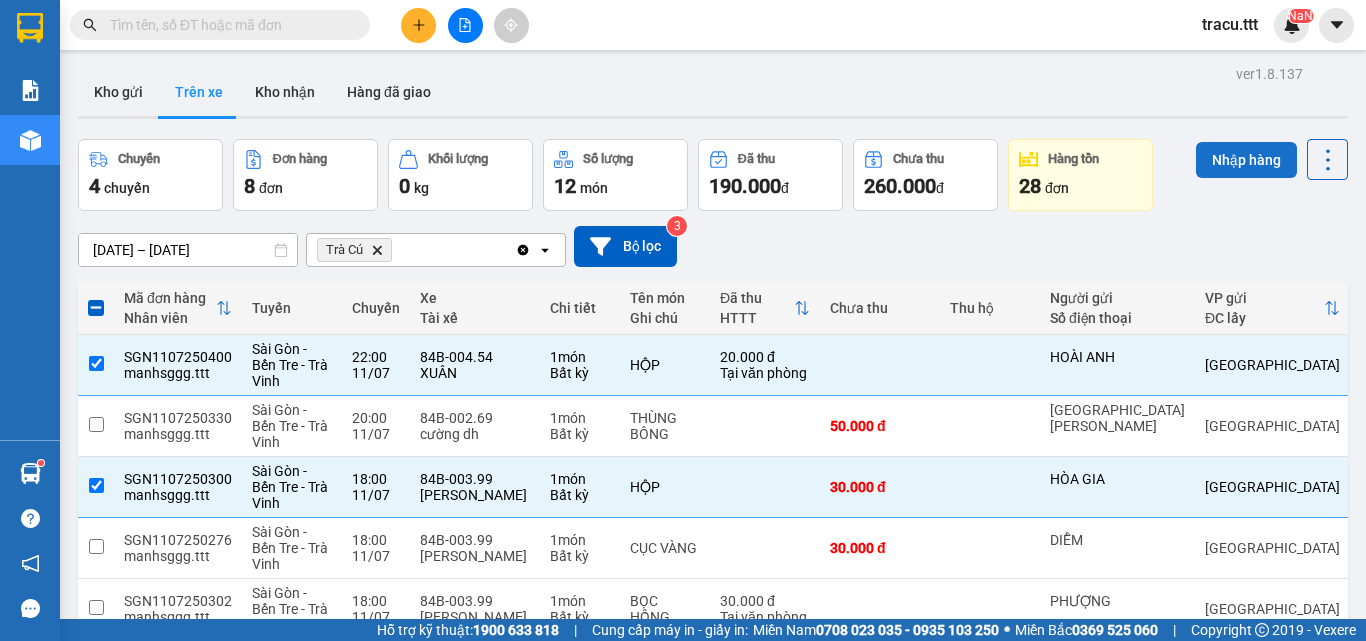 click on "Nhập hàng" at bounding box center (1246, 160) 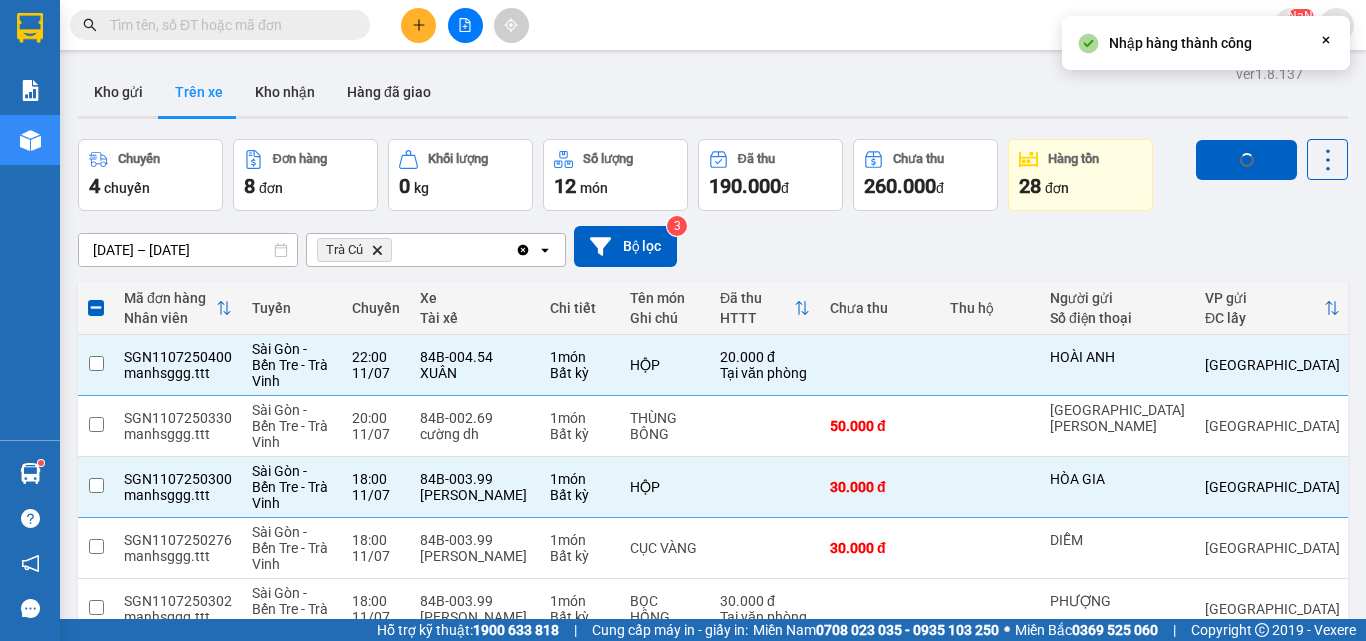 checkbox on "false" 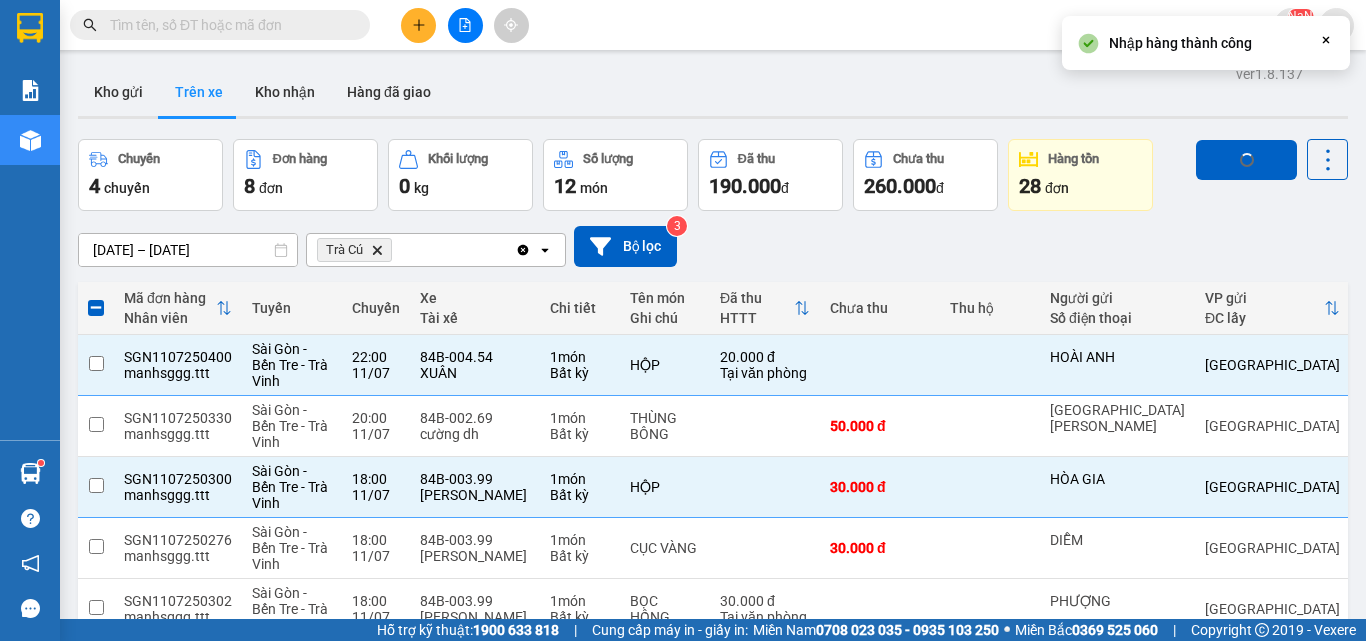 checkbox on "false" 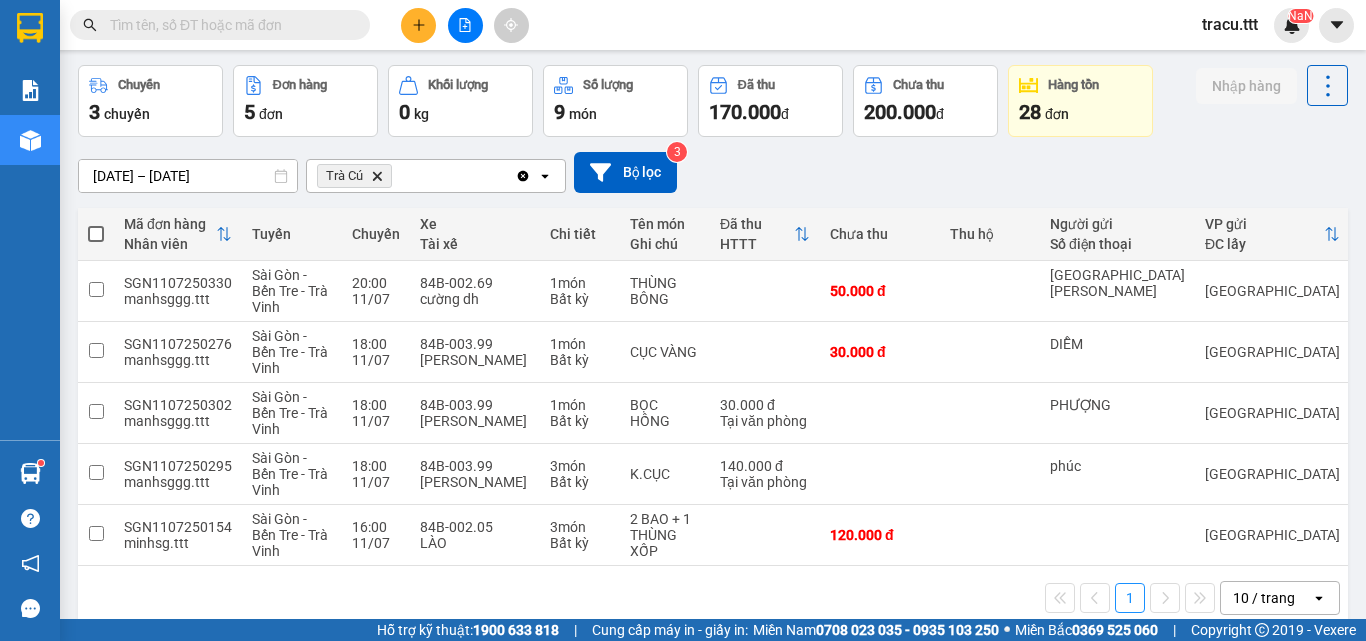 scroll, scrollTop: 111, scrollLeft: 0, axis: vertical 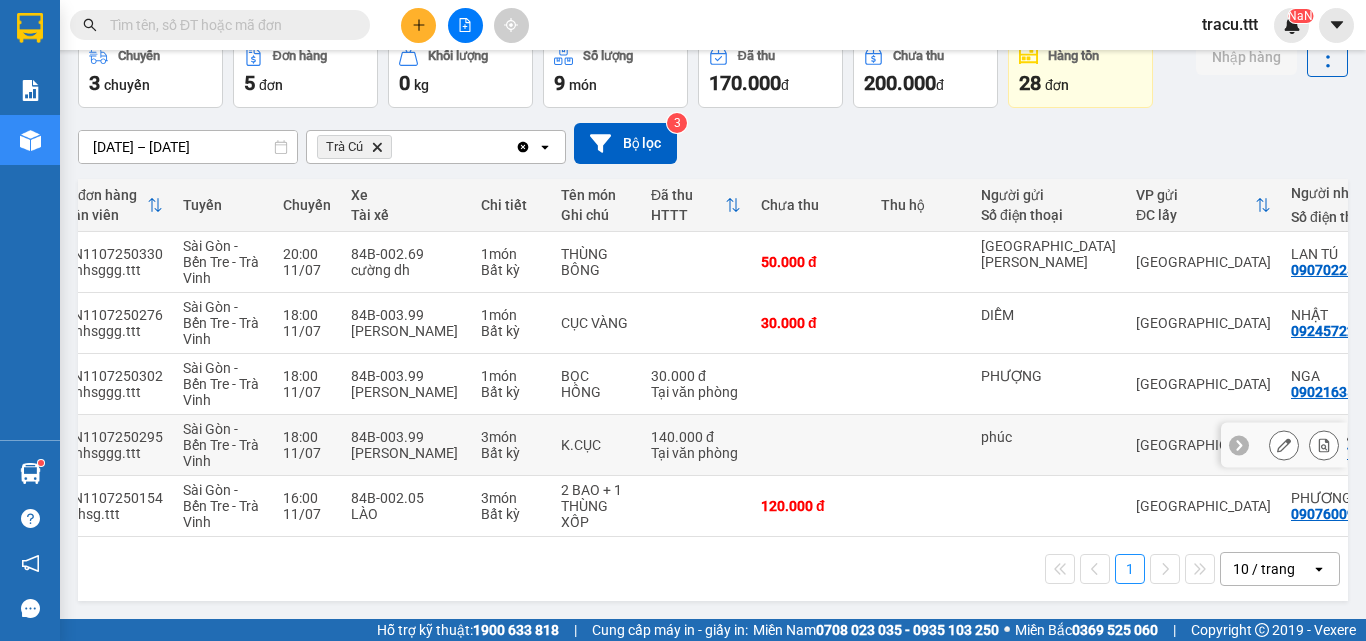 click at bounding box center (921, 445) 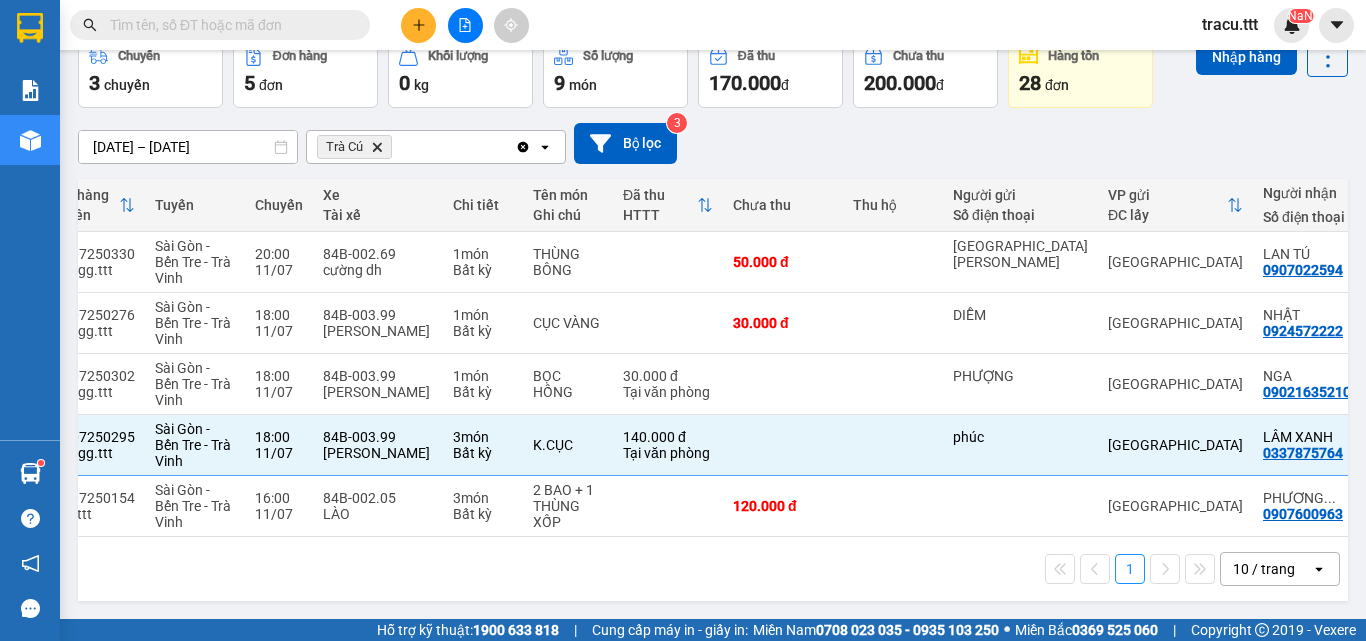 scroll, scrollTop: 0, scrollLeft: 99, axis: horizontal 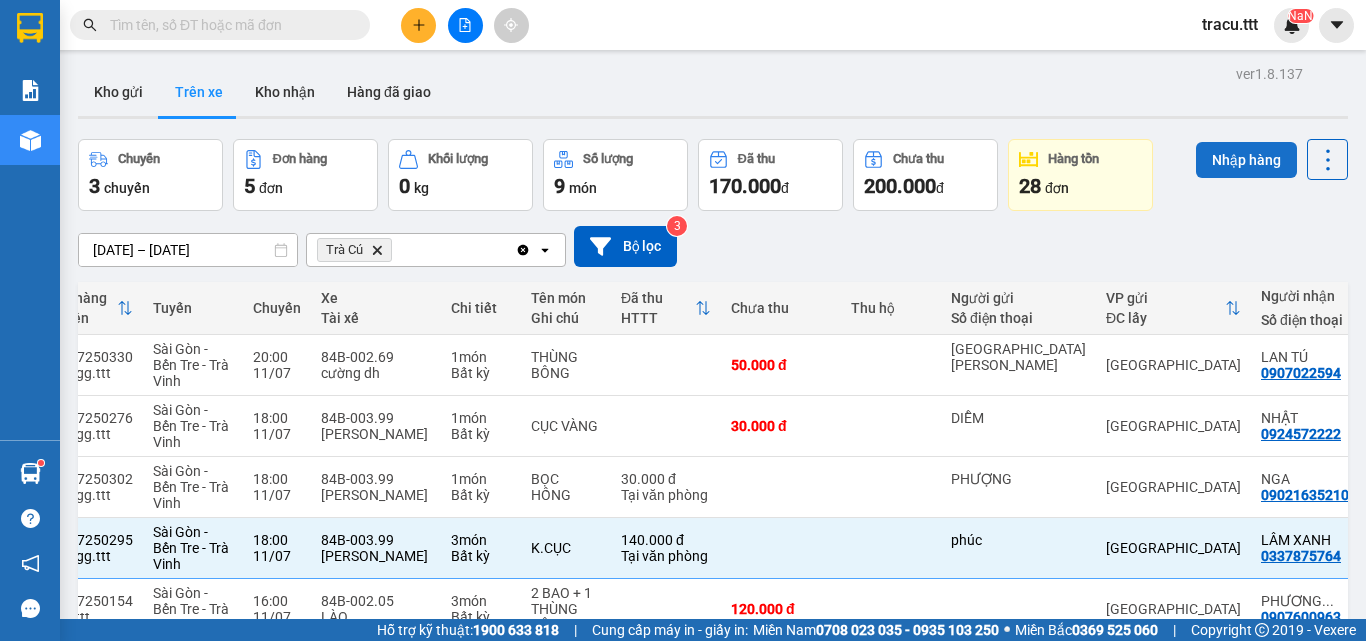 click on "Nhập hàng" at bounding box center [1246, 160] 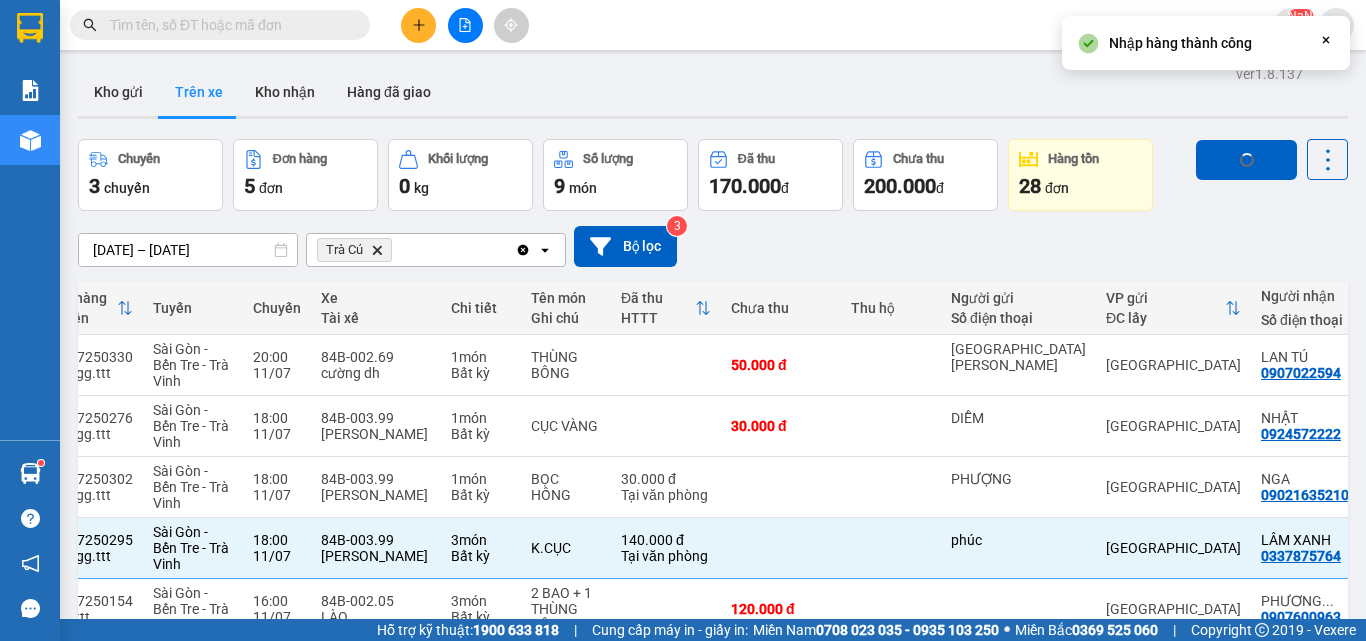 checkbox on "false" 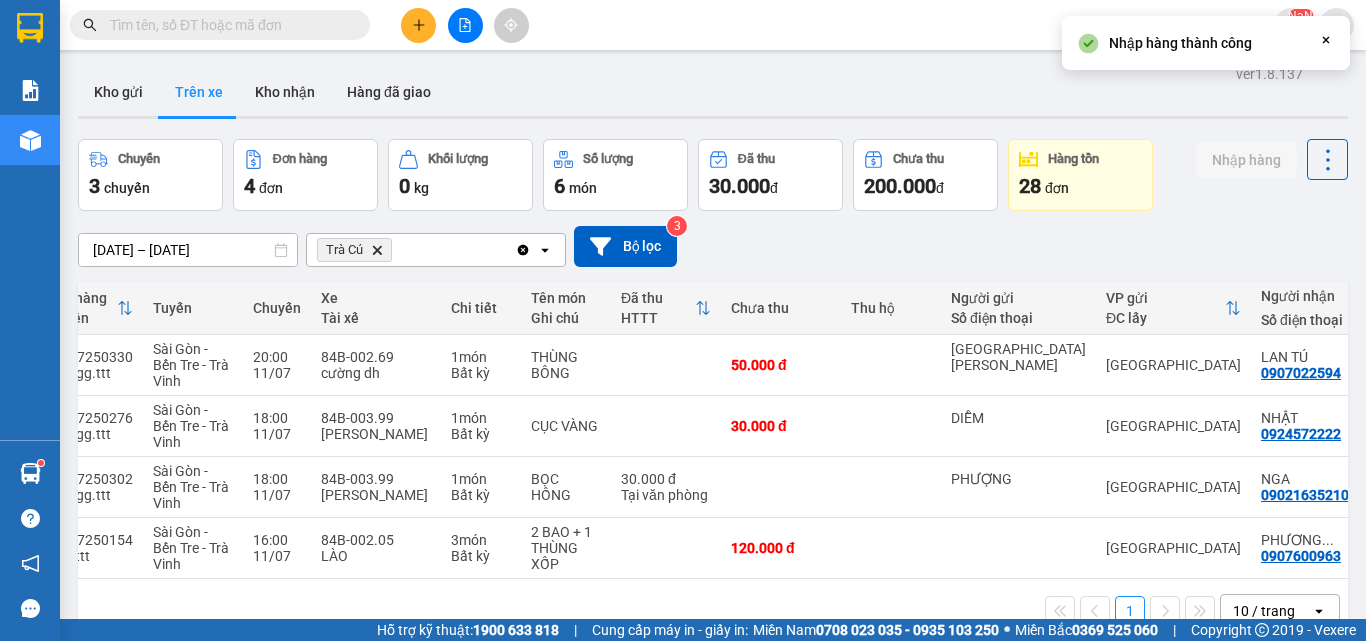 click at bounding box center (228, 25) 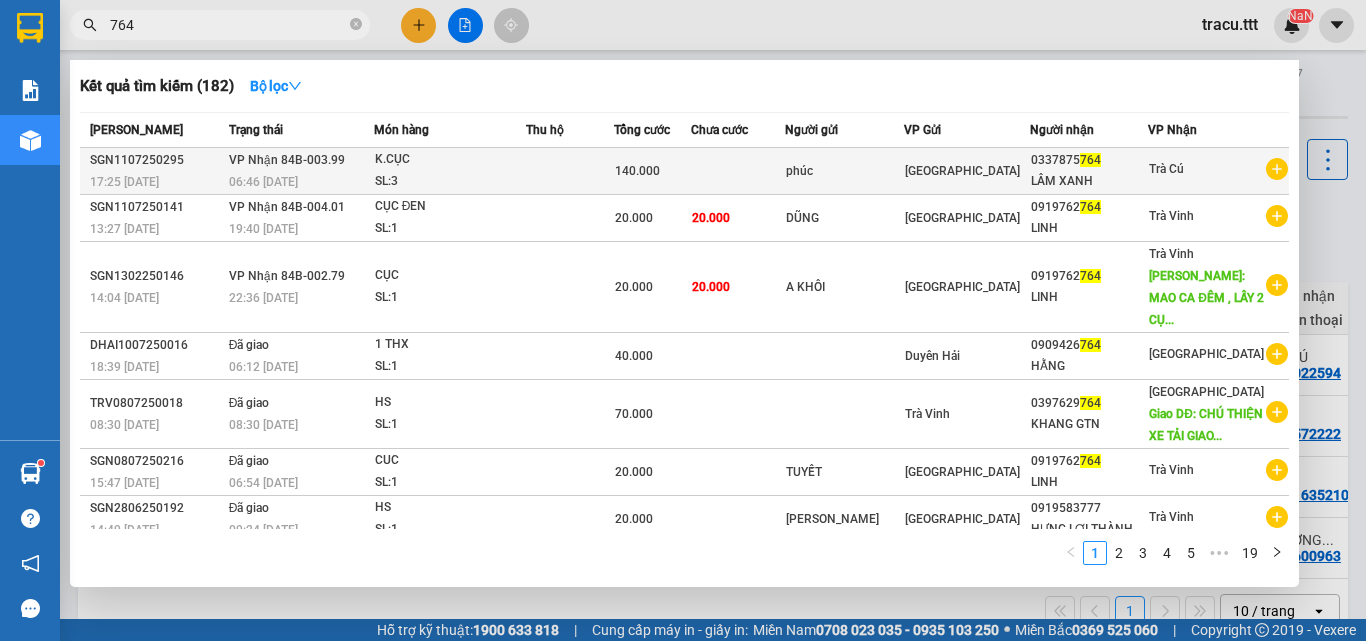type on "764" 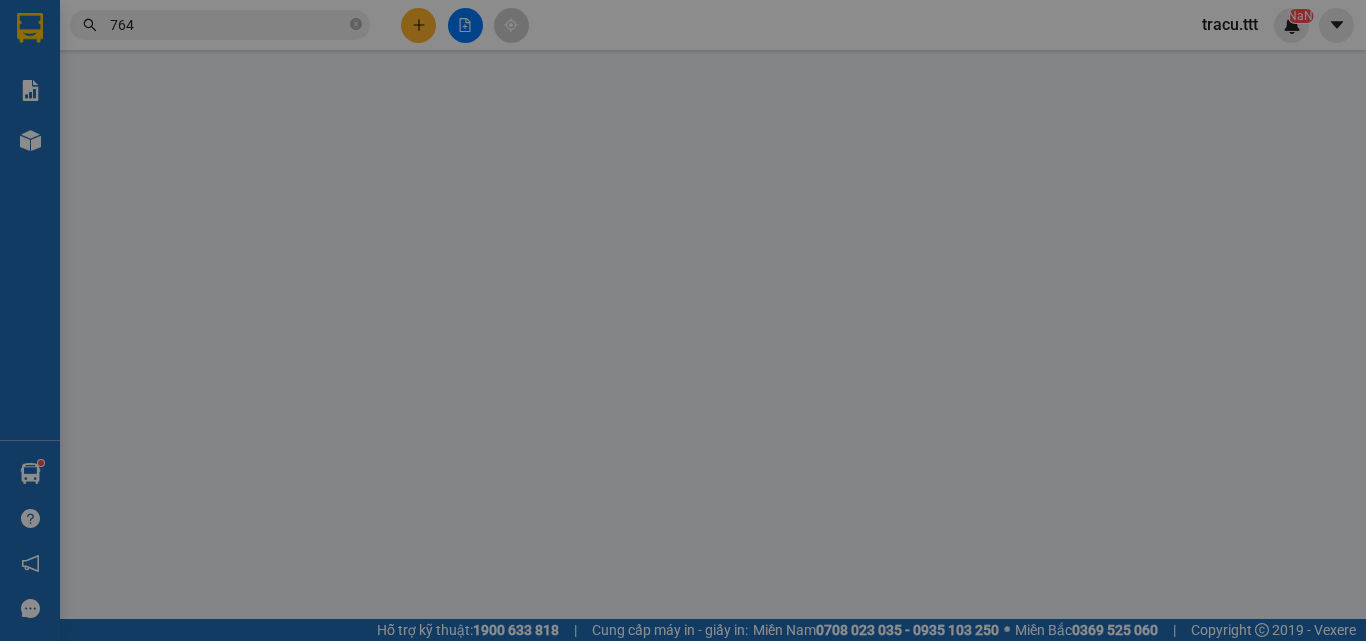 type on "phúc" 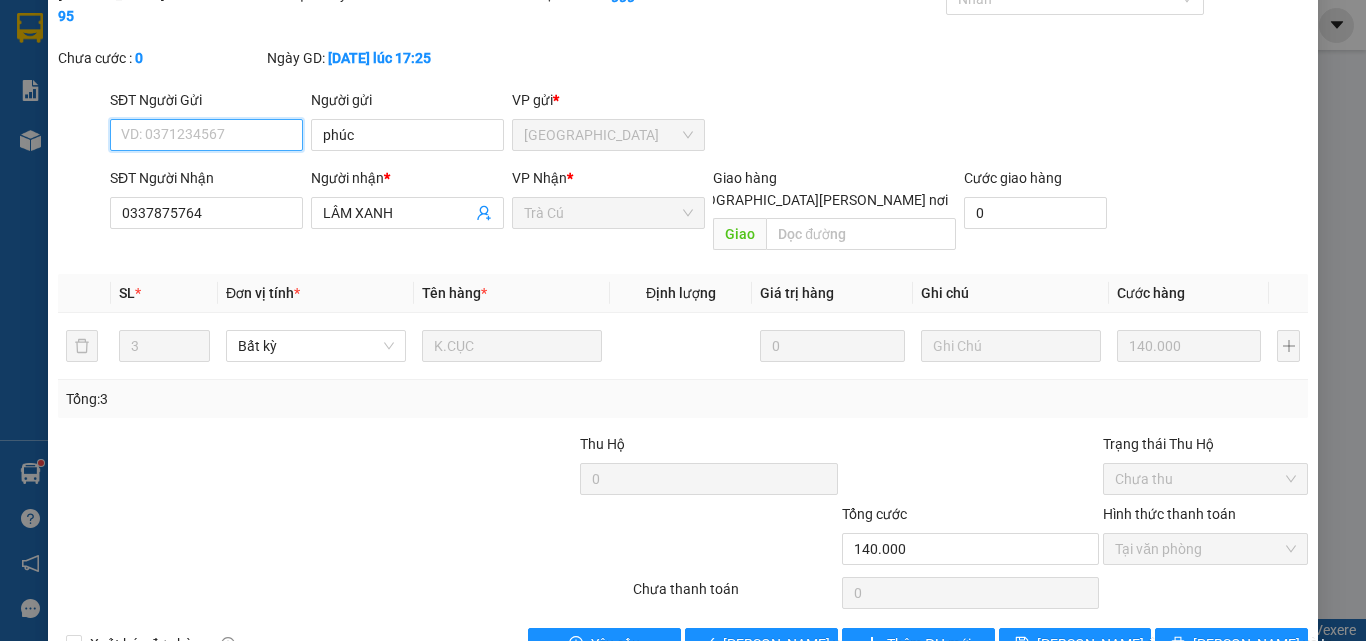 scroll, scrollTop: 103, scrollLeft: 0, axis: vertical 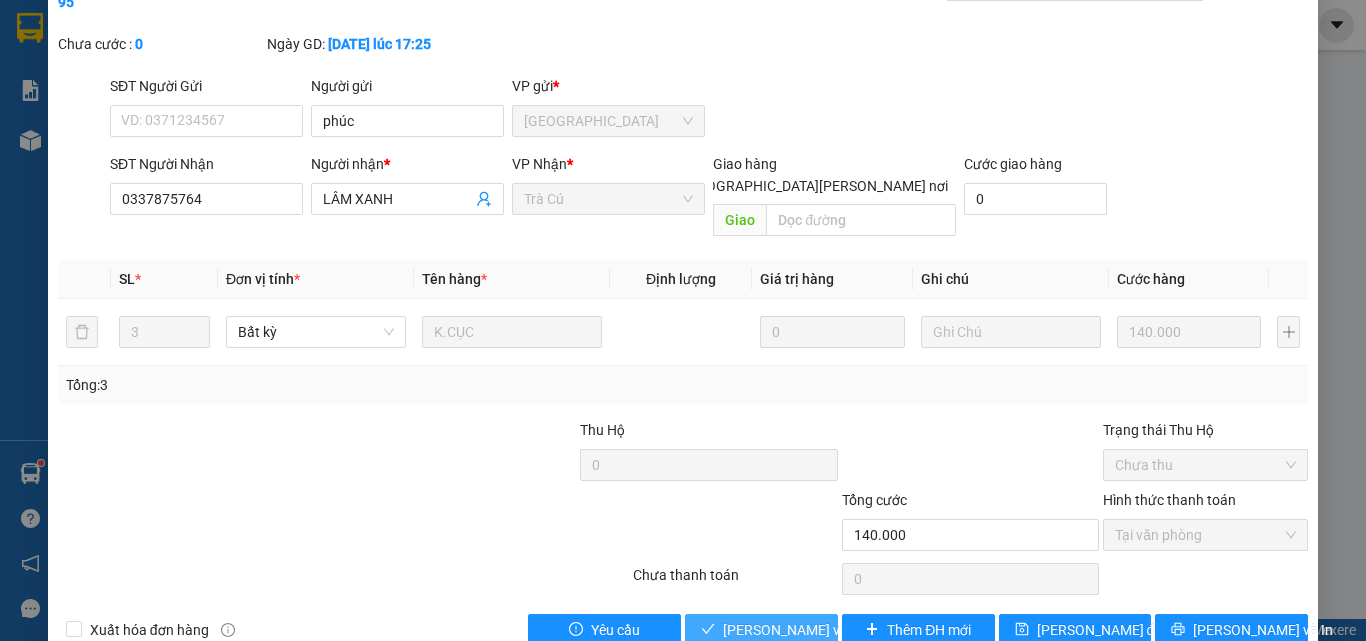 click on "[PERSON_NAME] và [PERSON_NAME] hàng" at bounding box center (858, 630) 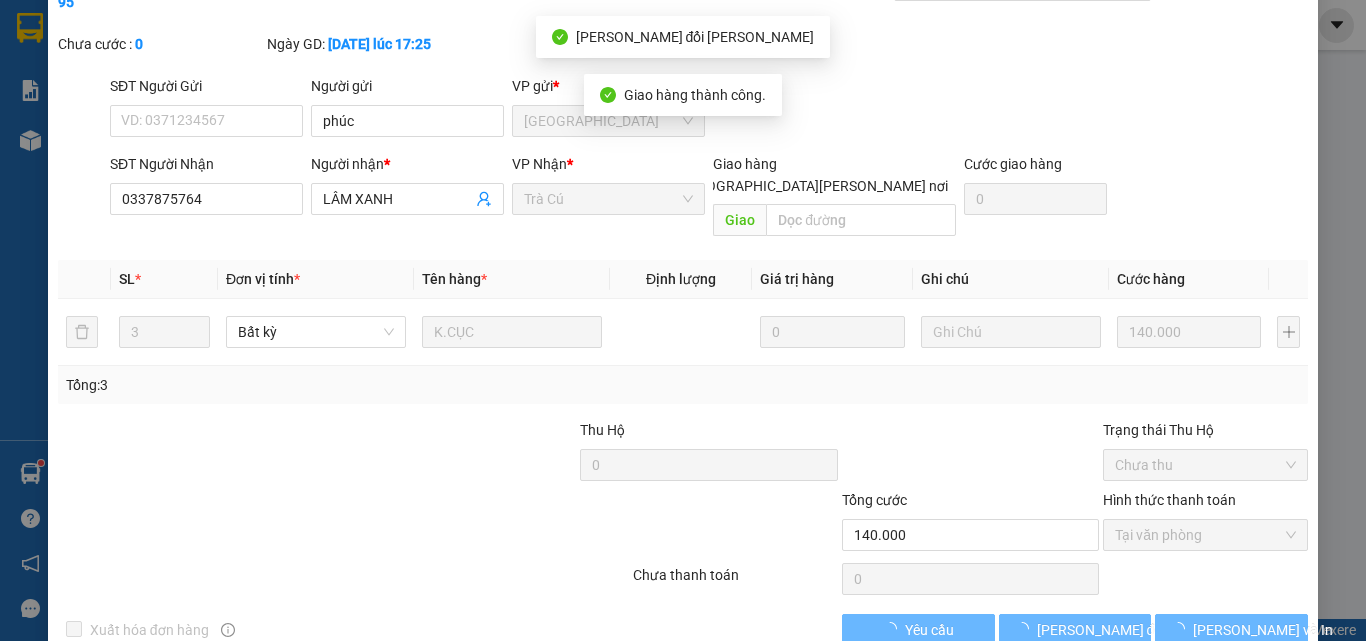 scroll, scrollTop: 0, scrollLeft: 0, axis: both 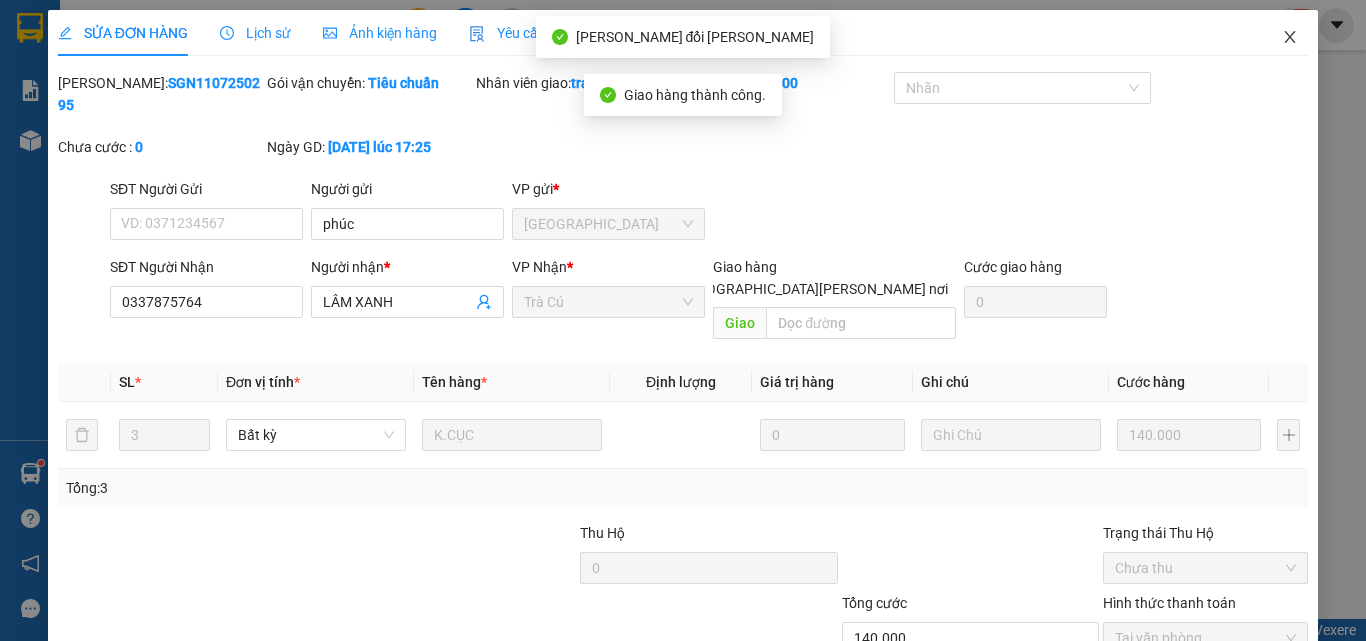 click 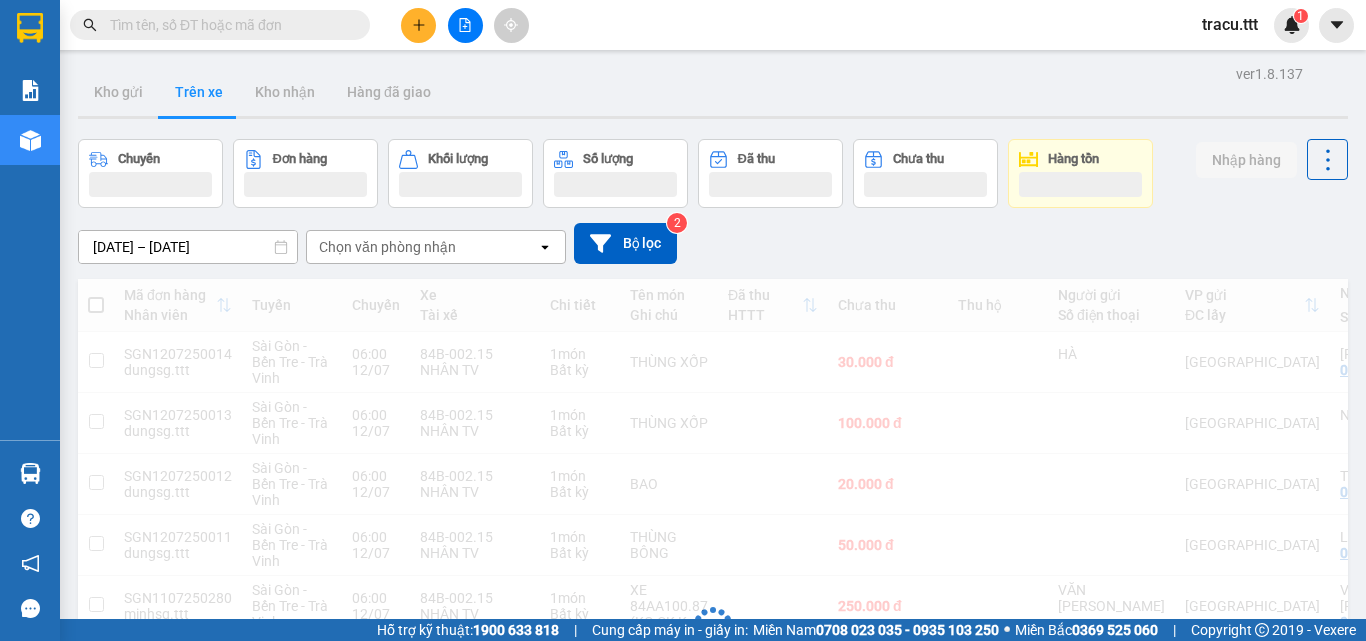 scroll, scrollTop: 0, scrollLeft: 0, axis: both 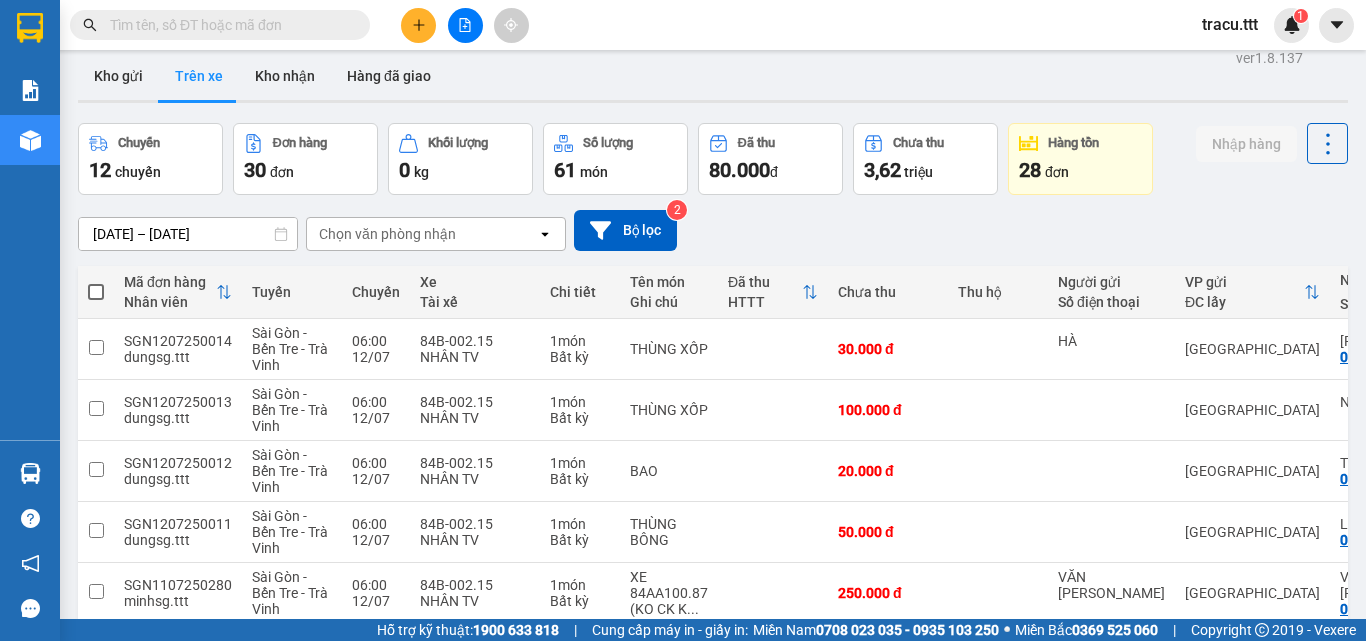 click on "Chọn văn phòng nhận" at bounding box center [387, 234] 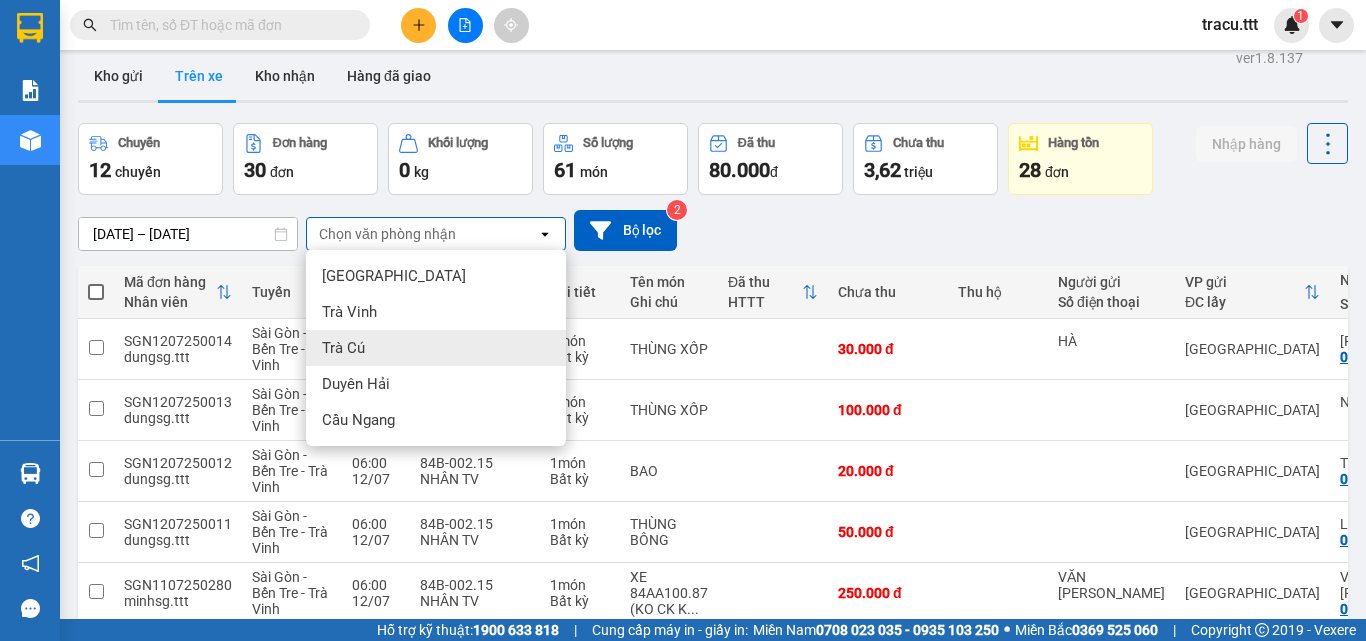 click on "Trà Cú" at bounding box center (343, 348) 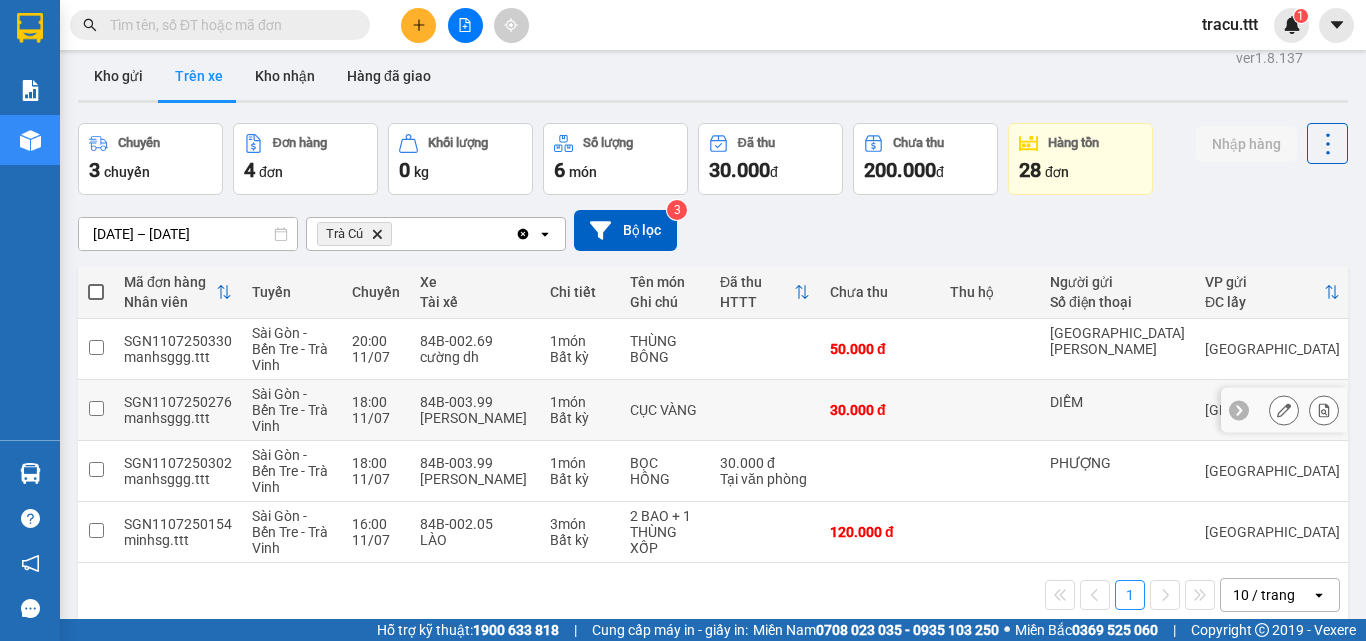 scroll, scrollTop: 92, scrollLeft: 0, axis: vertical 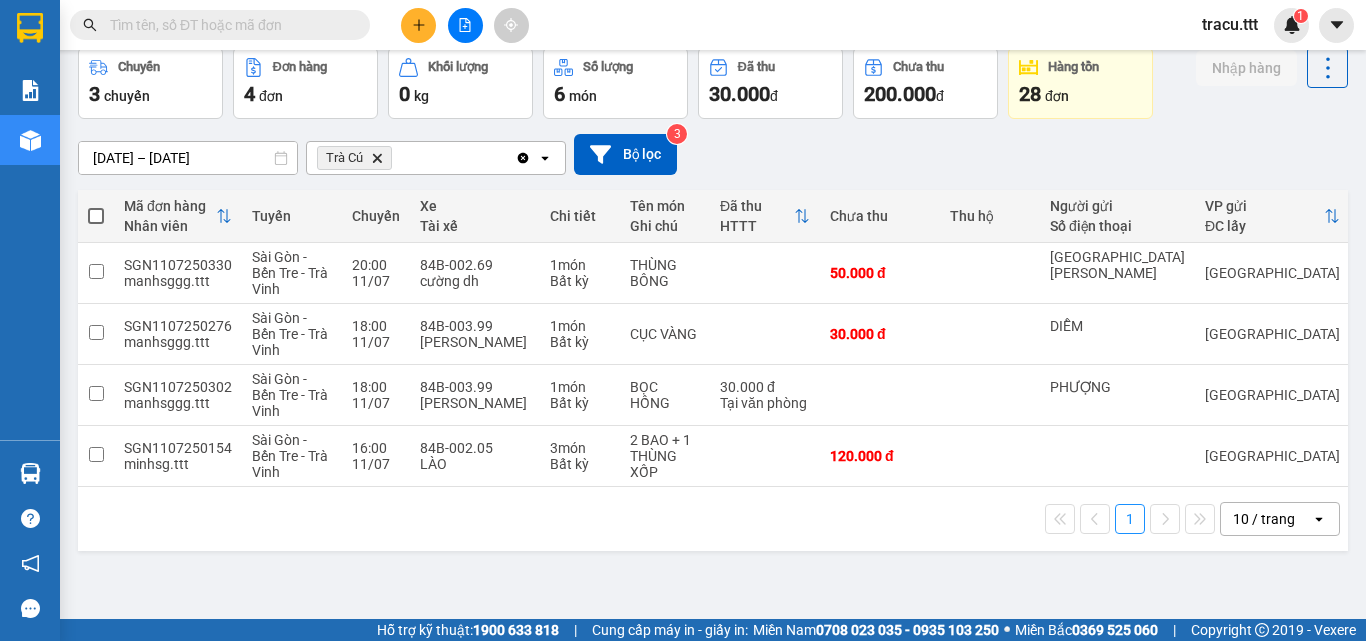 click on "1 10 / trang open" at bounding box center (713, 519) 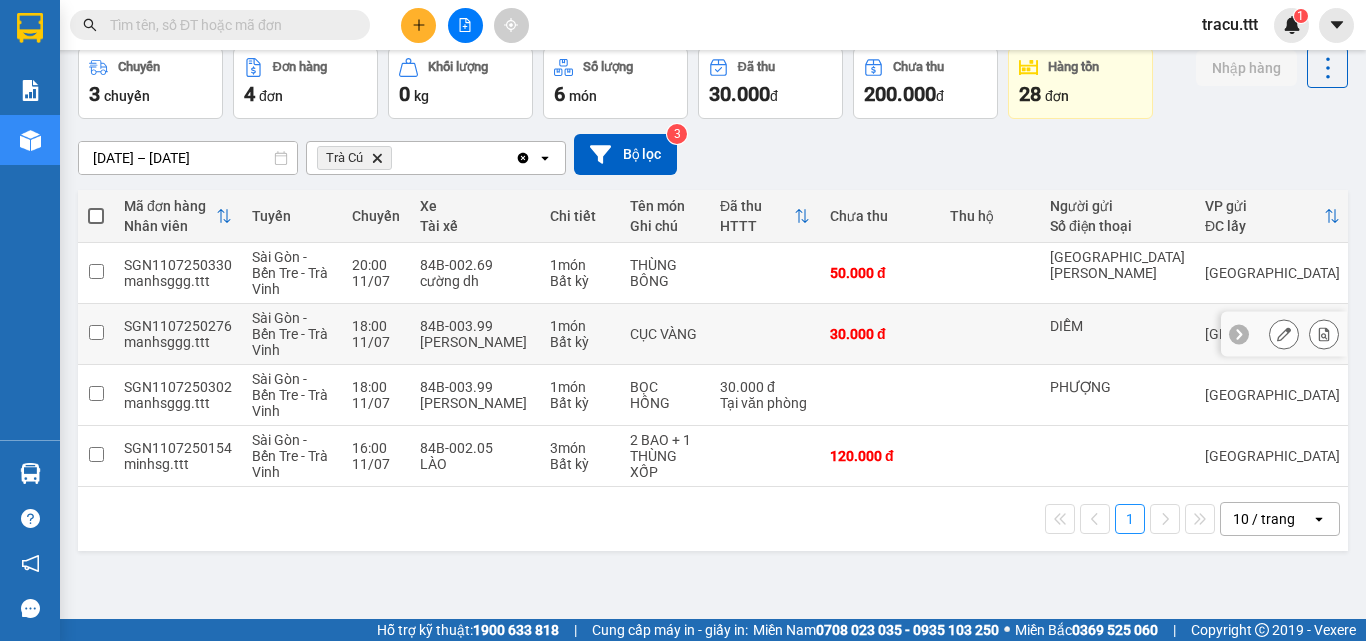 click on "CỤC VÀNG" at bounding box center (665, 334) 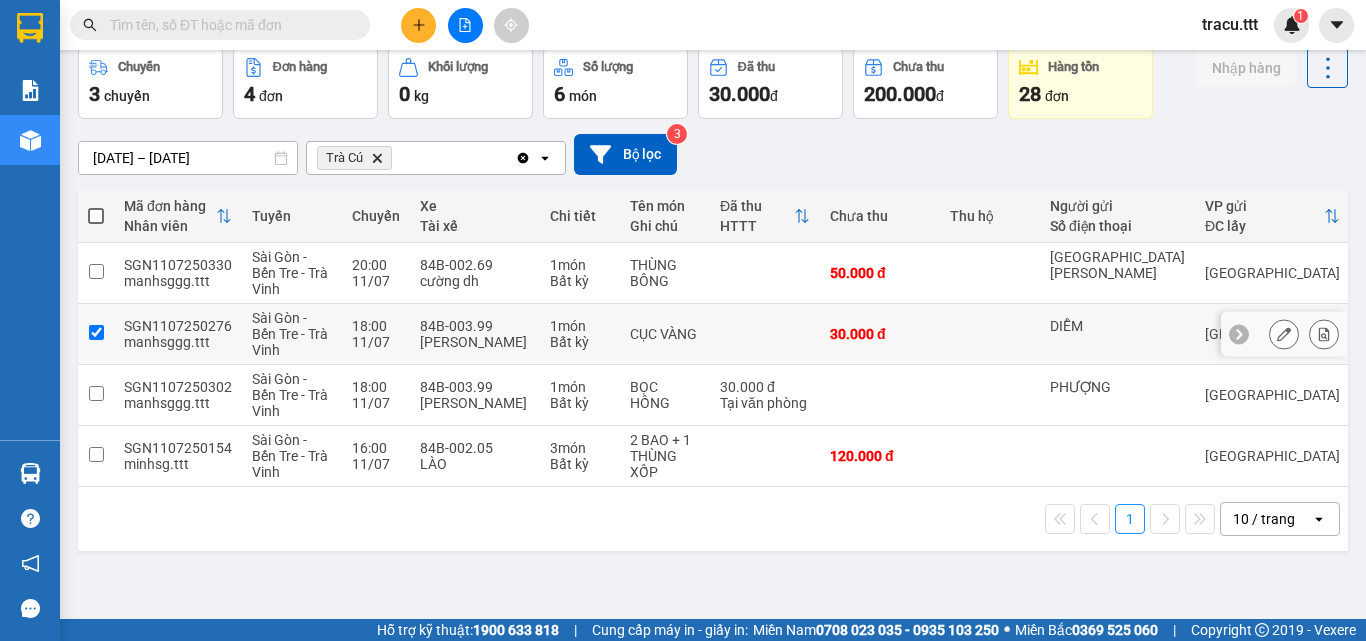 checkbox on "true" 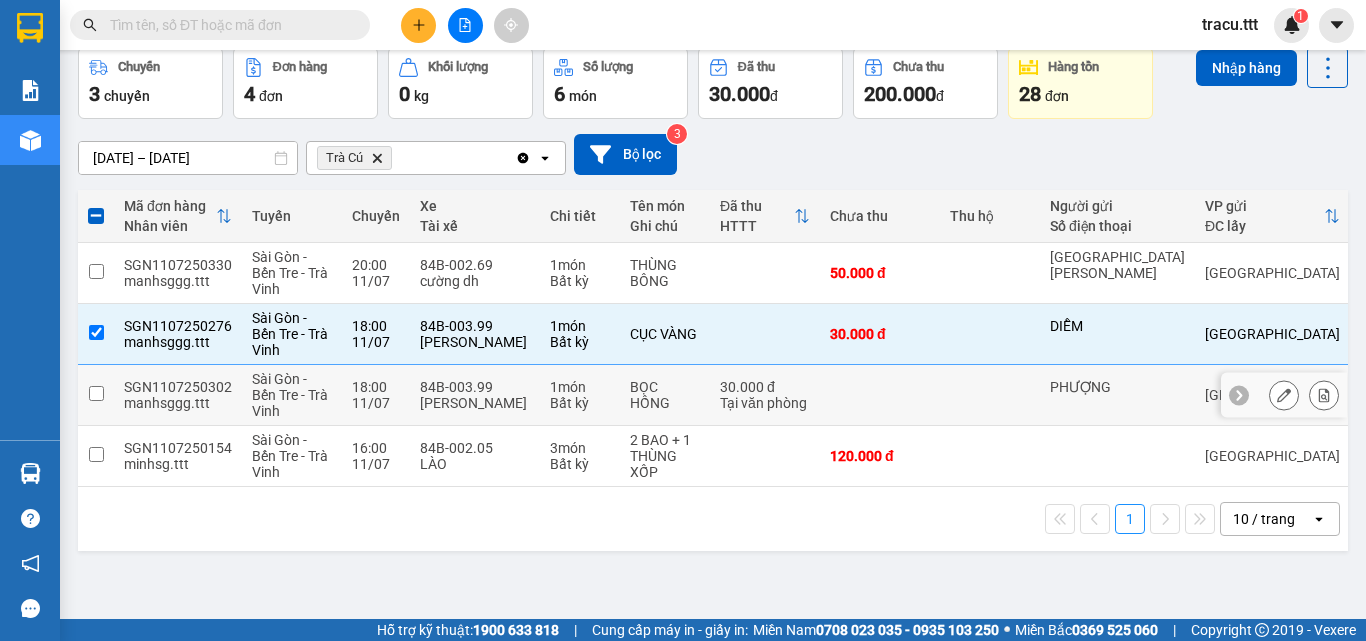 click on "Bất kỳ" at bounding box center (580, 403) 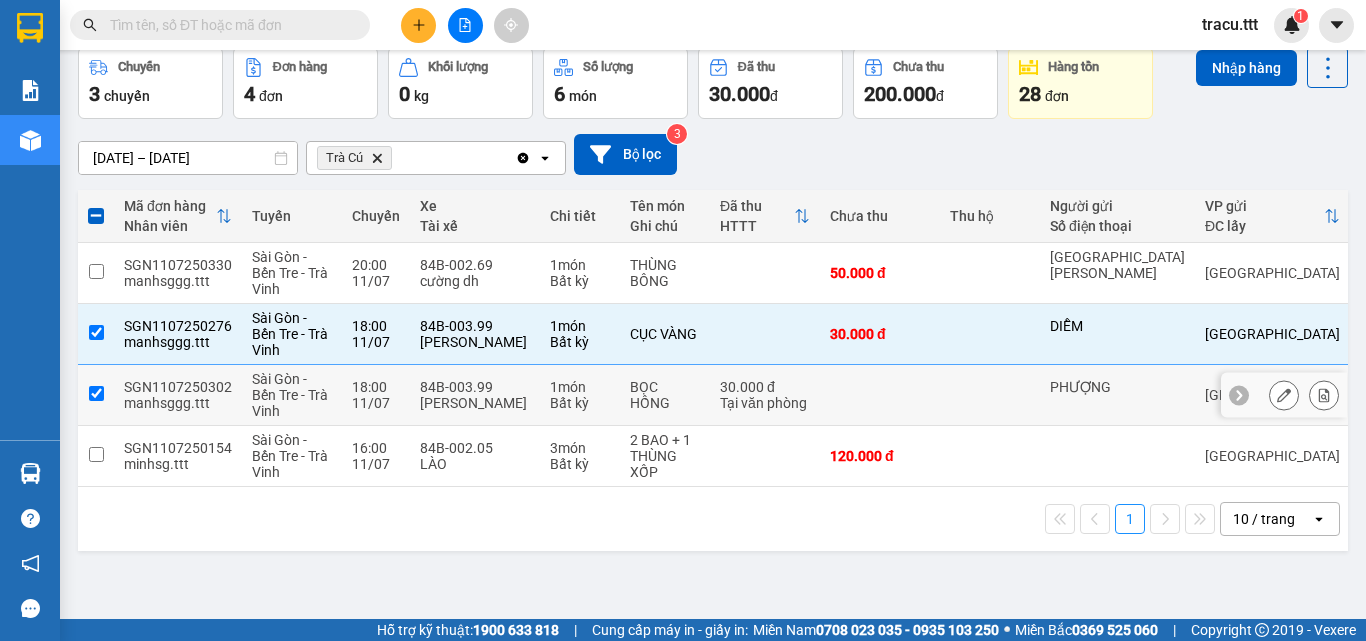 checkbox on "true" 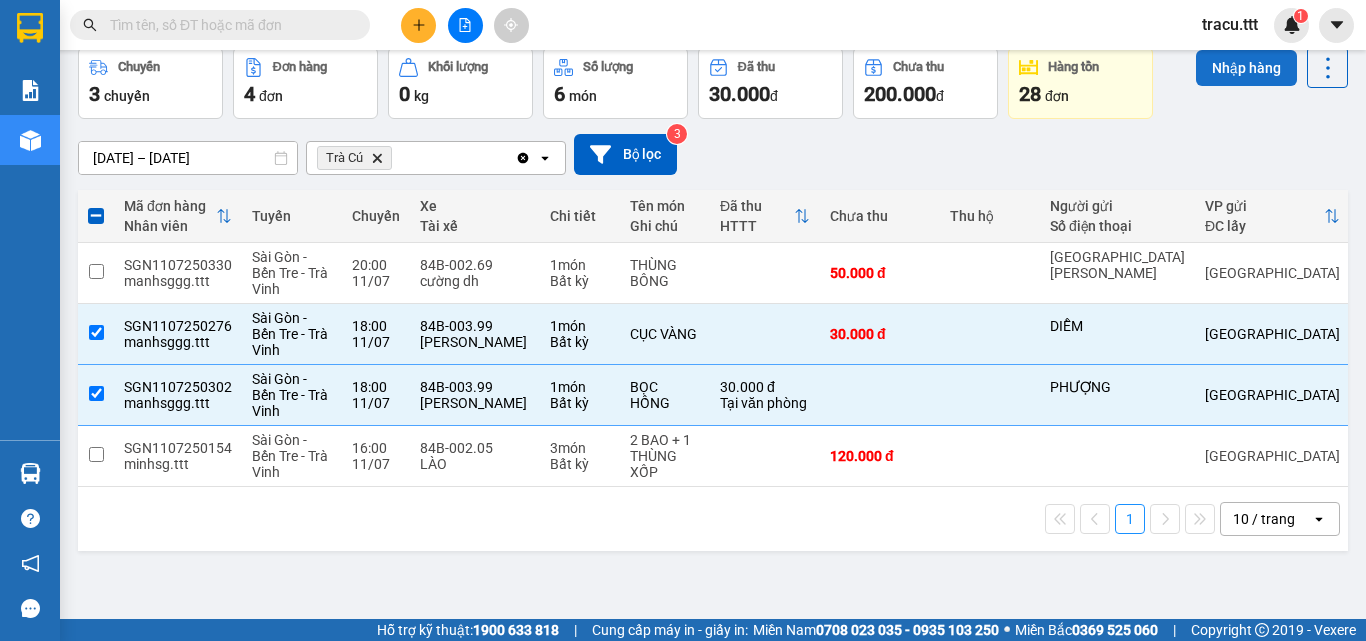 click on "Nhập hàng" at bounding box center (1246, 68) 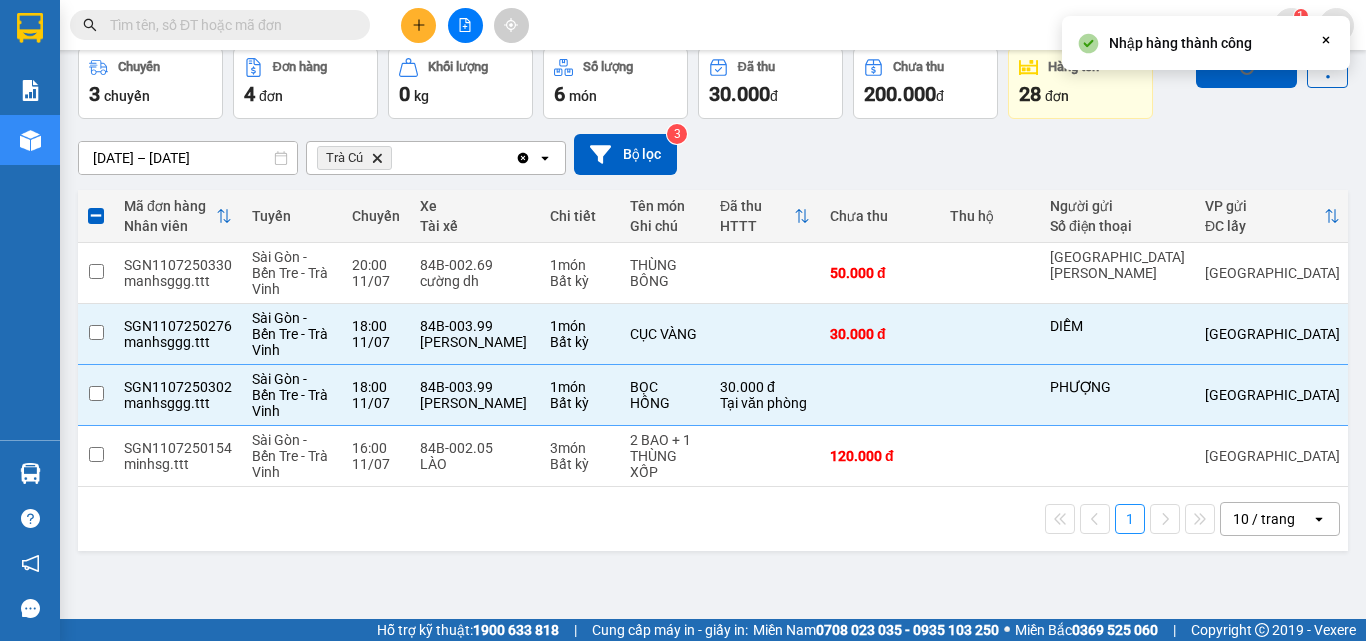 checkbox on "false" 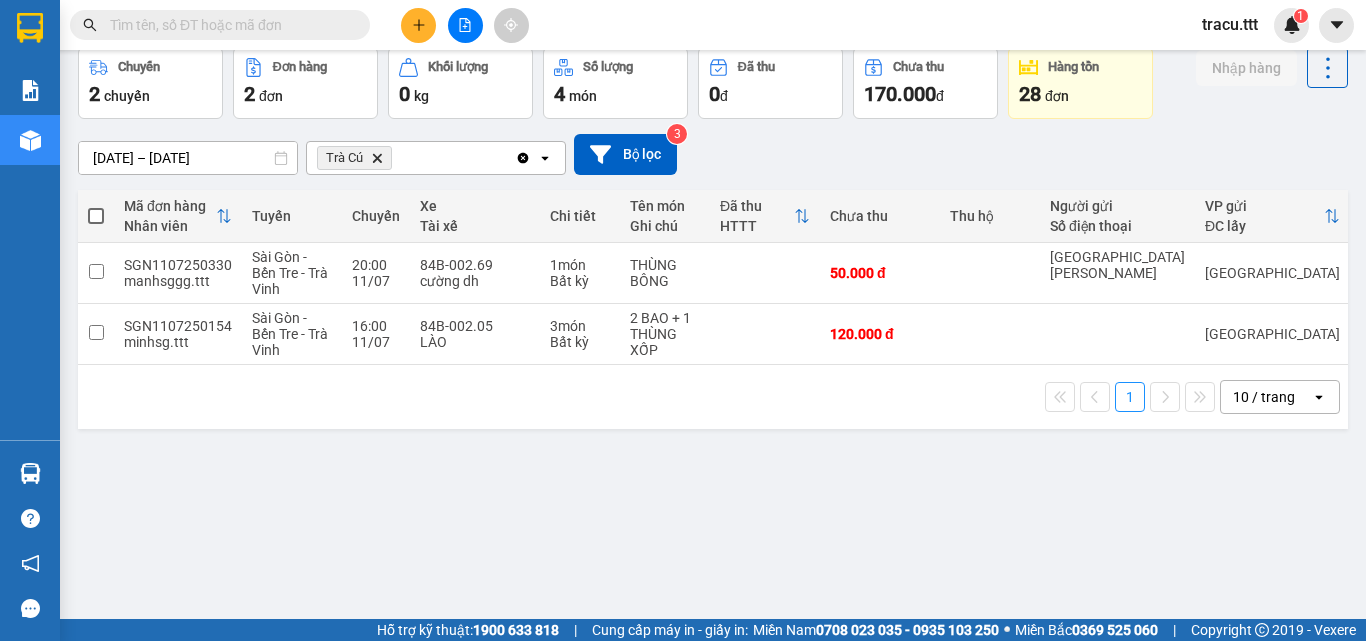 click at bounding box center (418, 25) 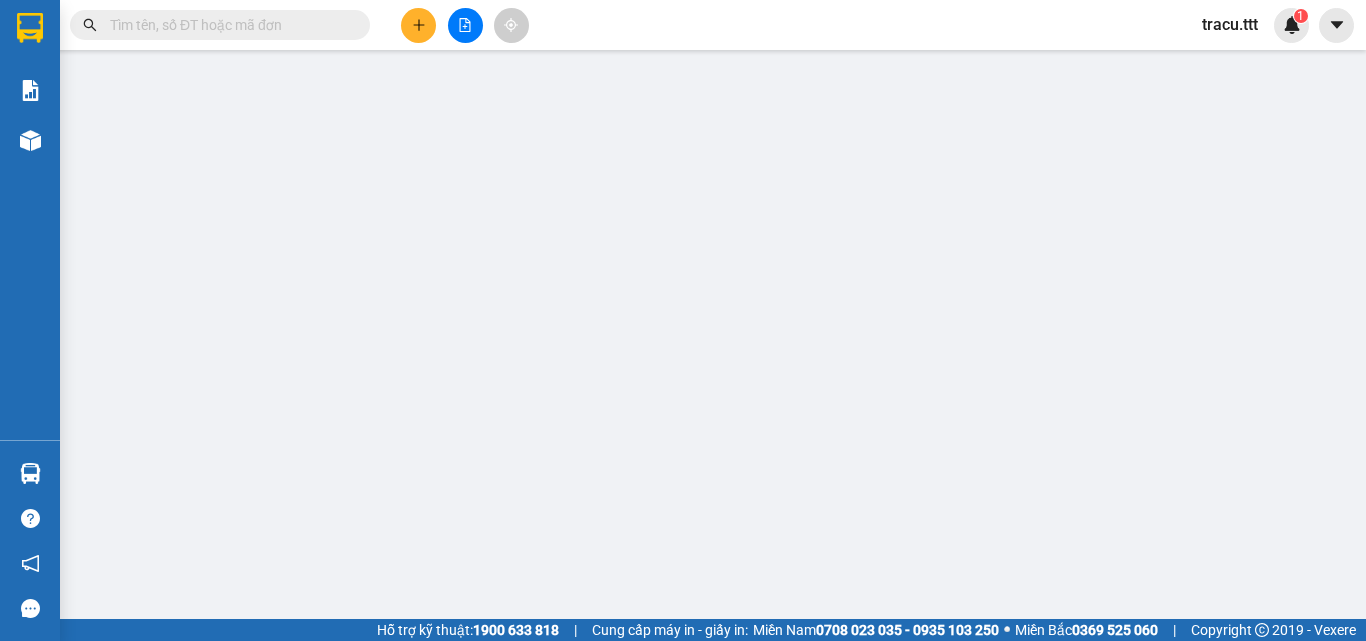 scroll, scrollTop: 0, scrollLeft: 0, axis: both 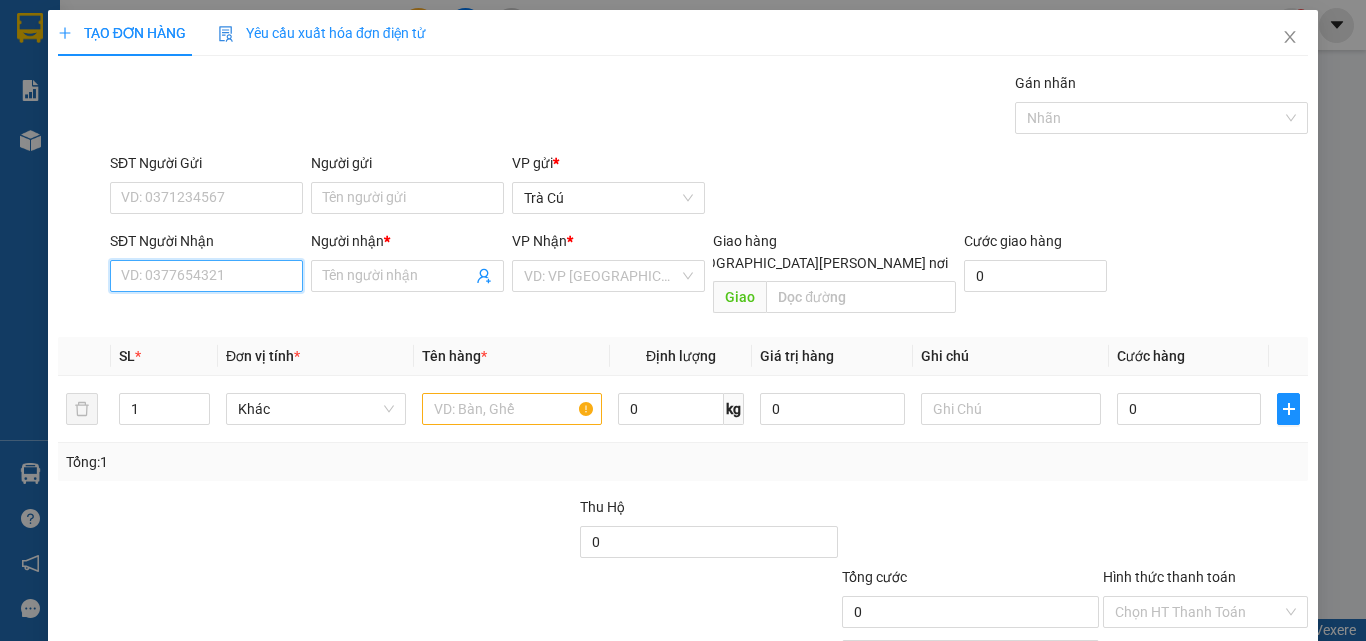 click on "SĐT Người Nhận" at bounding box center [206, 276] 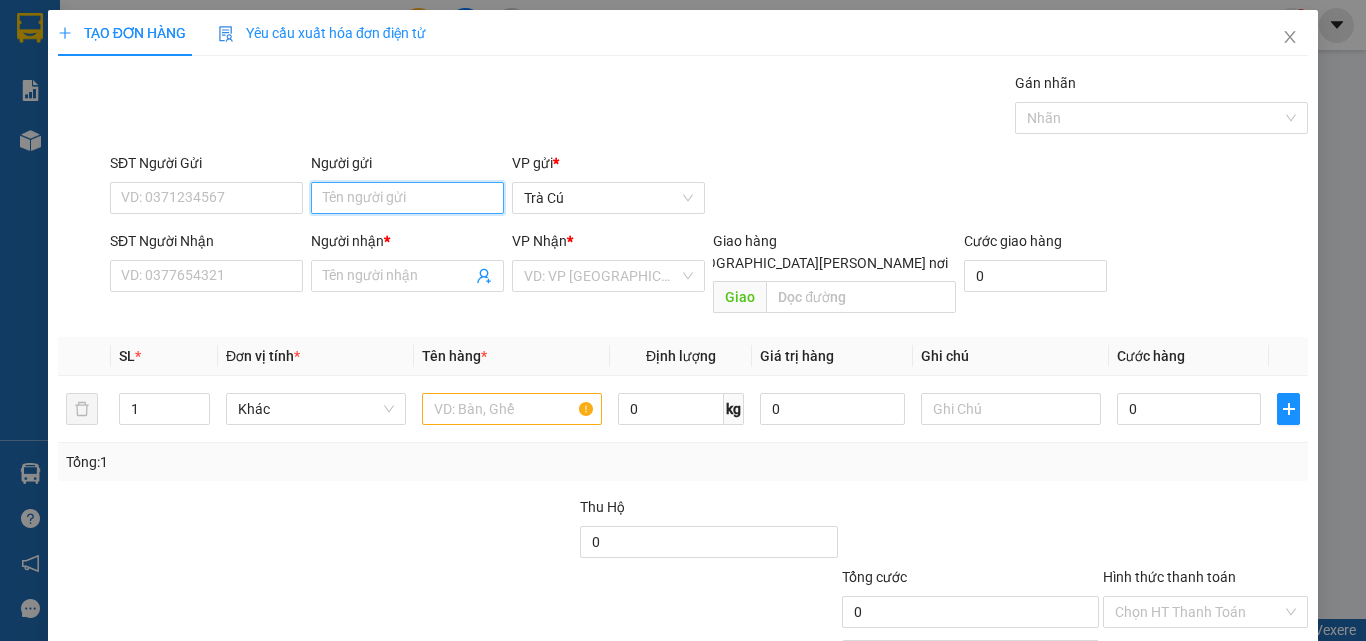 click on "Người gửi" at bounding box center (407, 198) 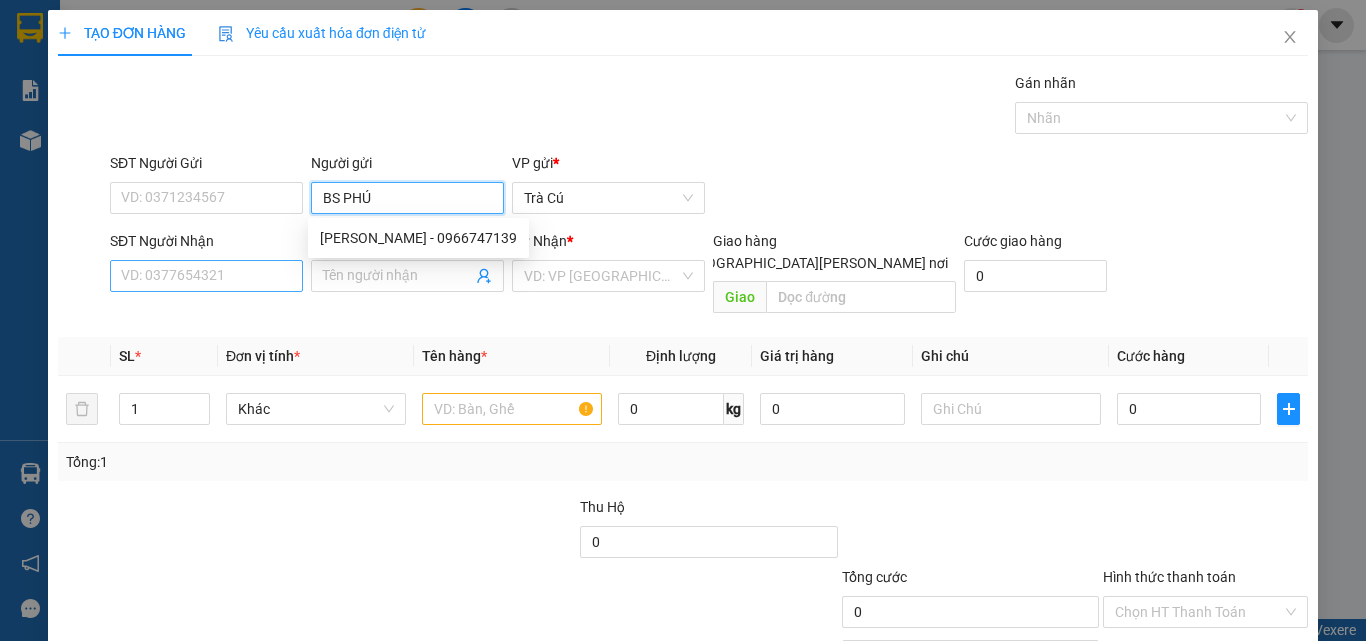 type on "BS PHÚ" 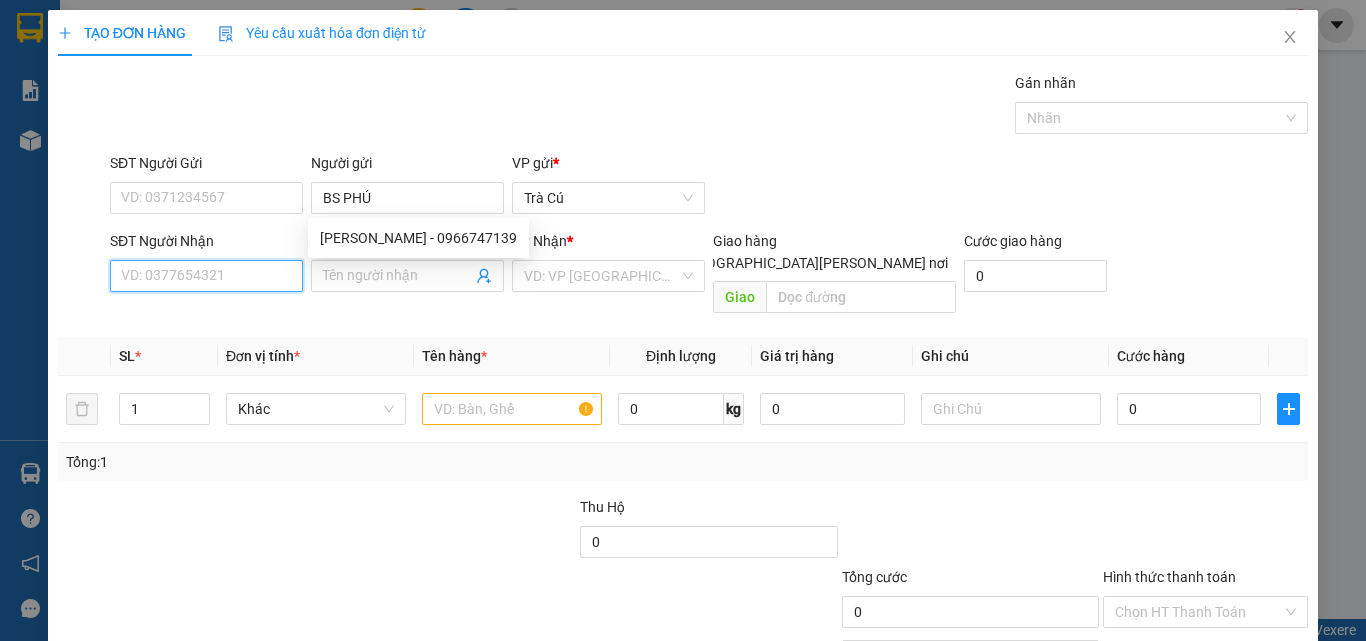 click on "SĐT Người Nhận" at bounding box center (206, 276) 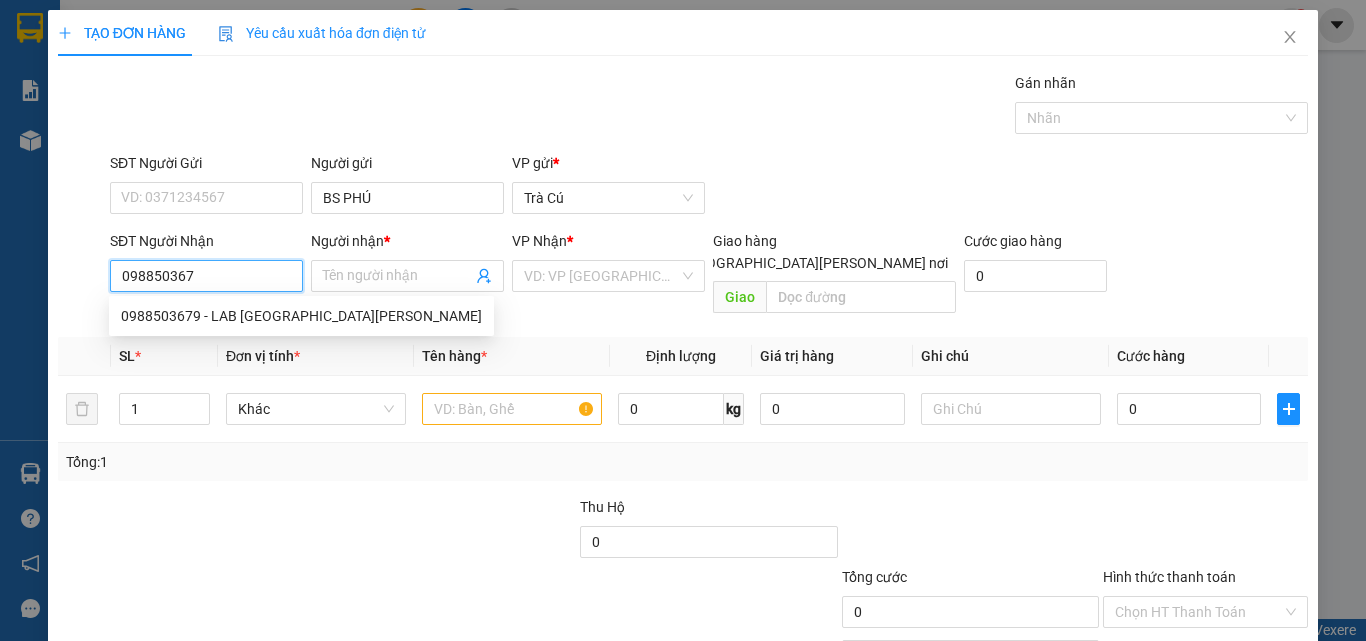type on "0988503679" 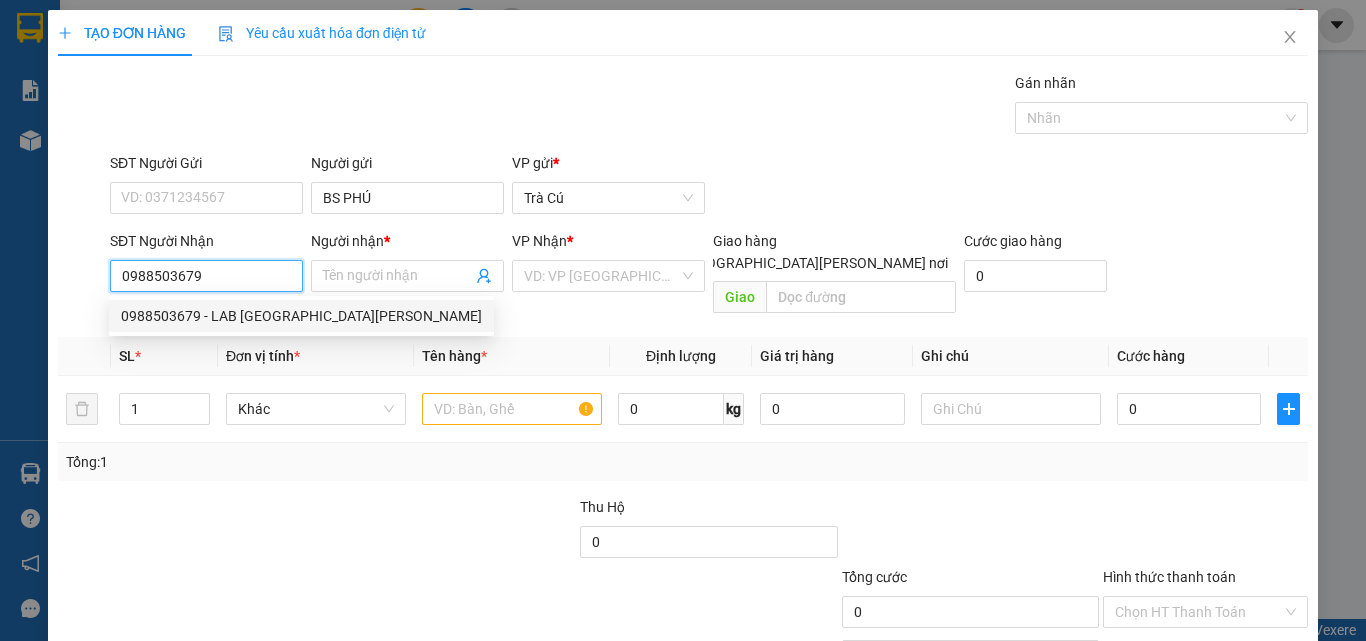 click on "0988503679 - LAB [GEOGRAPHIC_DATA][PERSON_NAME]" at bounding box center (301, 316) 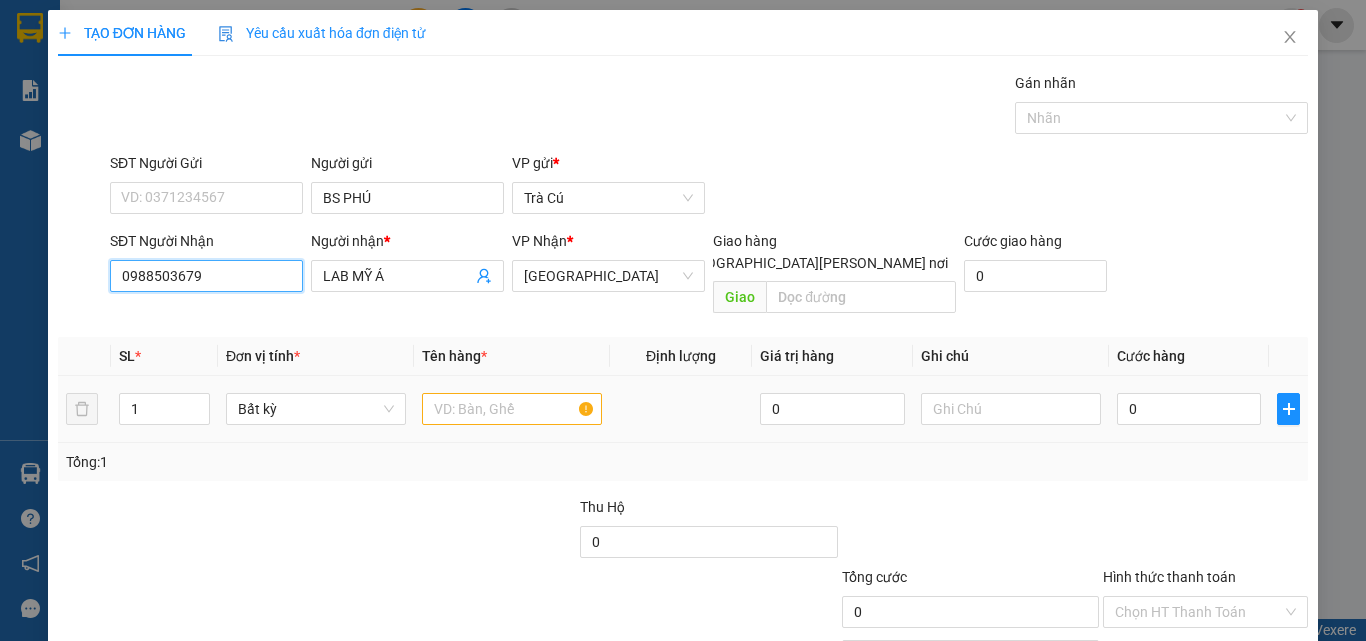 type on "0988503679" 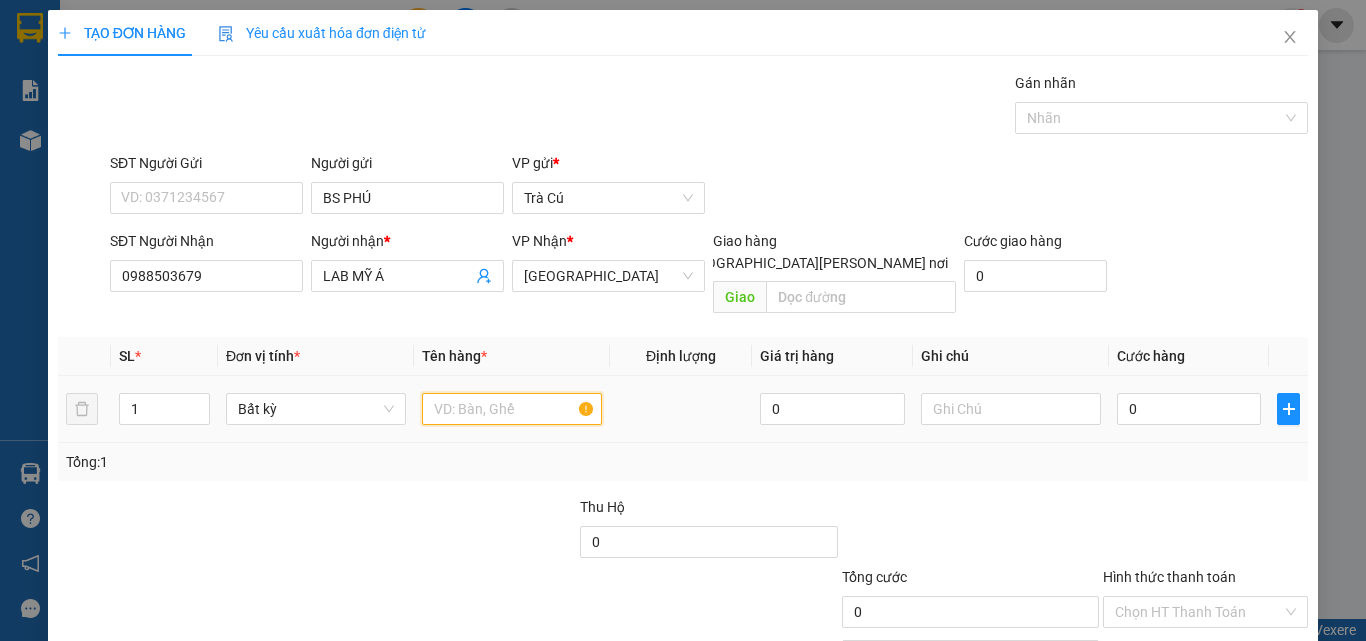 click at bounding box center [512, 409] 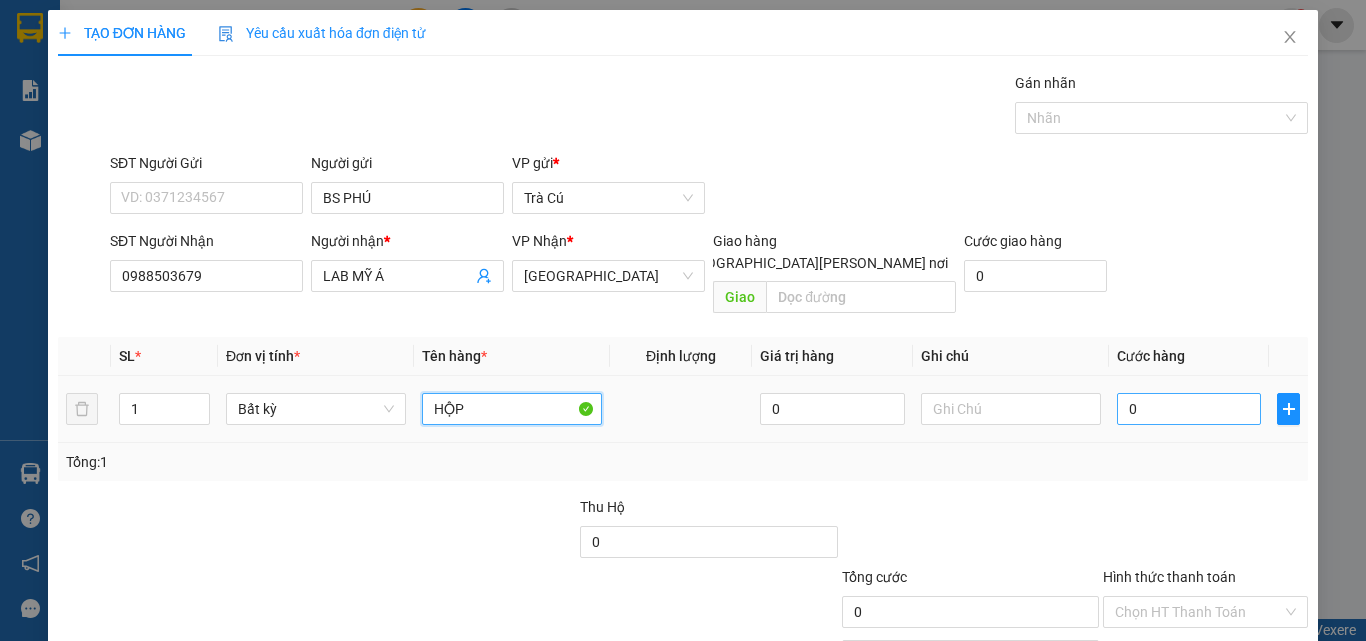 type on "HỘP" 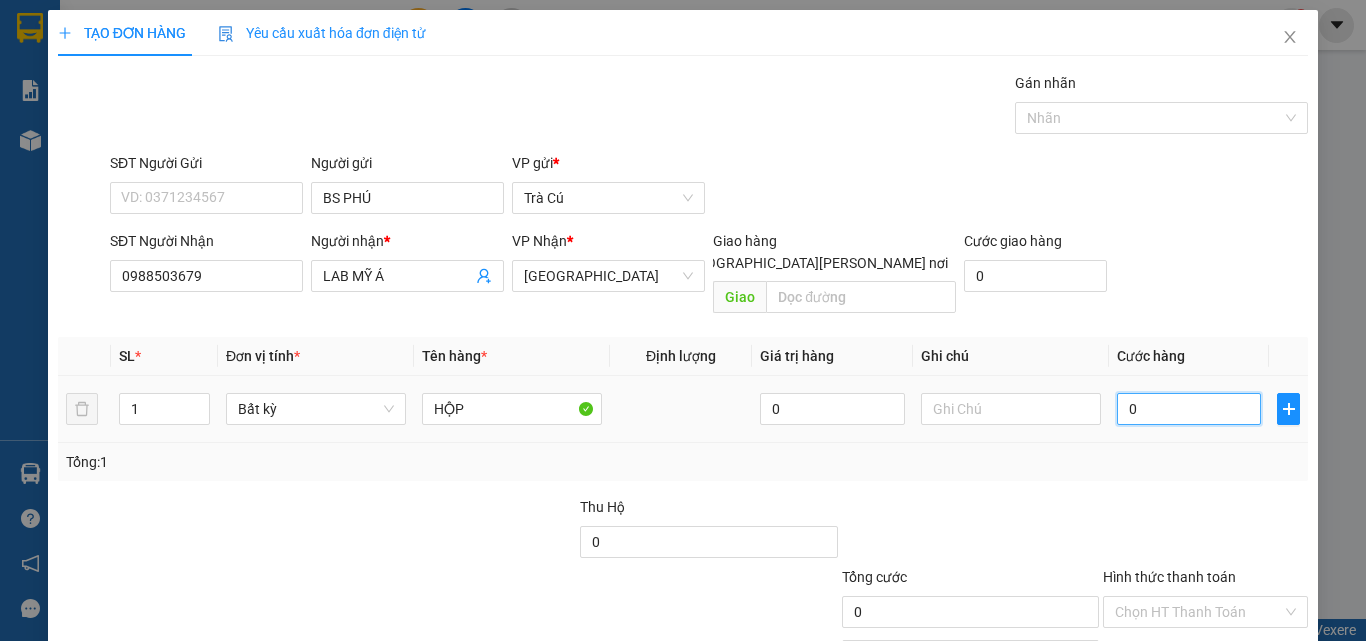 click on "0" at bounding box center (1189, 409) 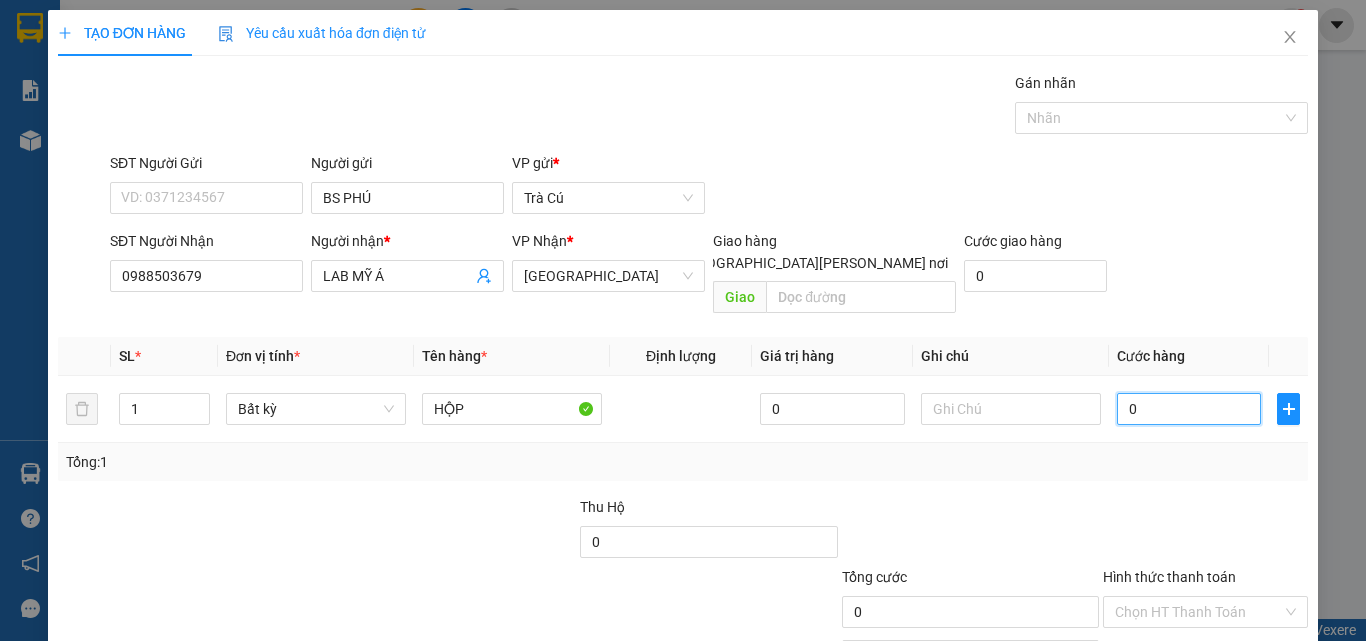 type on "2" 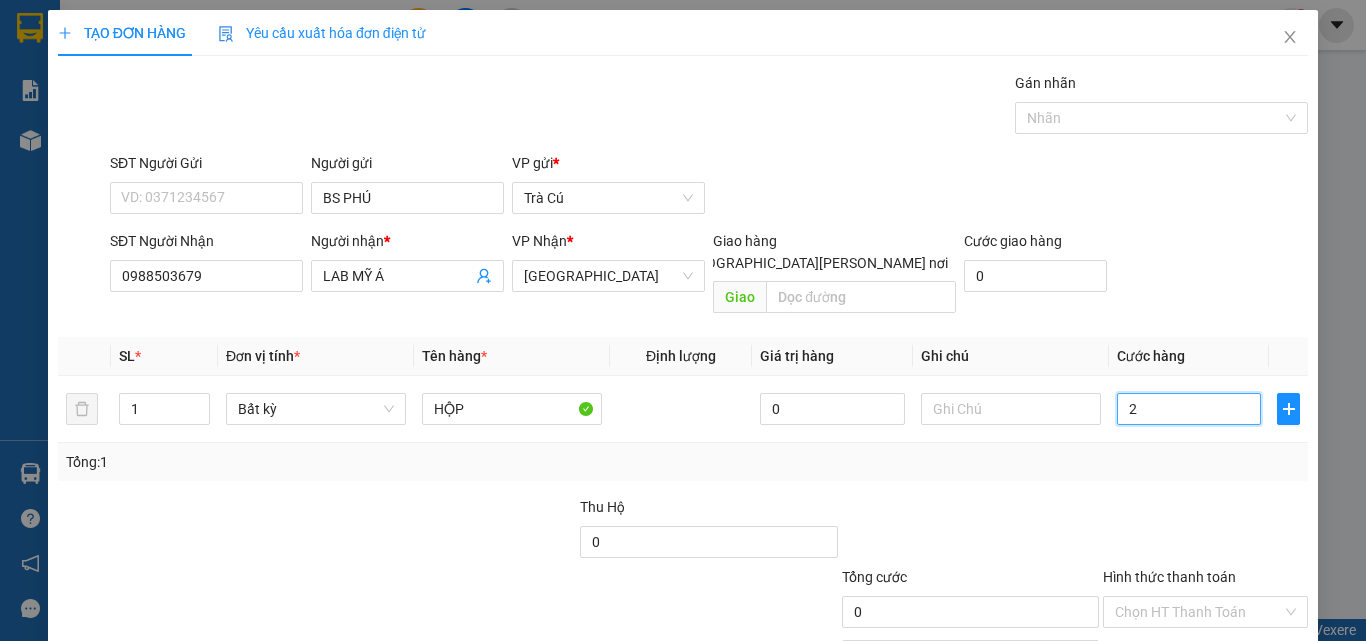 type on "2" 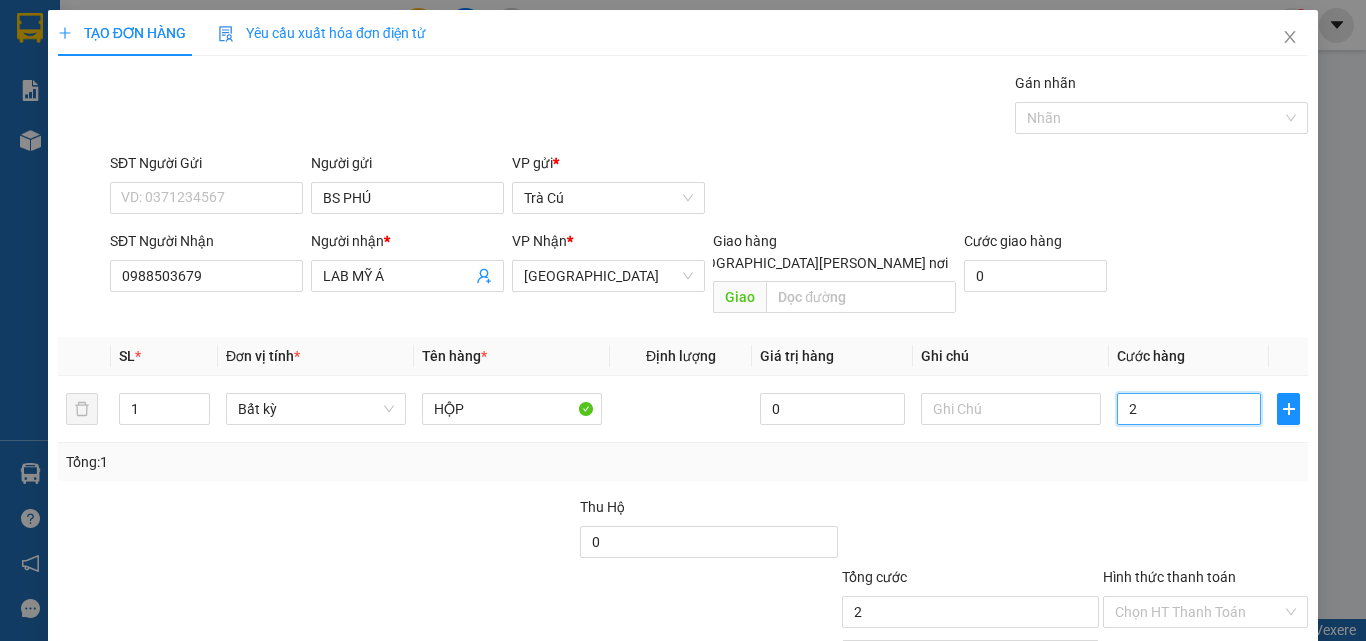 type on "20" 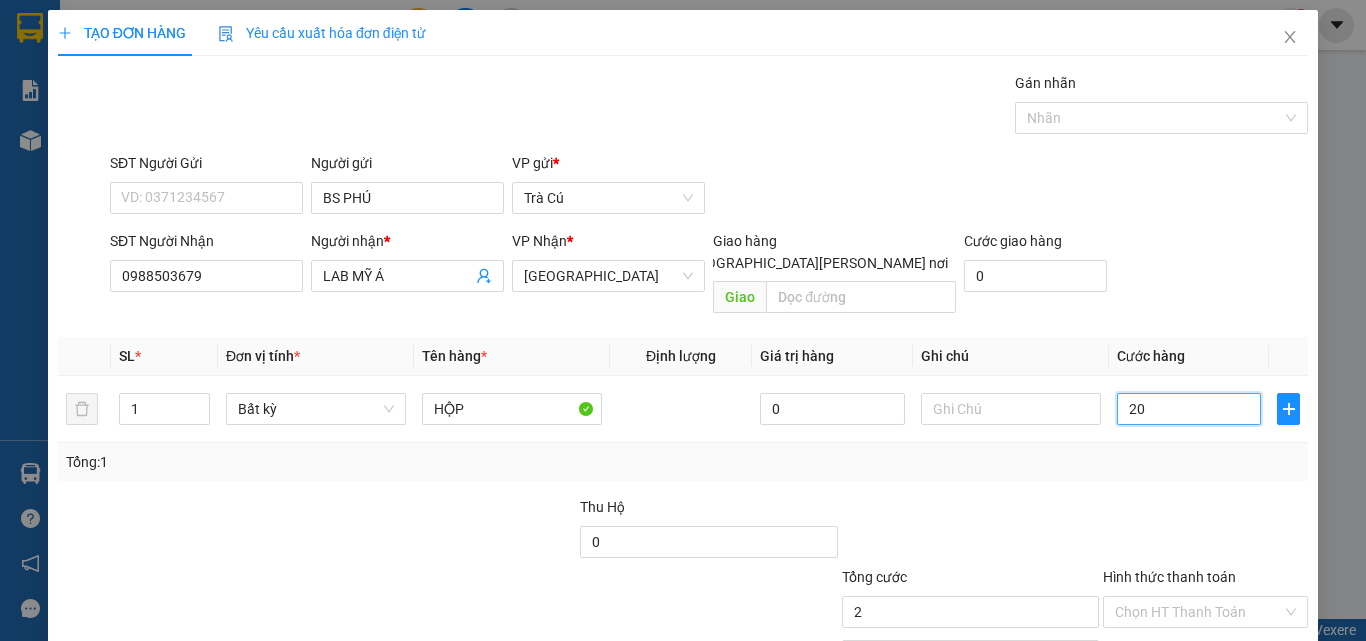 type on "20" 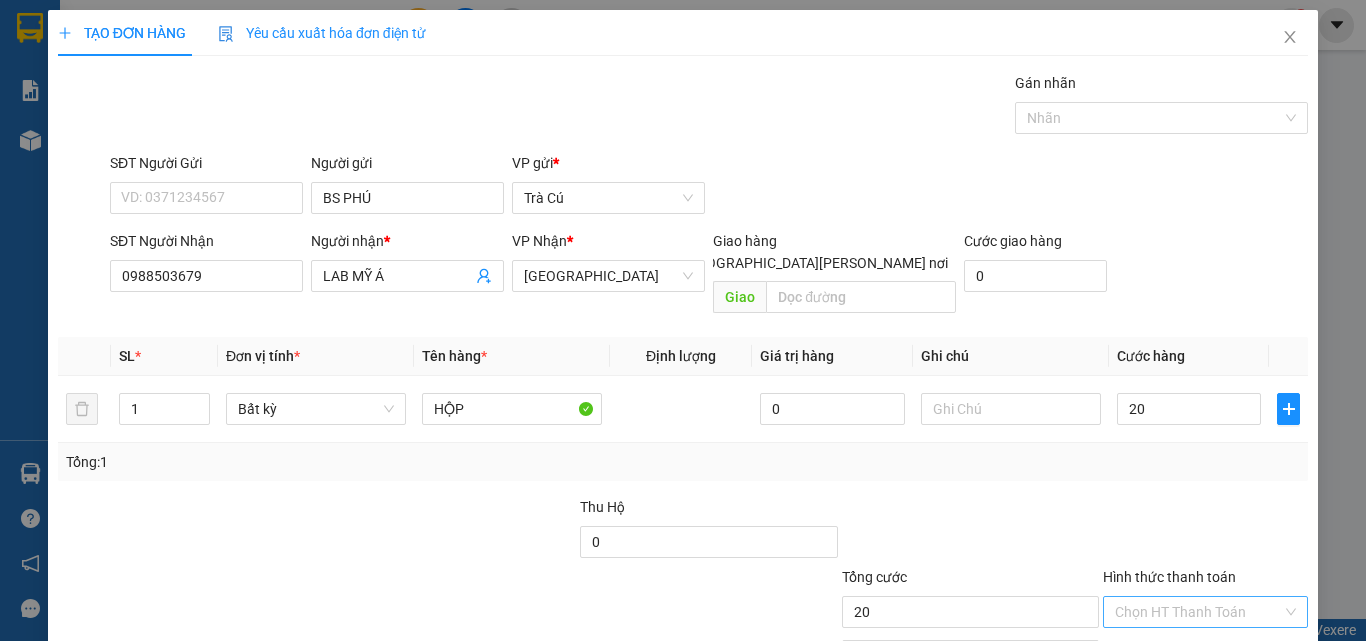 click on "Hình thức thanh toán" at bounding box center (1198, 612) 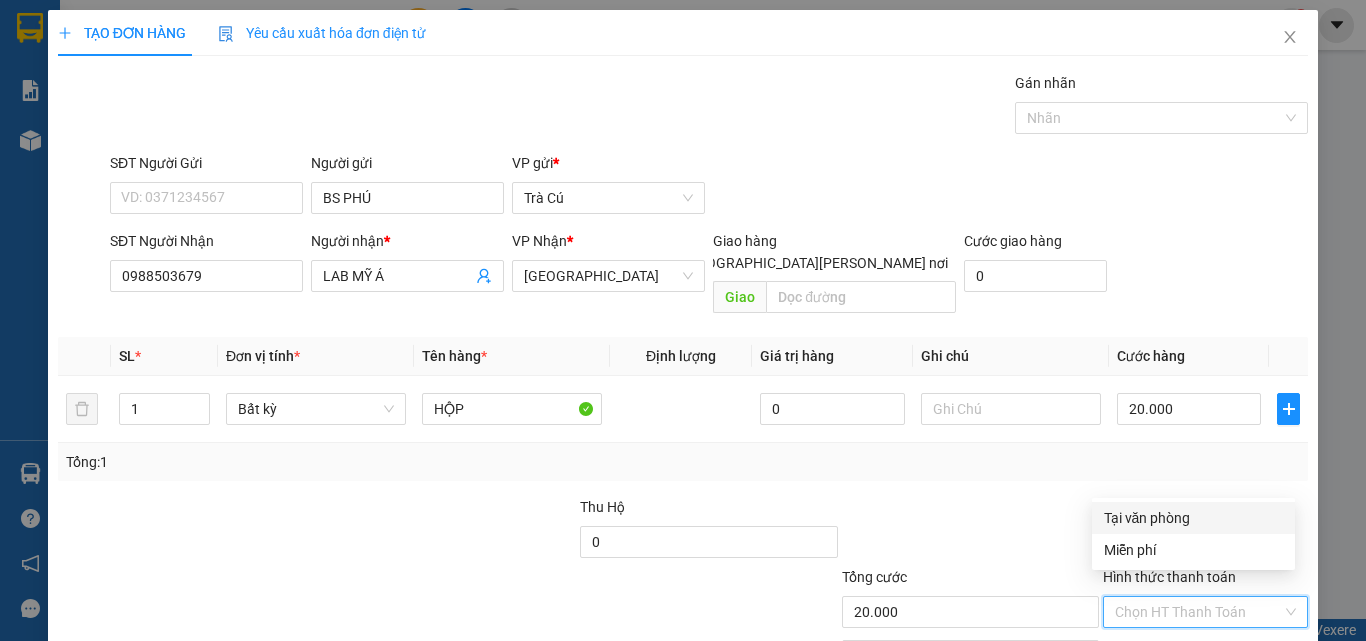 click on "Tại văn phòng" at bounding box center (1193, 518) 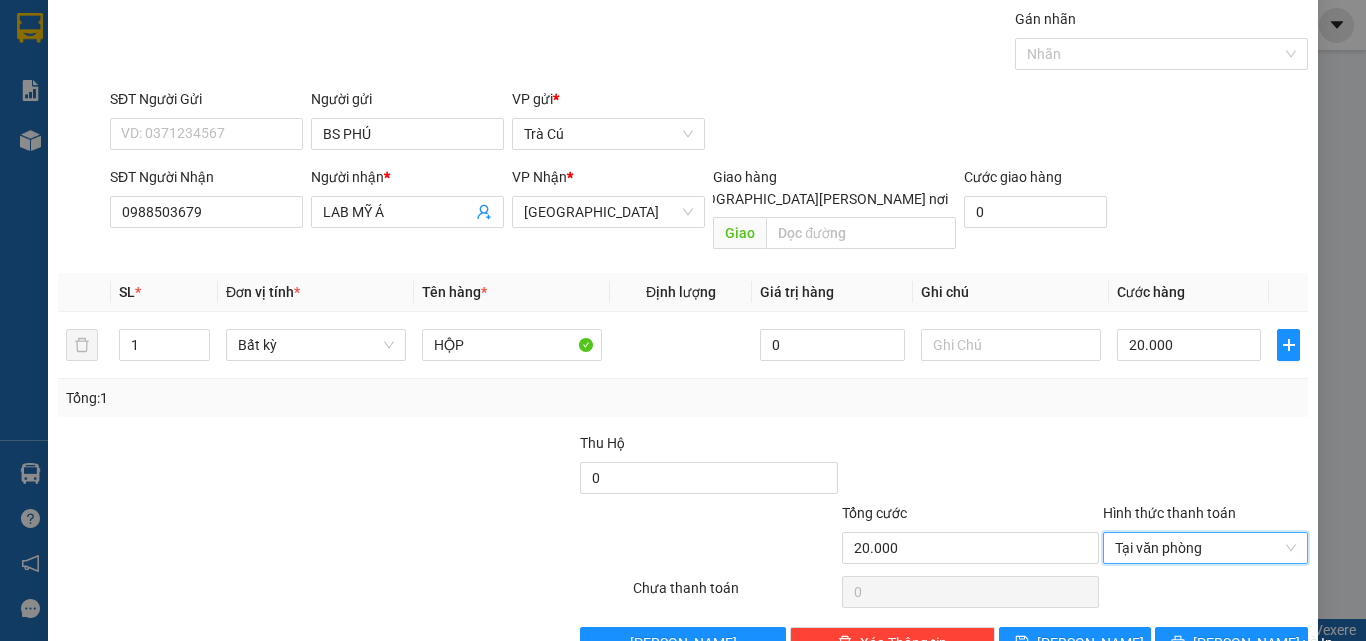 scroll, scrollTop: 99, scrollLeft: 0, axis: vertical 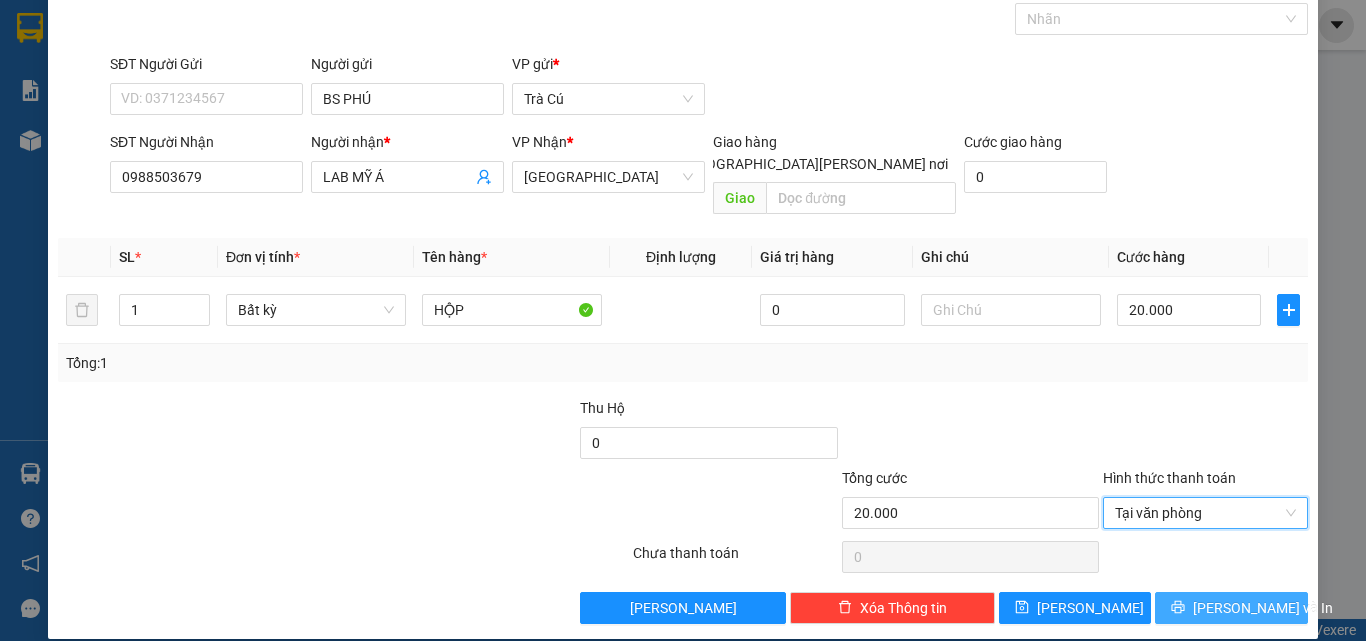 click on "[PERSON_NAME] và In" at bounding box center [1231, 608] 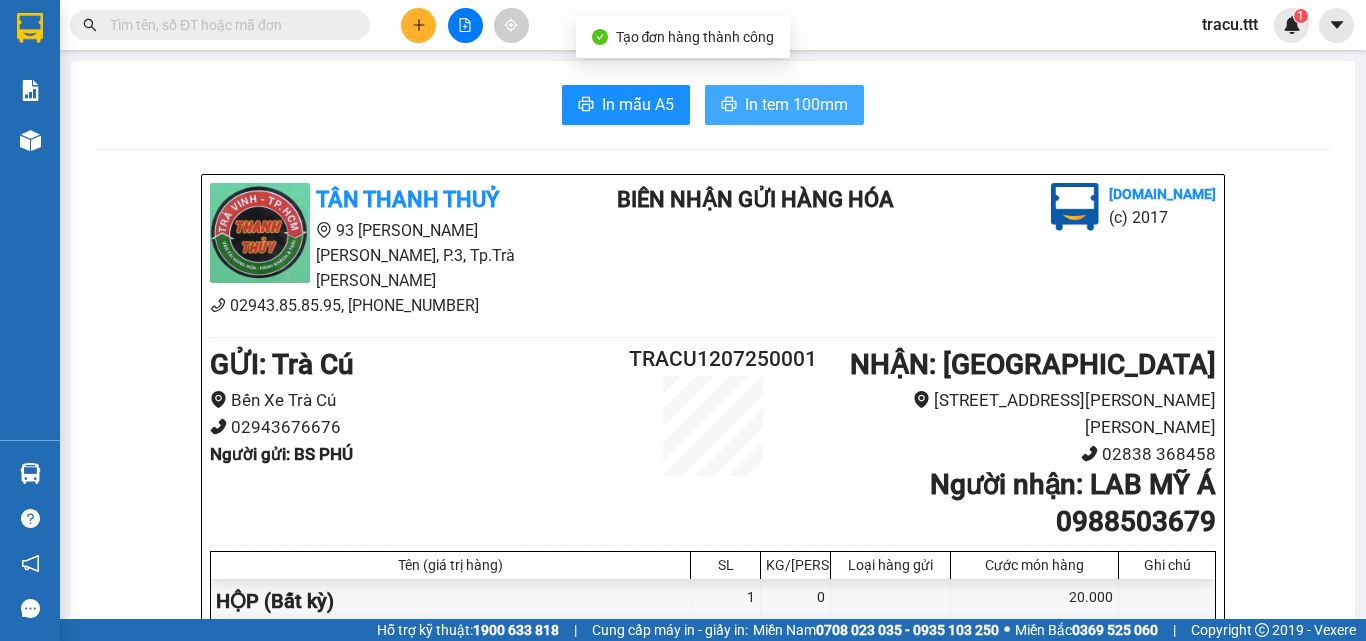 click on "In tem 100mm" at bounding box center [796, 104] 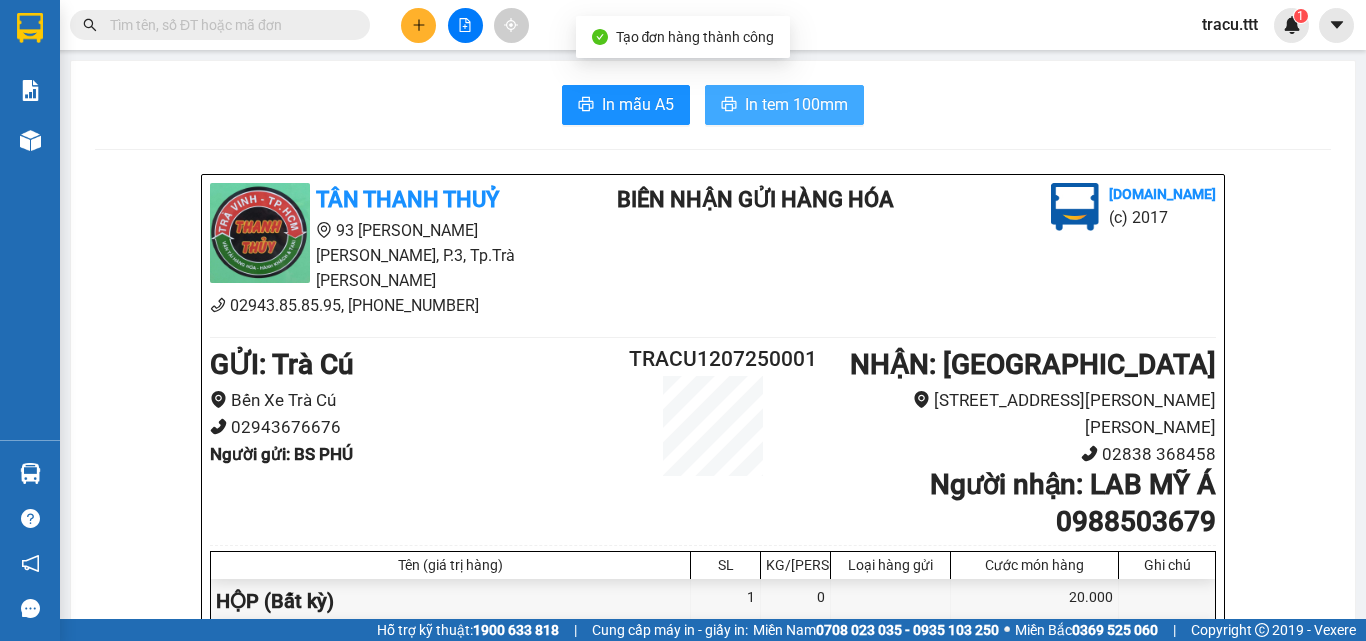 scroll, scrollTop: 0, scrollLeft: 0, axis: both 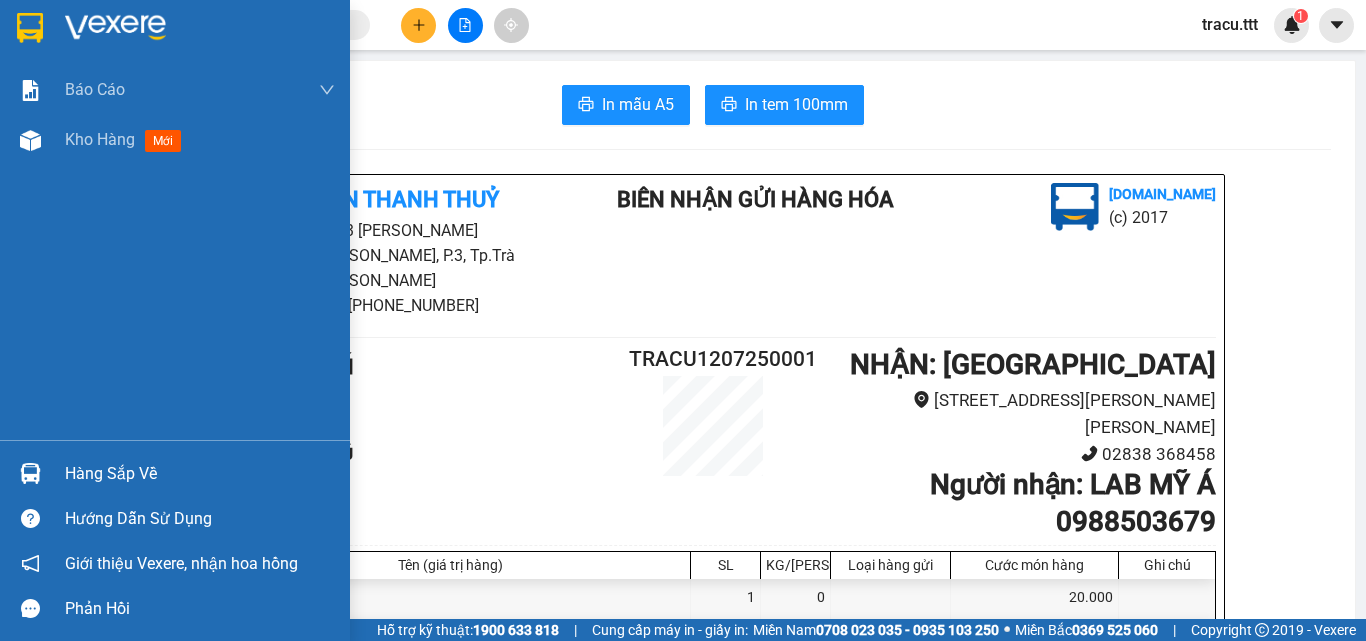 click at bounding box center [30, 28] 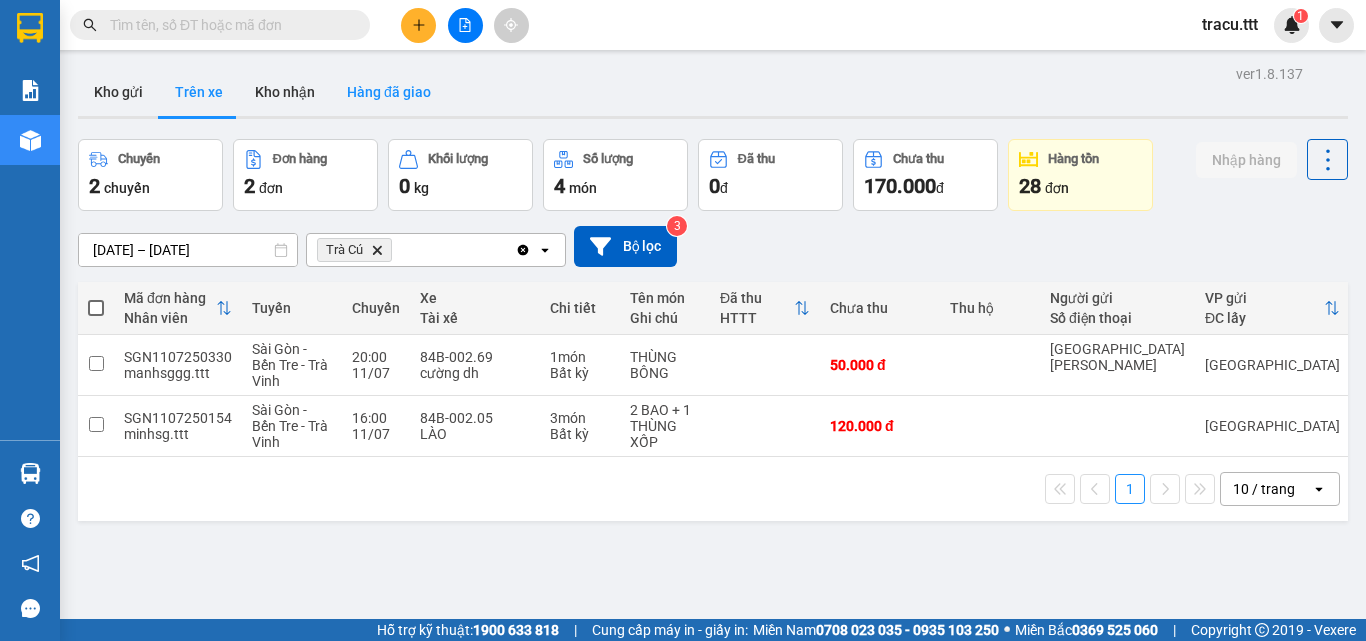 click on "Hàng đã giao" at bounding box center [389, 92] 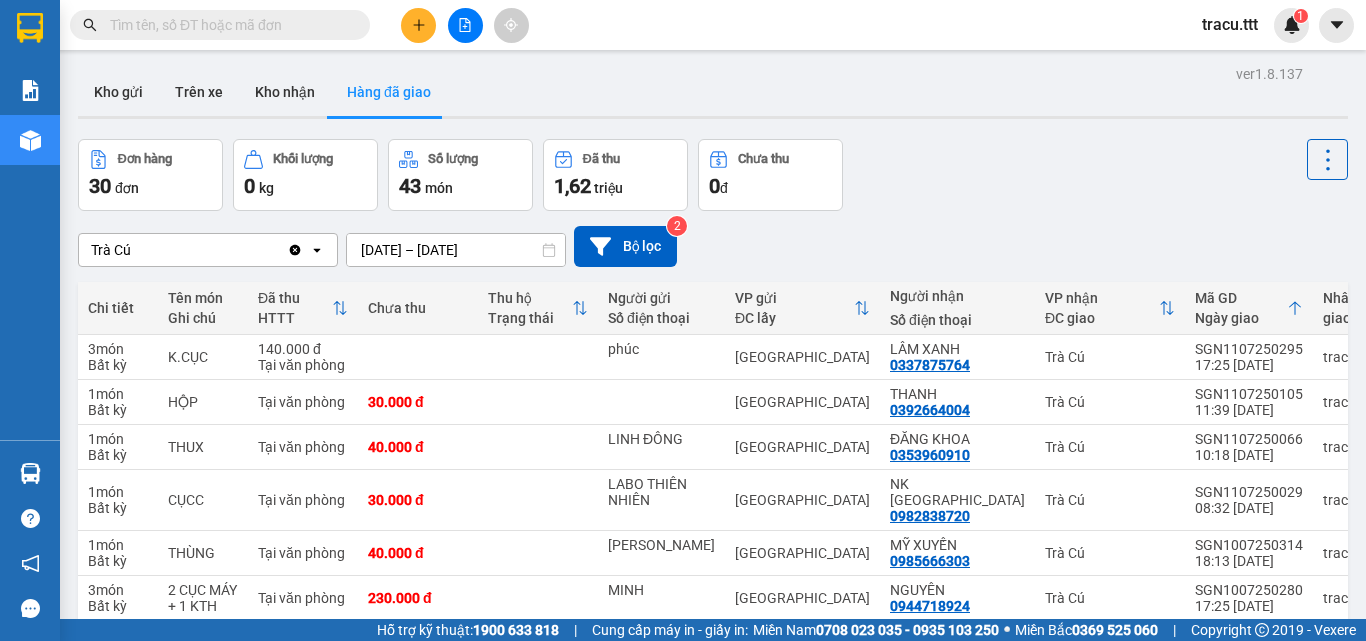 click 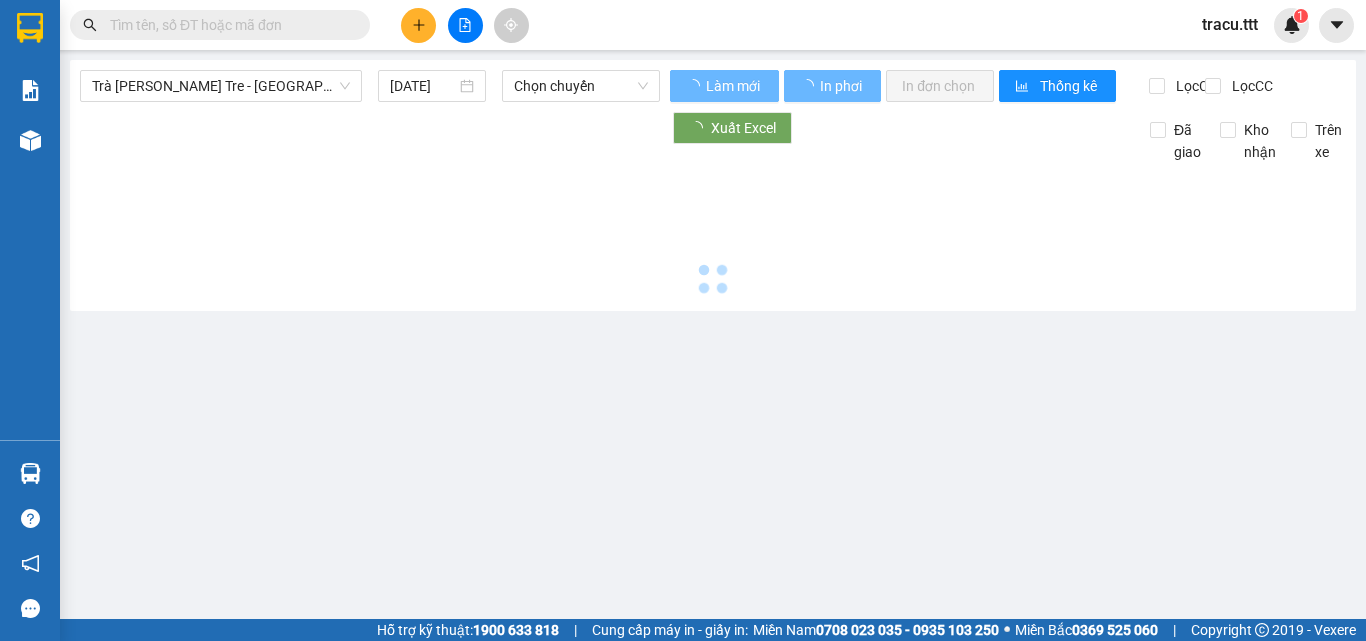 type on "[DATE]" 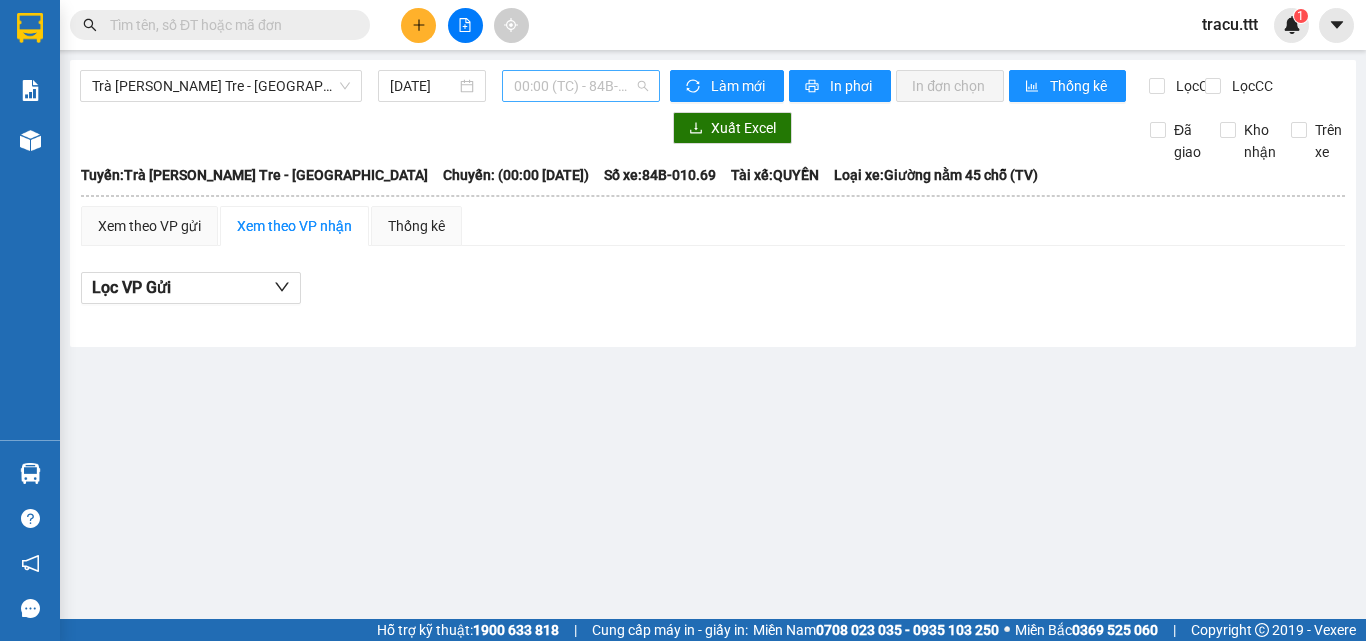 click on "00:00   (TC)   - 84B-010.69  - (Đã [PERSON_NAME])" at bounding box center [581, 86] 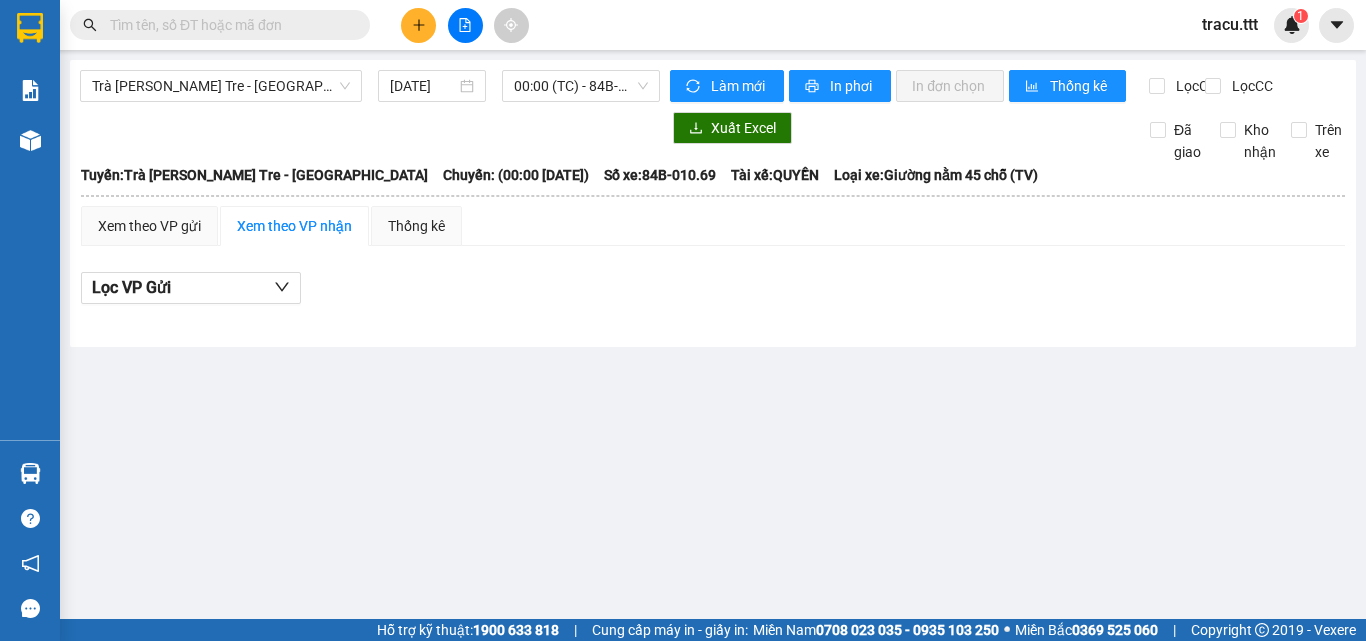 drag, startPoint x: 396, startPoint y: 132, endPoint x: 420, endPoint y: 123, distance: 25.632011 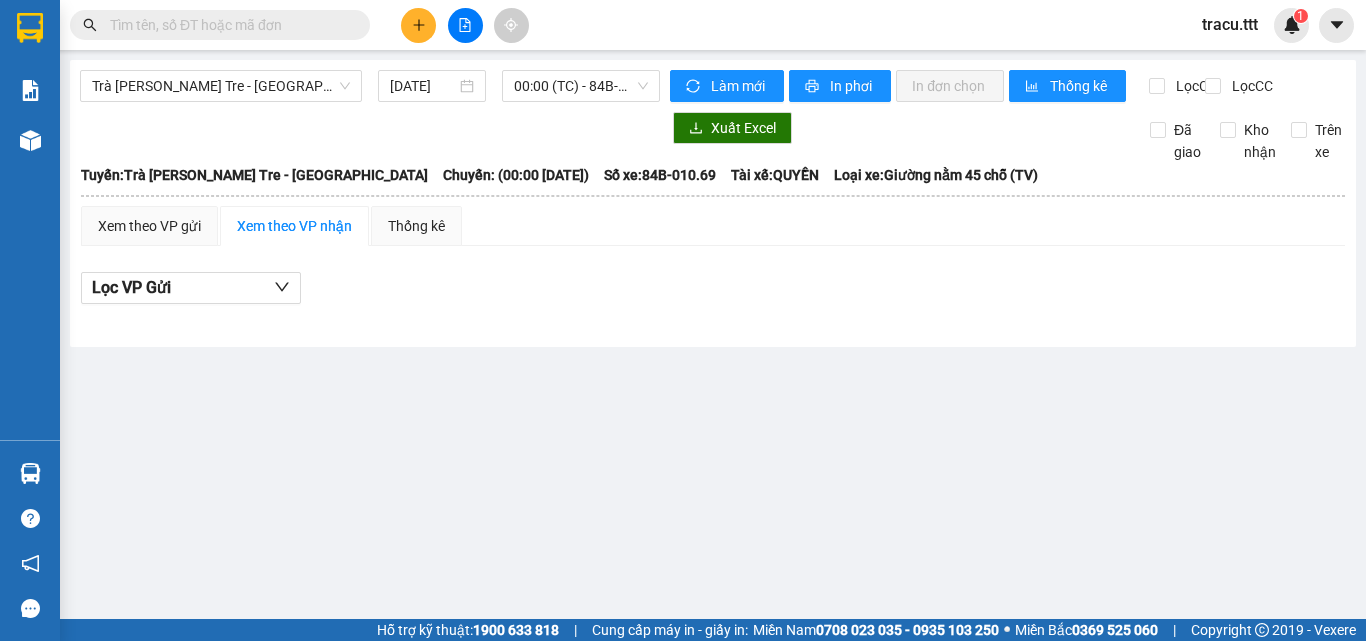click at bounding box center [370, 128] 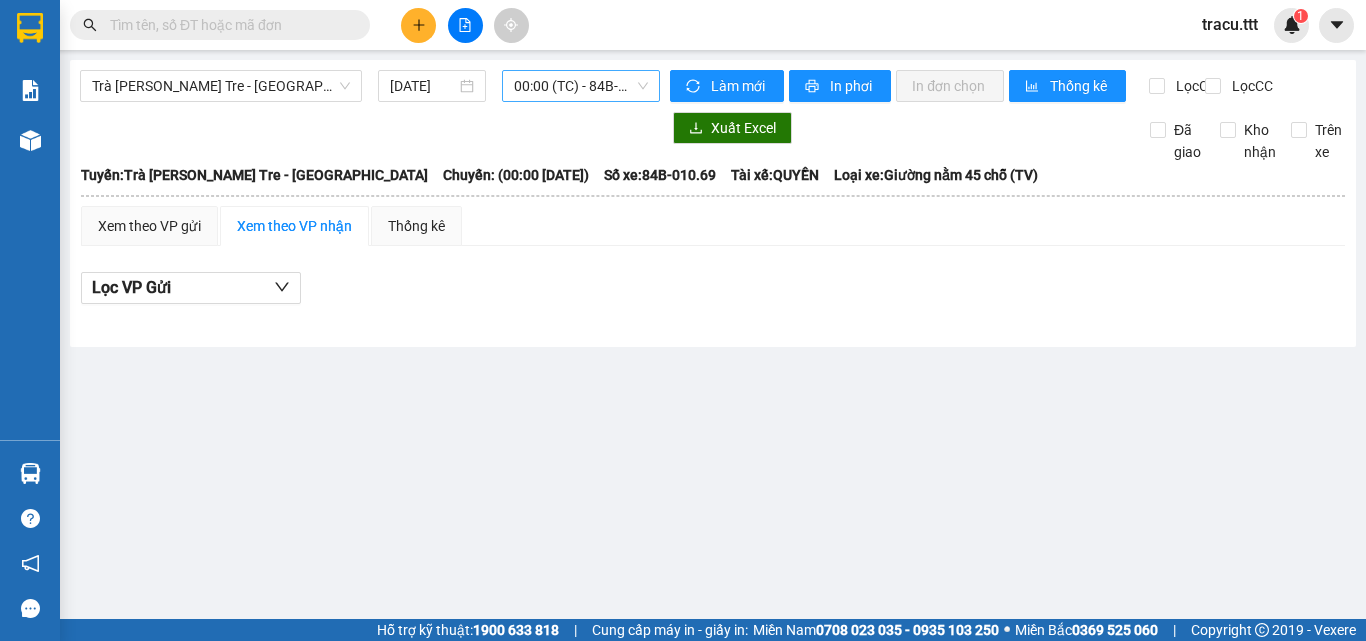 click on "00:00   (TC)   - 84B-010.69  - (Đã [PERSON_NAME])" at bounding box center (581, 86) 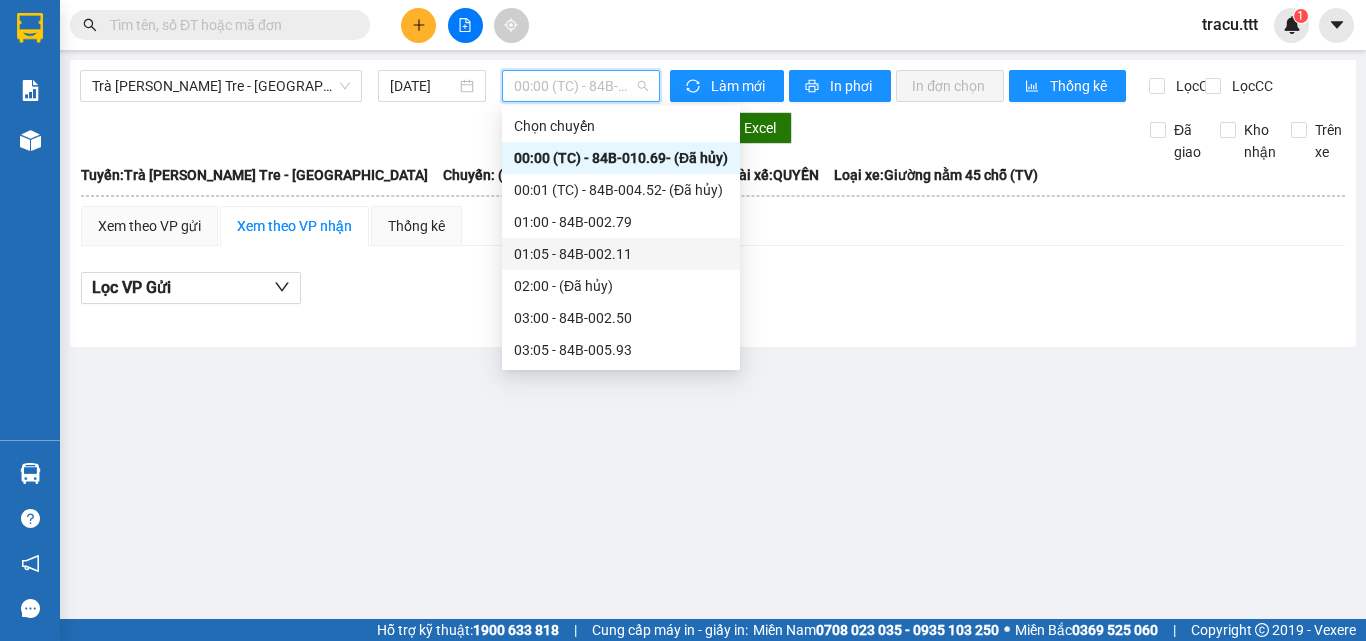 click on "01:05     - 84B-002.11" at bounding box center (621, 254) 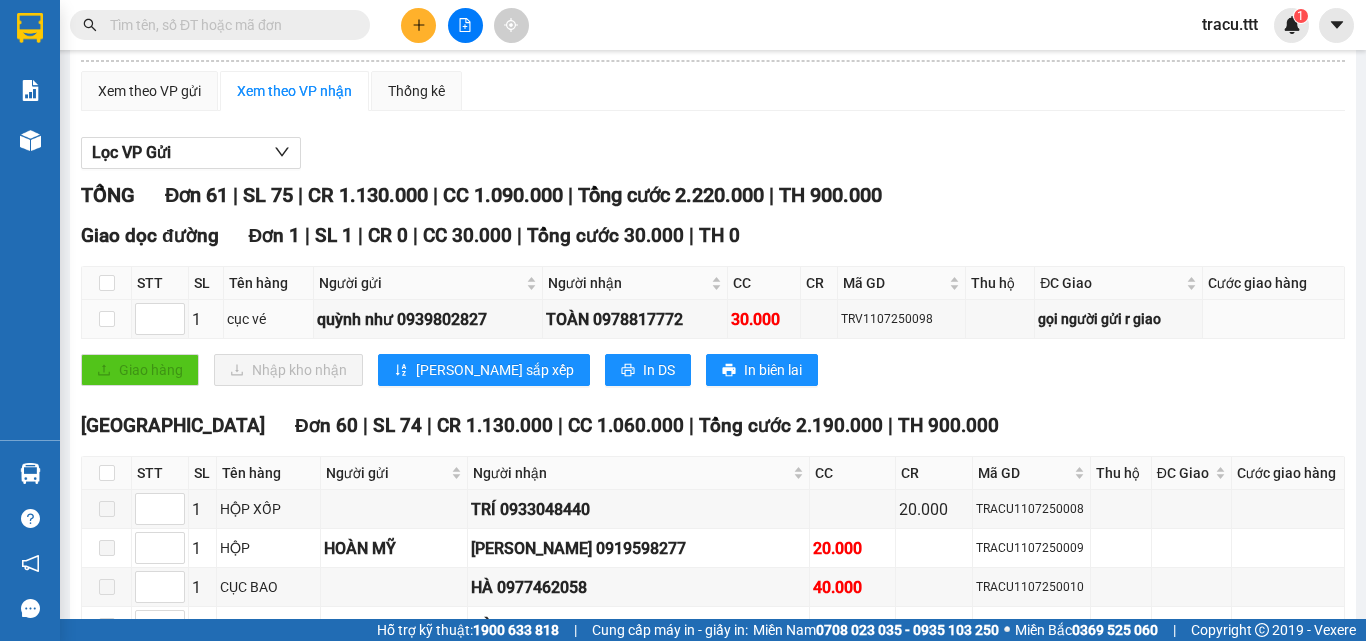 scroll, scrollTop: 100, scrollLeft: 0, axis: vertical 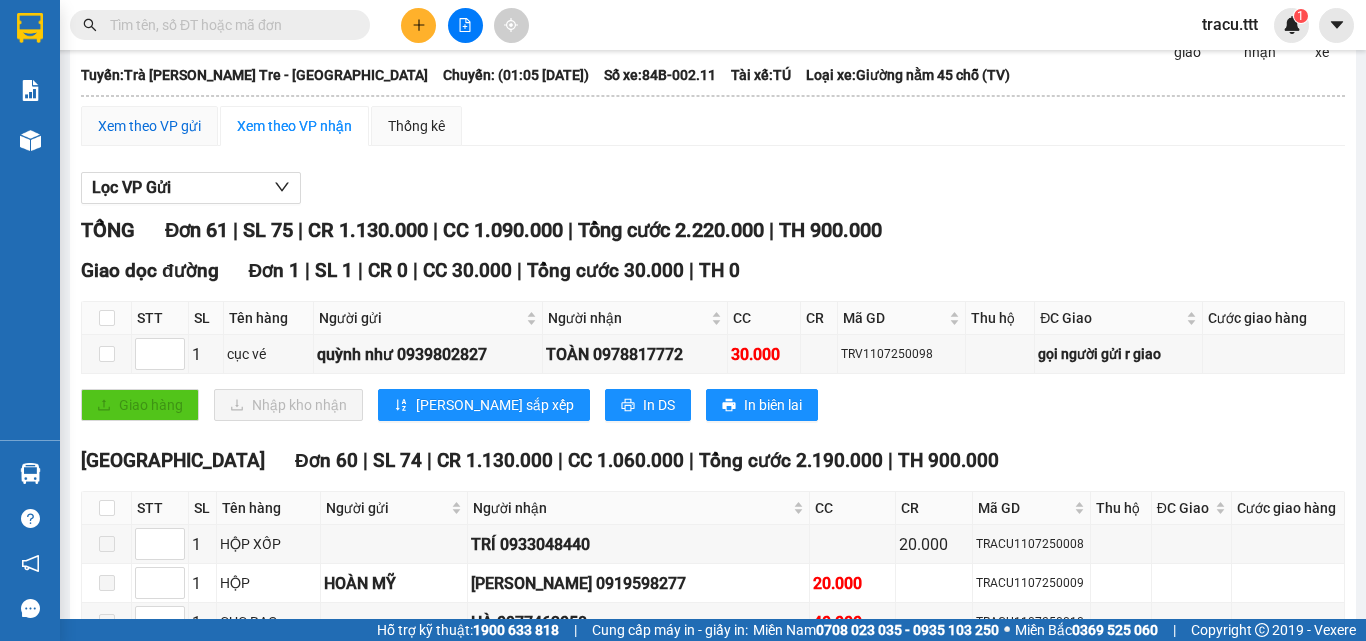 click on "Xem theo VP gửi" at bounding box center (149, 126) 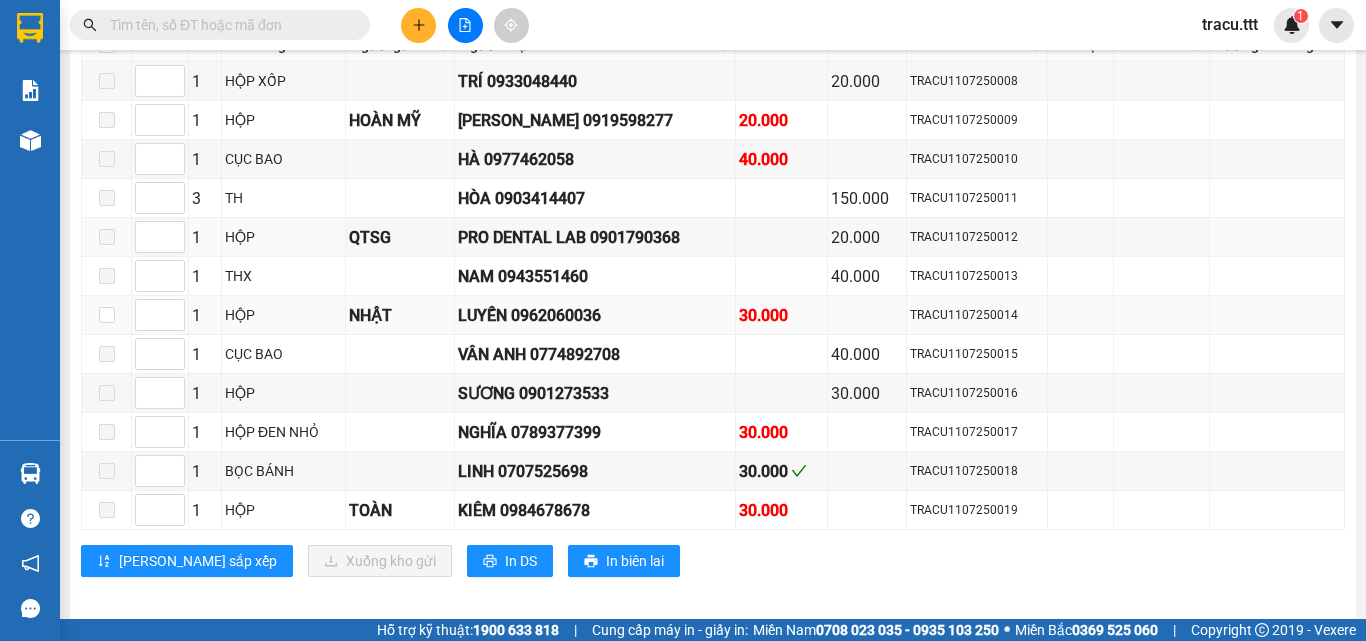 scroll, scrollTop: 2512, scrollLeft: 0, axis: vertical 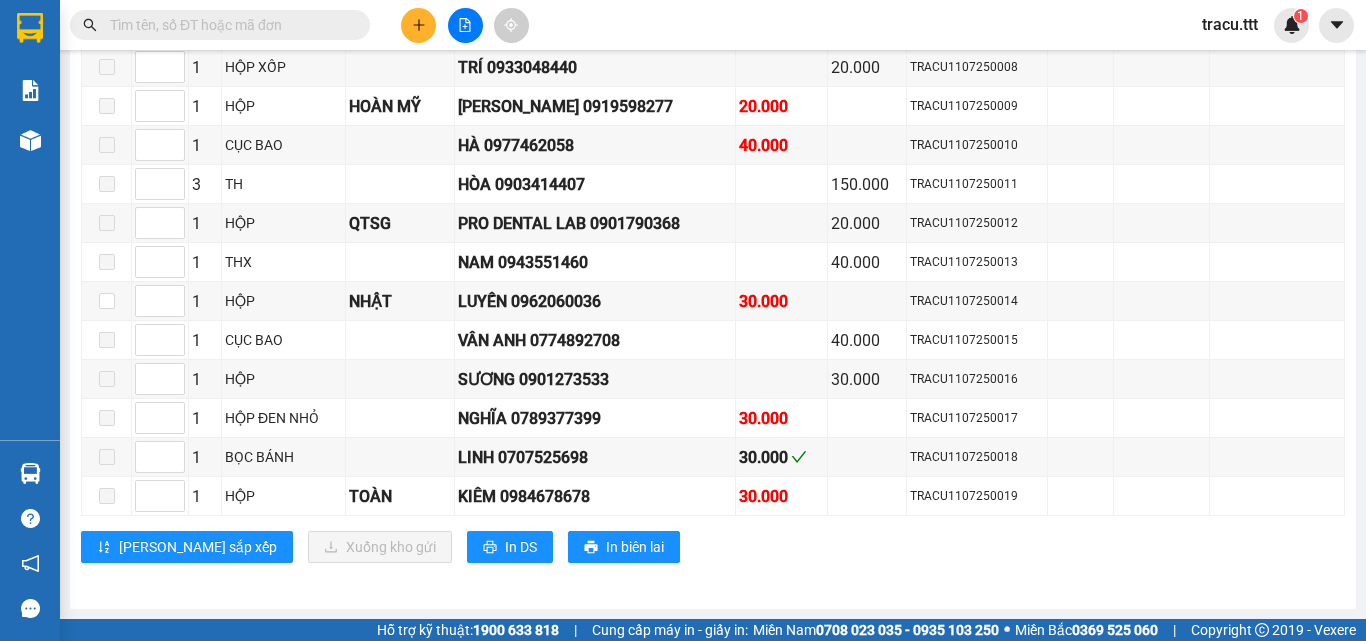 click at bounding box center [228, 25] 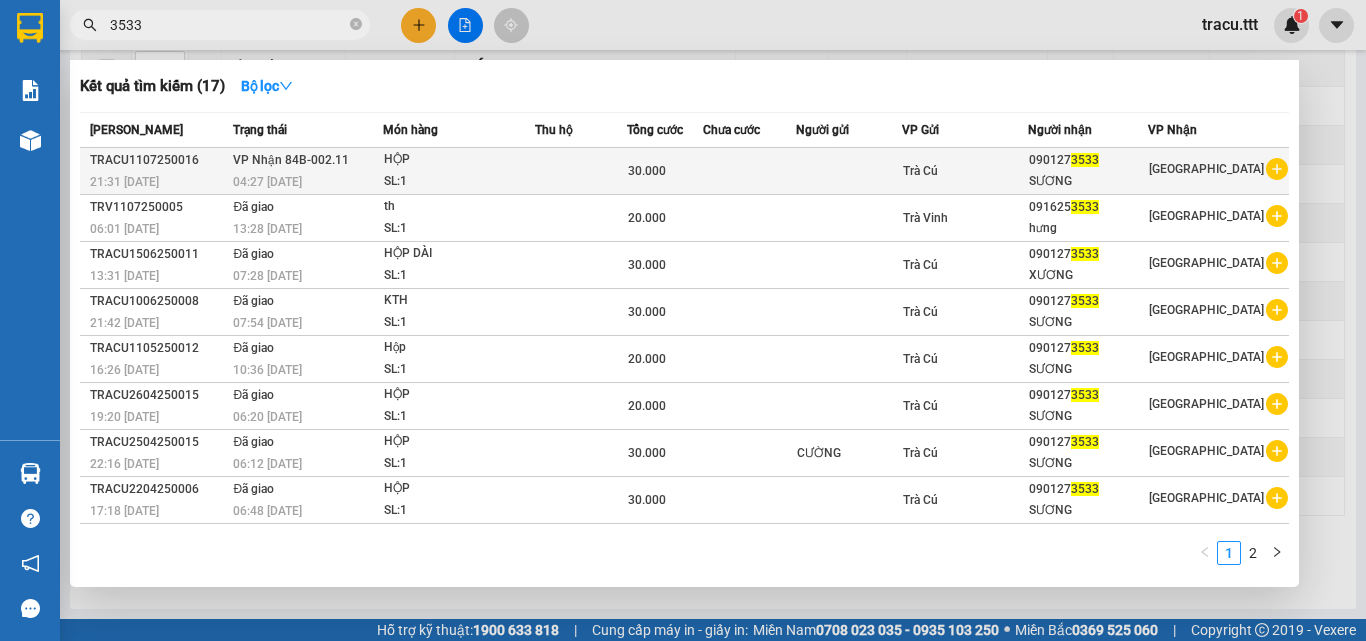 type on "3533" 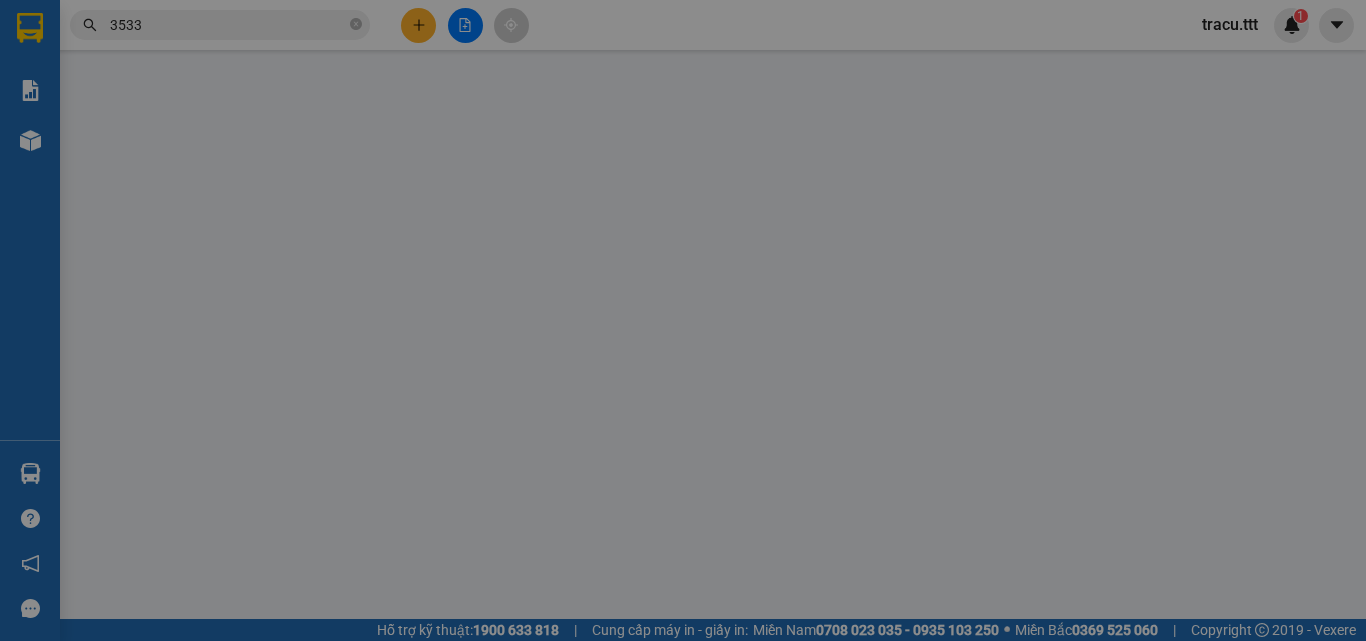 scroll, scrollTop: 0, scrollLeft: 0, axis: both 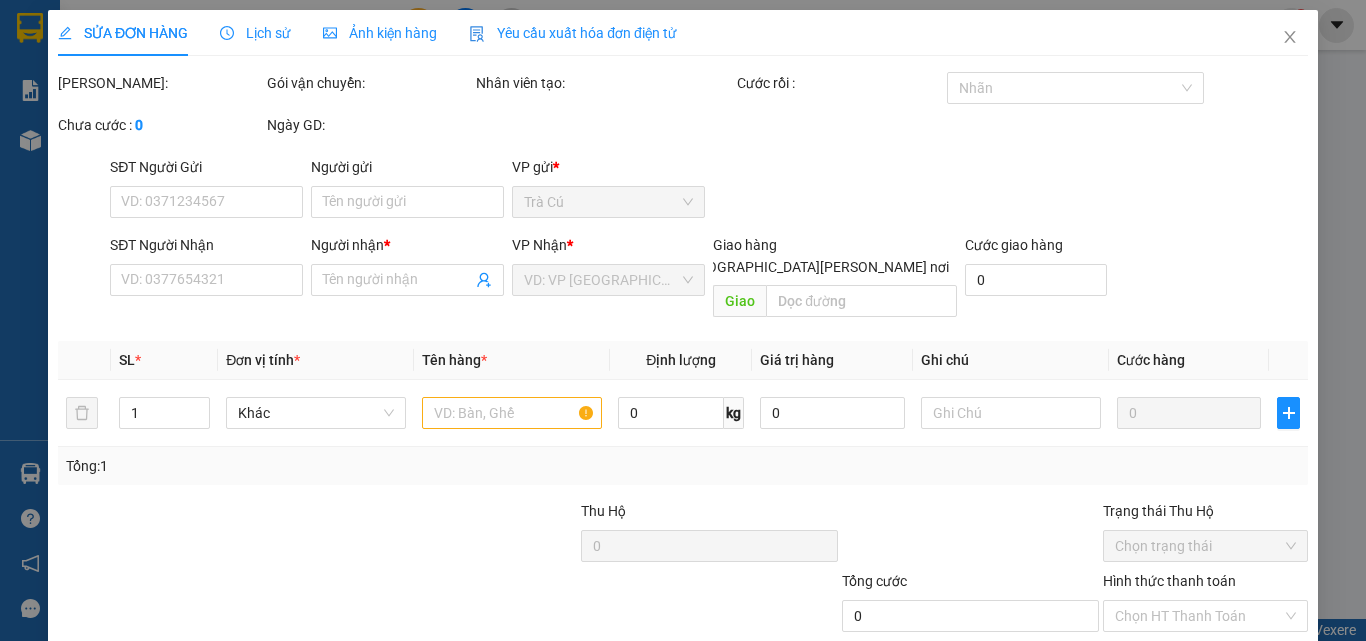 type on "0901273533" 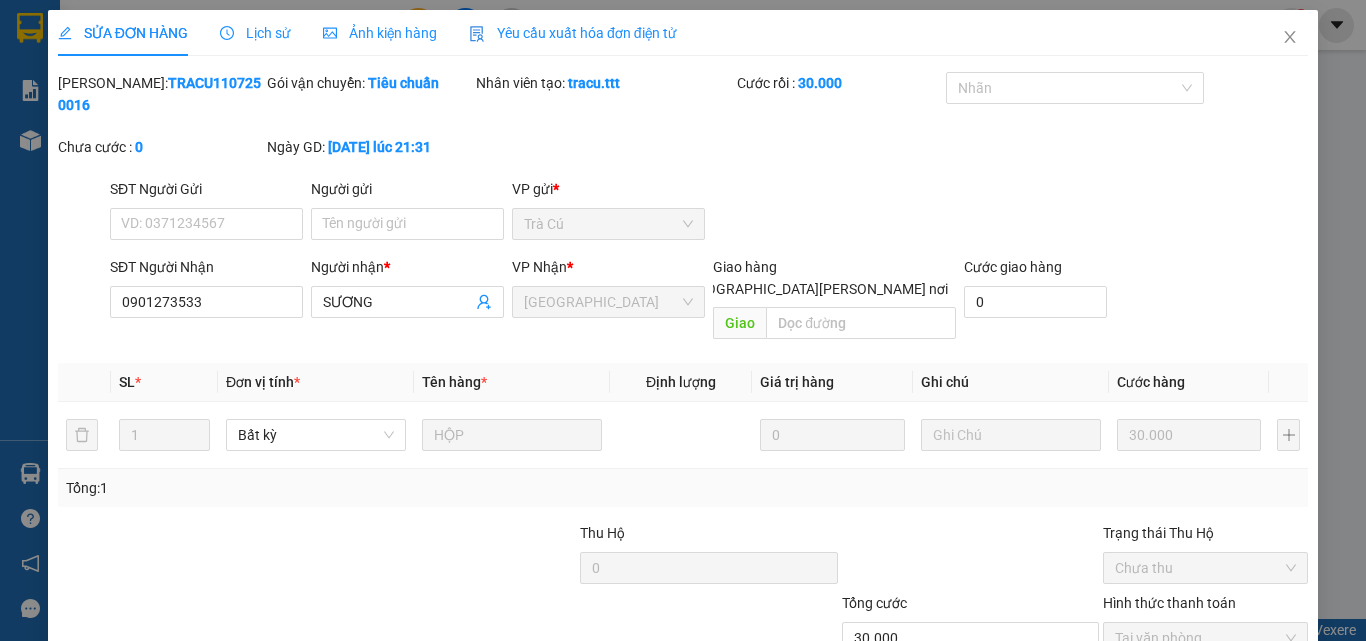 click on "Lịch sử" at bounding box center [255, 33] 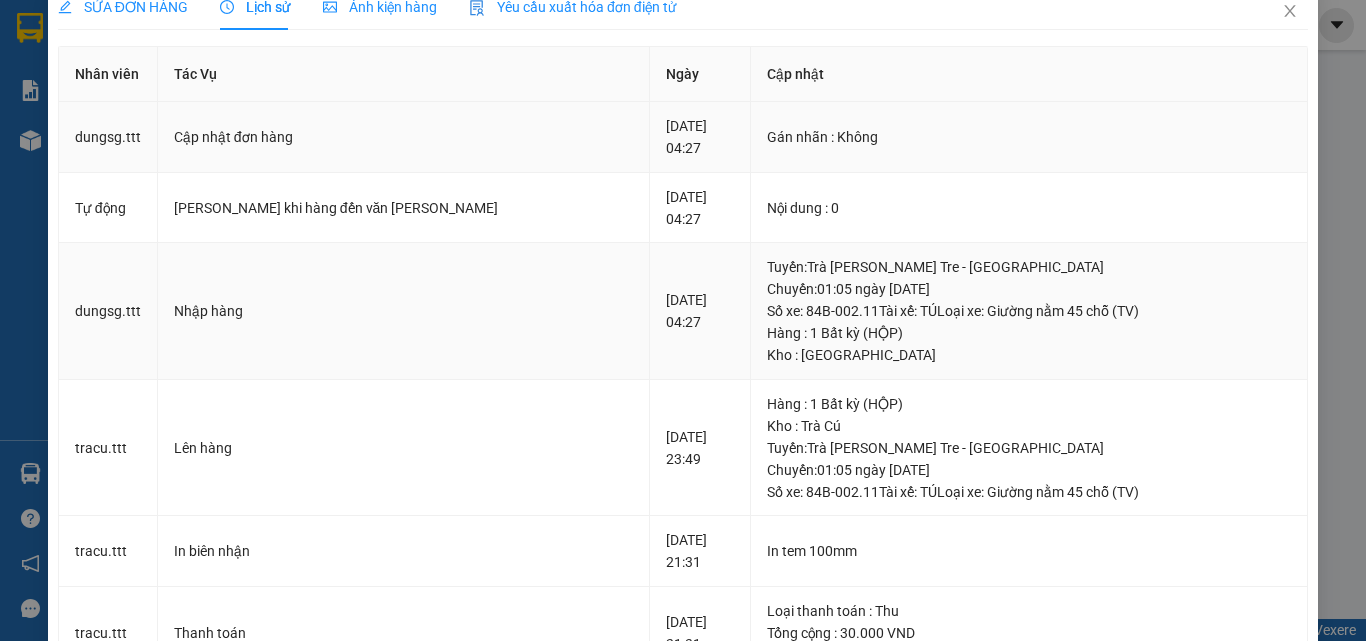 scroll, scrollTop: 0, scrollLeft: 0, axis: both 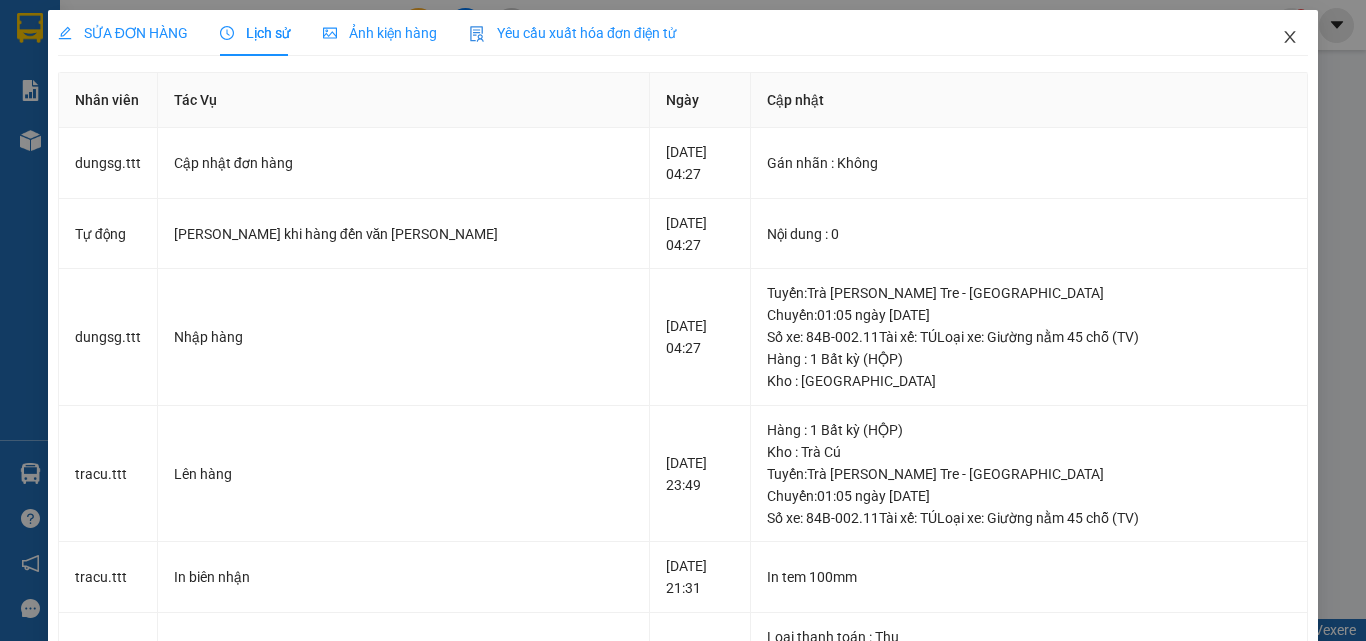 click 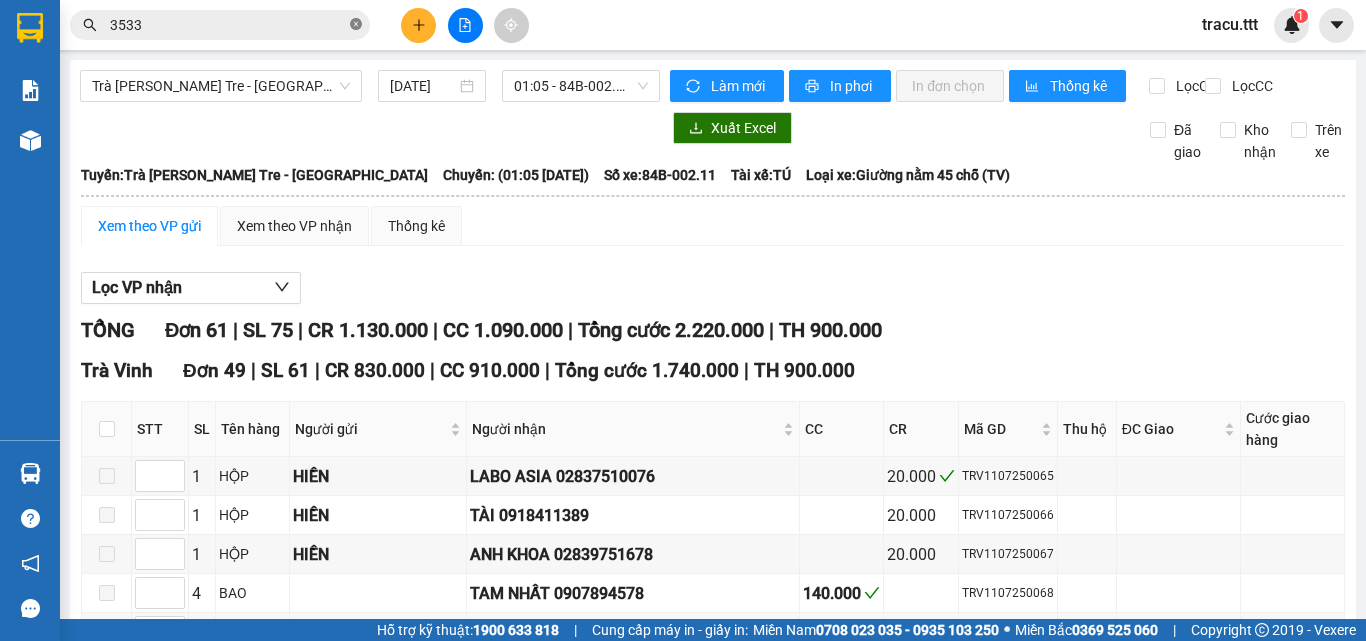 click 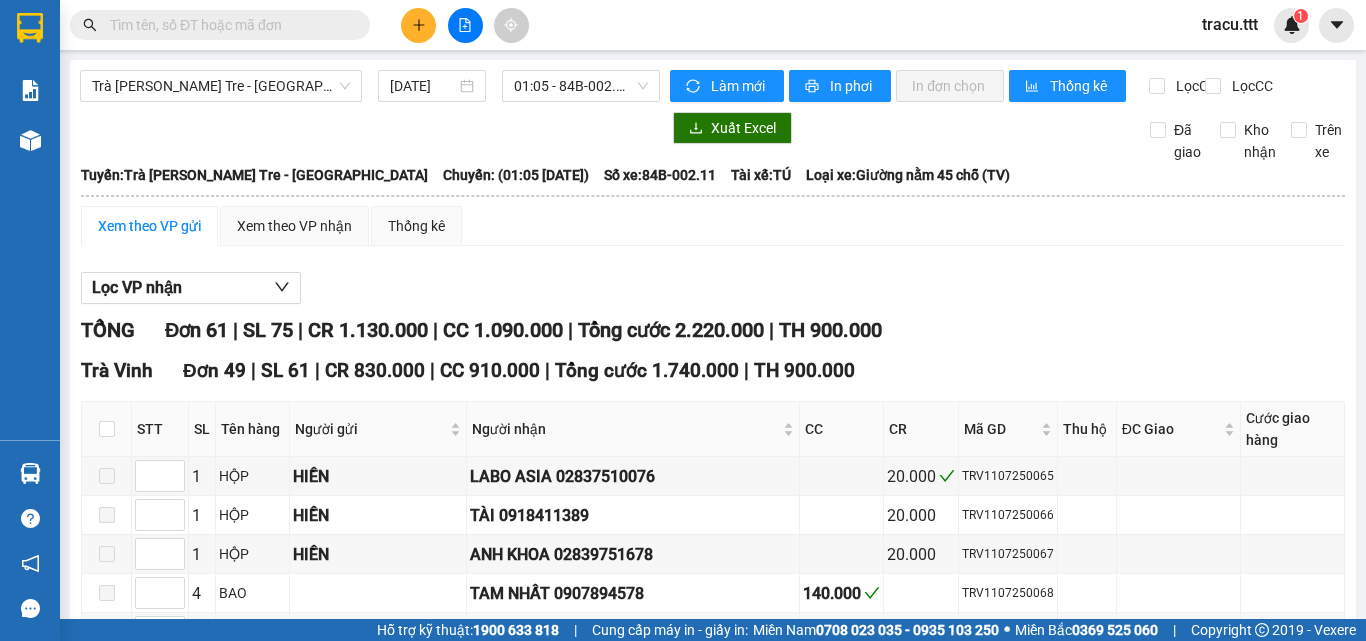 click on "Lọc VP [PERSON_NAME] Đơn   61 | SL   75 | CR   1.130.000 | CC   1.090.000 | [PERSON_NAME]   2.220.000 | TH   900.000 [GEOGRAPHIC_DATA][PERSON_NAME]   49 | SL   61 | CR   830.000 | CC   910.000 | [PERSON_NAME]   1.740.000 | TH   900.000 STT SL Tên hàng Người gửi Người nhận CC CR Mã GD Thu hộ ĐC [PERSON_NAME] [PERSON_NAME] hàng [PERSON_NAME]                           1 HỘP [PERSON_NAME] ASIA 02837510076 20.000 TRV1107250065 1 HỘP [PERSON_NAME] 0918411389 20.000 TRV1107250066 1 HỘP [PERSON_NAME] [PERSON_NAME] 02839751678 20.000 TRV1107250067 4 [PERSON_NAME] NHẤT 0907894578 140.000 TRV1107250068 1 [GEOGRAPHIC_DATA][PERSON_NAME]  0901350694 30.000 TRV1107250069 1 CỤC VÉ [PERSON_NAME] 0909706752 20.000 TRV1107250070 1 [PERSON_NAME] HỒNG  THƯ 0906972039 20.000 TRV1107250071 1 THN SG7  [PERSON_NAME] 0976297179 20.000 TRV1107250072 1 BỌC HỘP THƯ  [PERSON_NAME] 0961317009 20.000 TRV1107250073 2 TH NGA  CÔ VÂN 0948139436 50.000 TRV1107250074 1 TH Q  A XÊ 0356182565 30.000 TRV1107250075 1 TH Q  HÙNG 0967359915 20.000 1 TH 1 1" at bounding box center [713, 1672] 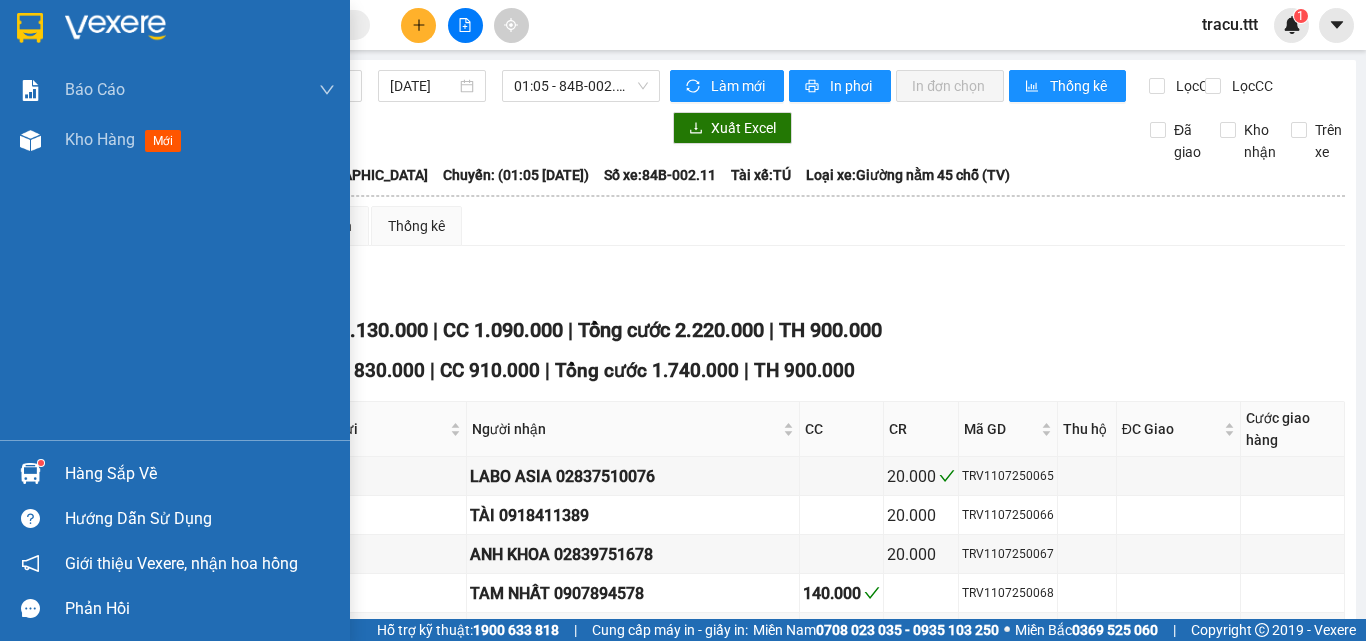 click at bounding box center [30, 28] 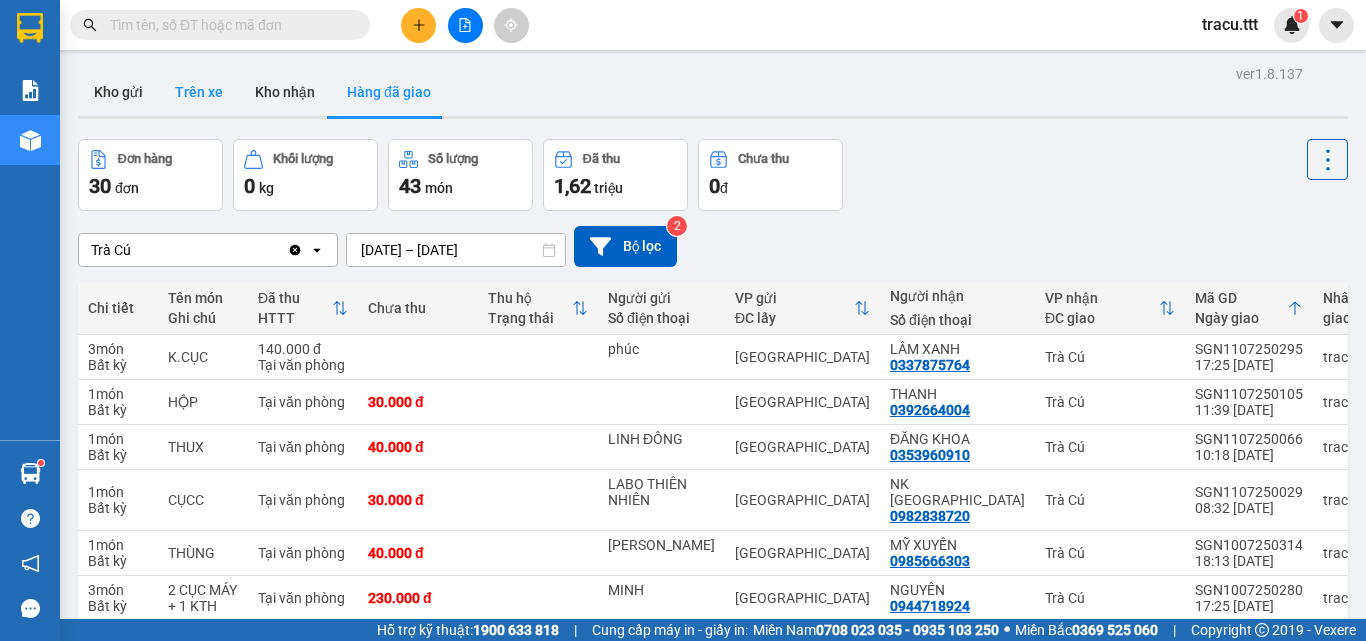 click on "Trên xe" at bounding box center (199, 92) 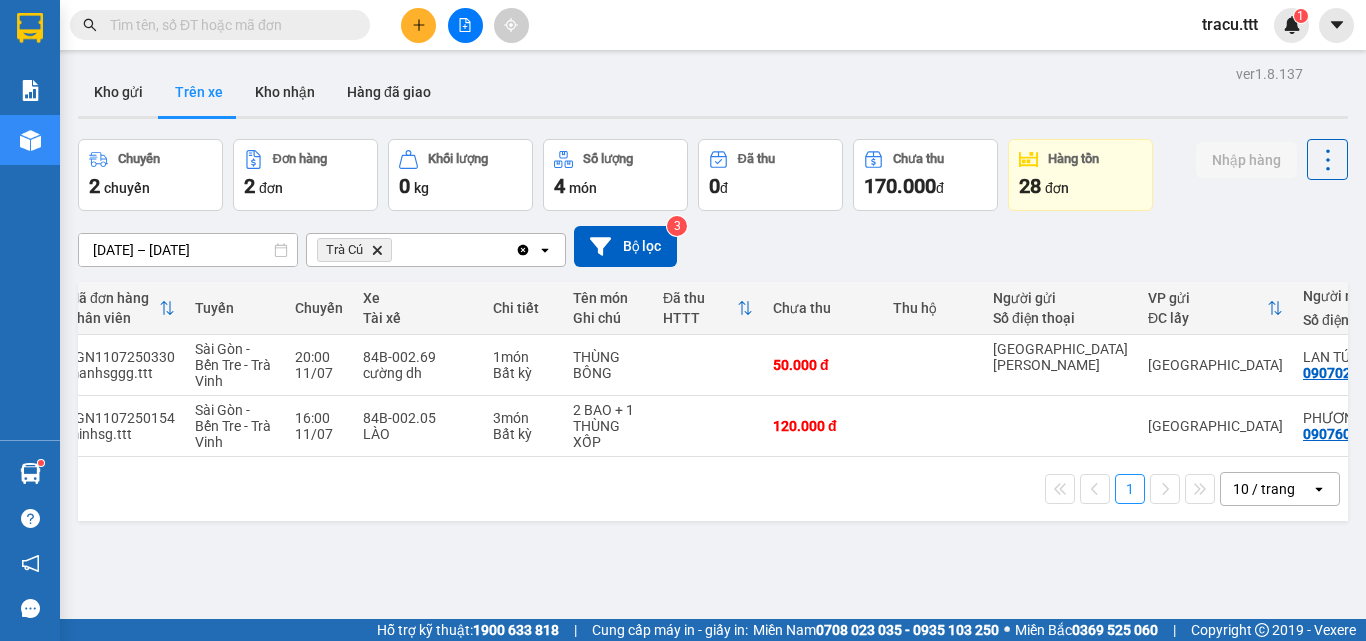 scroll, scrollTop: 0, scrollLeft: 55, axis: horizontal 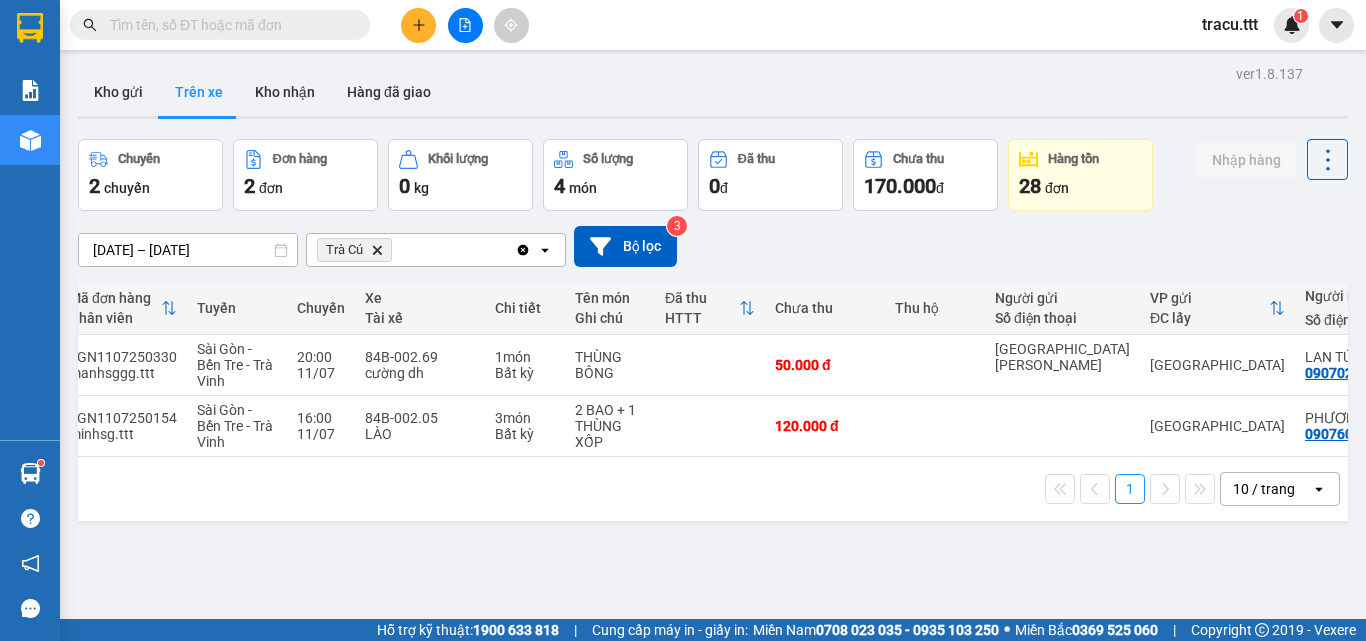 click on "ver  1.8.137 Kho gửi Trên xe [PERSON_NAME] Hàng đã giao Chuyến 2 chuyến Đơn hàng 2 đơn [PERSON_NAME] 0 kg Số [PERSON_NAME] 4 món Đã thu 0  [PERSON_NAME] thu 170.000  đ Hàng tồn 28 đơn Nhập hàng [DATE] – [DATE] Press the down arrow key to interact with the calendar and select a date. Press the escape button to close the calendar. Selected date range is from [DATE] to [DATE]. Trà Cú Delete Clear all open Bộ lọc 3 Mã đơn hàng [PERSON_NAME] [PERSON_NAME] Xe Tài xế [PERSON_NAME] Tên món Ghi chú Đã thu HTTT Chưa thu Thu hộ Người gửi Số điện thoại VP gửi ĐC lấy Người [PERSON_NAME] Số điện thoại [PERSON_NAME] ĐC [PERSON_NAME] Tồn kho SGN1107250330 manhsggg.ttt [GEOGRAPHIC_DATA] - Bến Tre - Trà [PERSON_NAME] 20:00 [DATE] 84B-002.69 cường dh 1  món Bất kỳ THÙNG BÔNG 50.000 đ [GEOGRAPHIC_DATA][PERSON_NAME] LAN TÚ 0907022594 [GEOGRAPHIC_DATA] 1   ngày SGN1107250154 minhsg.ttt [GEOGRAPHIC_DATA] - Bến Tre - [GEOGRAPHIC_DATA][PERSON_NAME] 16:00 [DATE] 84B-002.05 LÀO  3  món Bất kỳ 120.000 đ ... 1" at bounding box center (713, 380) 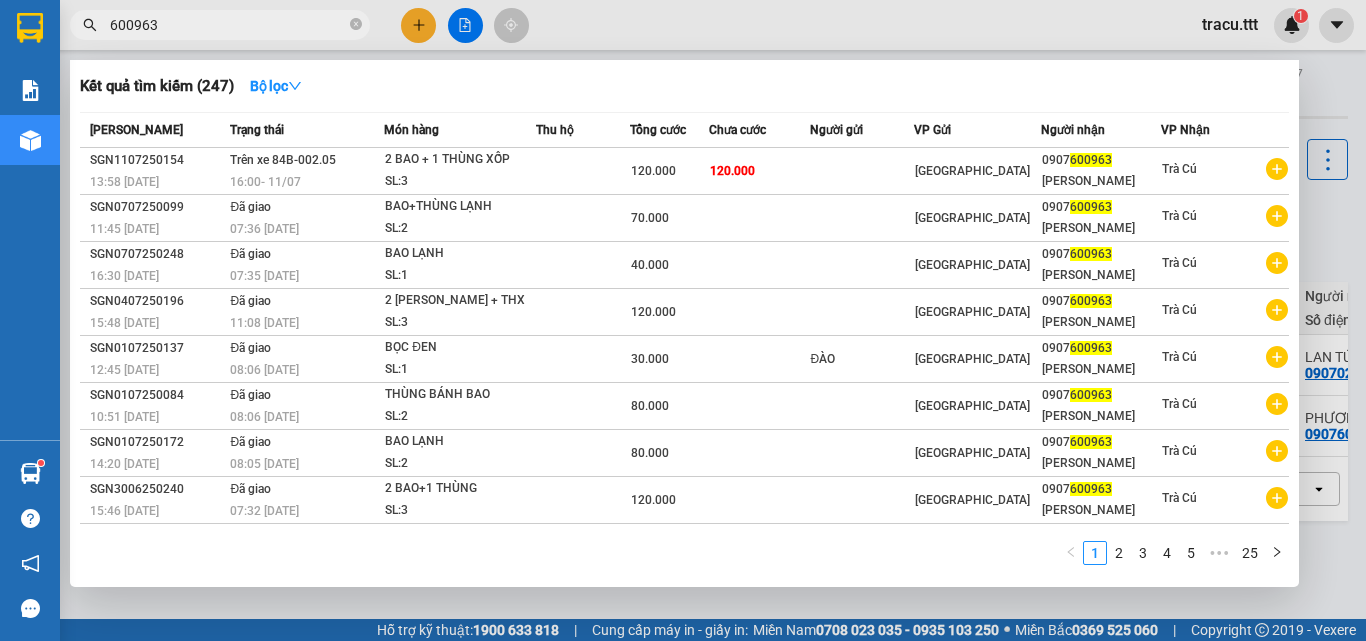 type on "600963" 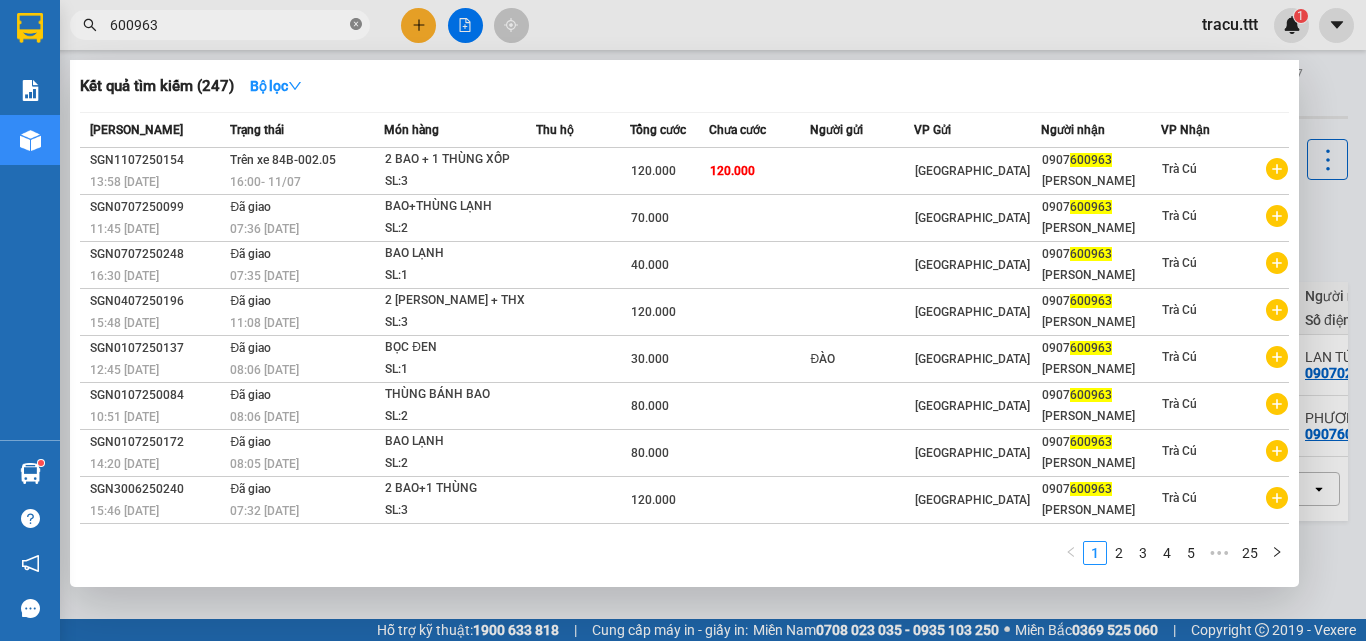 click 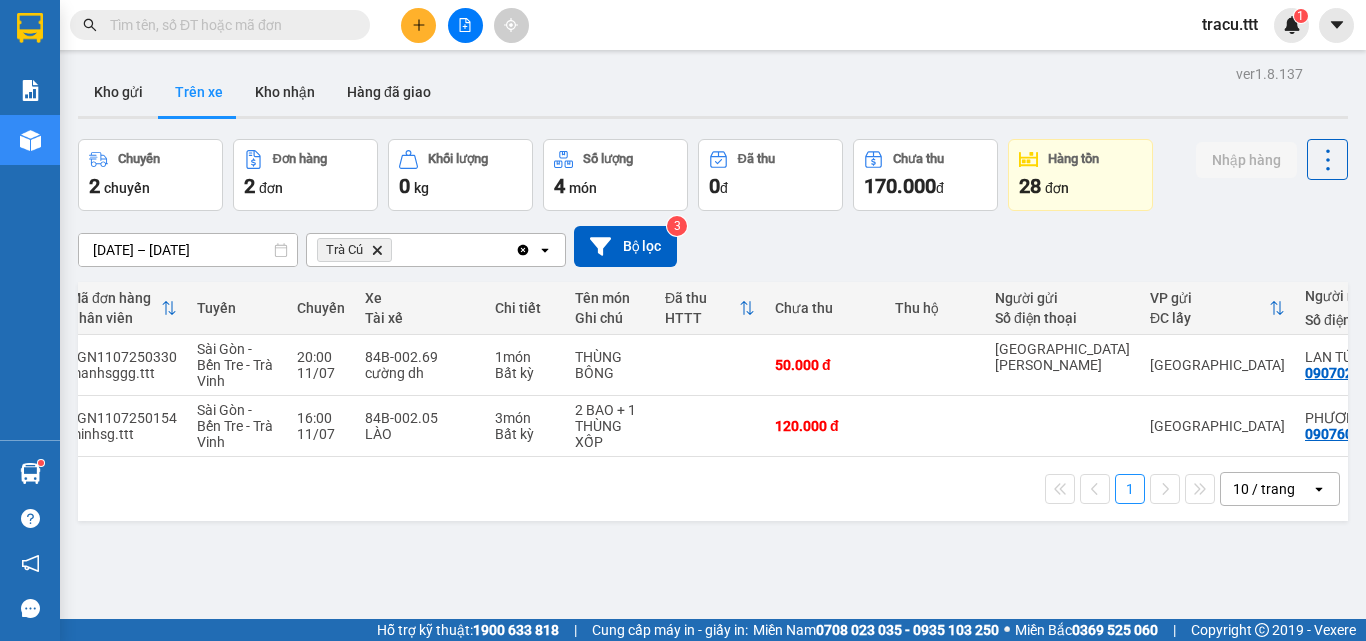 click at bounding box center (228, 25) 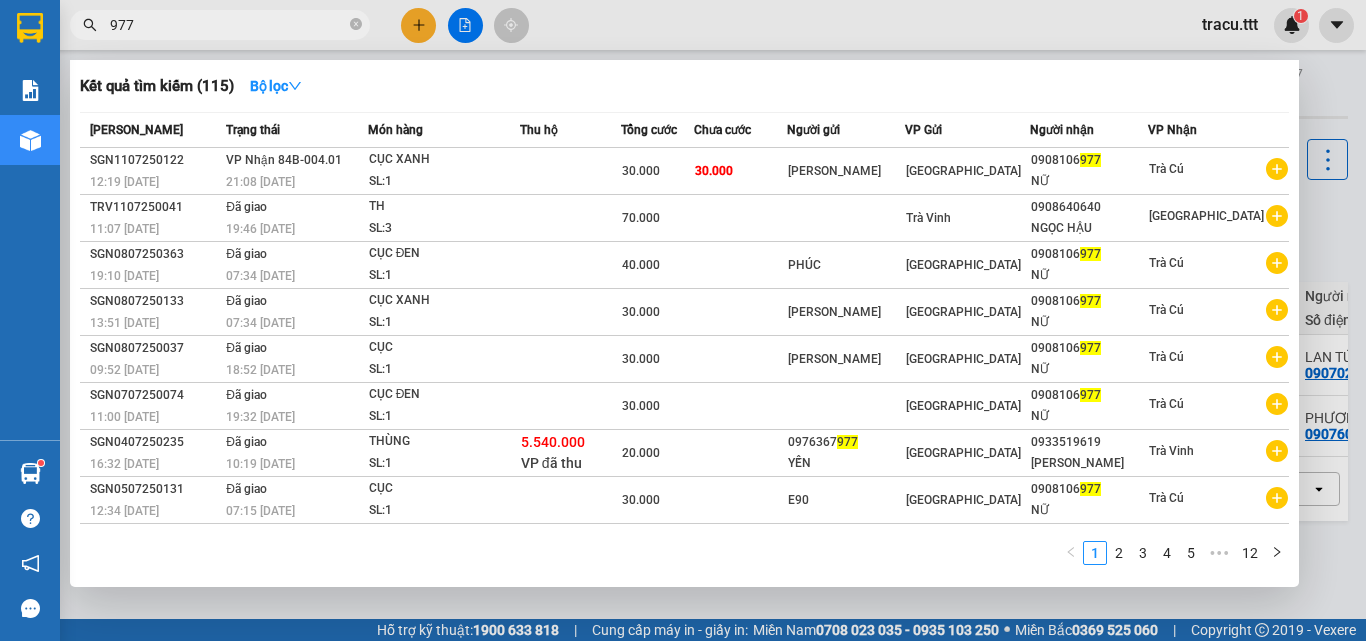 type on "977" 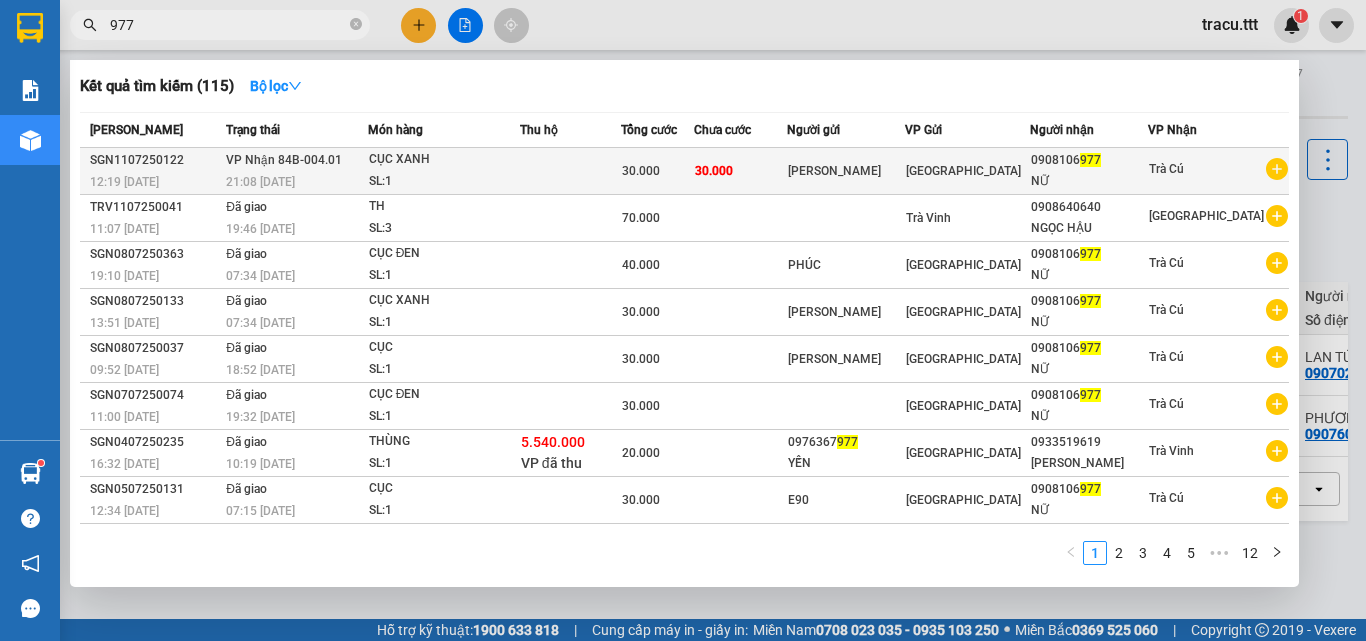 click at bounding box center [571, 171] 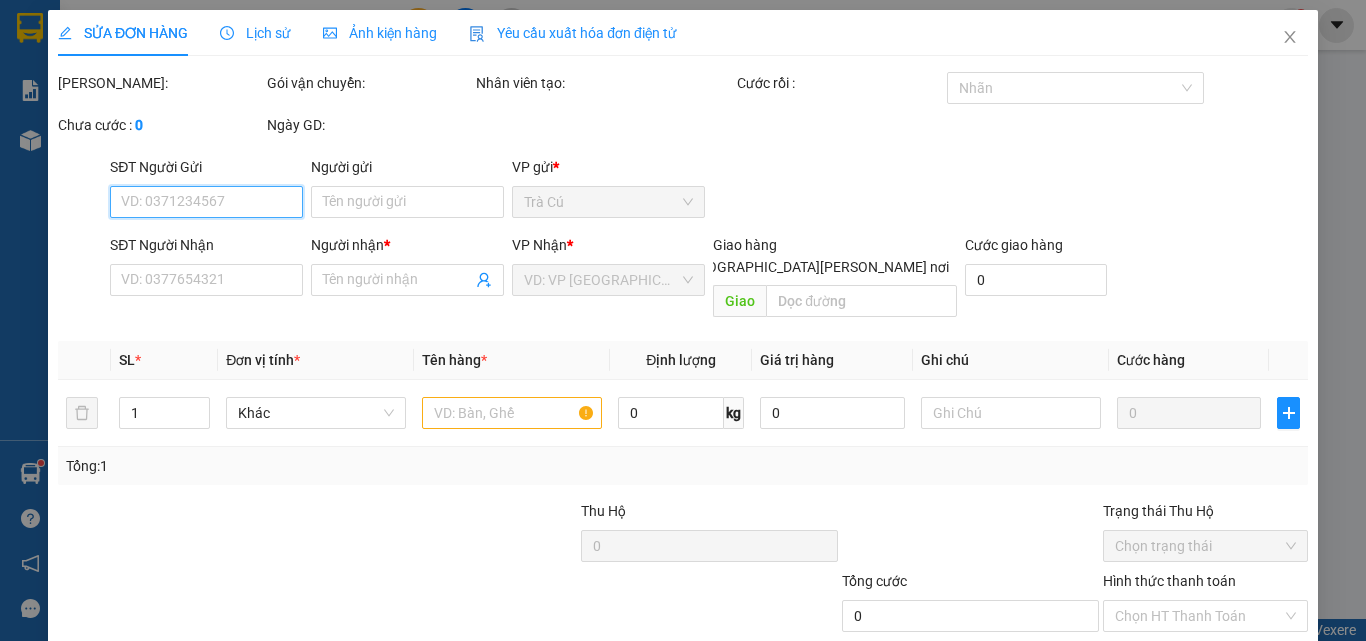 type on "[PERSON_NAME]" 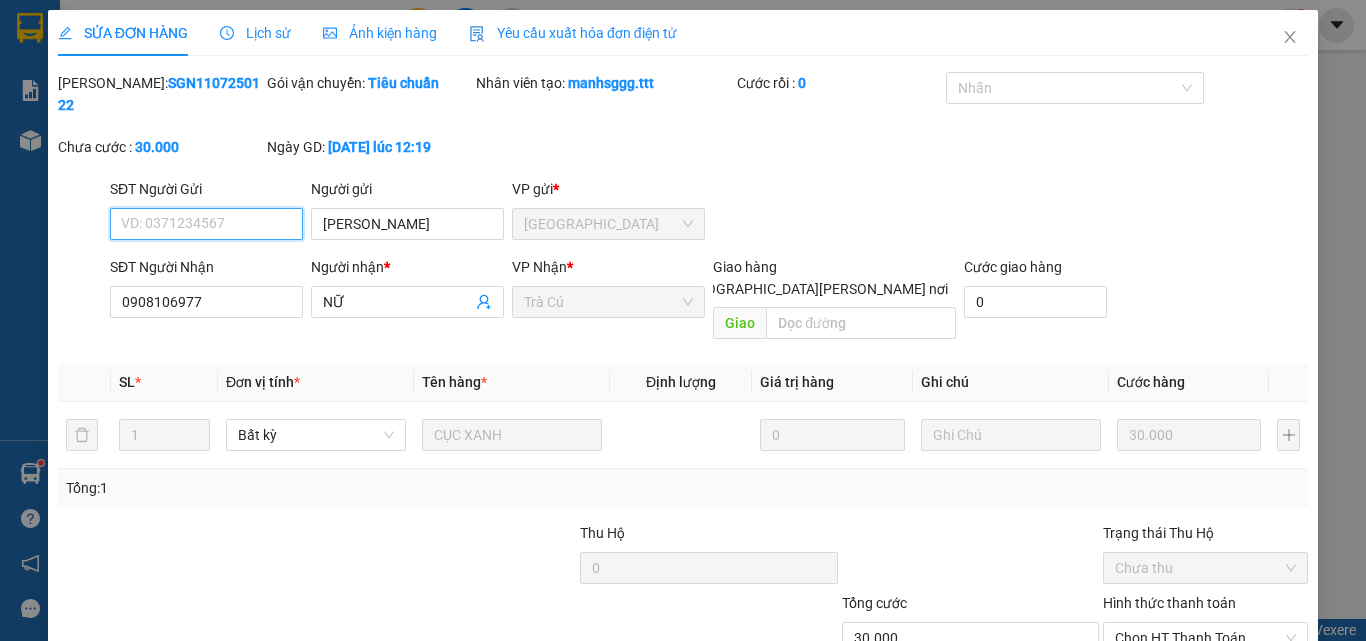 scroll, scrollTop: 103, scrollLeft: 0, axis: vertical 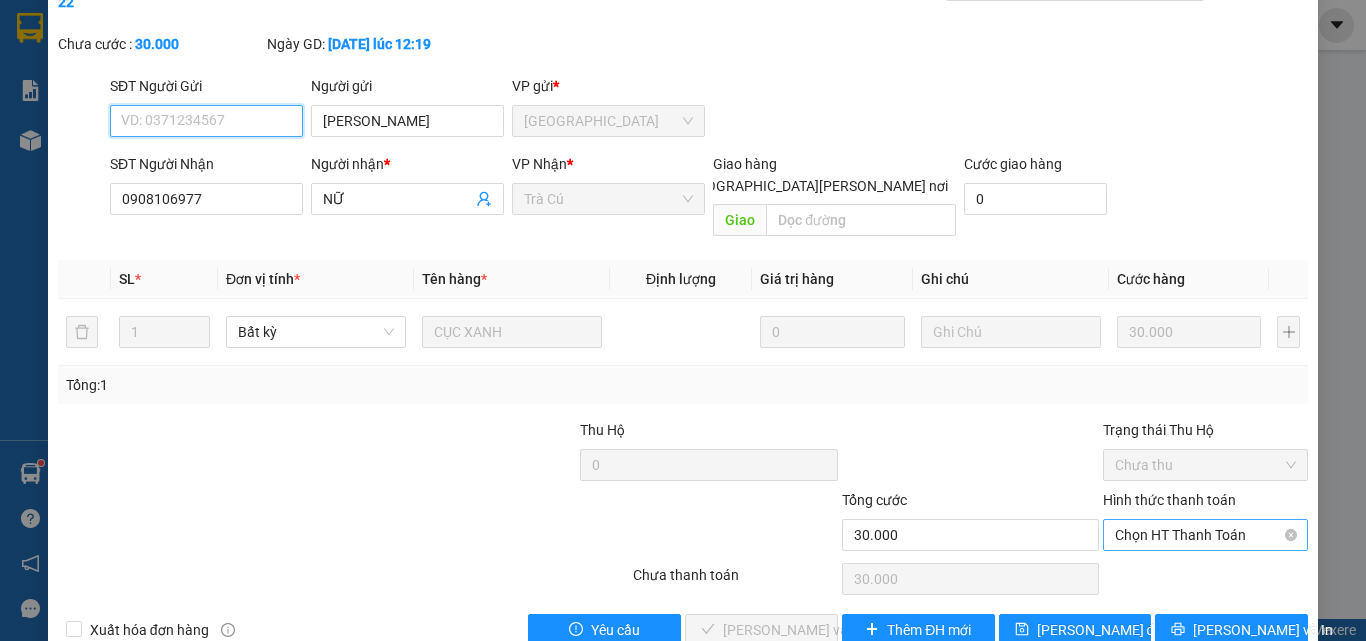 click on "Chọn HT Thanh Toán" at bounding box center (1205, 535) 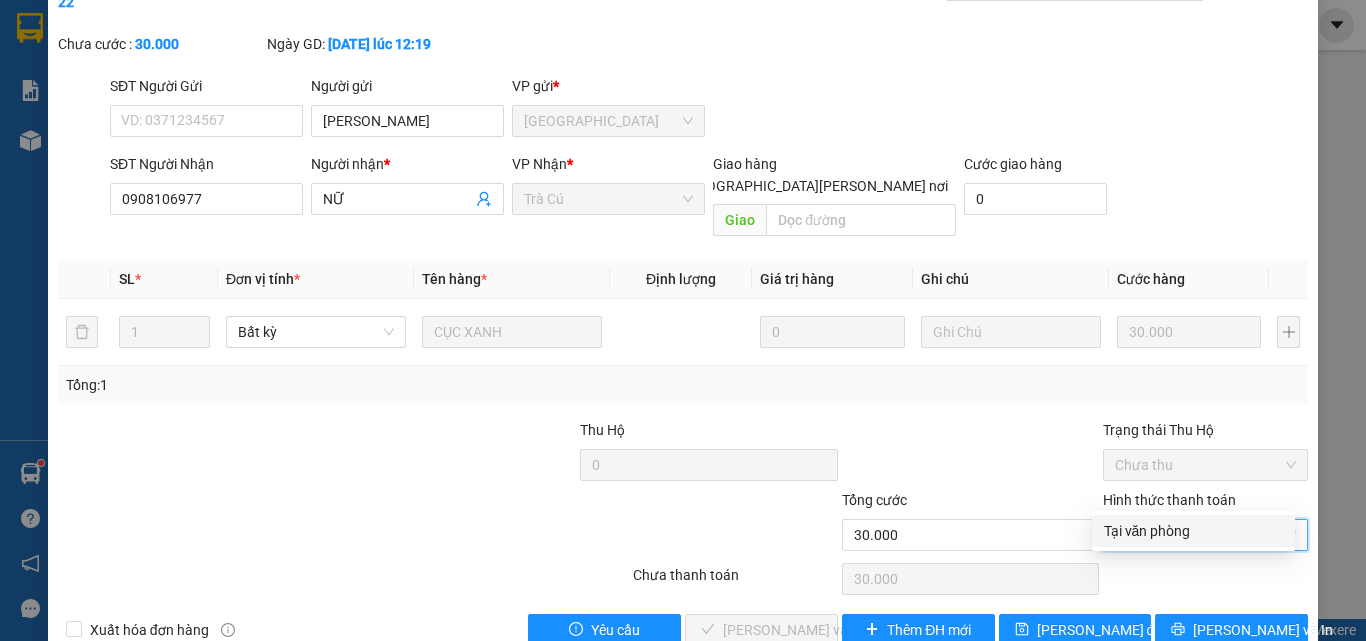 click on "Tại văn phòng" at bounding box center [1193, 531] 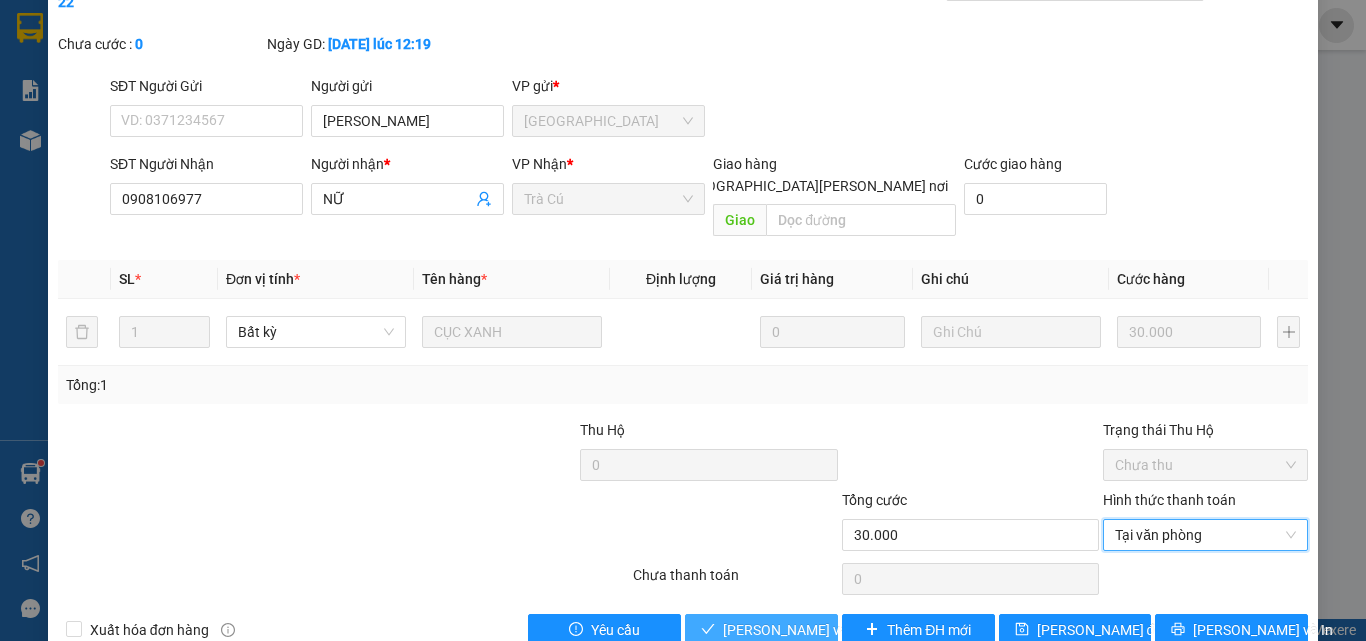 click on "[PERSON_NAME] và [PERSON_NAME] hàng" at bounding box center [858, 630] 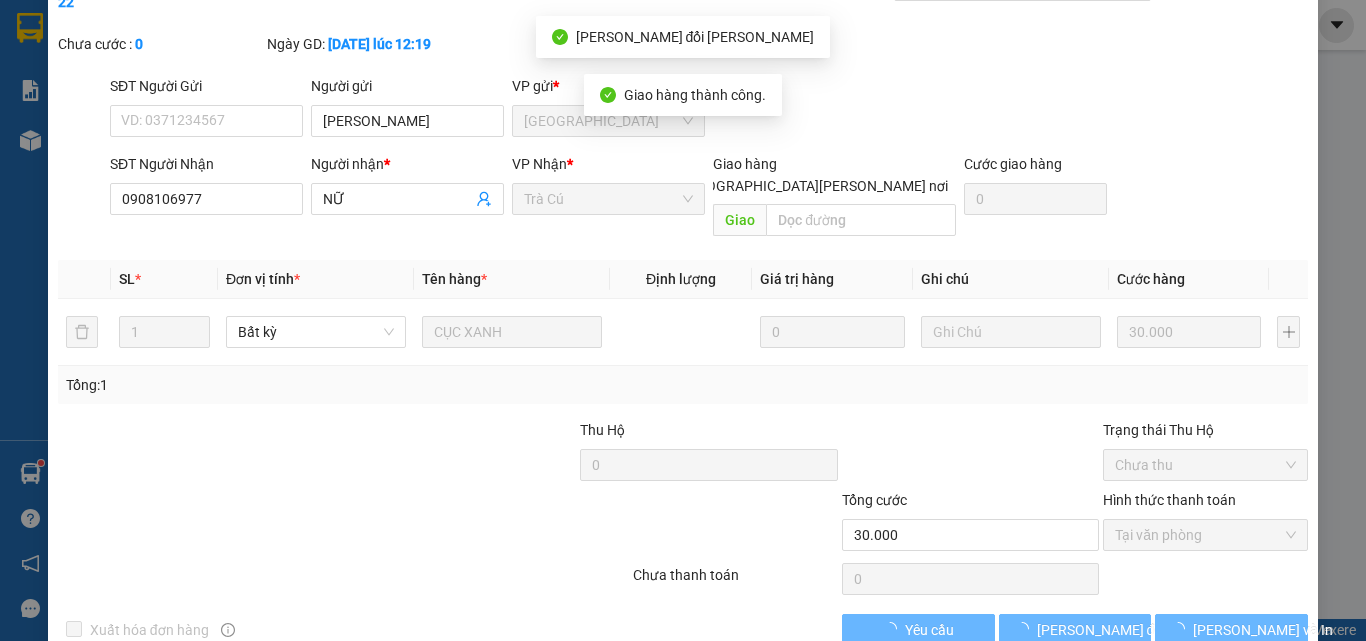 scroll, scrollTop: 0, scrollLeft: 0, axis: both 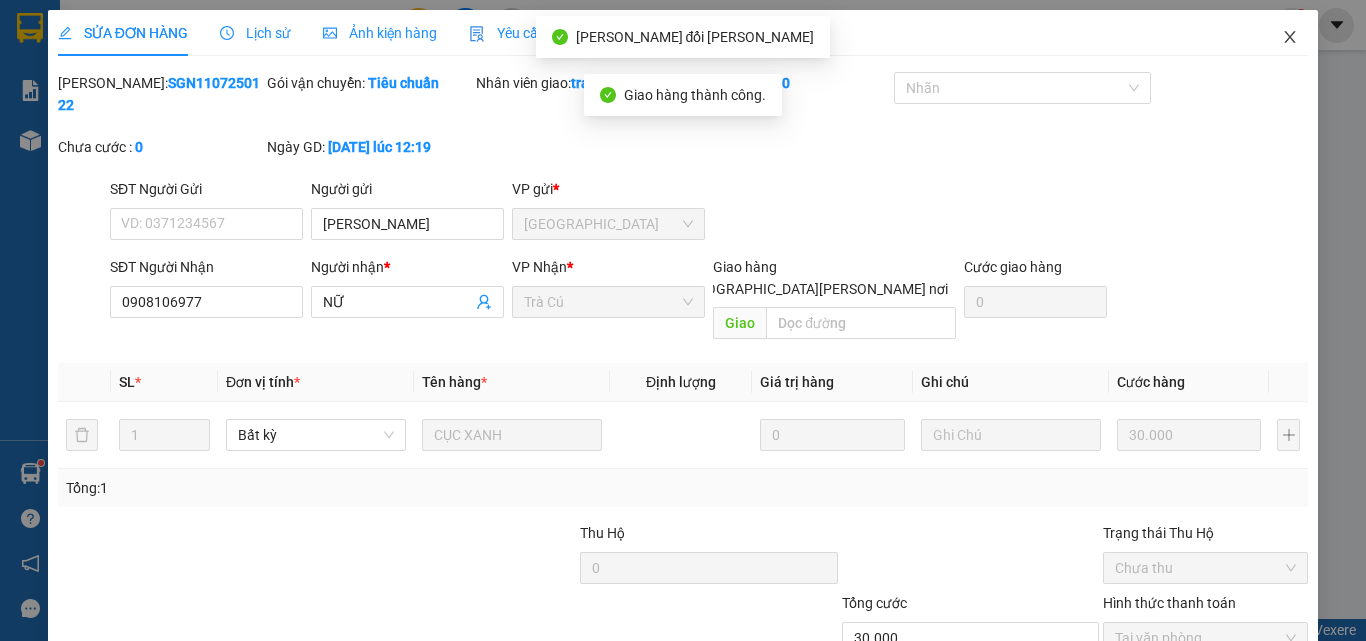 click 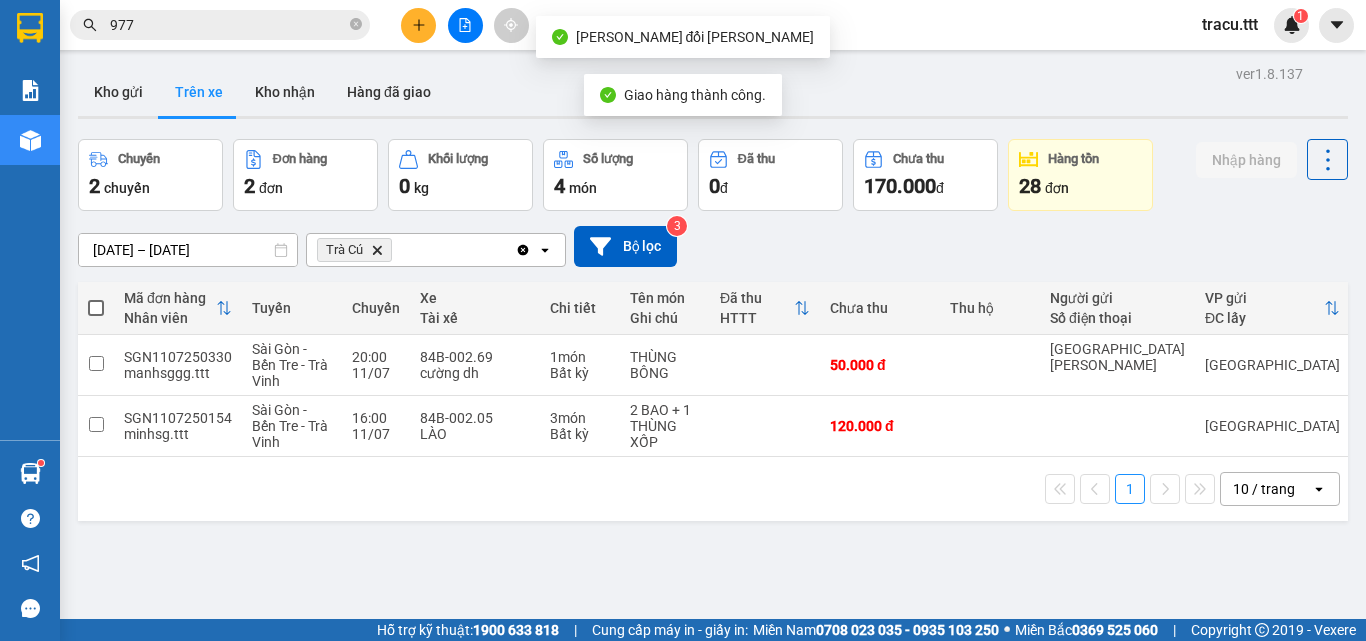 click 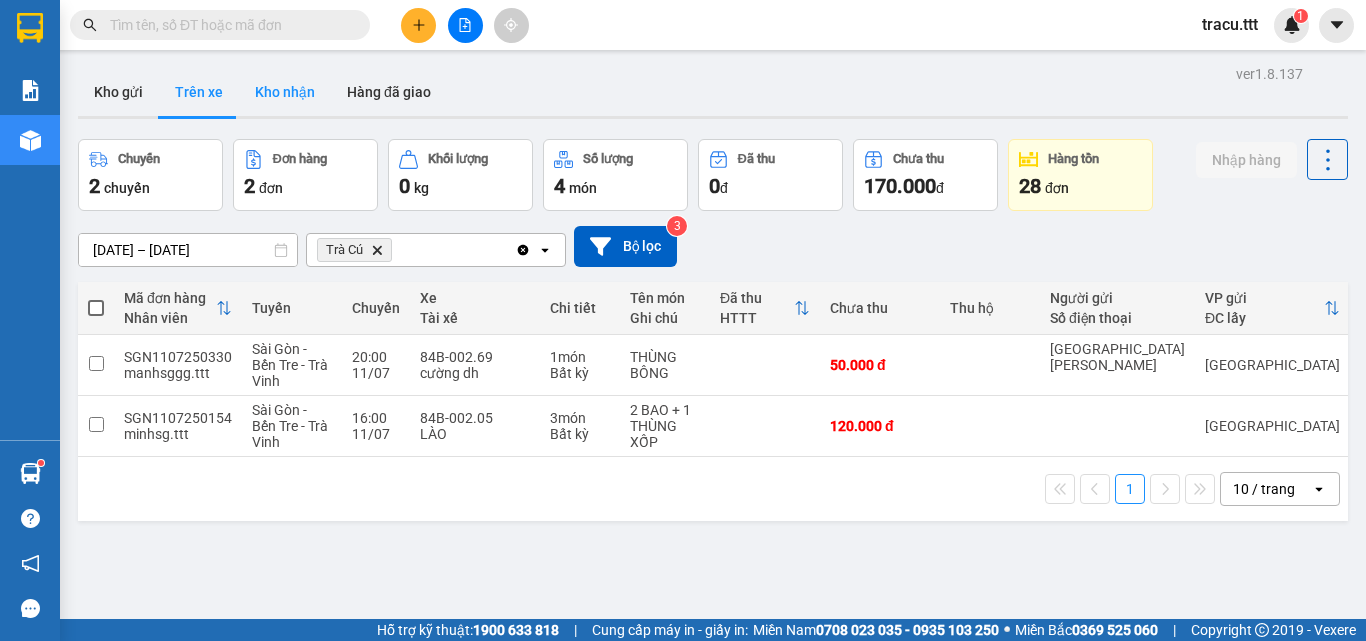 click on "Kho nhận" at bounding box center (285, 92) 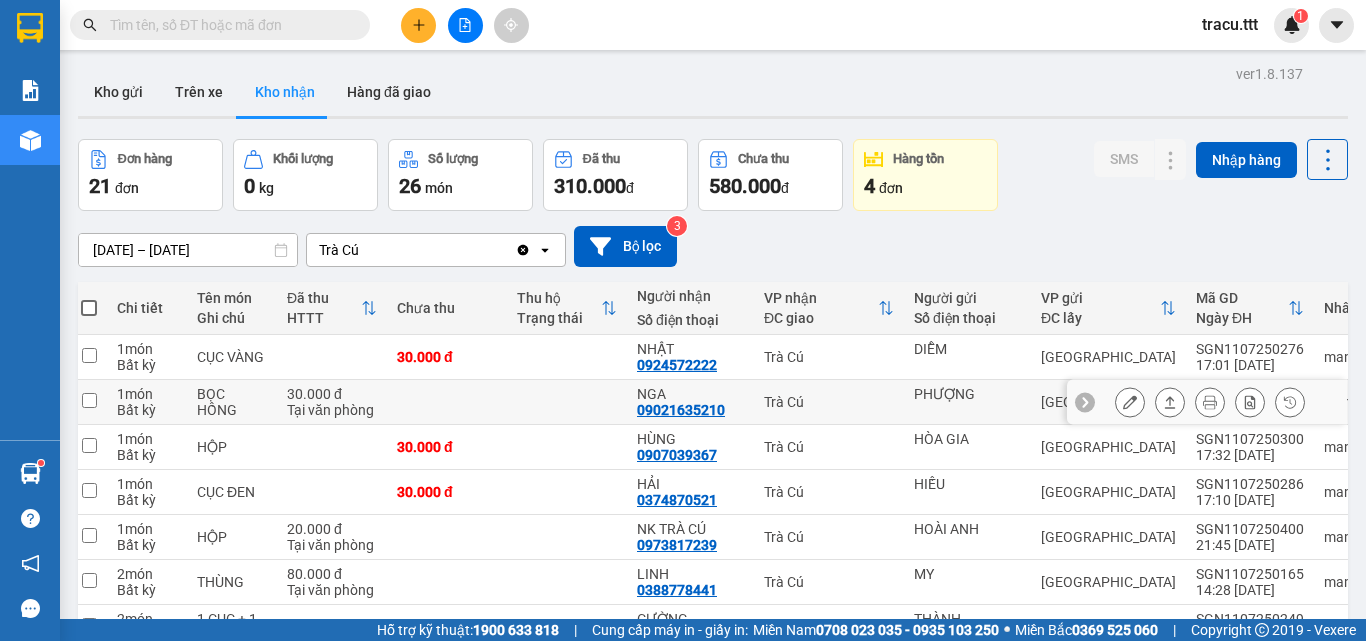 scroll, scrollTop: 0, scrollLeft: 37, axis: horizontal 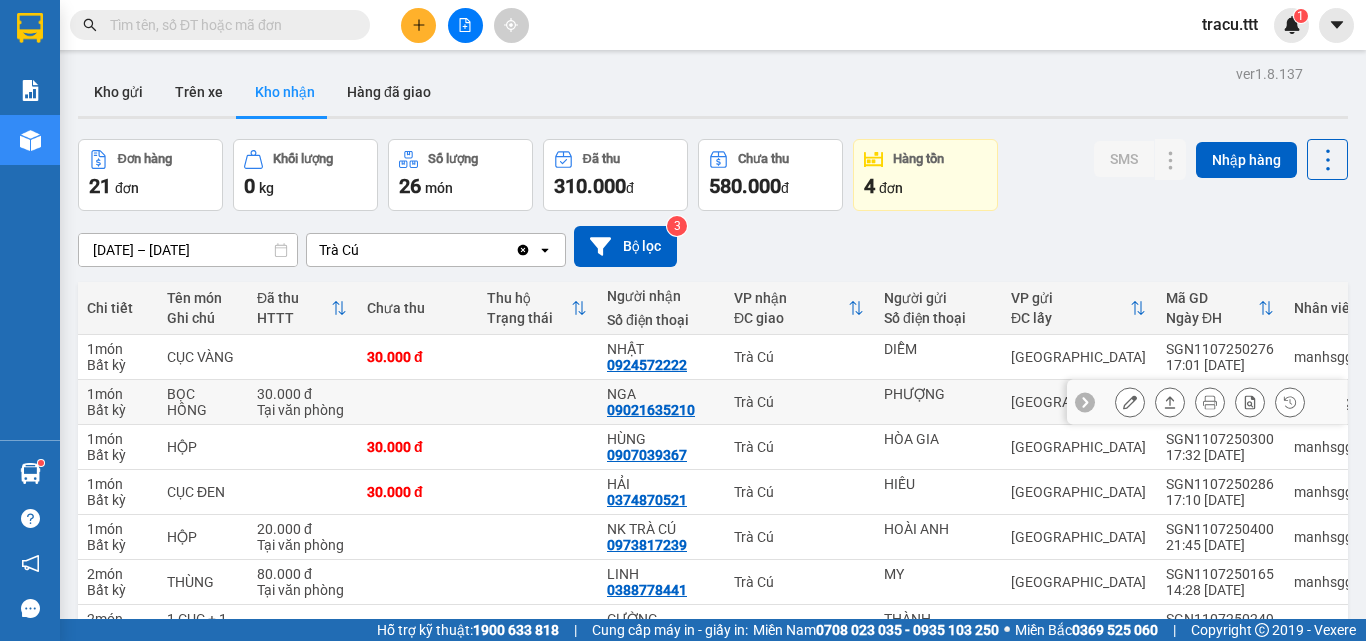 drag, startPoint x: 483, startPoint y: 402, endPoint x: 525, endPoint y: 404, distance: 42.047592 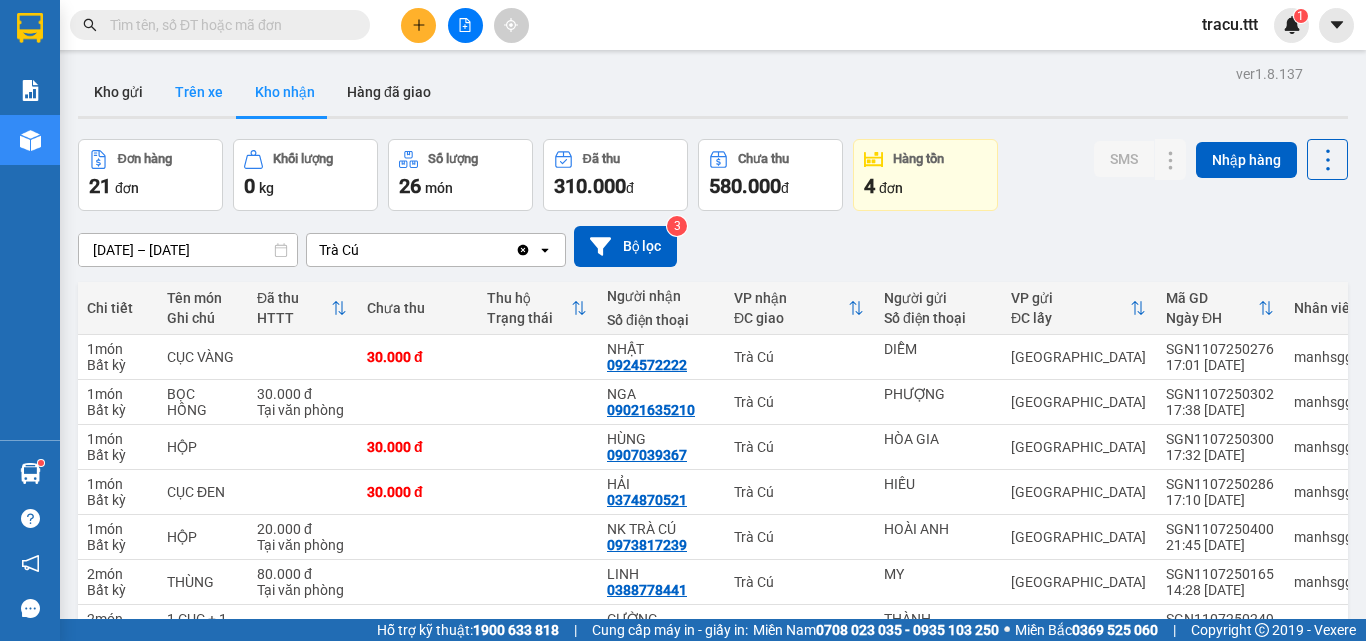 click on "Trên xe" at bounding box center [199, 92] 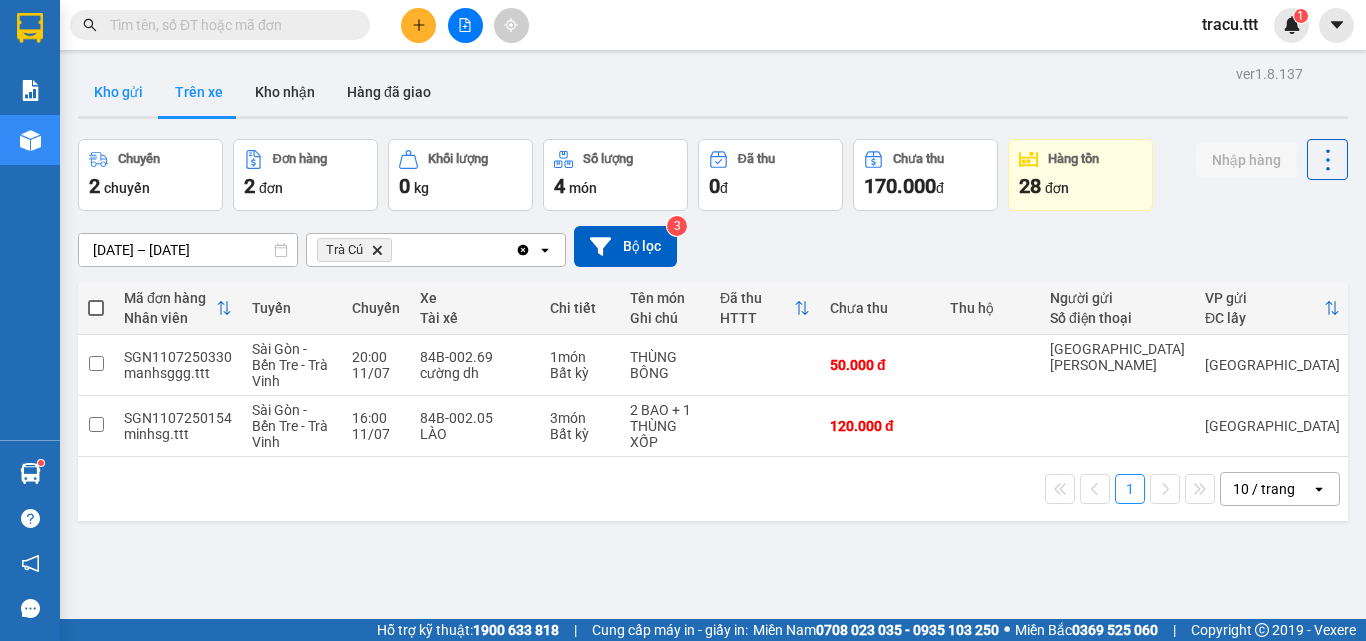click on "Kho gửi" at bounding box center (118, 92) 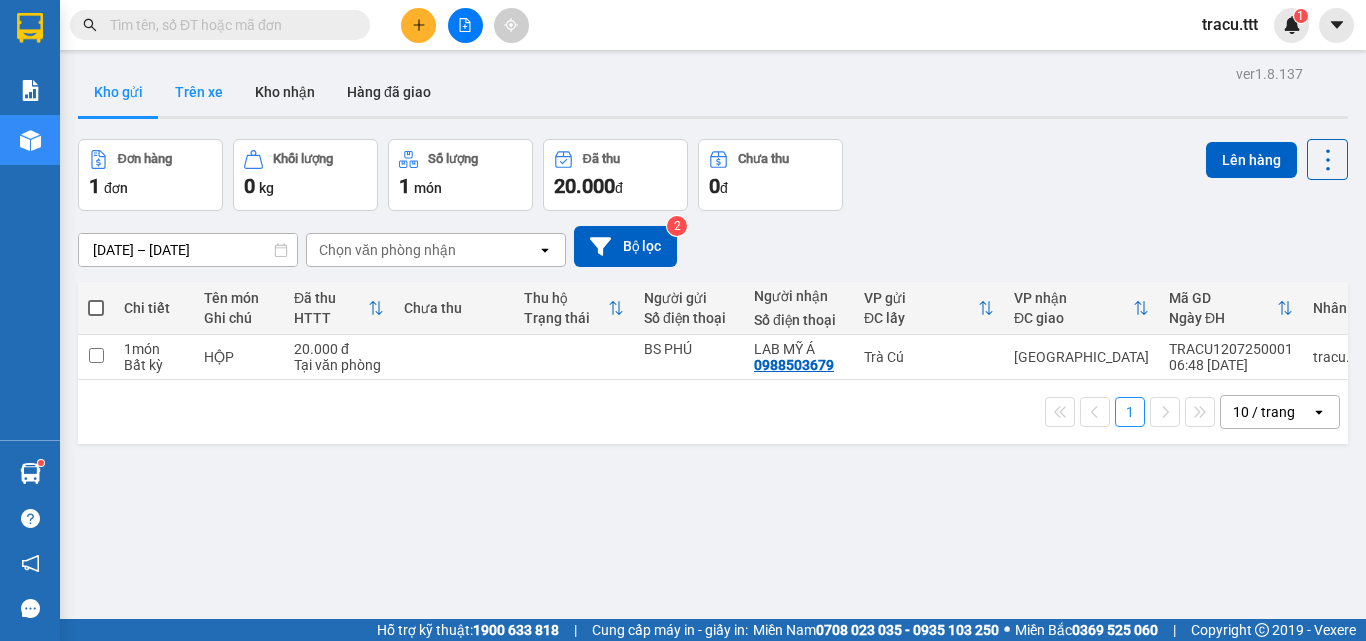 click on "Trên xe" at bounding box center (199, 92) 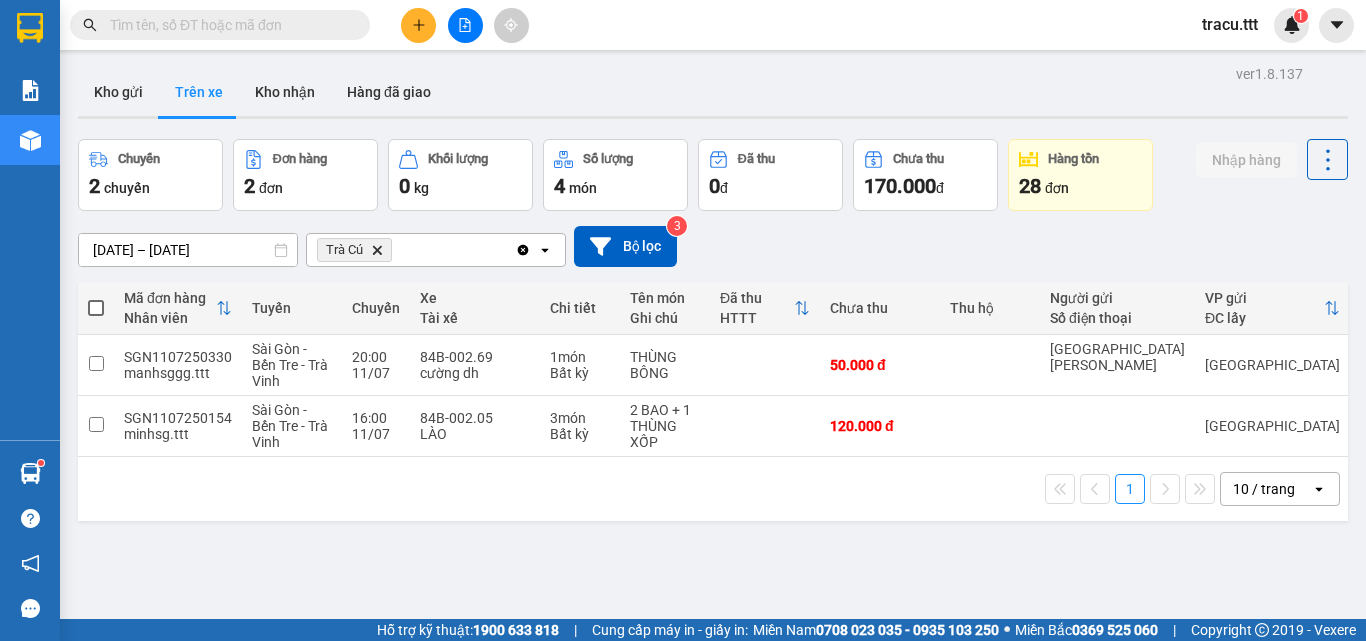 click at bounding box center [228, 25] 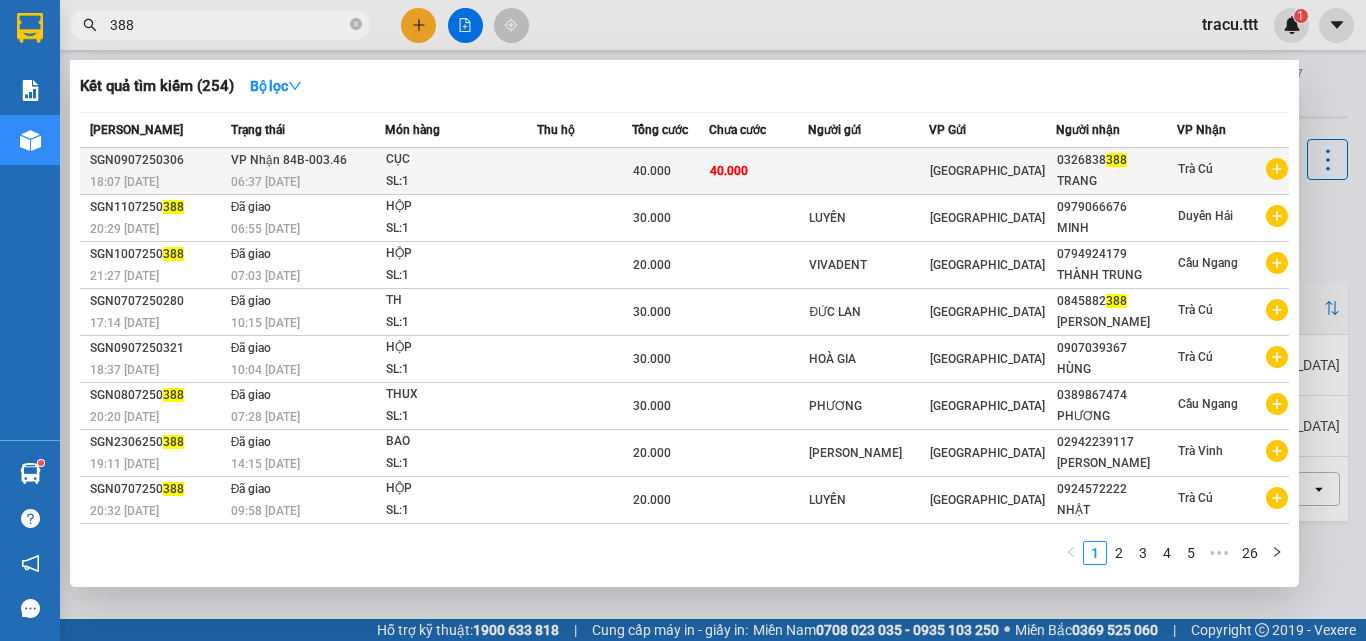 type on "388" 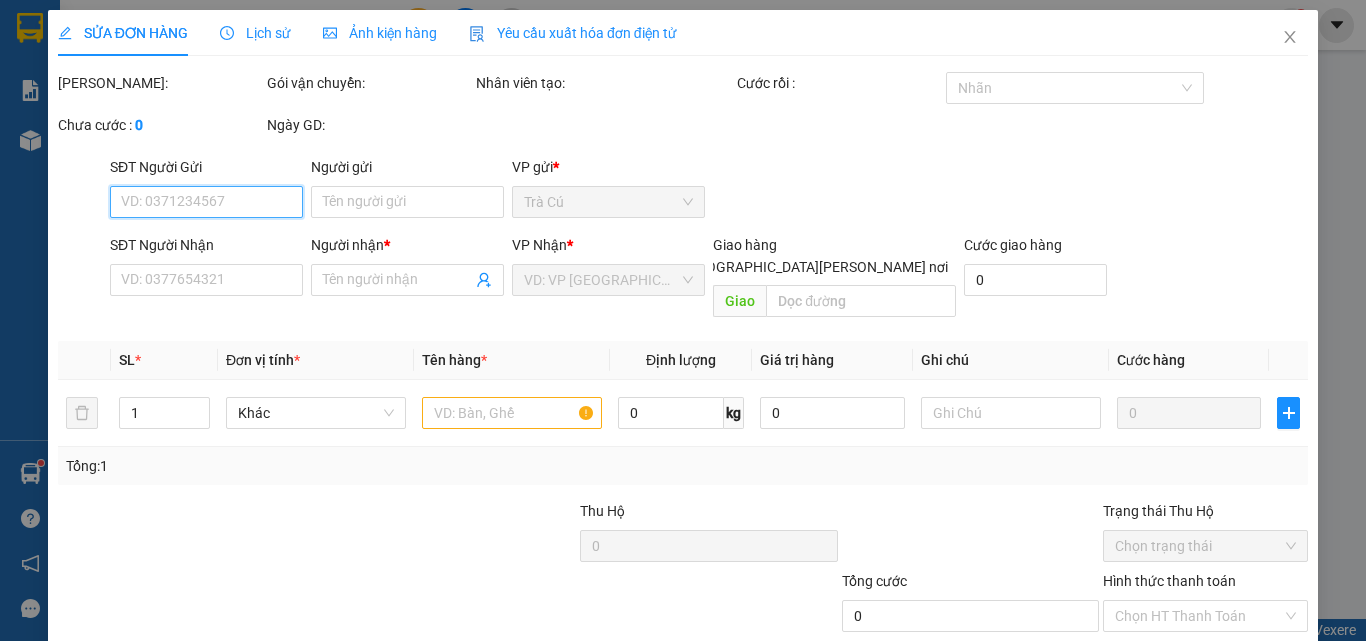 type on "0326838388" 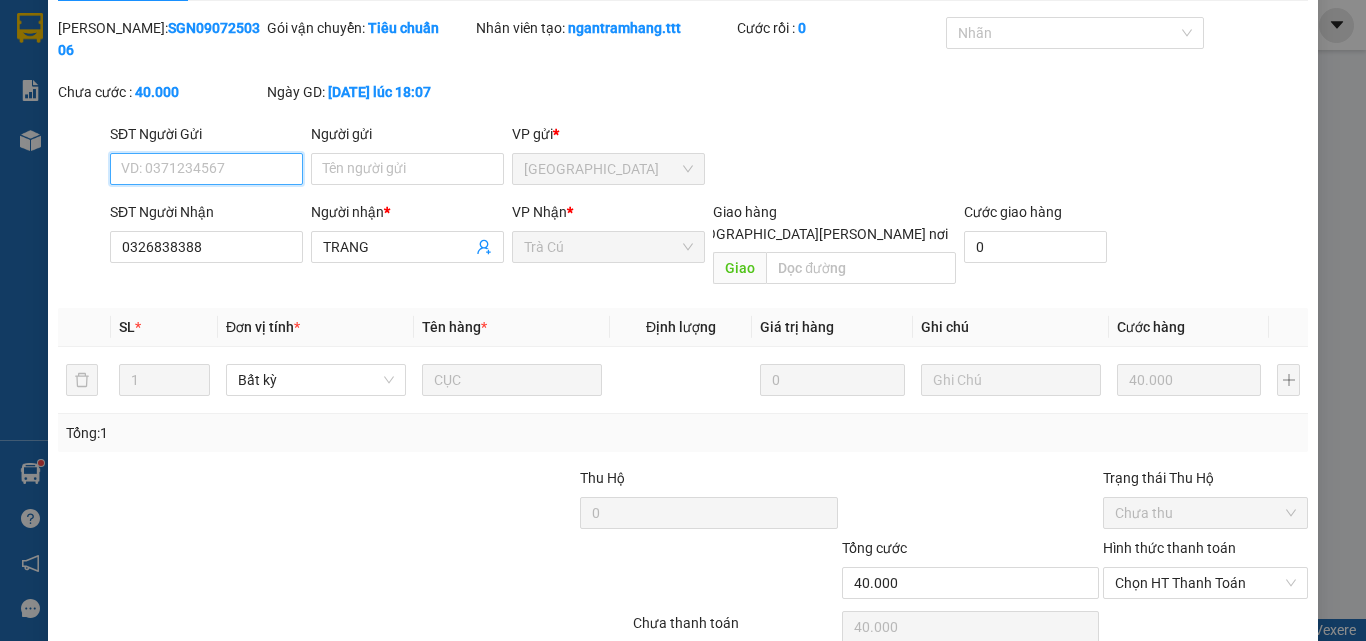 scroll, scrollTop: 103, scrollLeft: 0, axis: vertical 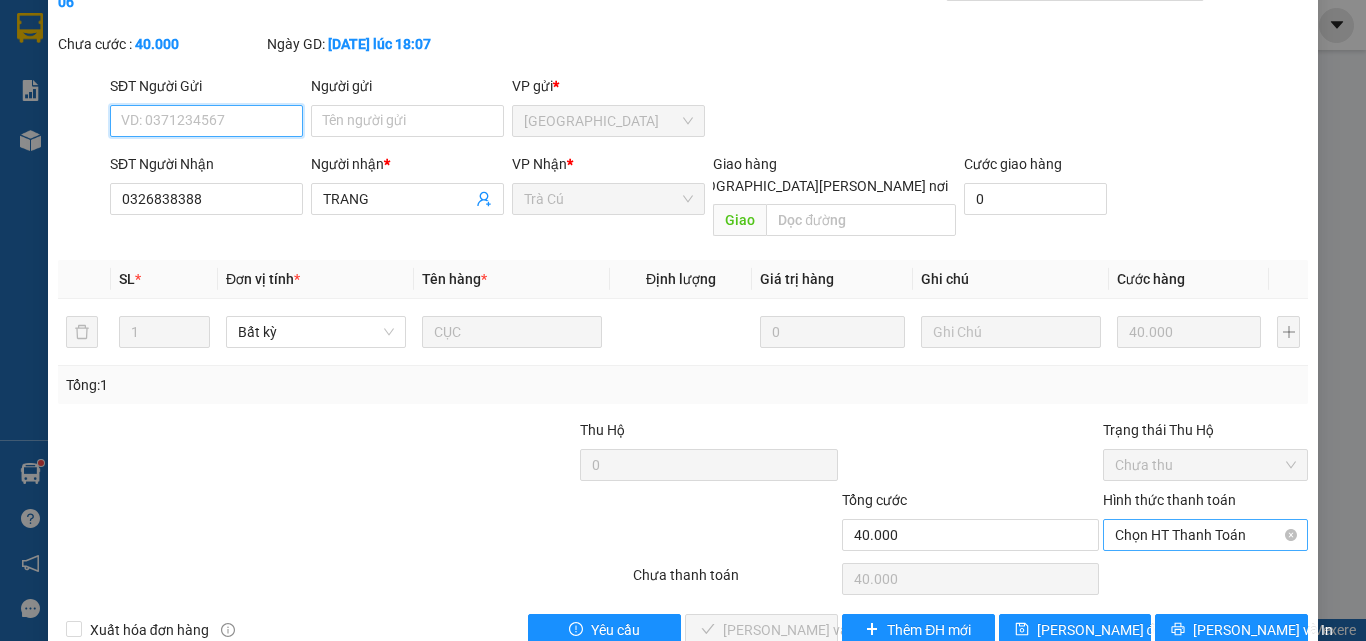 click on "Chọn HT Thanh Toán" at bounding box center [1205, 535] 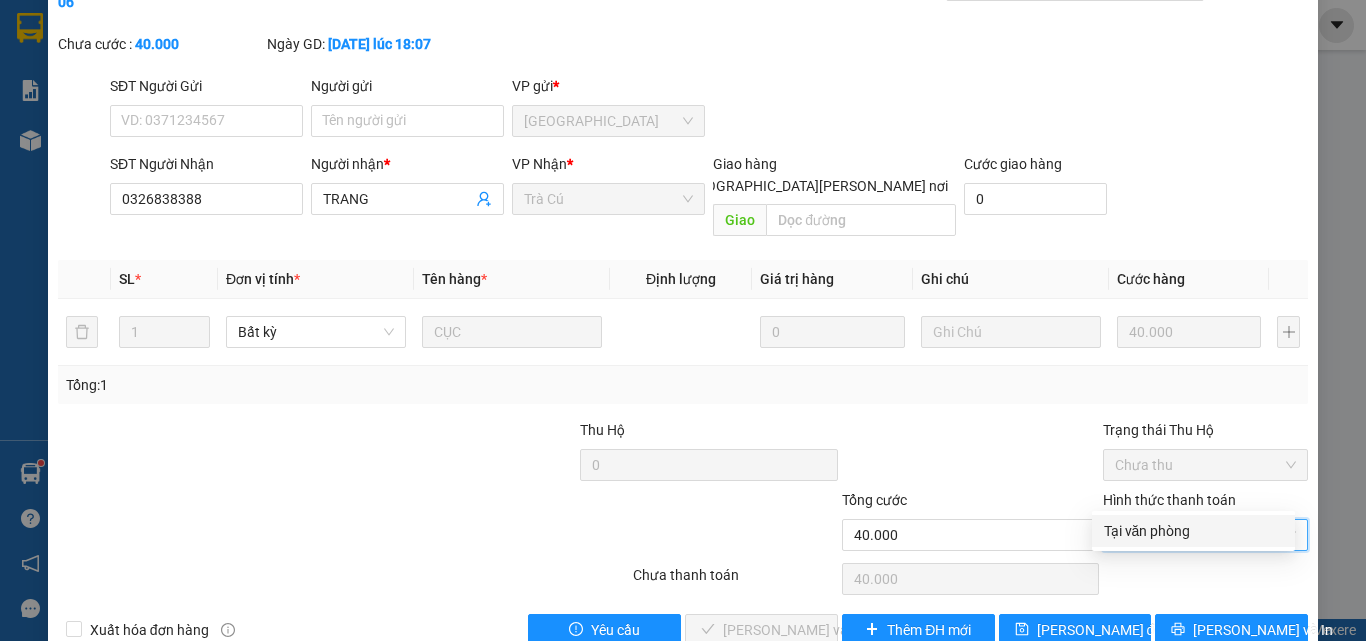 click on "Tại văn phòng" at bounding box center [1193, 531] 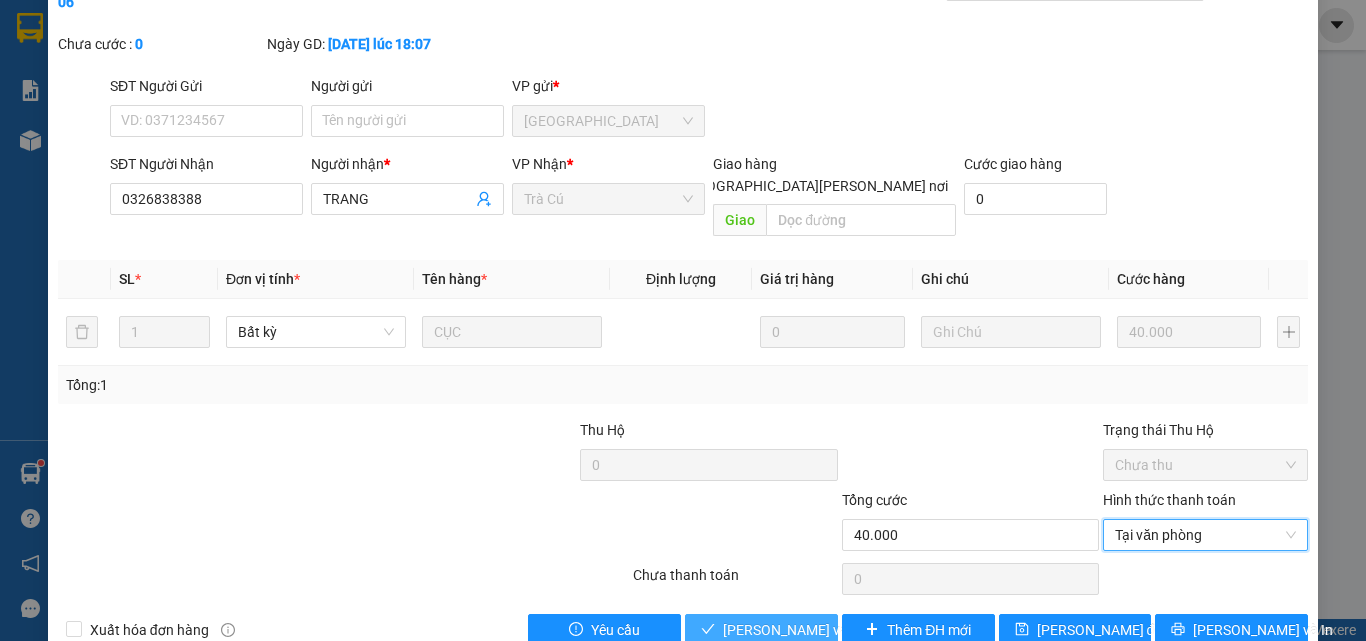 click on "[PERSON_NAME] và [PERSON_NAME] hàng" at bounding box center (761, 630) 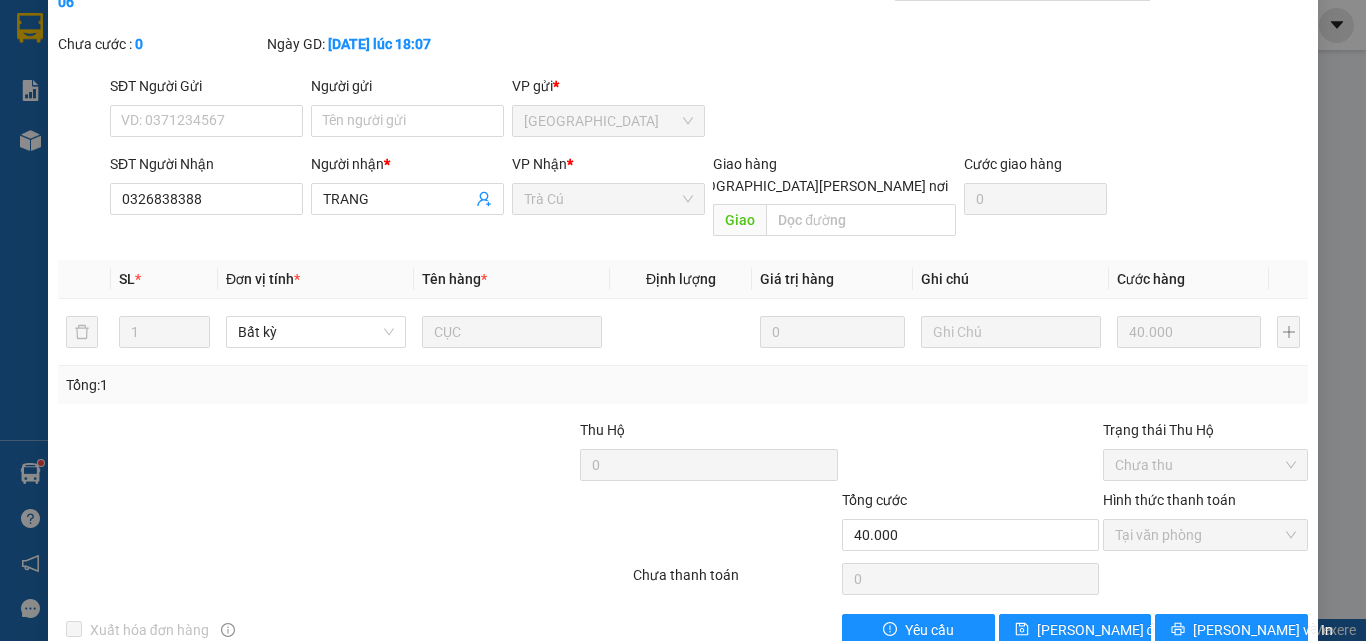 scroll, scrollTop: 0, scrollLeft: 0, axis: both 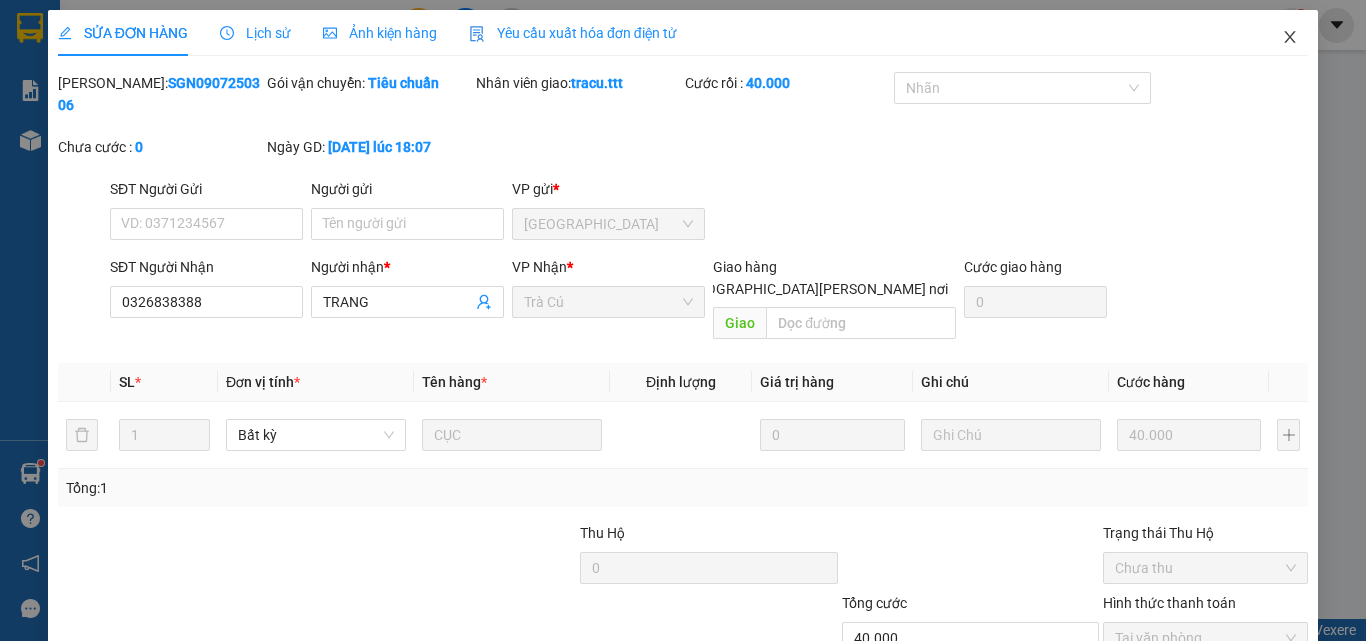 click 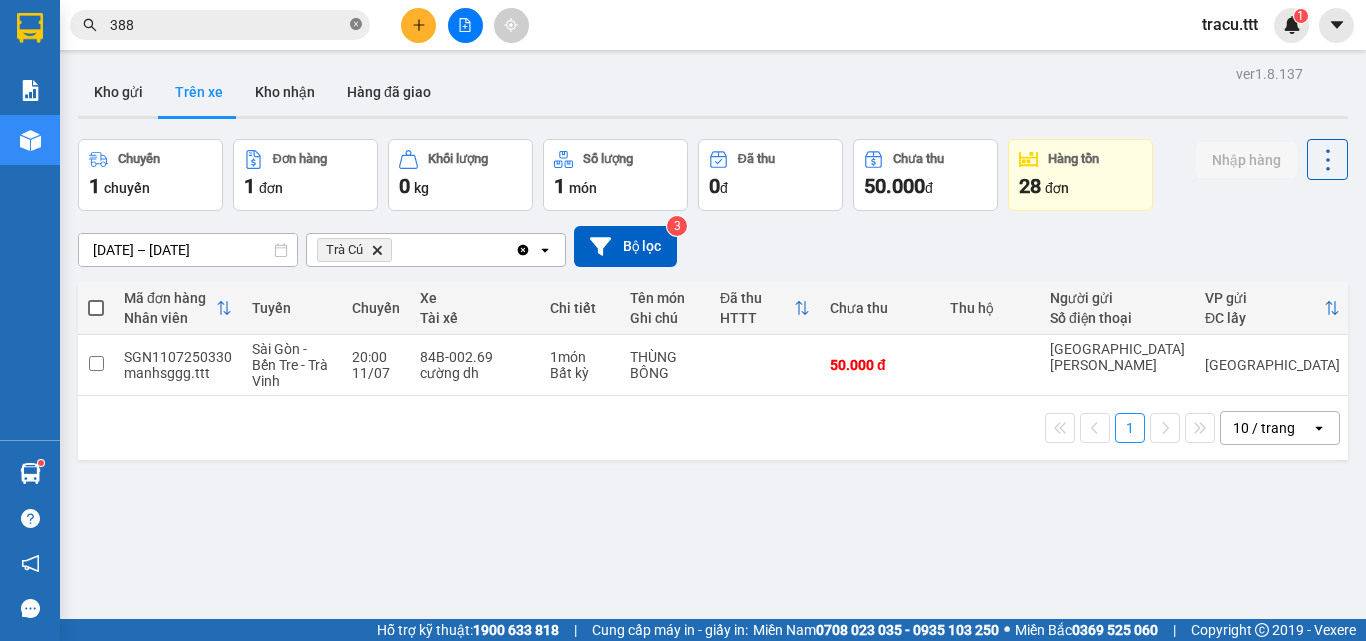 click 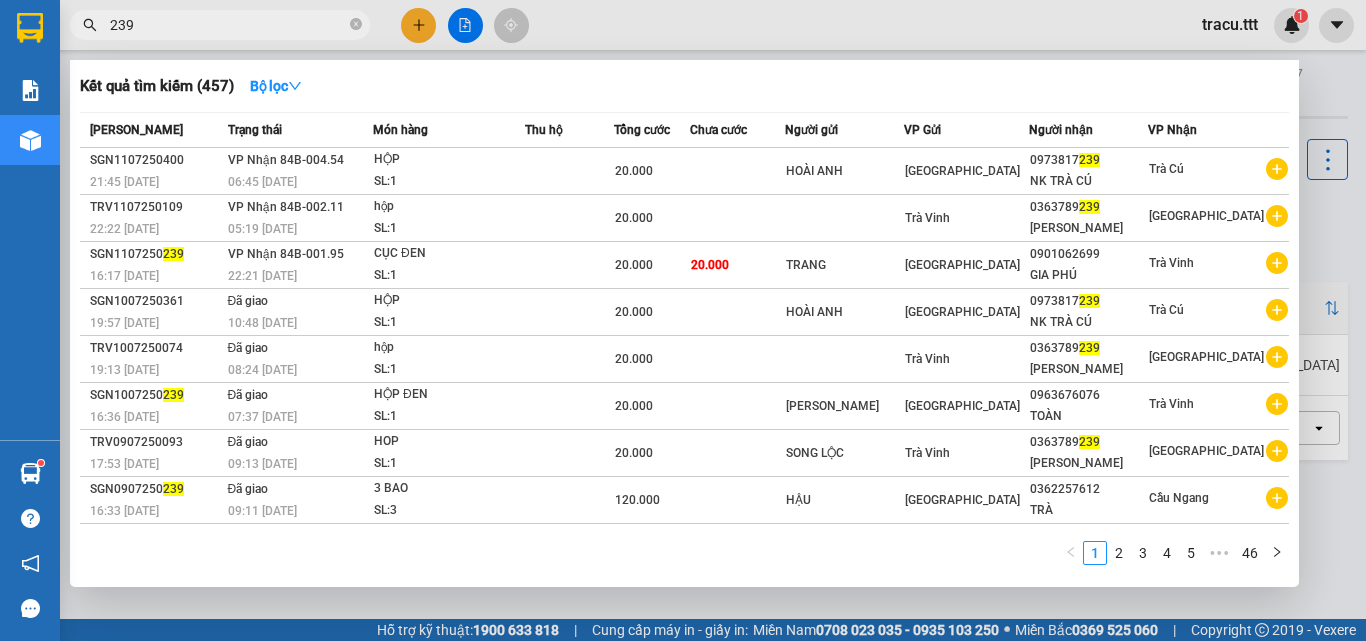 type on "239" 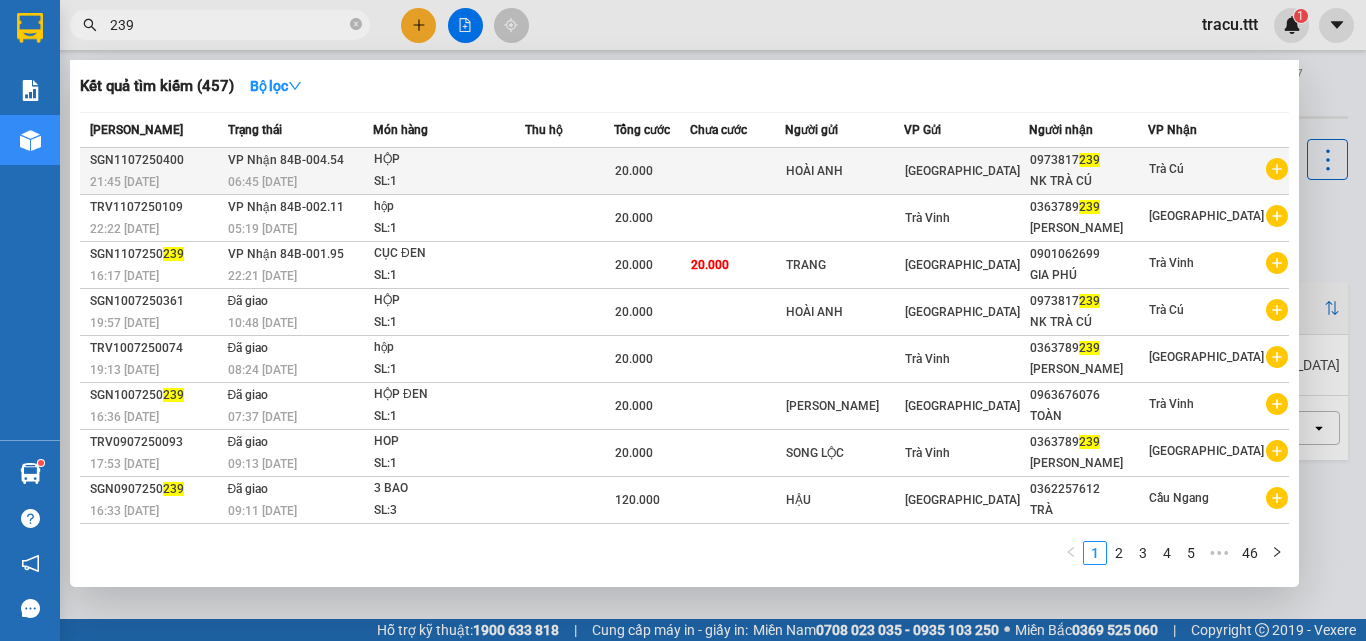 click on "[GEOGRAPHIC_DATA]" at bounding box center [967, 171] 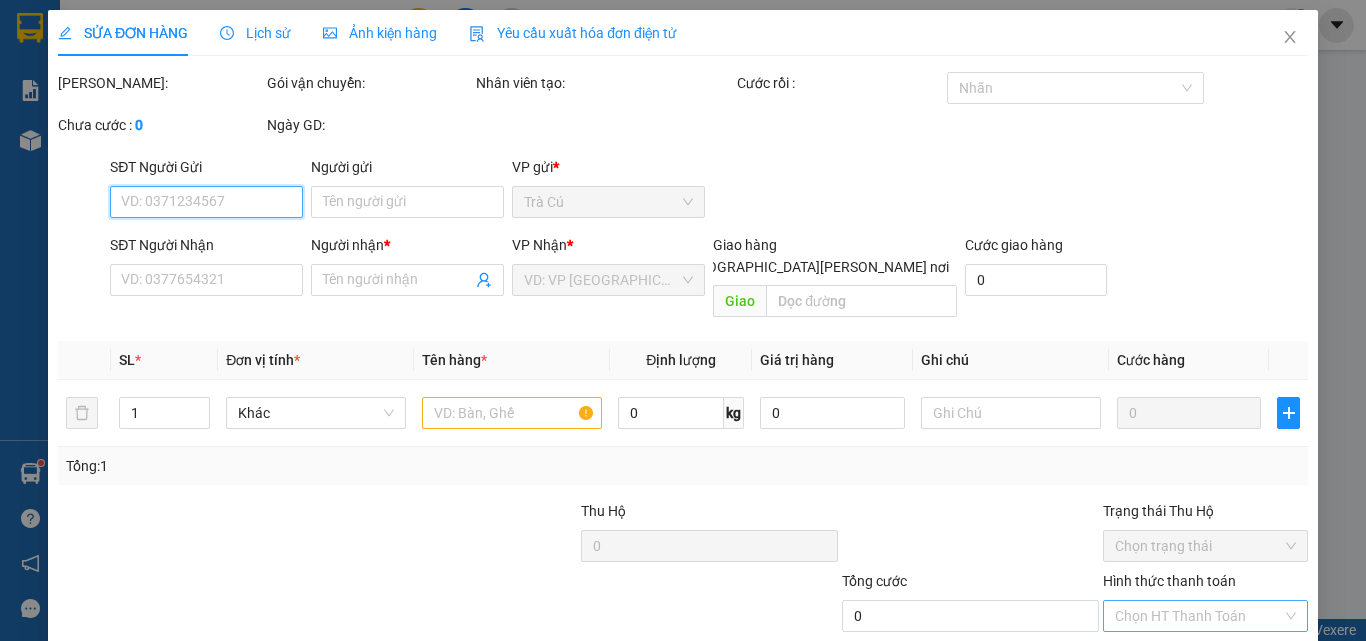 type on "HOÀI ANH" 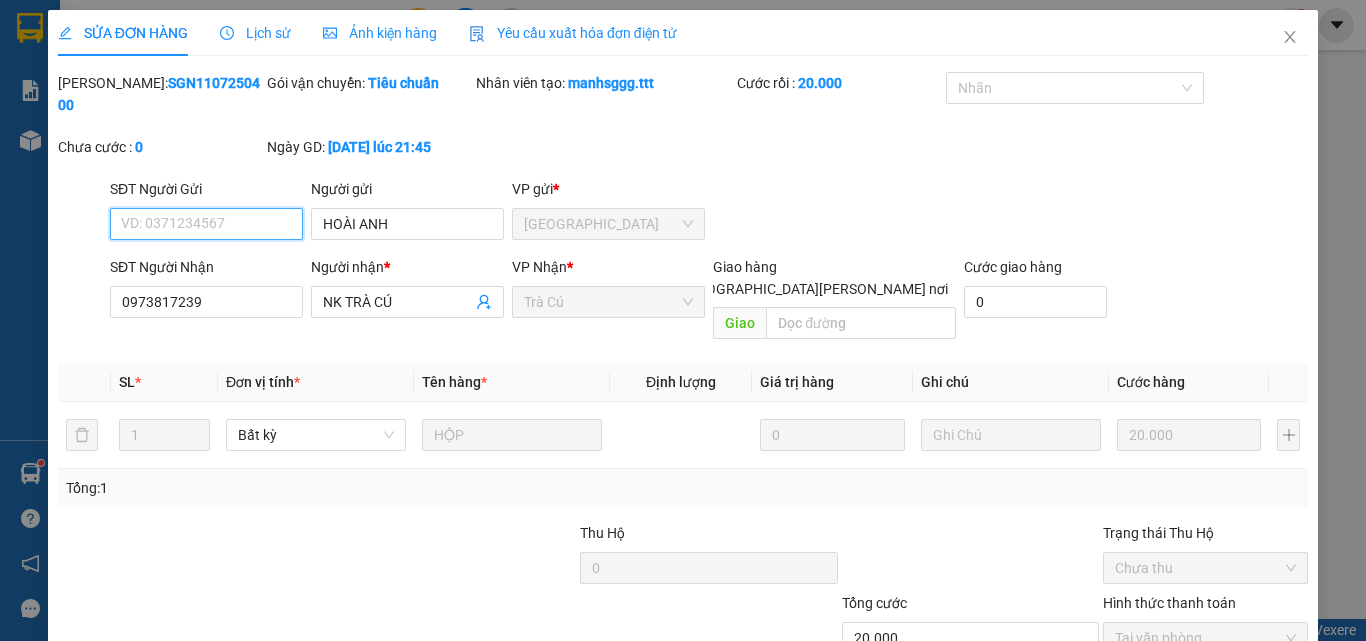 scroll, scrollTop: 98, scrollLeft: 0, axis: vertical 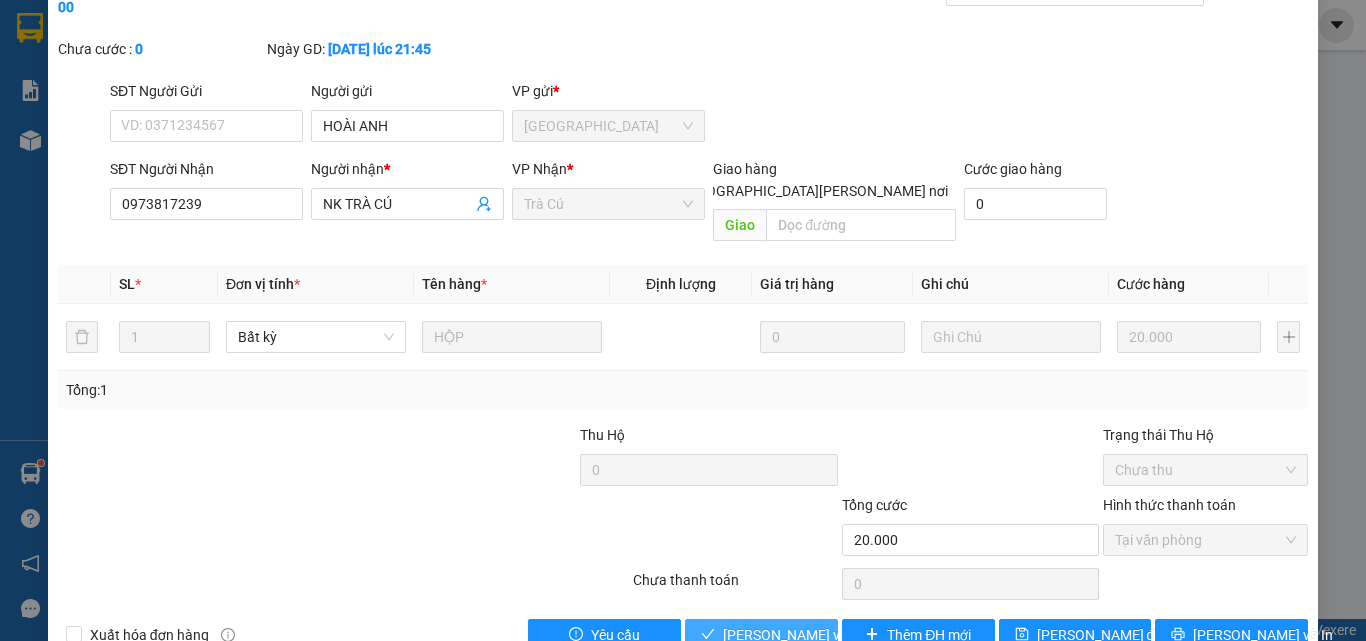 click on "[PERSON_NAME] và [PERSON_NAME] hàng" at bounding box center [858, 635] 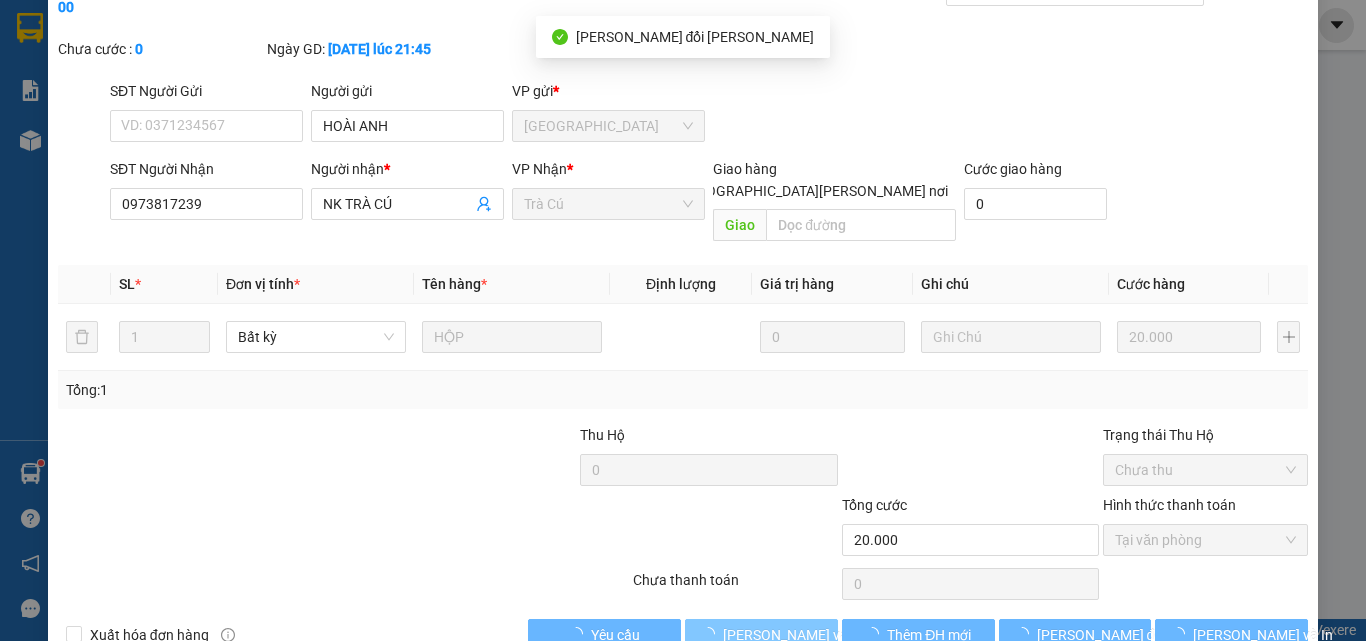 scroll, scrollTop: 0, scrollLeft: 0, axis: both 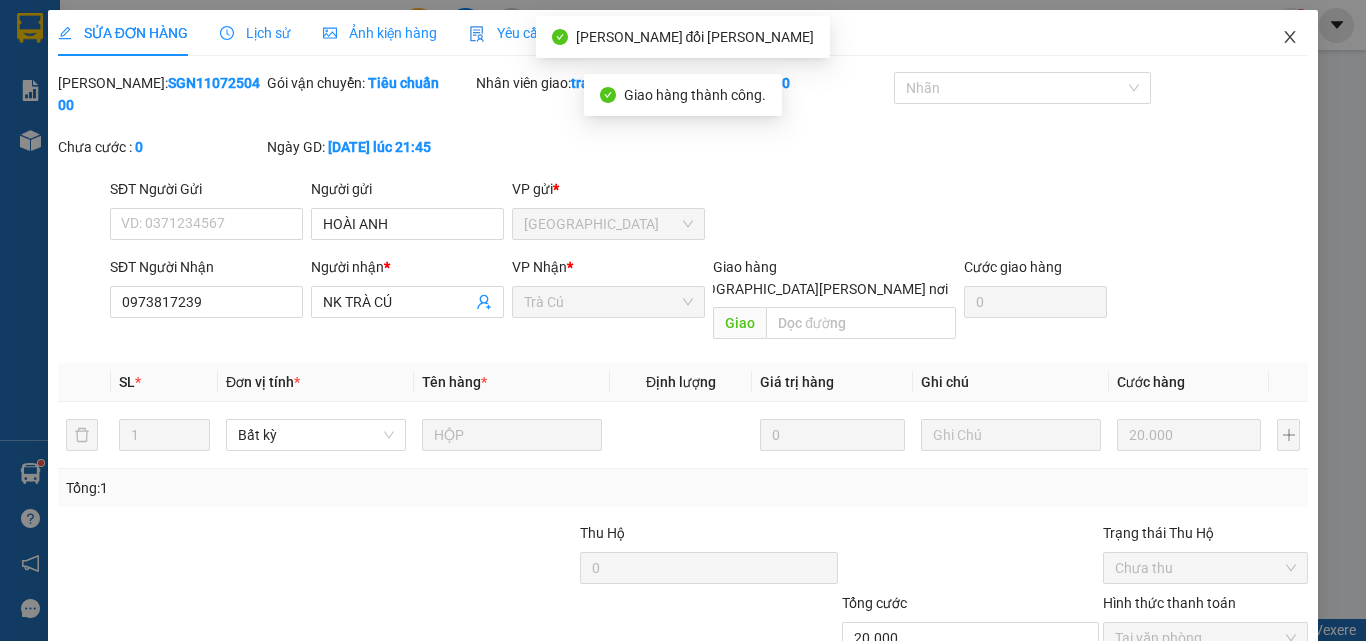 click at bounding box center (1290, 38) 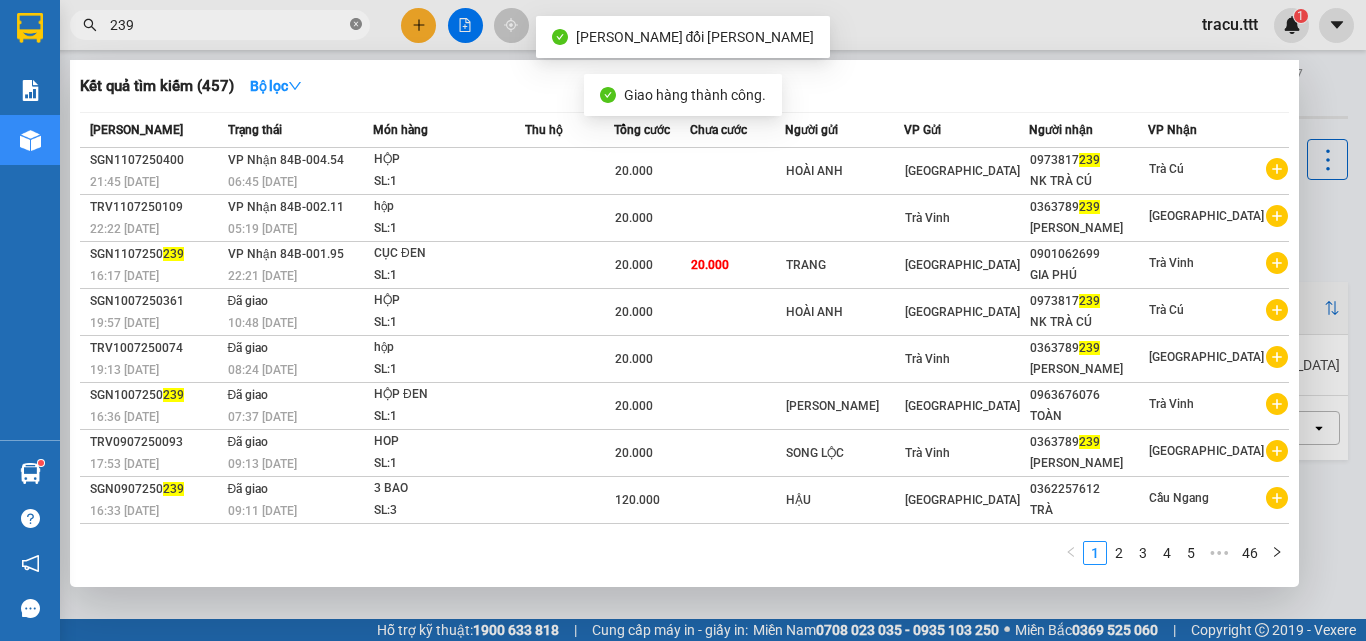 click 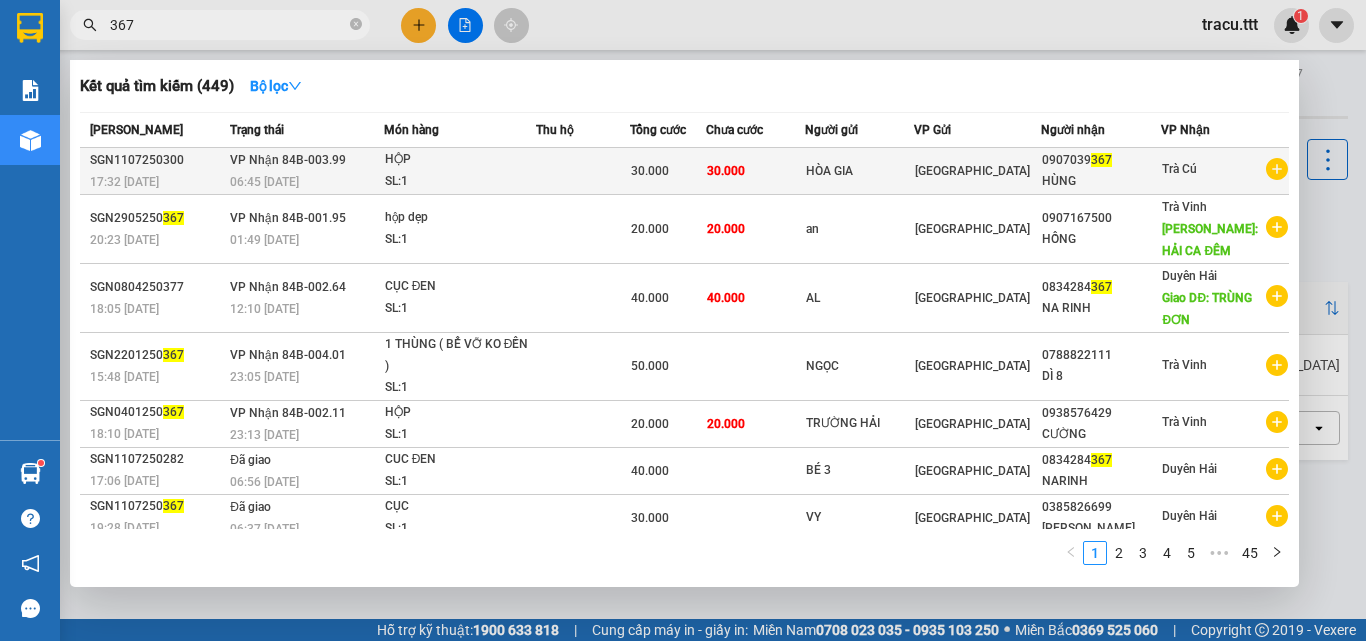 type on "367" 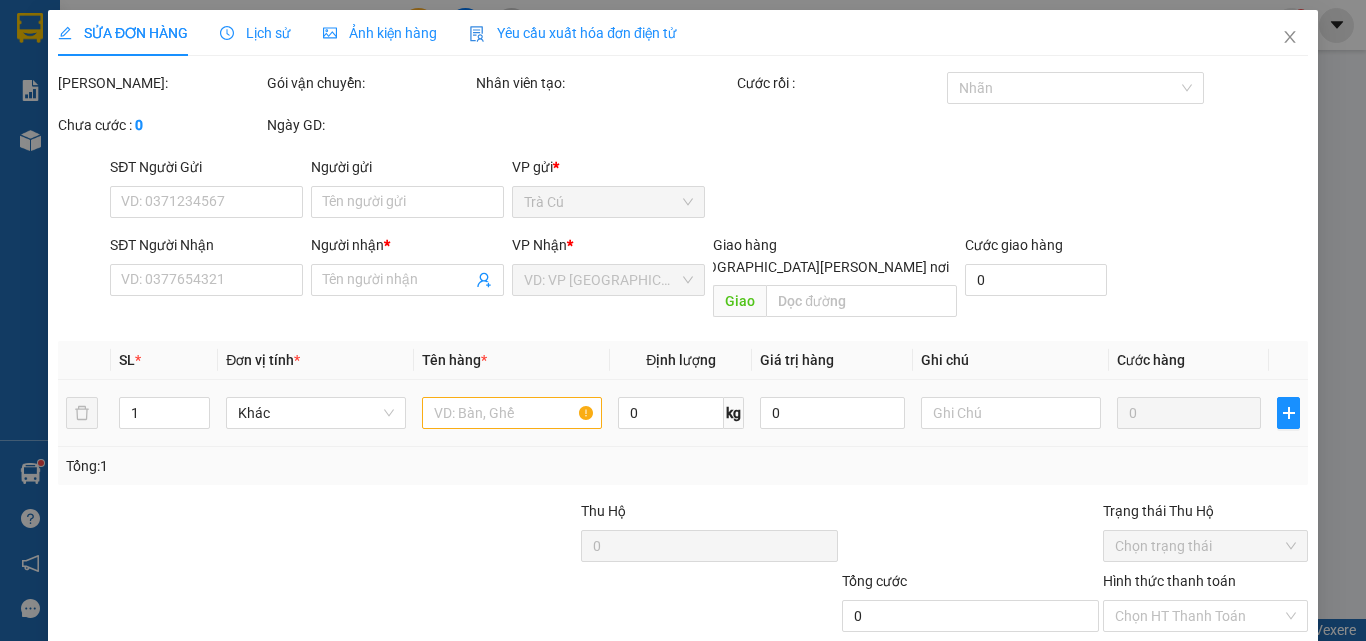 type on "HÒA GIA" 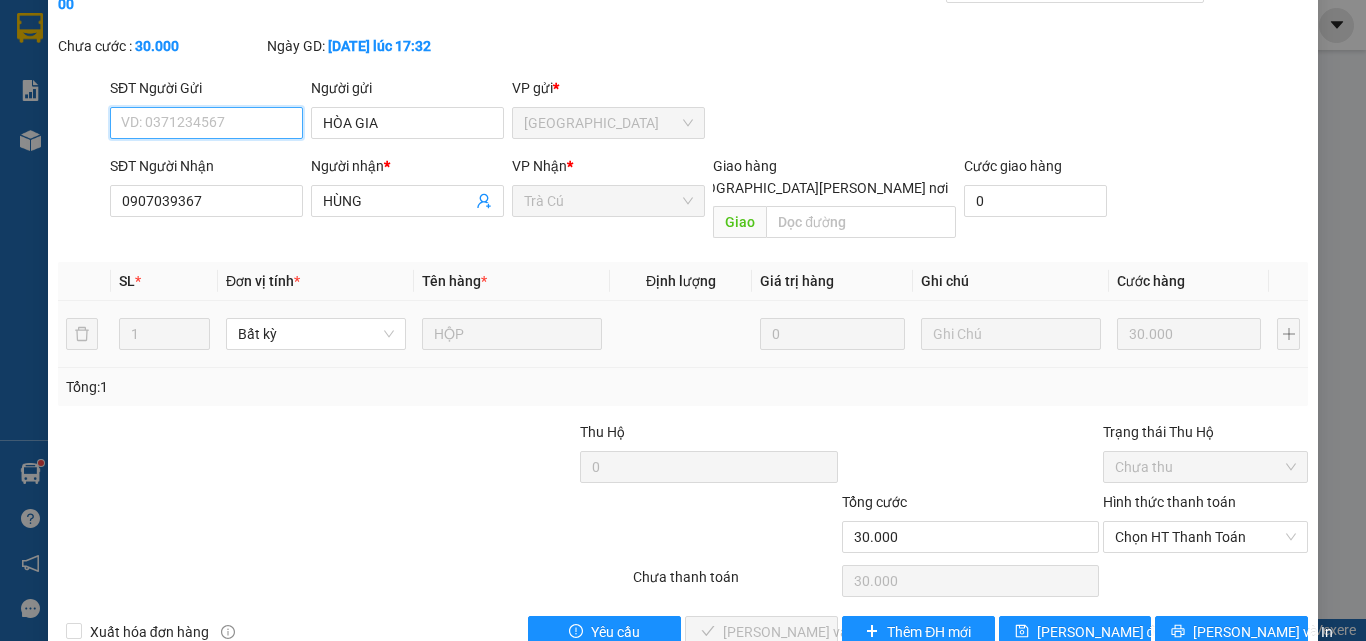 scroll, scrollTop: 103, scrollLeft: 0, axis: vertical 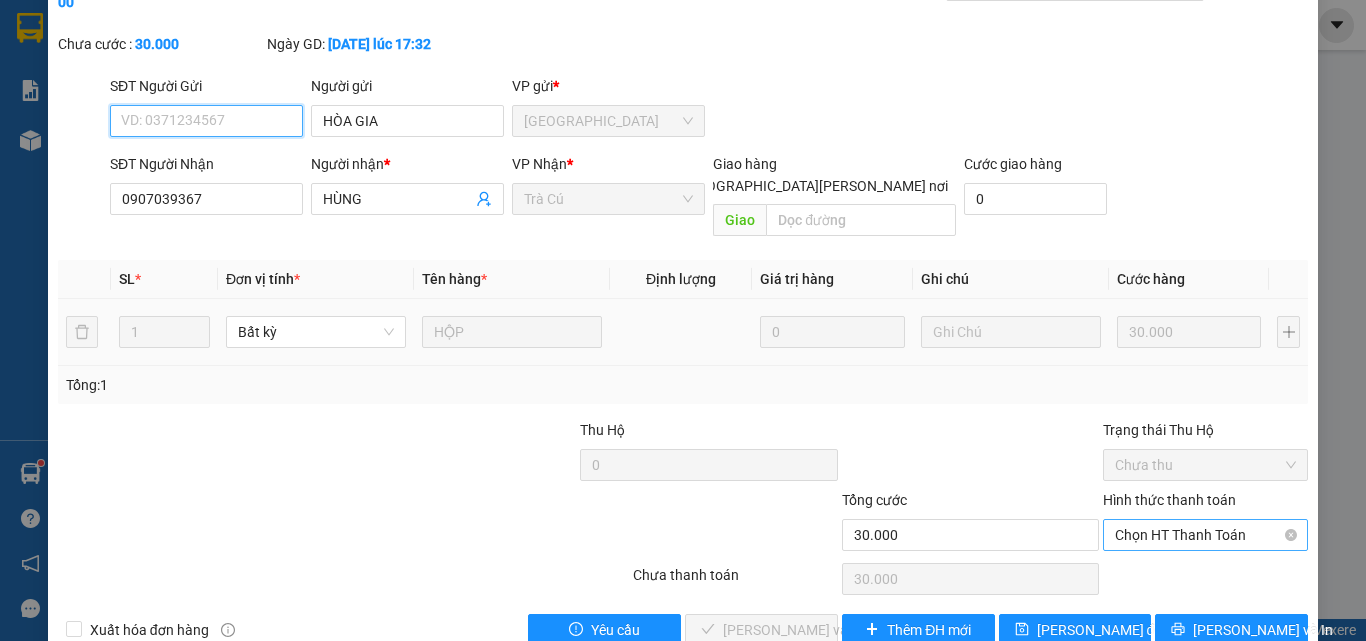 click on "Chọn HT Thanh Toán" at bounding box center [1205, 535] 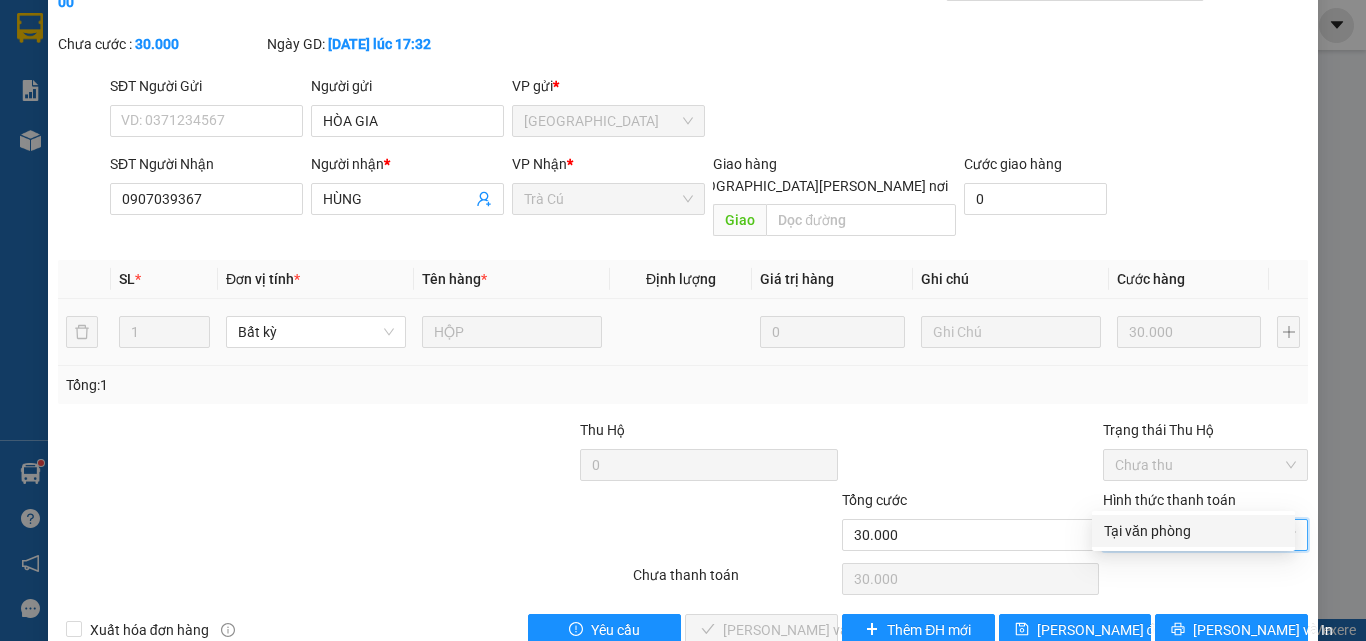 click on "Tại văn phòng" at bounding box center [1193, 531] 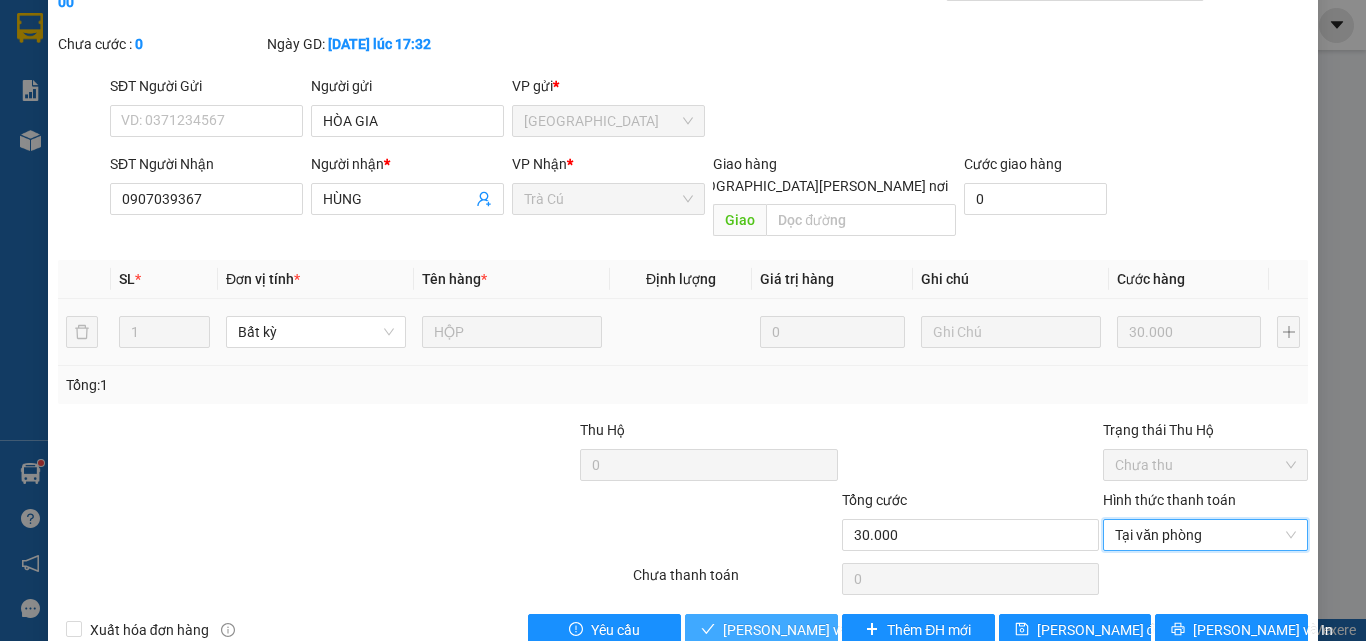 drag, startPoint x: 755, startPoint y: 594, endPoint x: 754, endPoint y: 578, distance: 16.03122 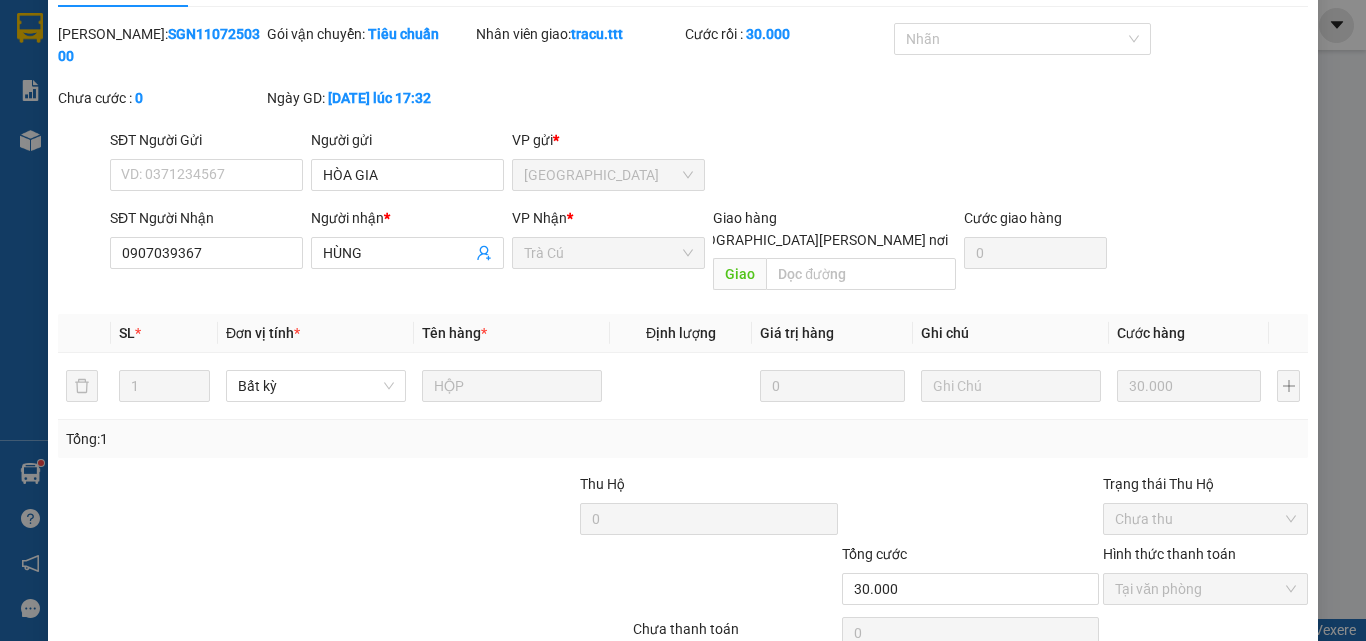 scroll, scrollTop: 0, scrollLeft: 0, axis: both 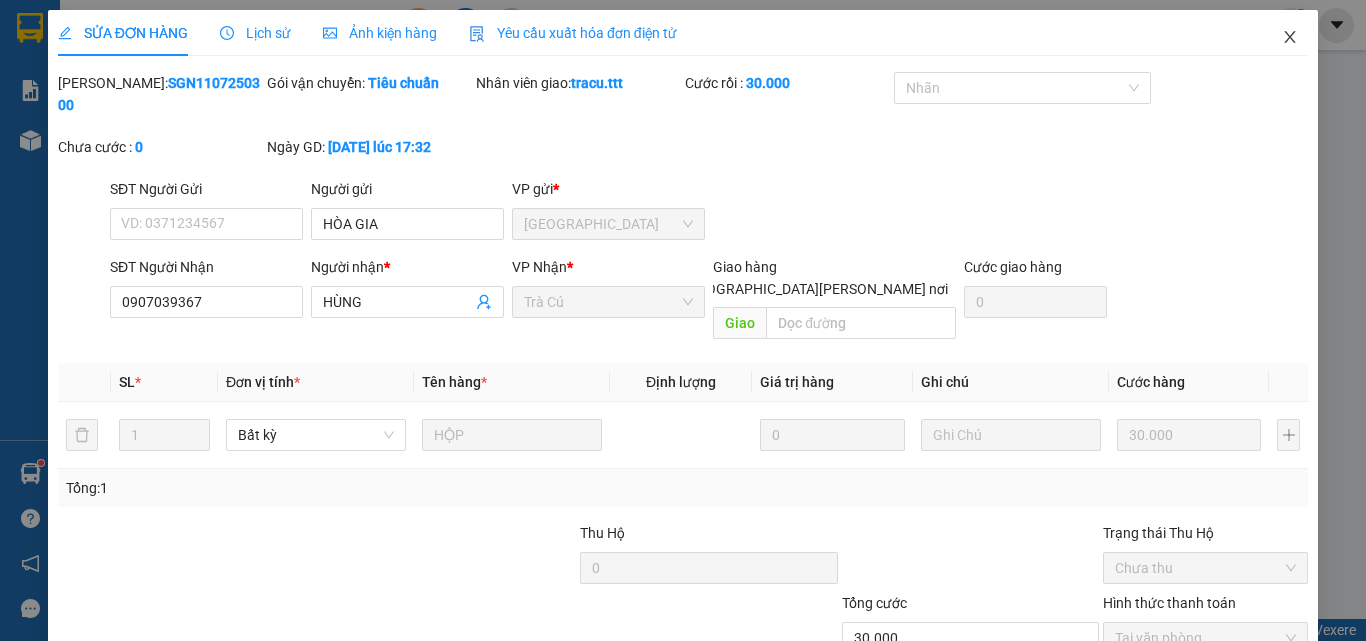 click 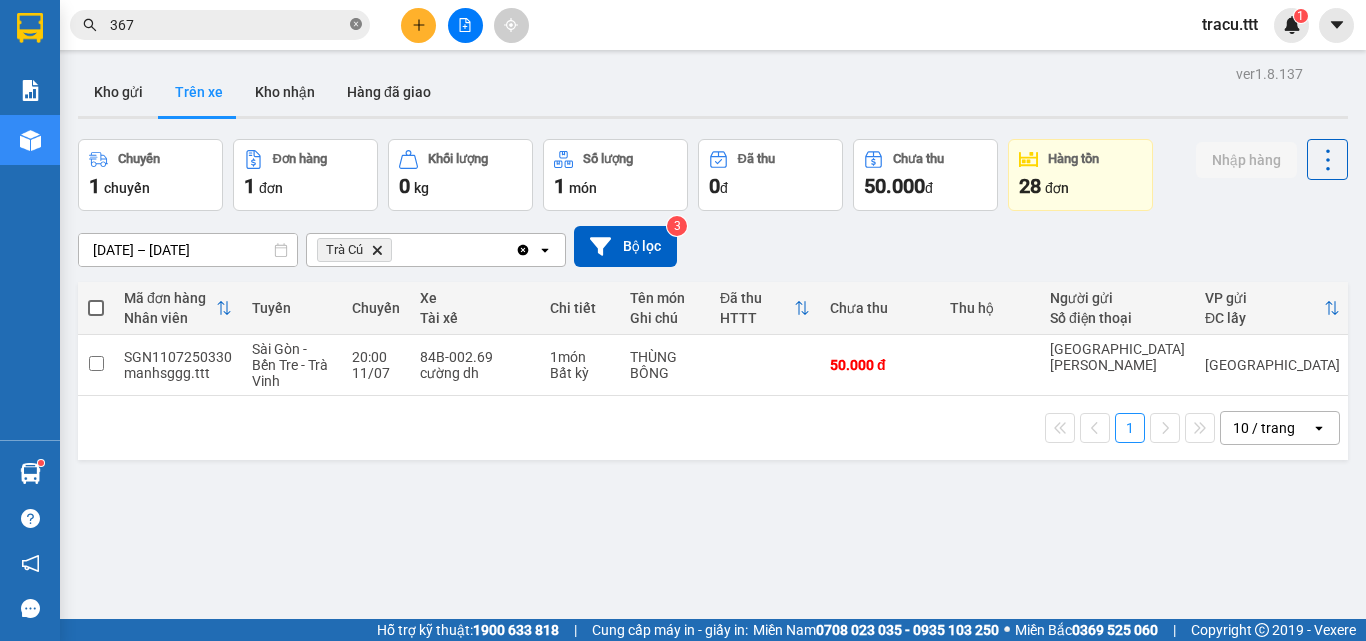 click 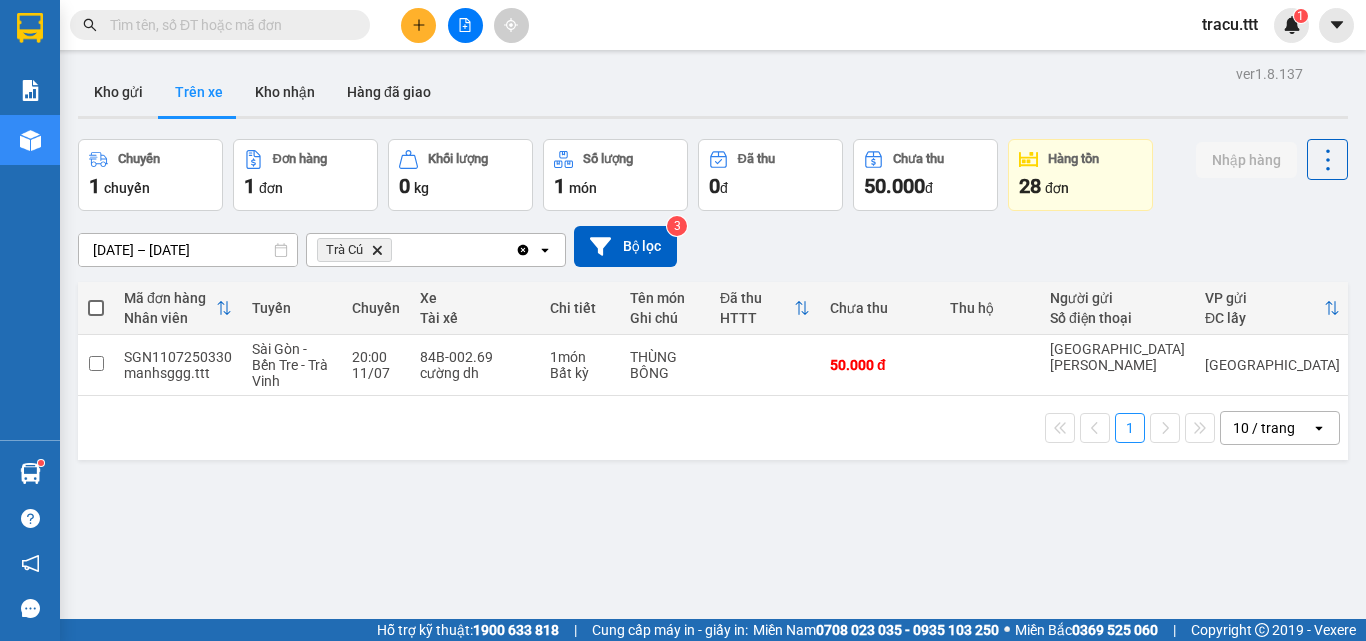 click at bounding box center [228, 25] 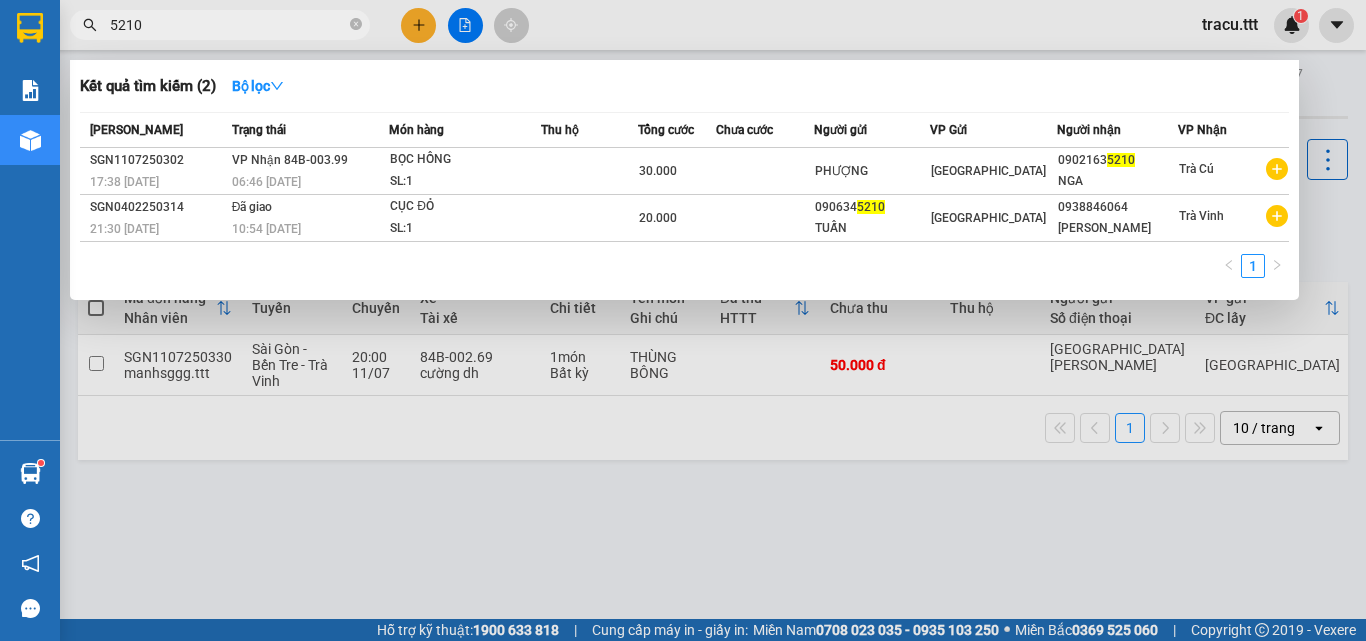 type on "5210" 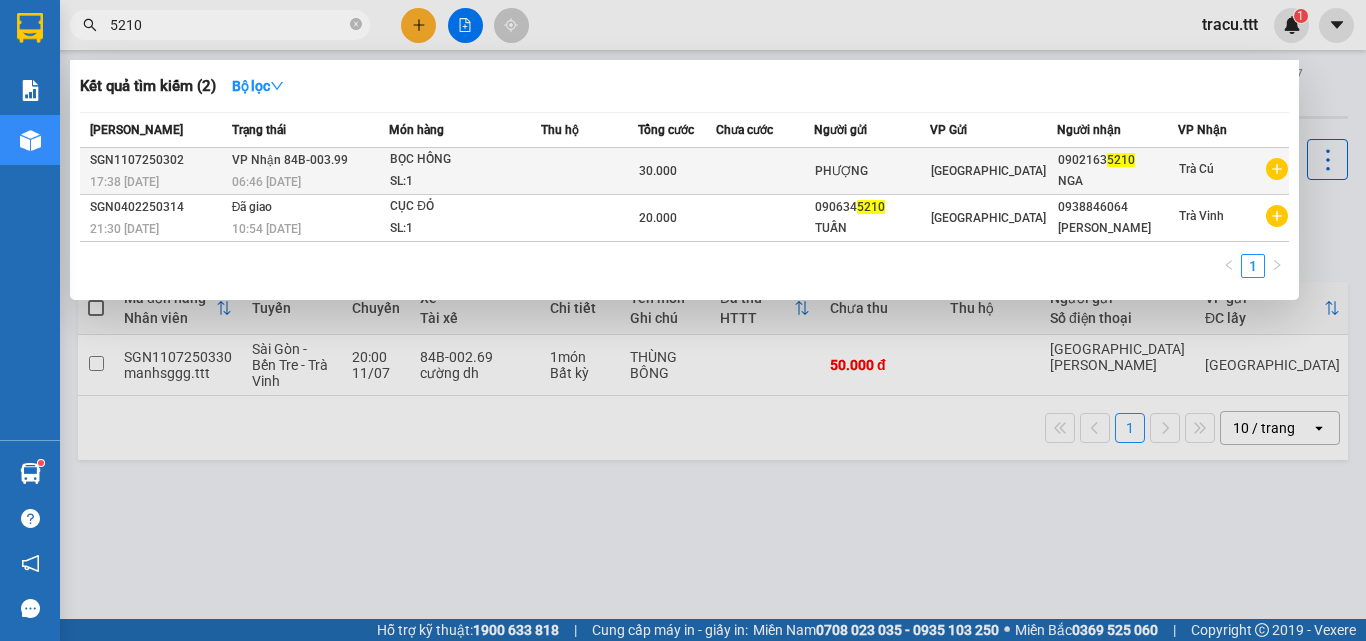 click at bounding box center (589, 171) 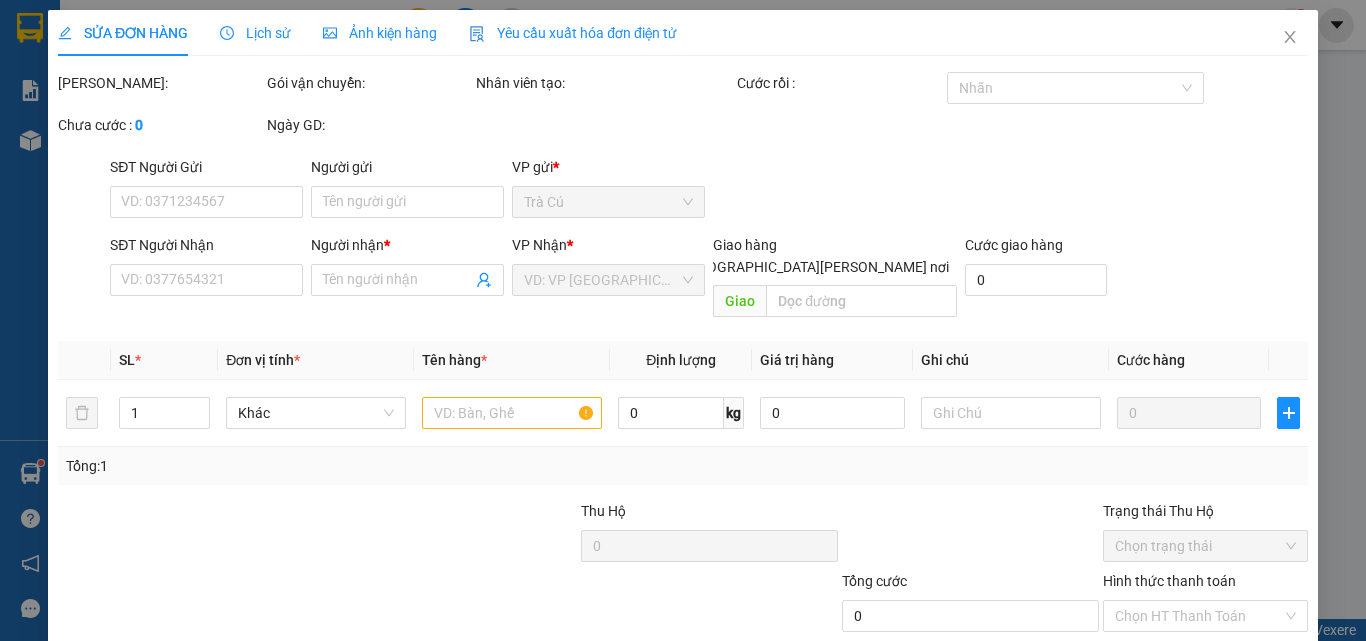 type on "PHƯỢNG" 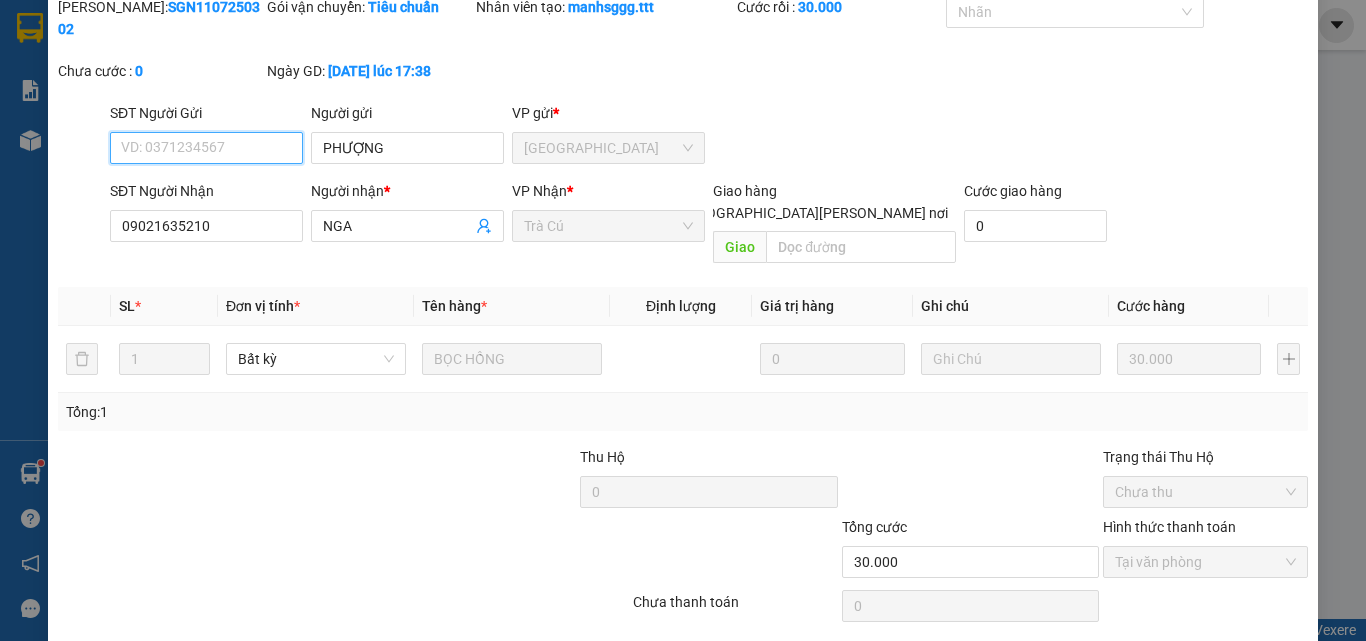 scroll, scrollTop: 103, scrollLeft: 0, axis: vertical 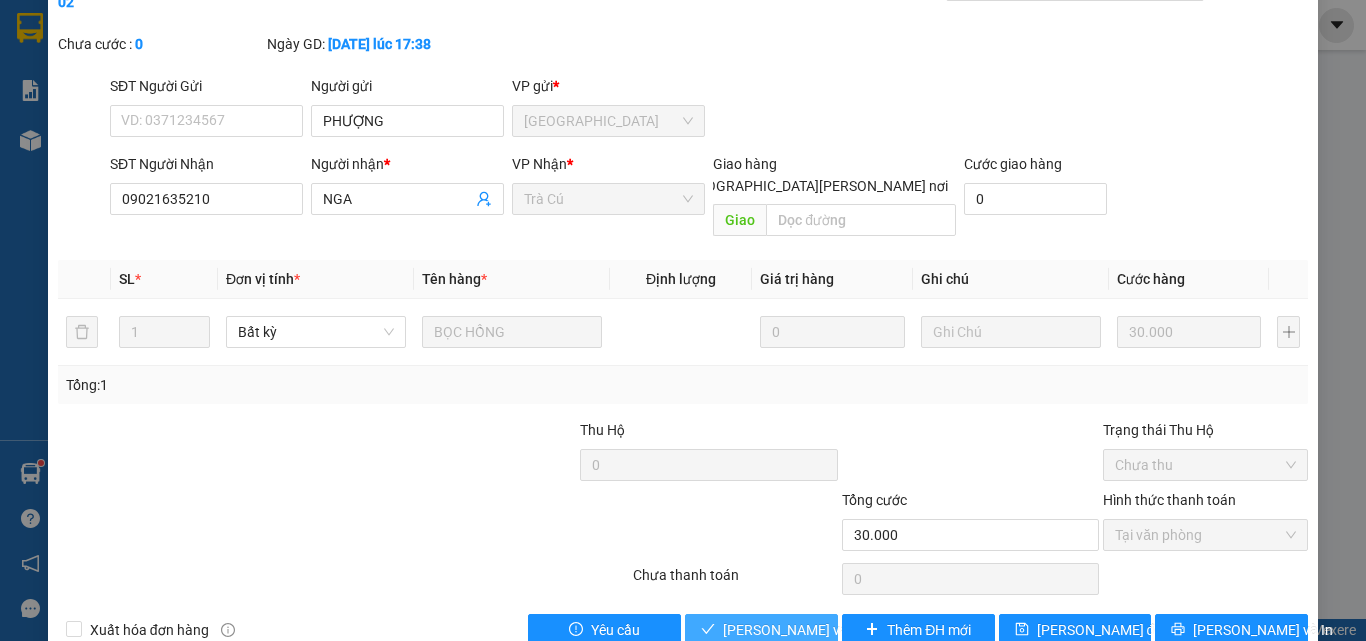 click on "[PERSON_NAME] và [PERSON_NAME] hàng" at bounding box center [858, 630] 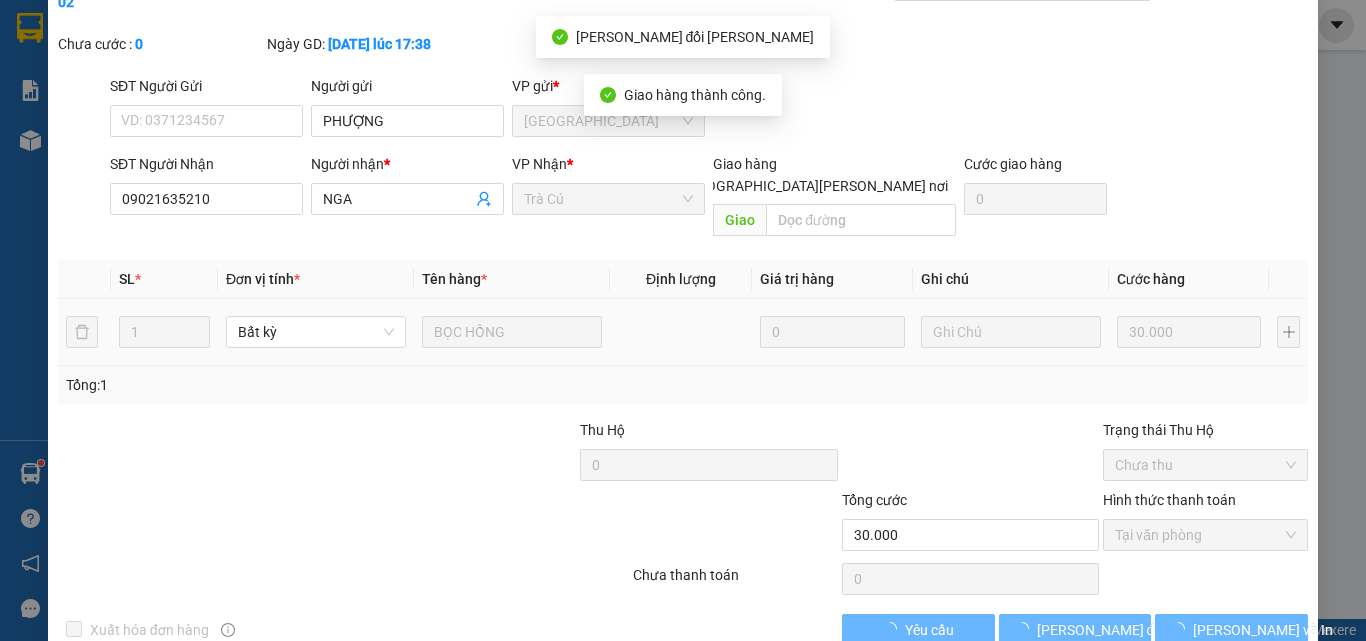 scroll, scrollTop: 0, scrollLeft: 0, axis: both 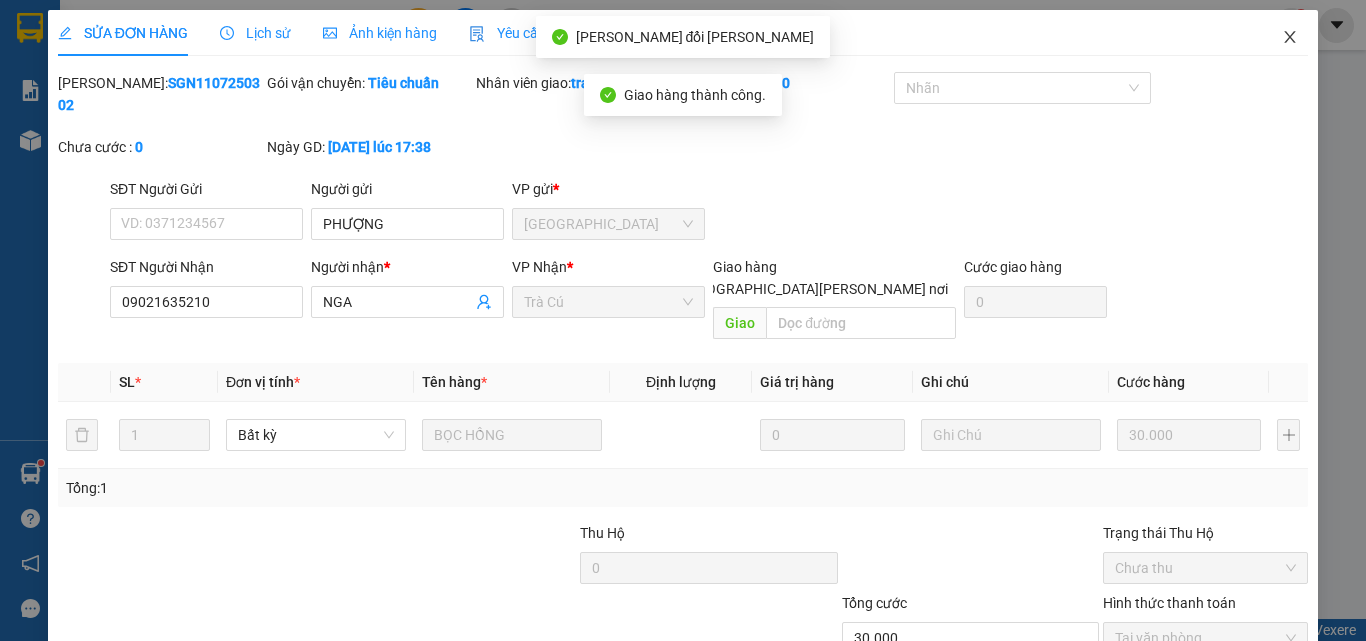 click at bounding box center (1290, 38) 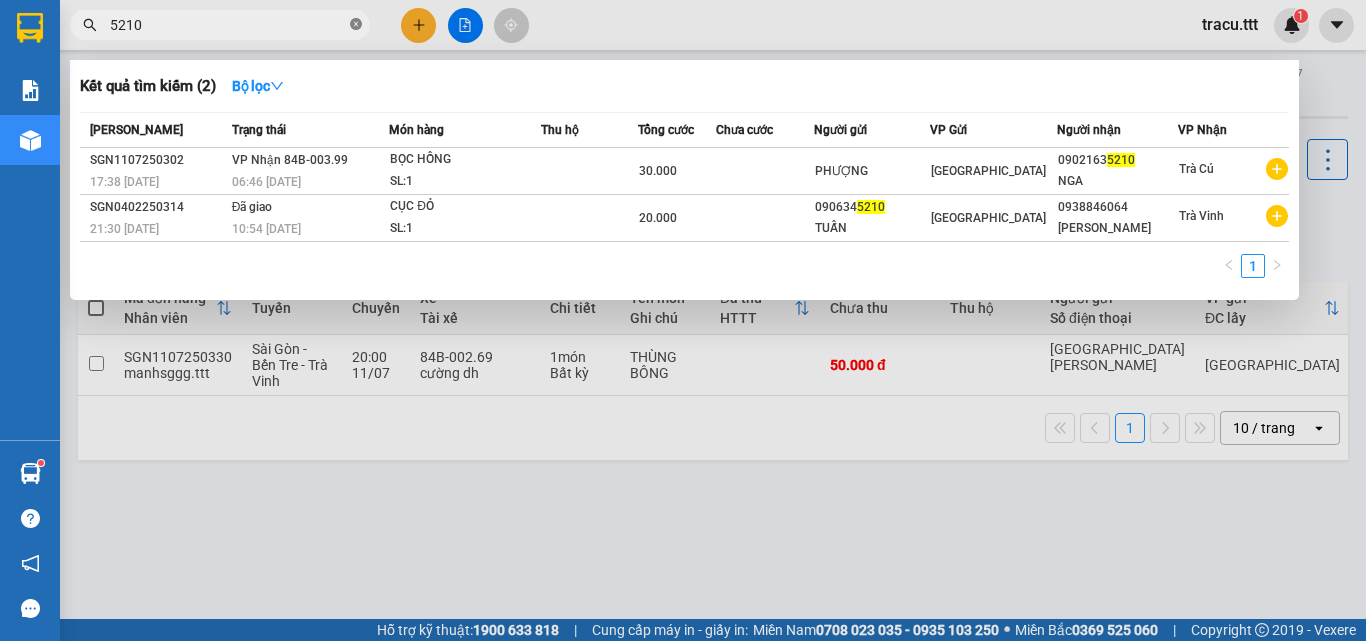 click at bounding box center [356, 25] 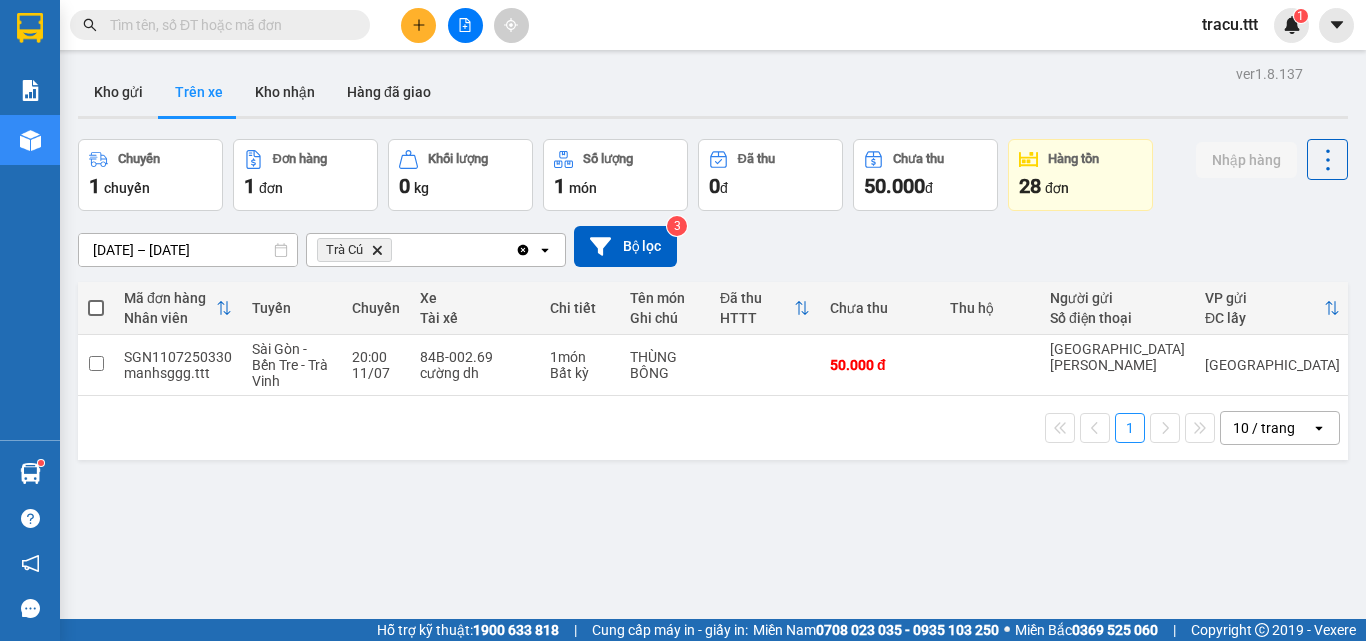 click on "ver  1.8.137 Kho gửi Trên xe [PERSON_NAME] Hàng đã giao Chuyến 1 chuyến Đơn hàng 1 đơn [PERSON_NAME] 0 kg Số [PERSON_NAME] 1 món Đã thu 0  [PERSON_NAME] thu 50.000  đ Hàng tồn 28 đơn Nhập hàng [DATE] – [DATE] Press the down arrow key to interact with the calendar and select a date. Press the escape button to close the calendar. Selected date range is from [DATE] to [DATE]. Trà Cú Delete Clear all open Bộ lọc 3 Mã đơn hàng [PERSON_NAME] [PERSON_NAME] Xe Tài xế [PERSON_NAME] Tên món Ghi chú Đã thu HTTT Chưa thu Thu hộ Người gửi Số điện thoại VP gửi ĐC lấy Người [PERSON_NAME] Số điện thoại [PERSON_NAME] ĐC [PERSON_NAME] Tồn kho SGN1107250330 manhsggg.ttt [GEOGRAPHIC_DATA] - Bến Tre - Trà [PERSON_NAME] 20:00 [DATE] 84B-002.69 cường dh 1  món Bất kỳ THÙNG BÔNG 50.000 đ THÁI [PERSON_NAME] [GEOGRAPHIC_DATA] LAN TÚ 0907022594 Trà Cú 1   ngày 1 10 / trang open Đang tải dữ liệu" at bounding box center (713, 380) 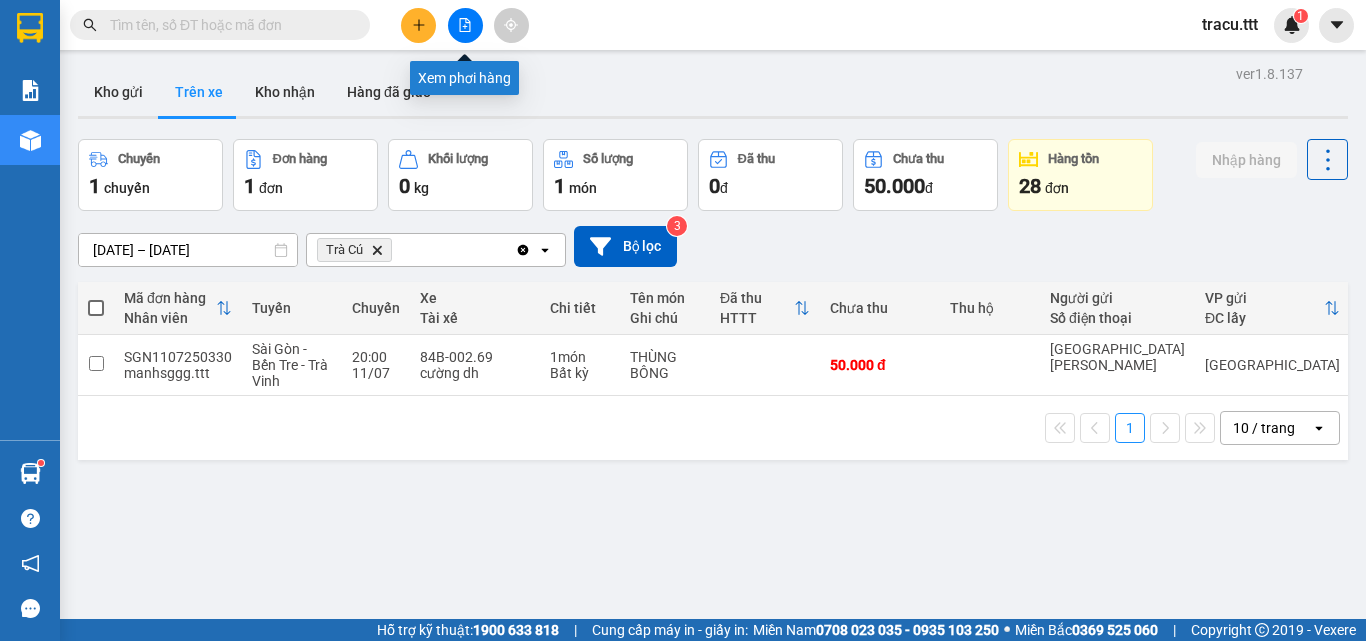 click 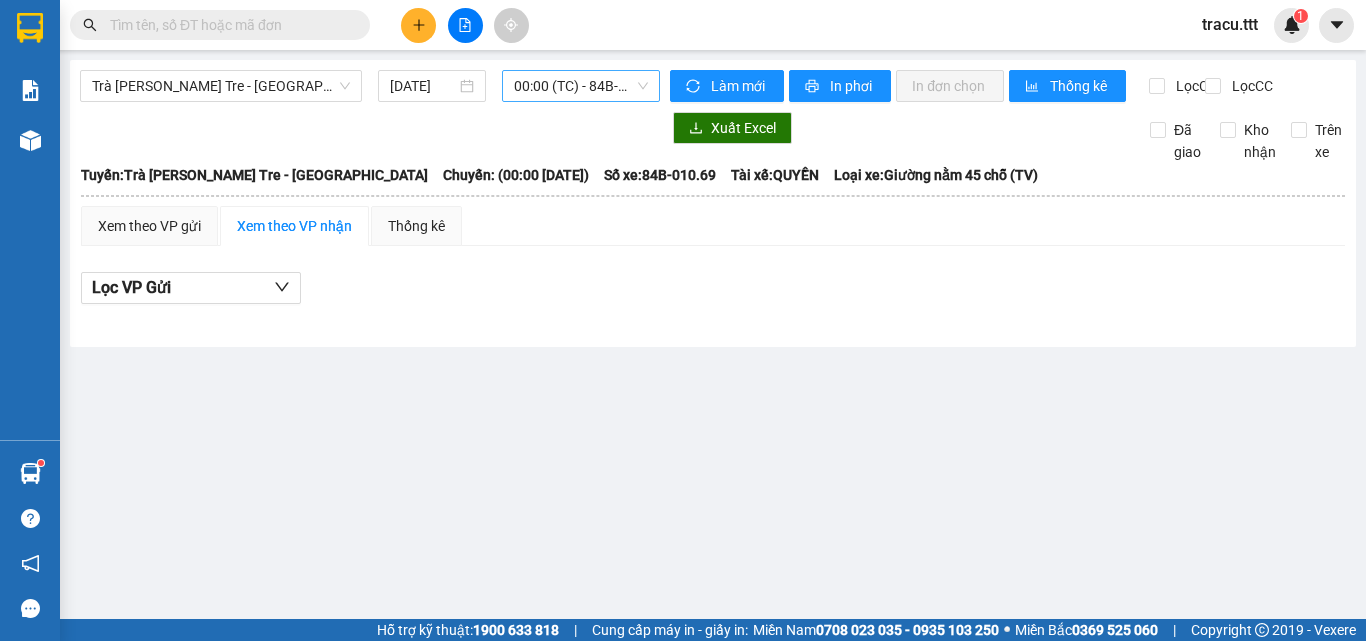 click on "00:00   (TC)   - 84B-010.69  - (Đã [PERSON_NAME])" at bounding box center [581, 86] 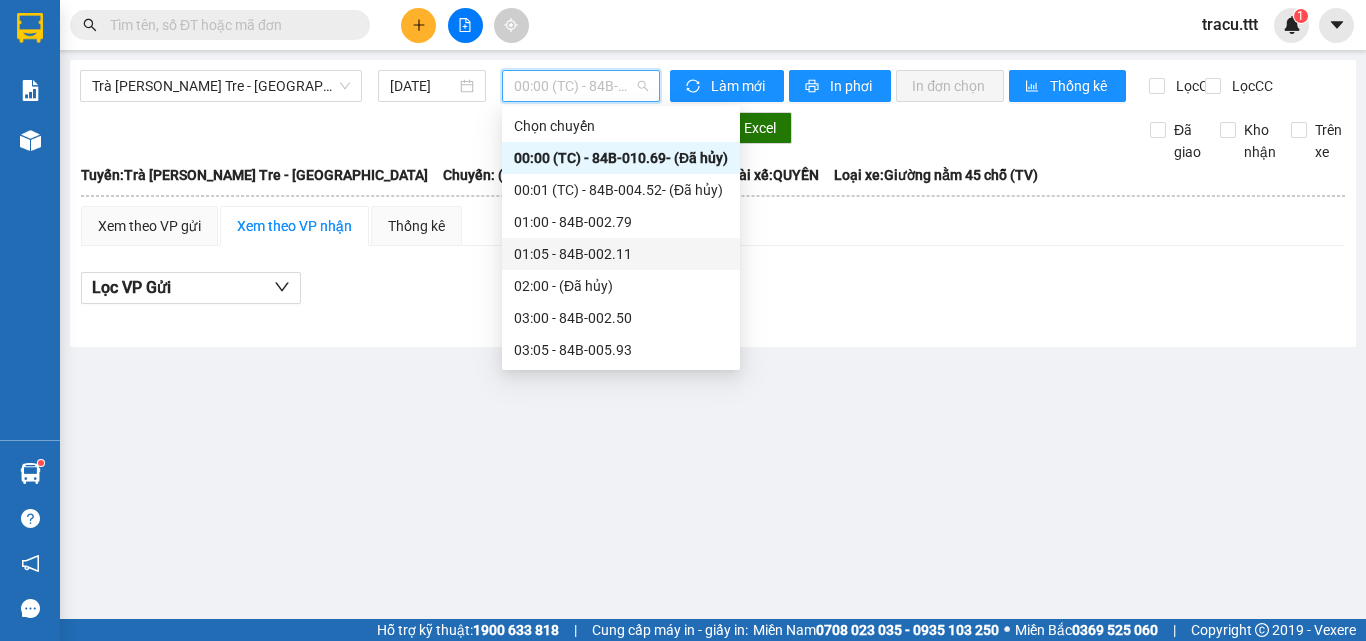 click on "01:05     - 84B-002.11" at bounding box center (621, 254) 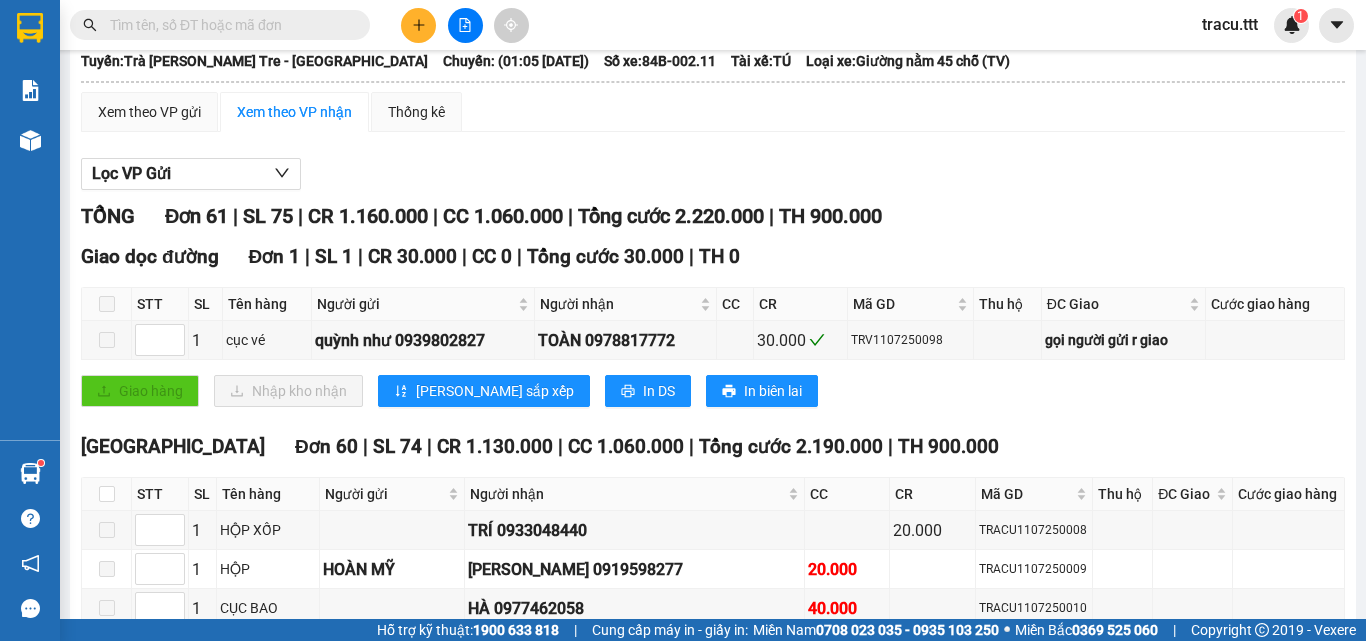 scroll, scrollTop: 0, scrollLeft: 0, axis: both 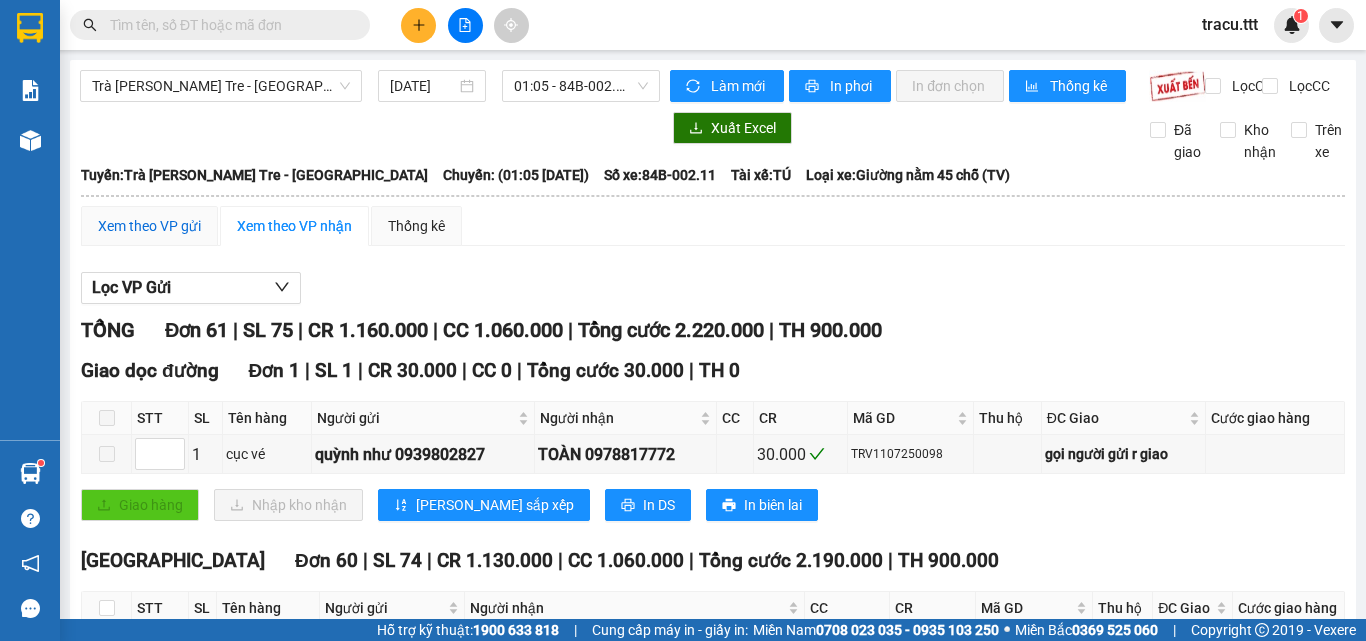 click on "Xem theo VP gửi" at bounding box center (149, 226) 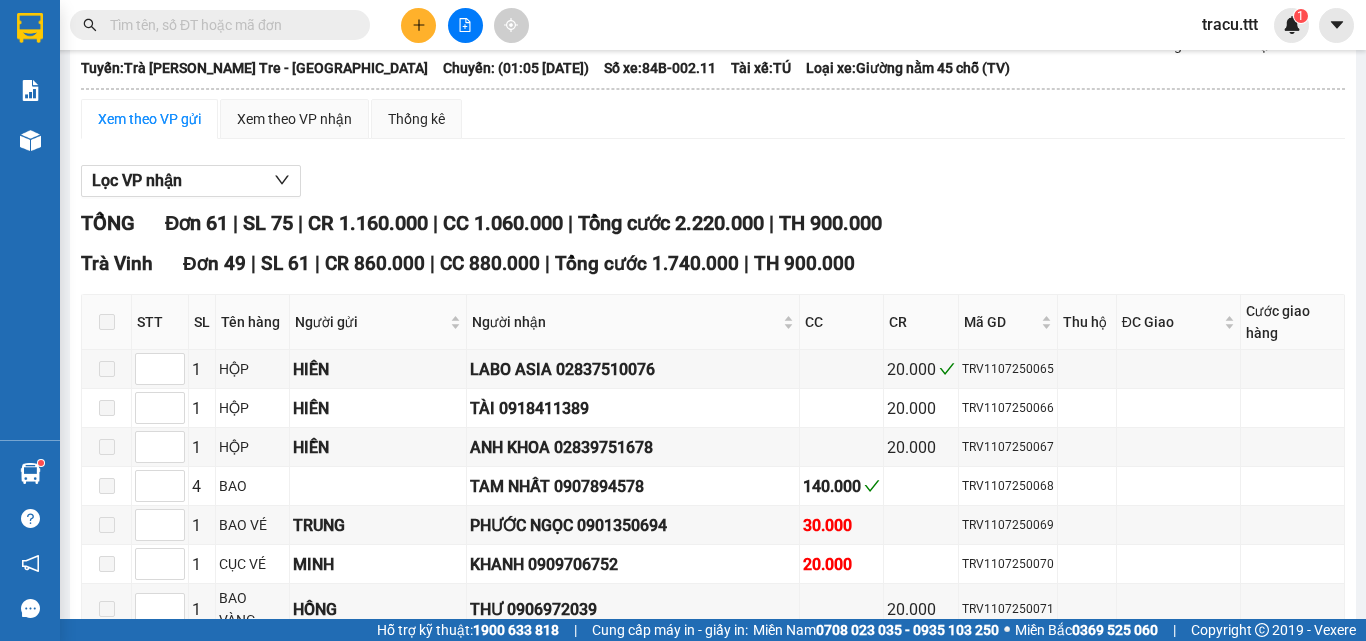 scroll, scrollTop: 0, scrollLeft: 0, axis: both 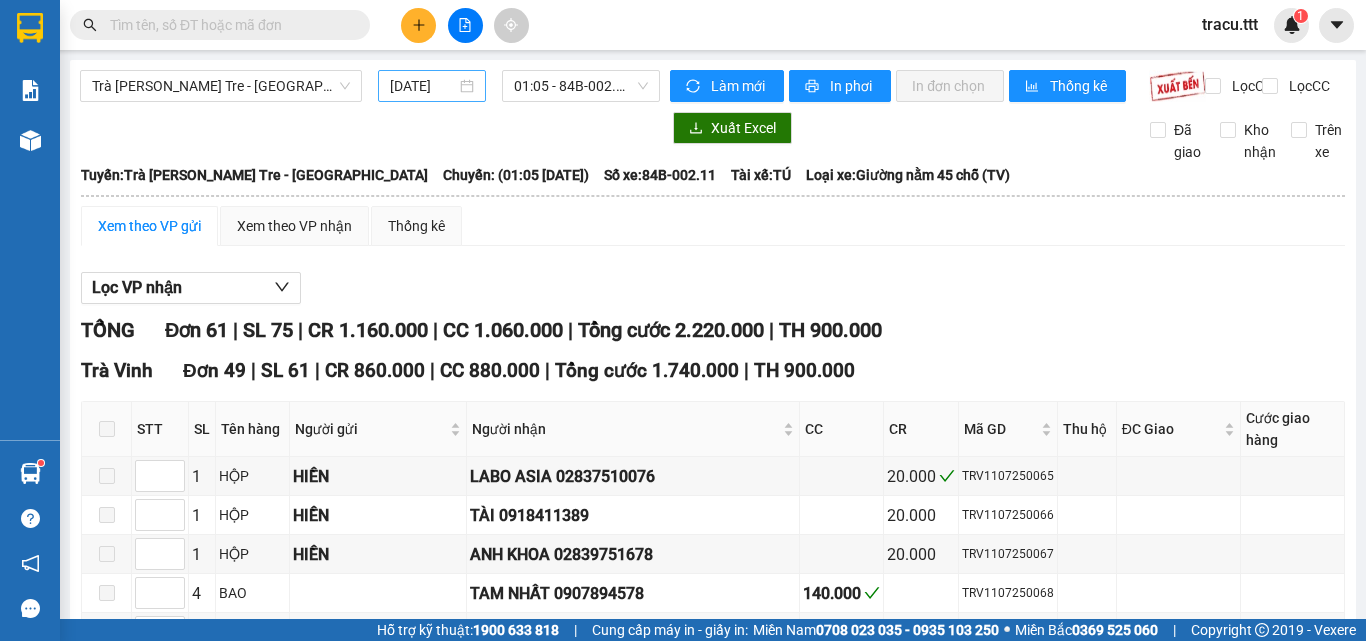 click on "[DATE]" at bounding box center (423, 86) 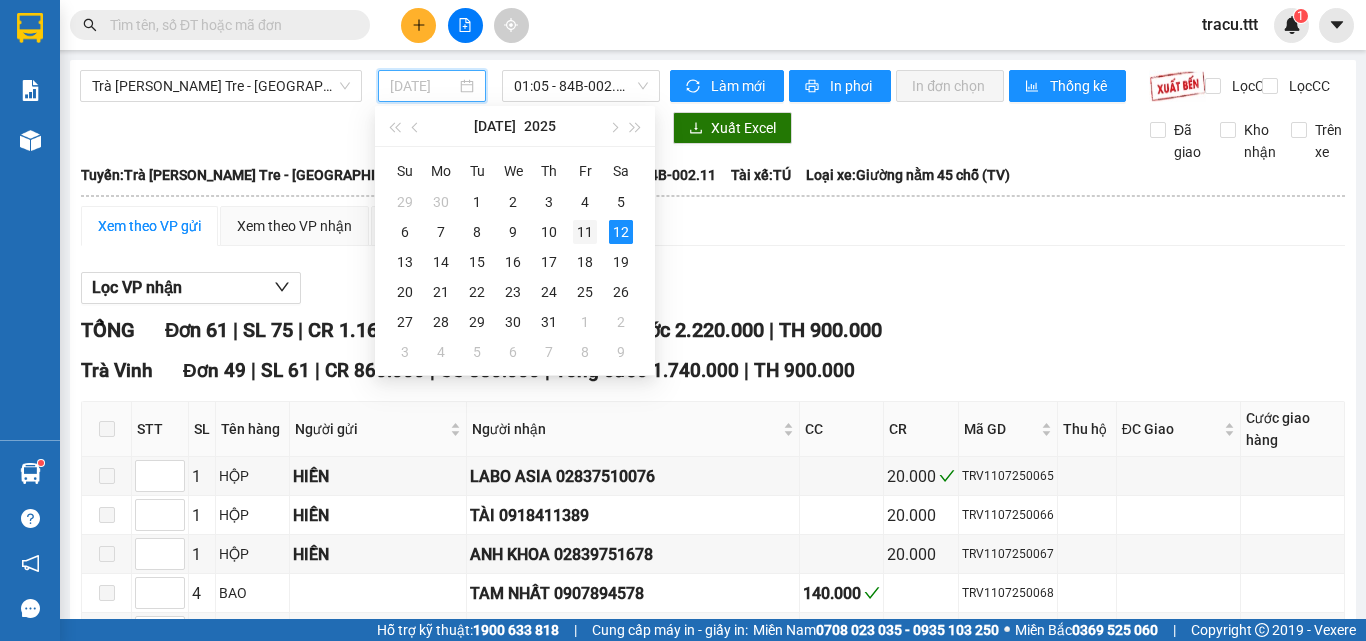click on "11" at bounding box center (585, 232) 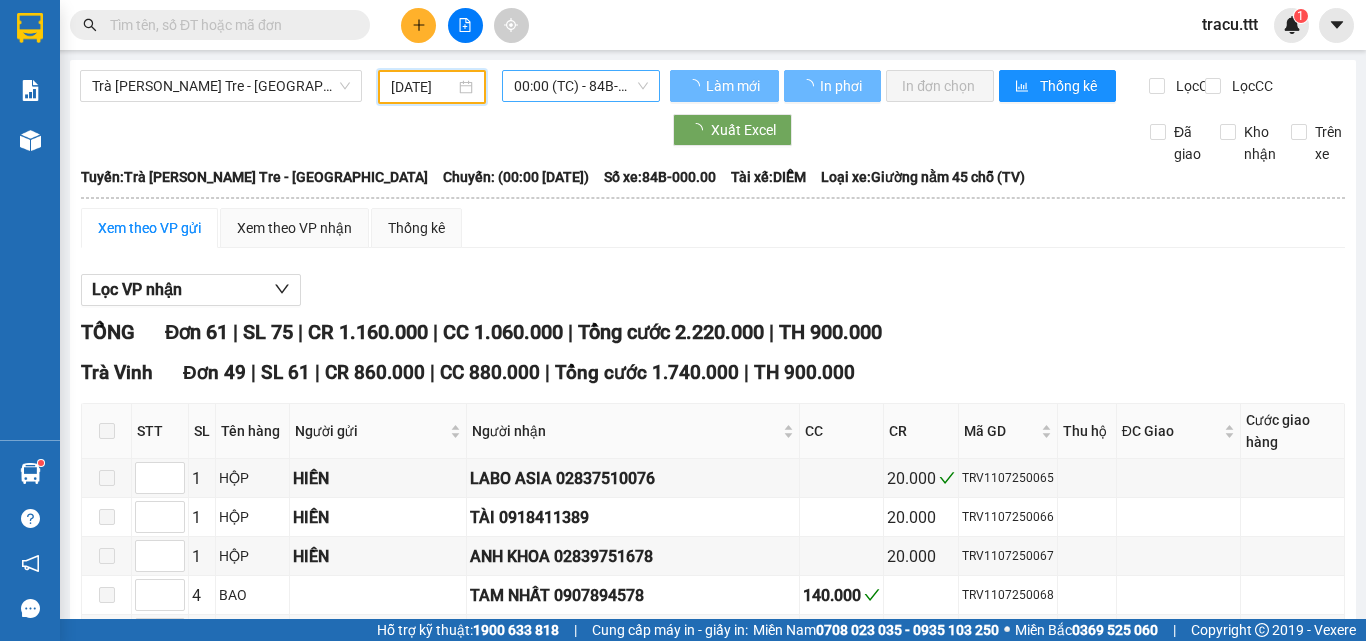 type on "[DATE]" 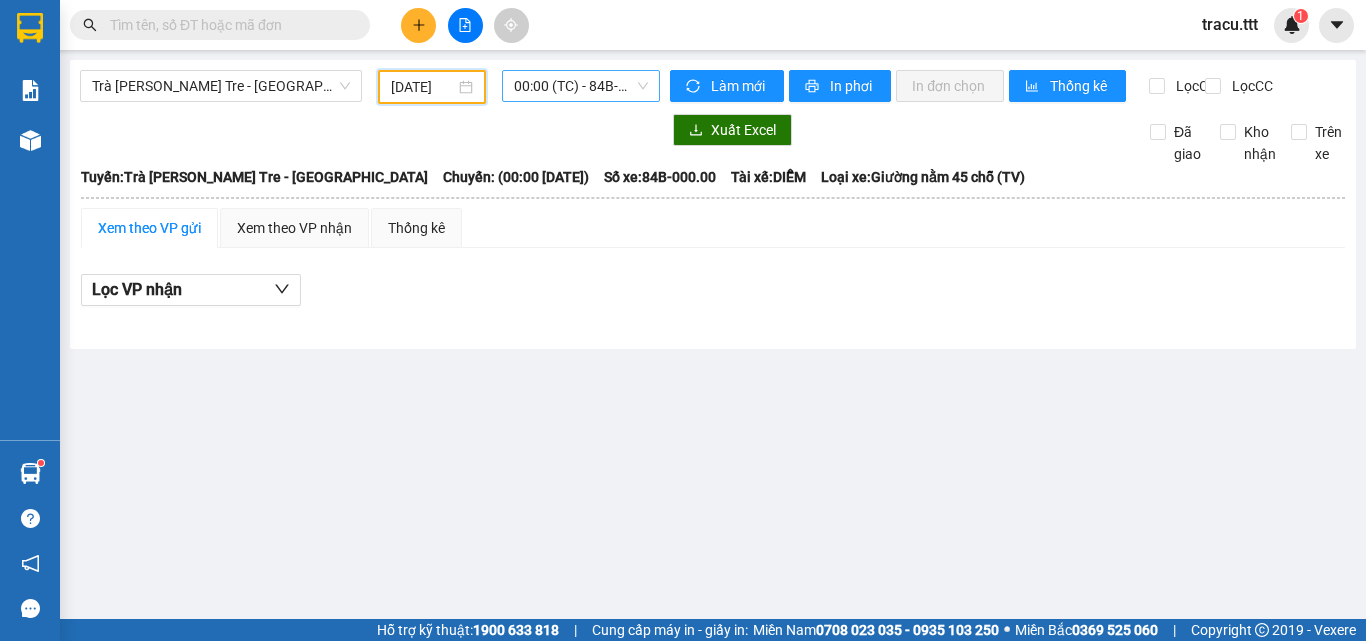 click on "00:00   (TC)   - 84B-000.00" at bounding box center (581, 86) 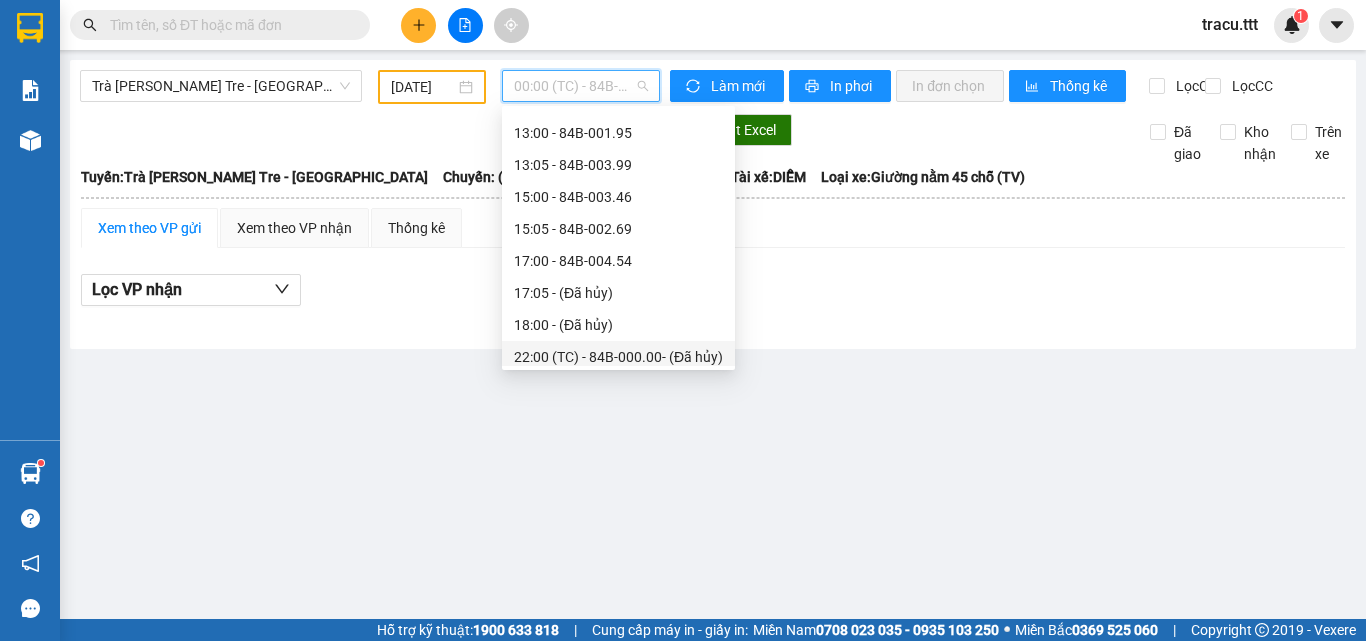 scroll, scrollTop: 544, scrollLeft: 0, axis: vertical 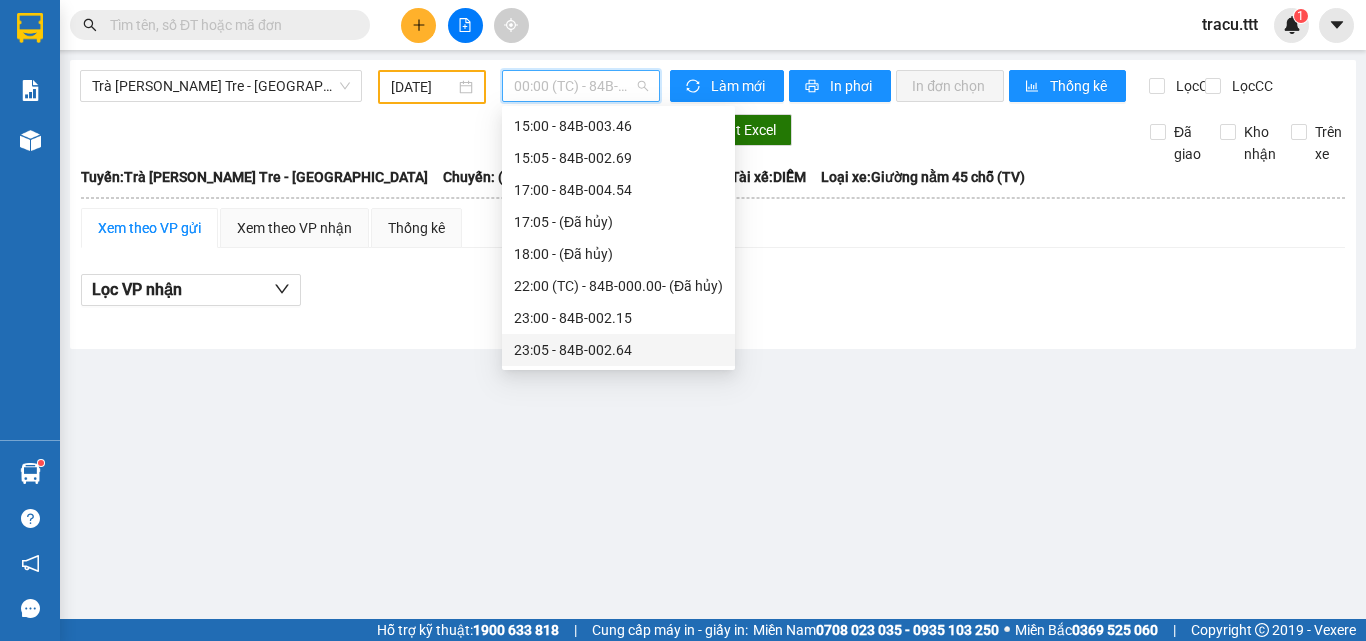 click on "23:05     - 84B-002.64" at bounding box center [618, 350] 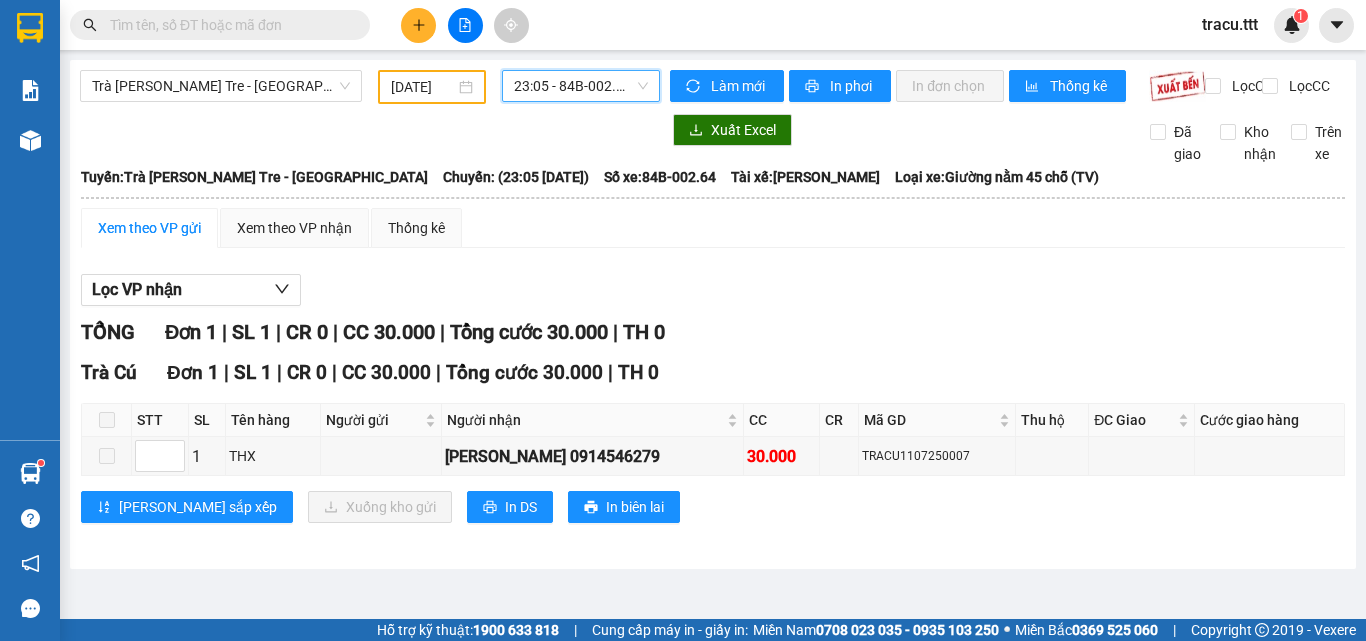 click at bounding box center [228, 25] 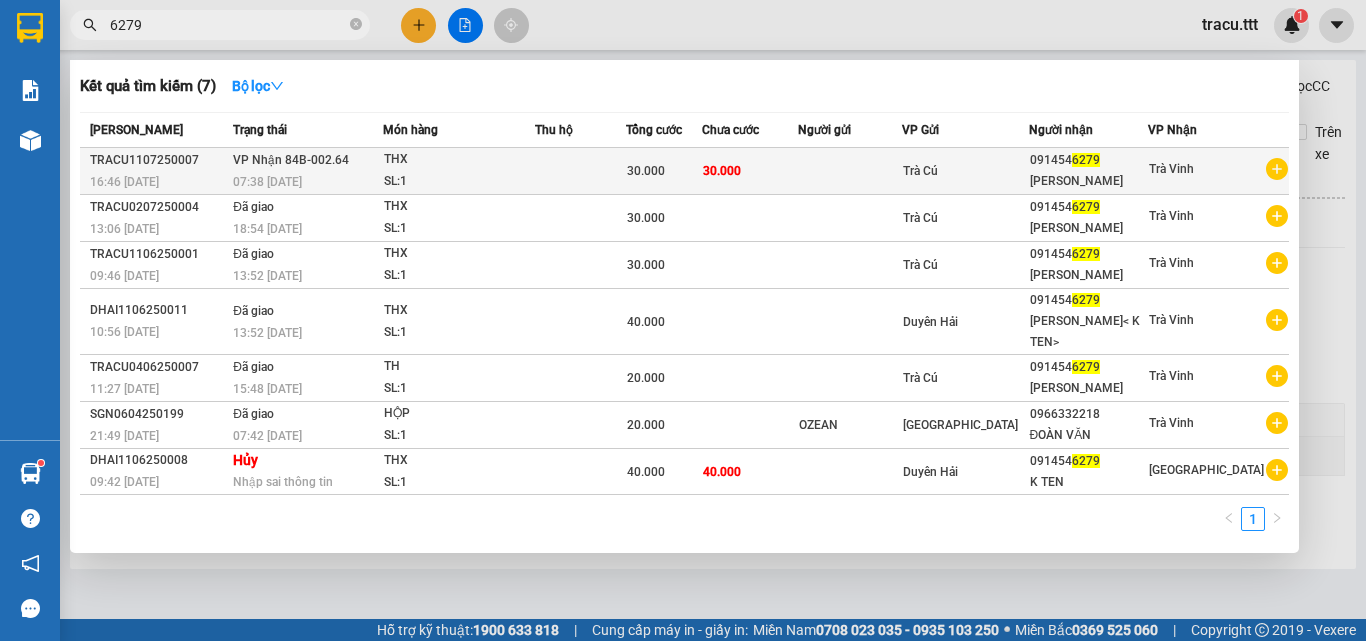 type on "6279" 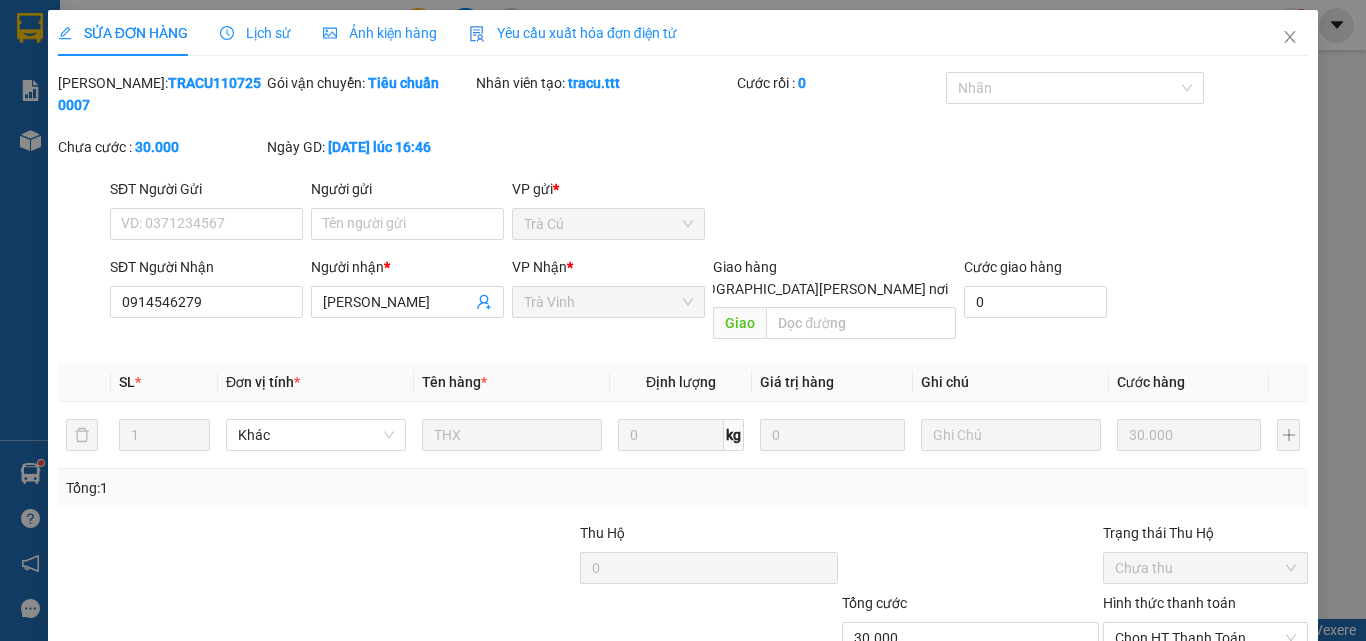 click on "Lịch sử" at bounding box center [255, 33] 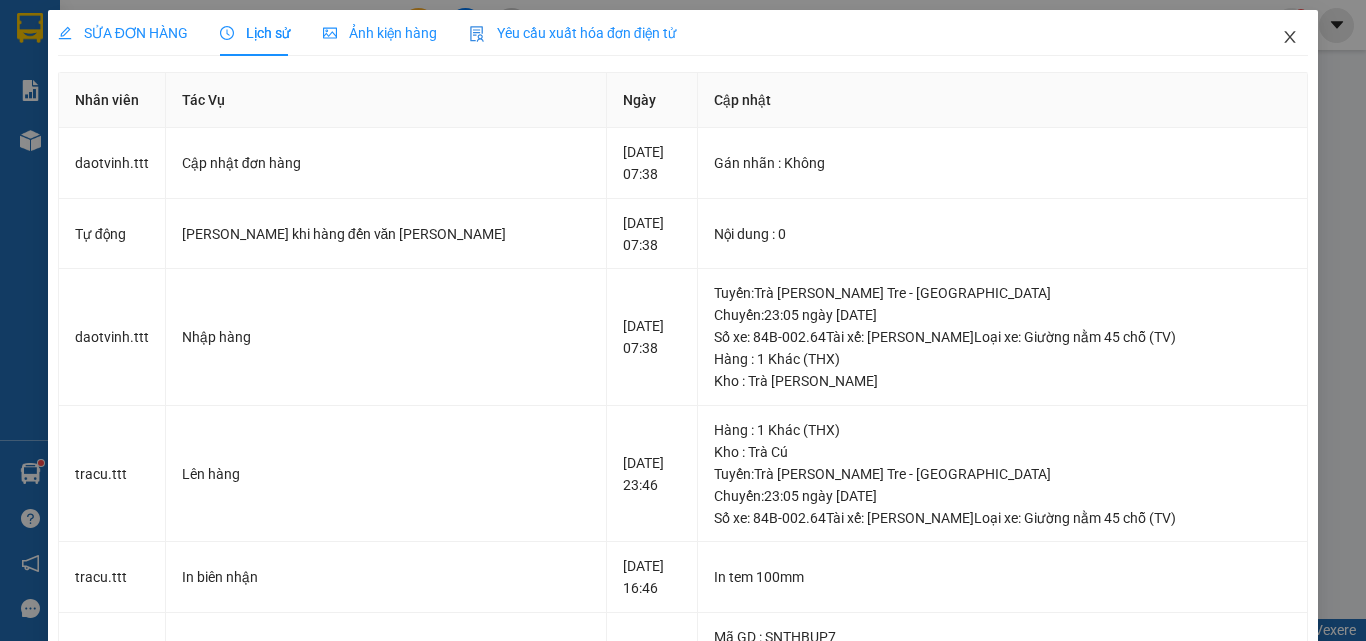 click 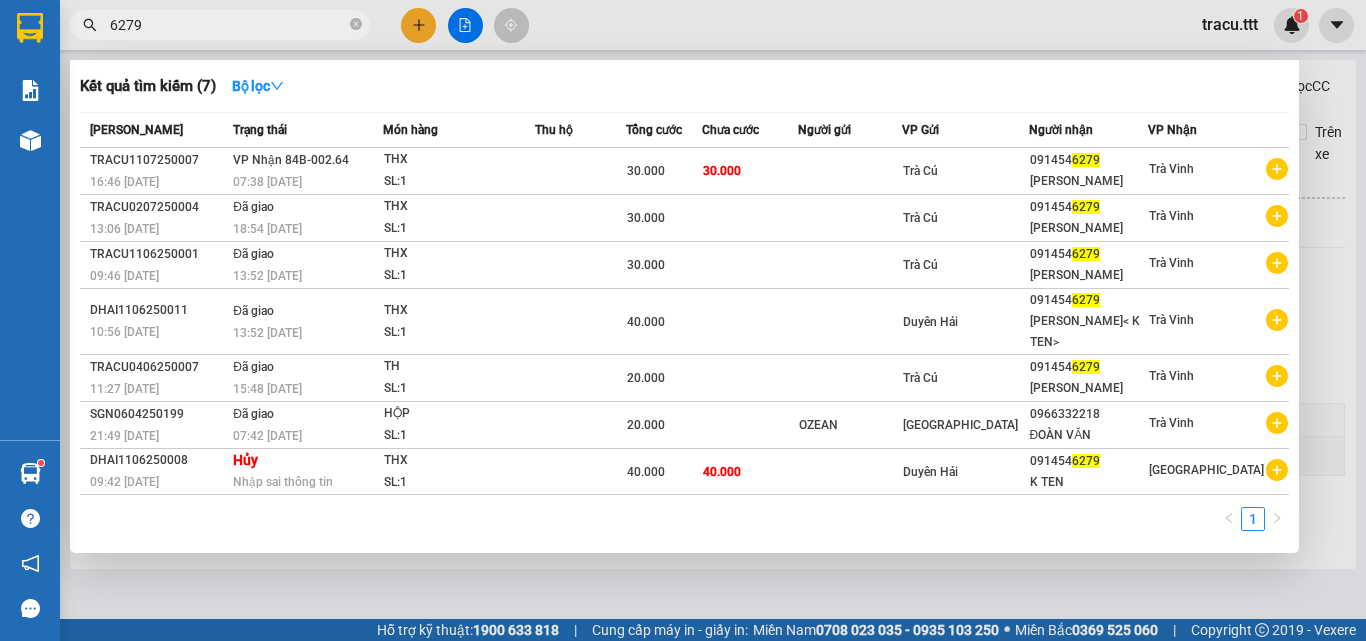 click on "6279" at bounding box center (228, 25) 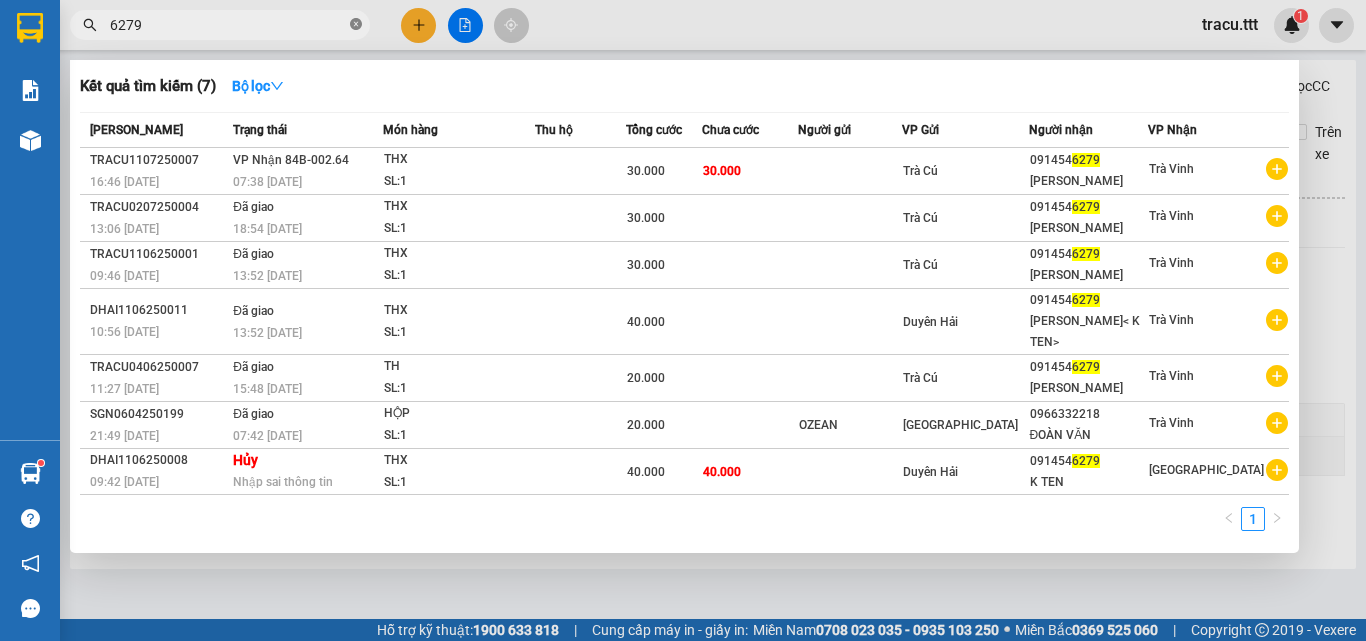 click 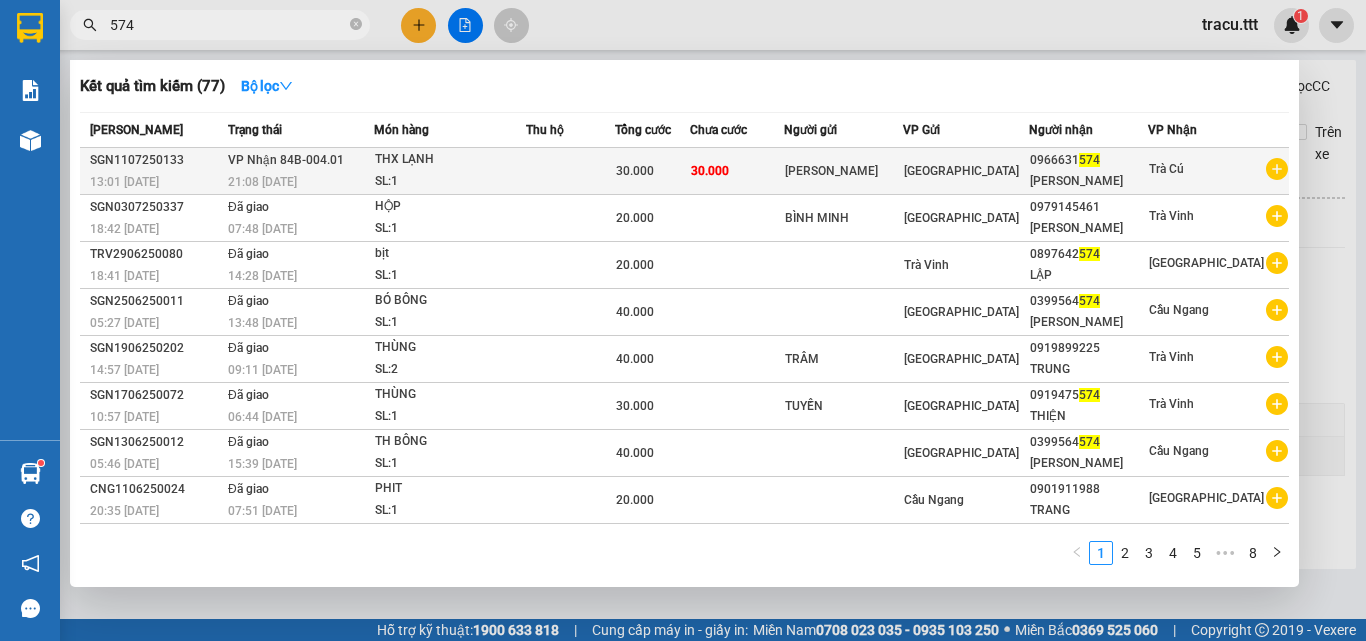 type on "574" 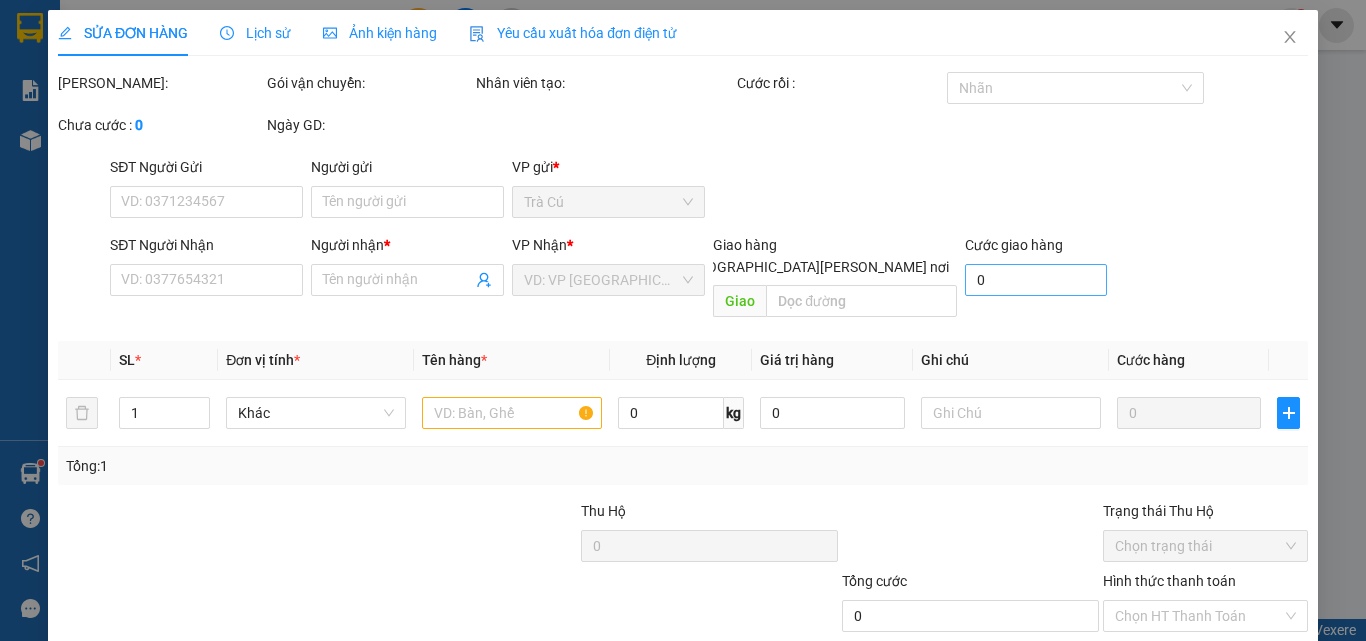 type on "[PERSON_NAME]" 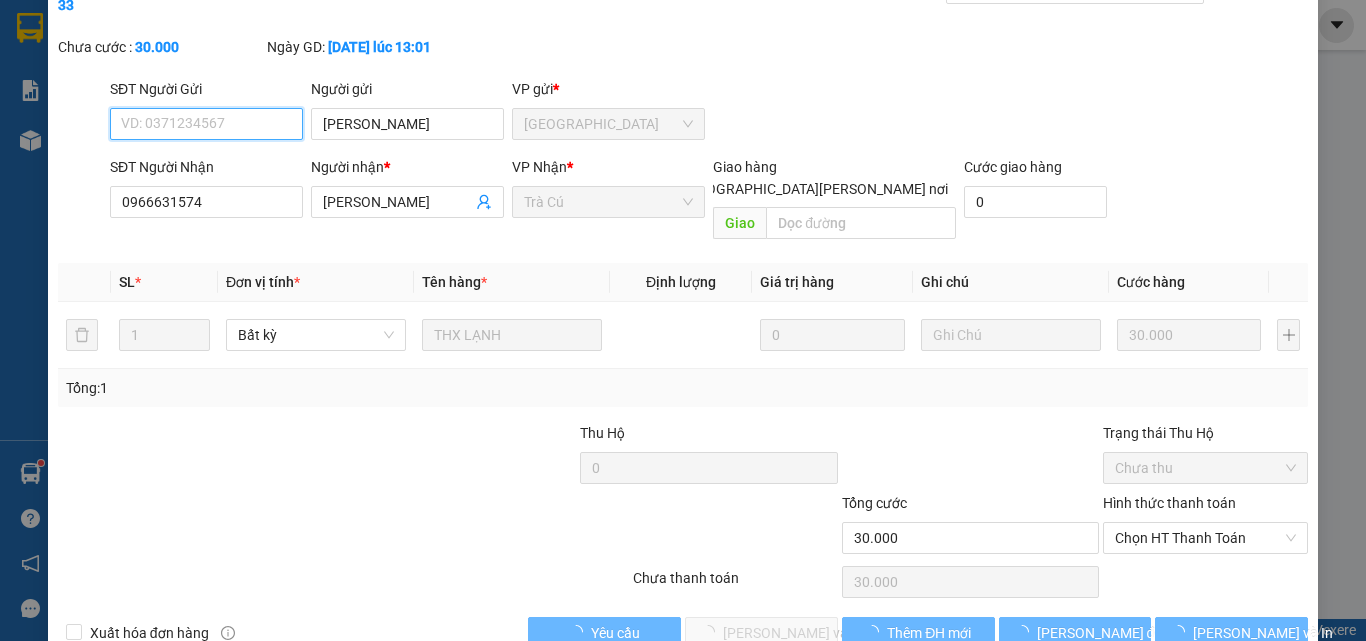 scroll, scrollTop: 103, scrollLeft: 0, axis: vertical 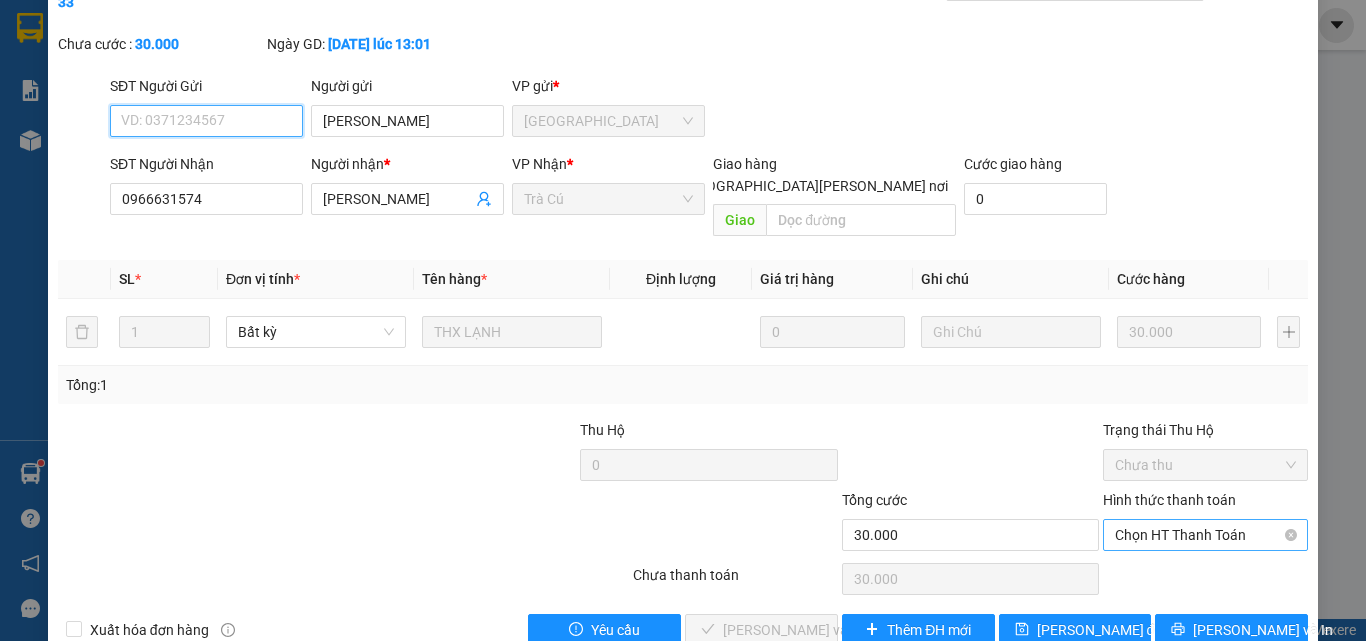 click on "Chọn HT Thanh Toán" at bounding box center [1205, 535] 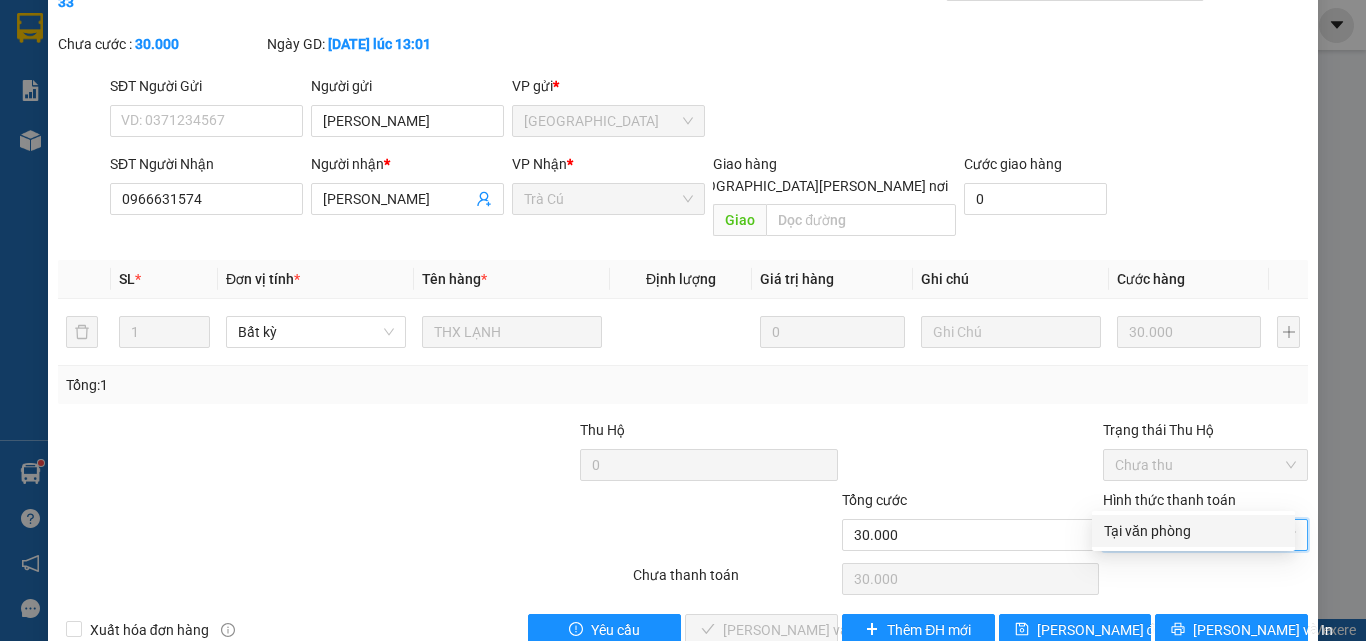click on "Tại văn phòng" at bounding box center (1193, 531) 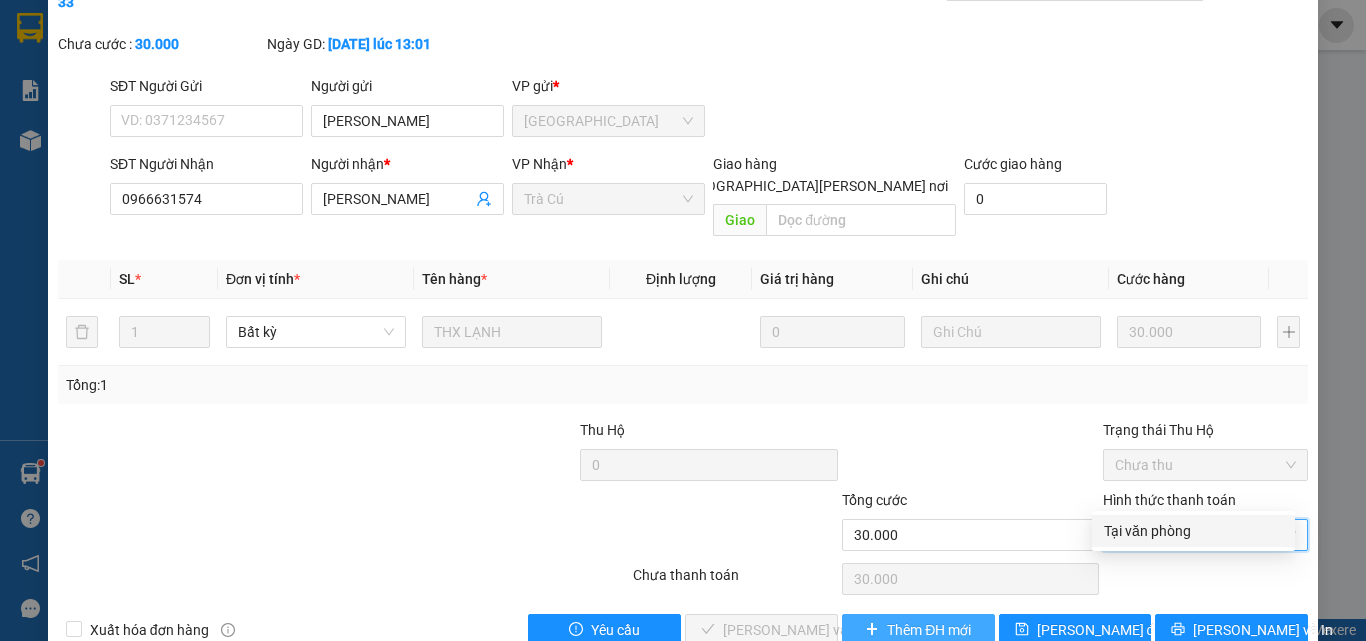 type on "0" 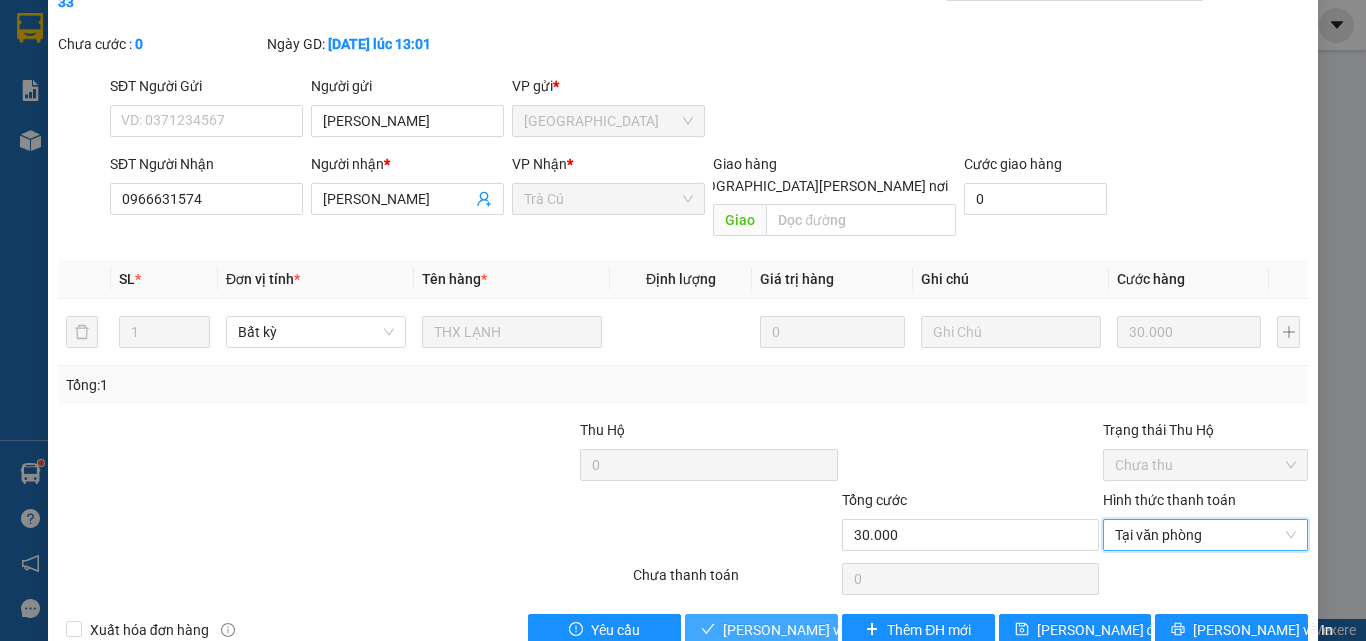 click on "[PERSON_NAME] và [PERSON_NAME] hàng" at bounding box center [858, 630] 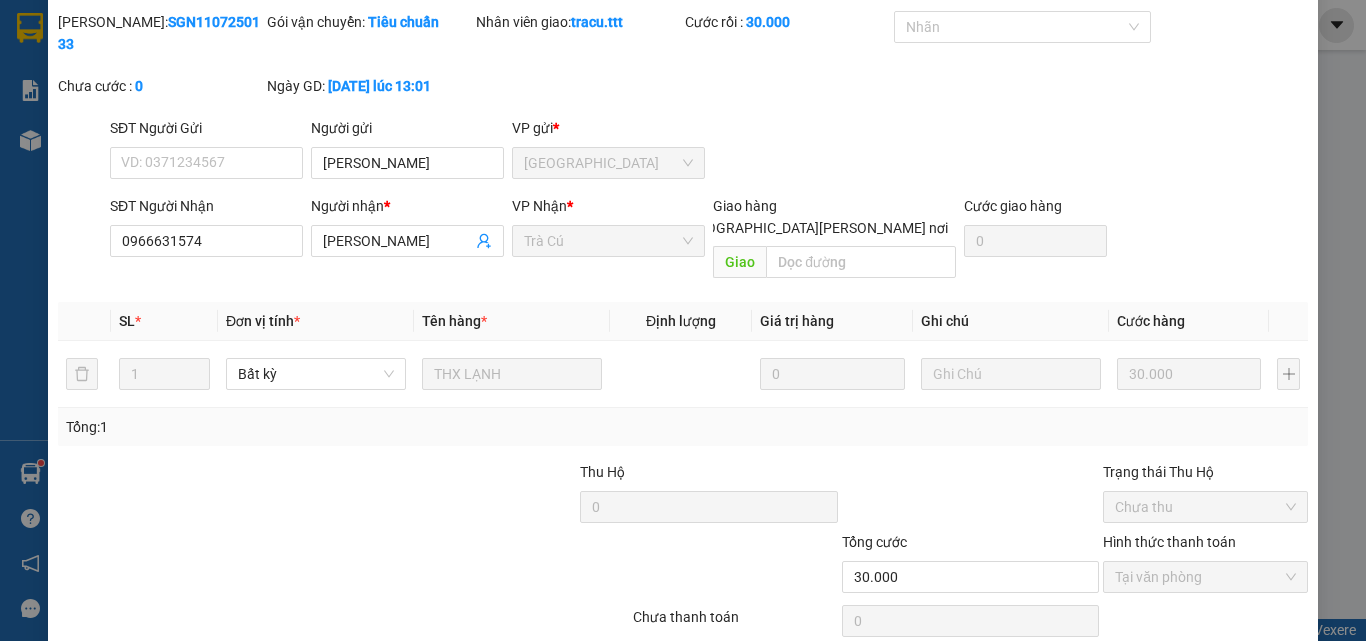 scroll, scrollTop: 0, scrollLeft: 0, axis: both 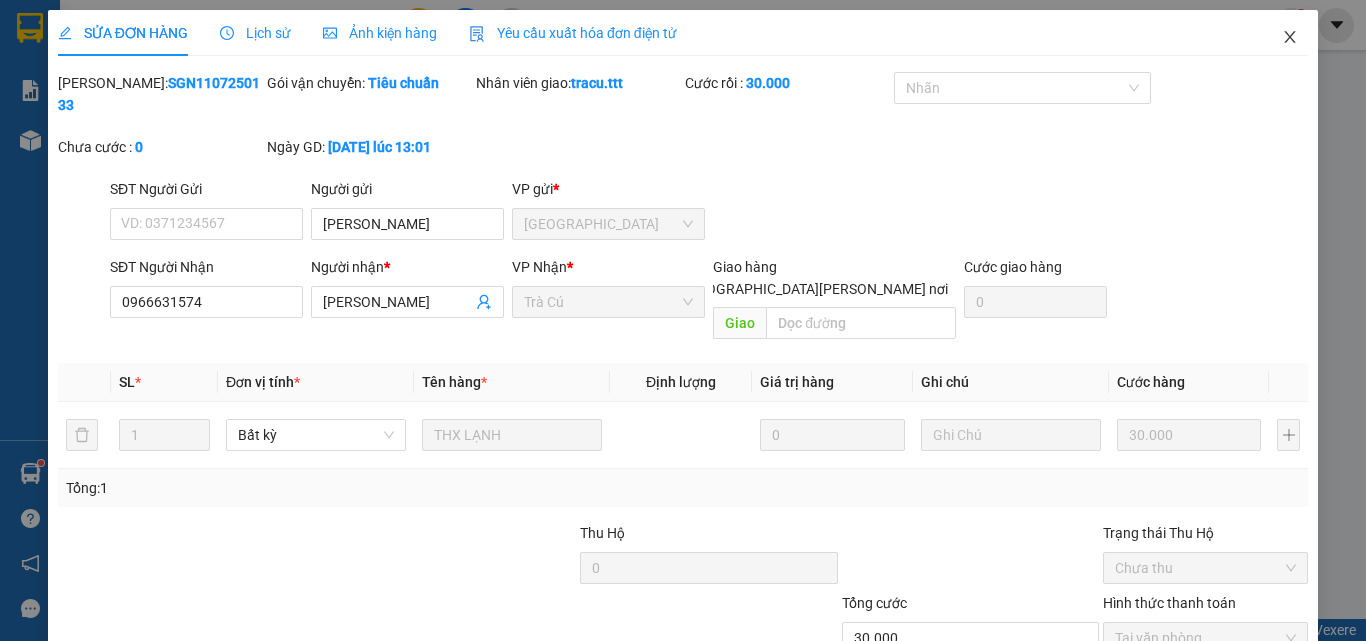 drag, startPoint x: 1270, startPoint y: 28, endPoint x: 795, endPoint y: 46, distance: 475.34094 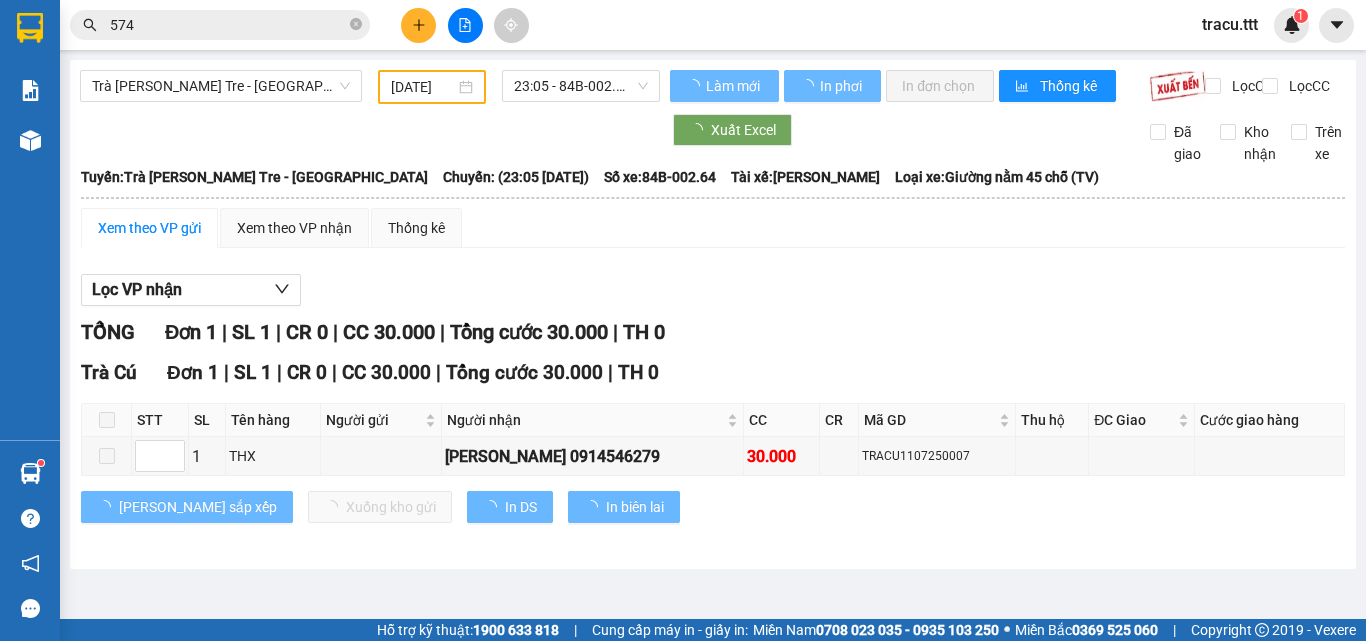 click 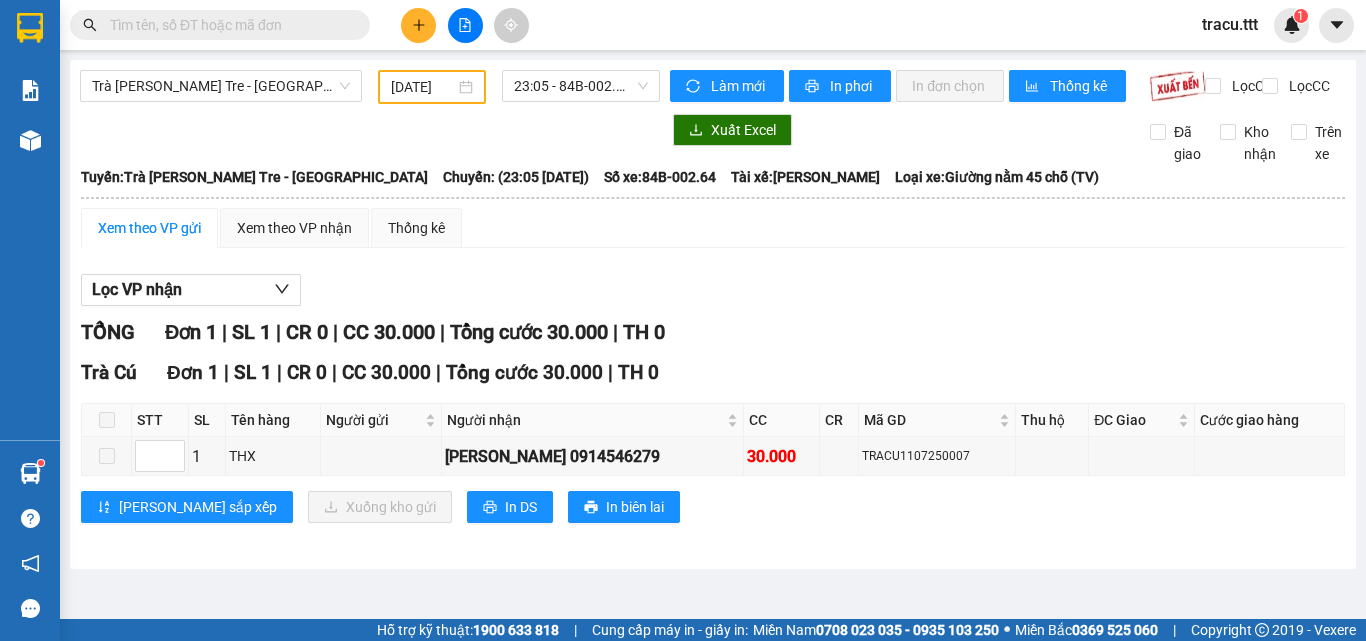 click at bounding box center (228, 25) 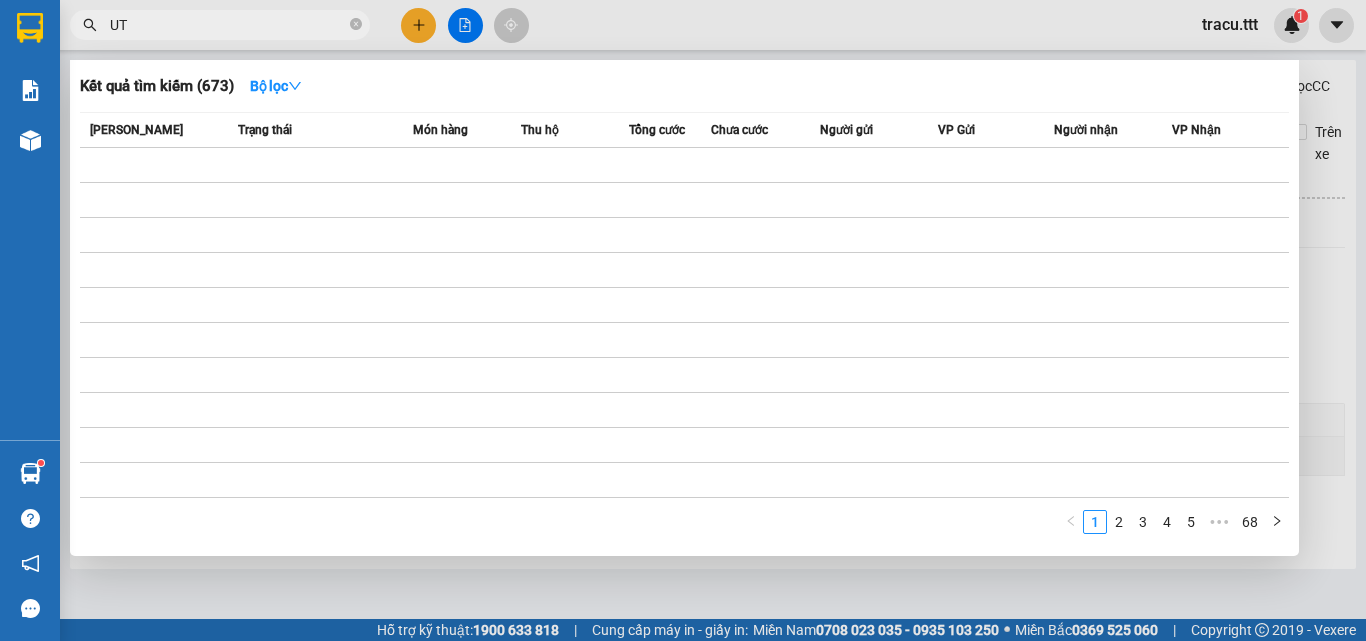 type on "U" 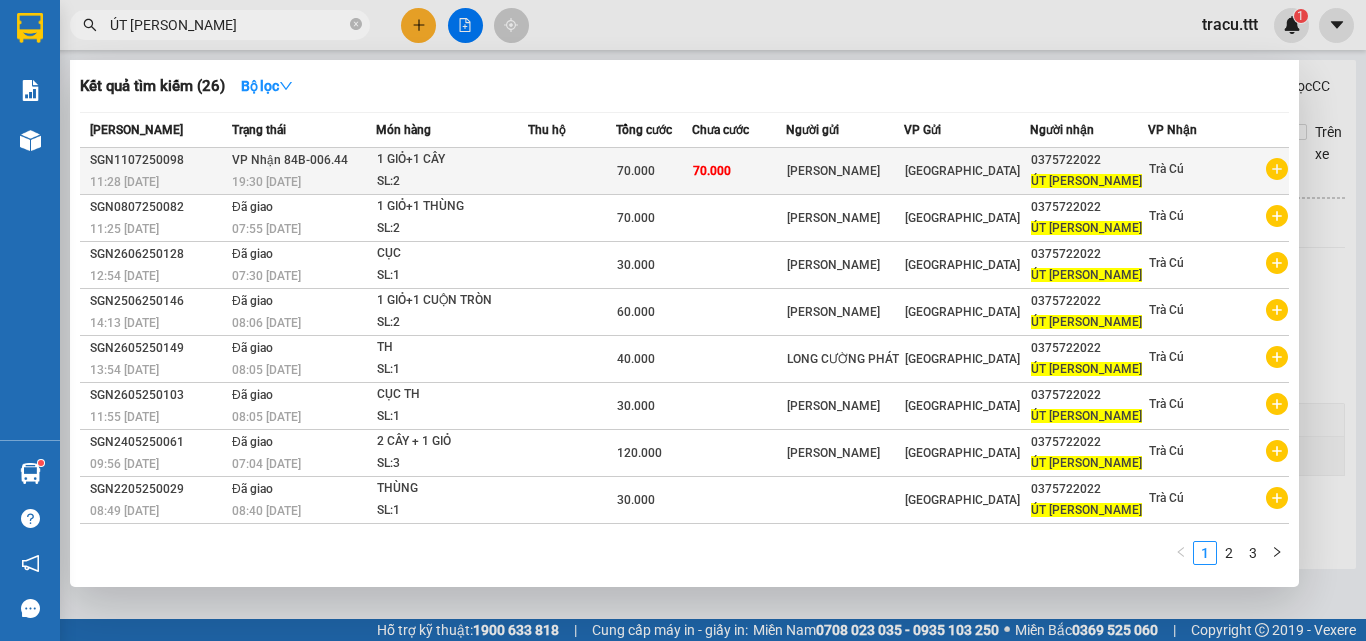 type on "ÚT [PERSON_NAME]" 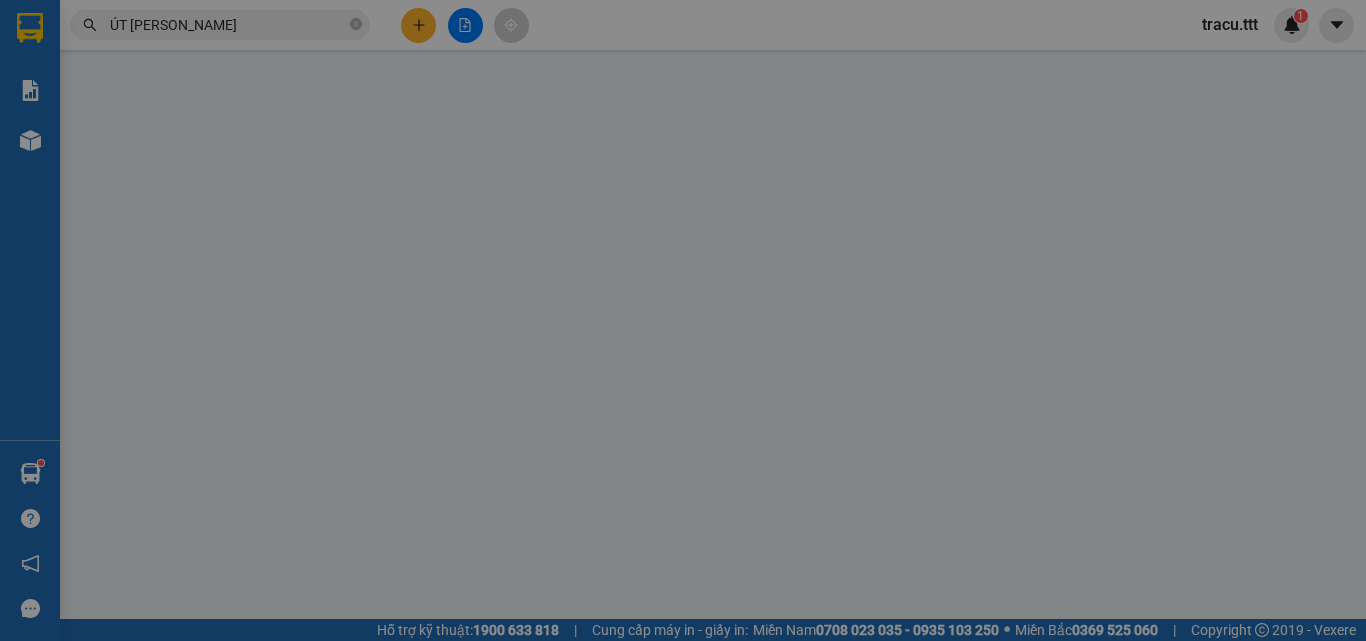 type on "[PERSON_NAME]" 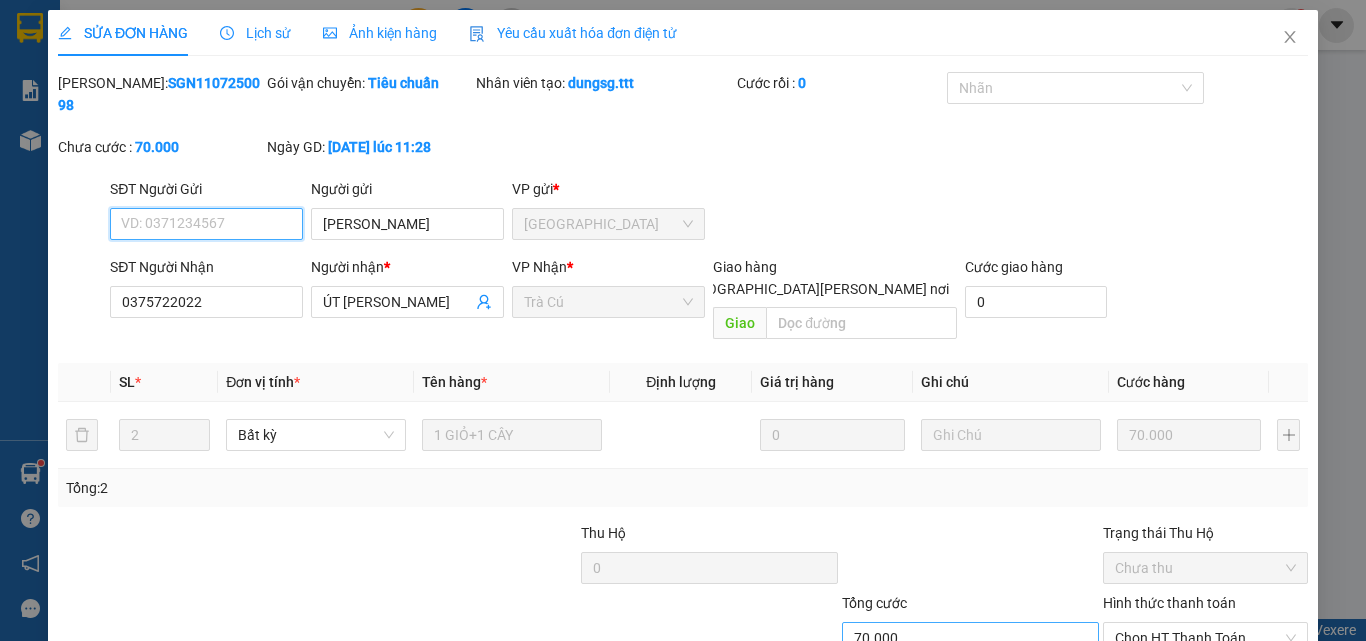 scroll, scrollTop: 93, scrollLeft: 0, axis: vertical 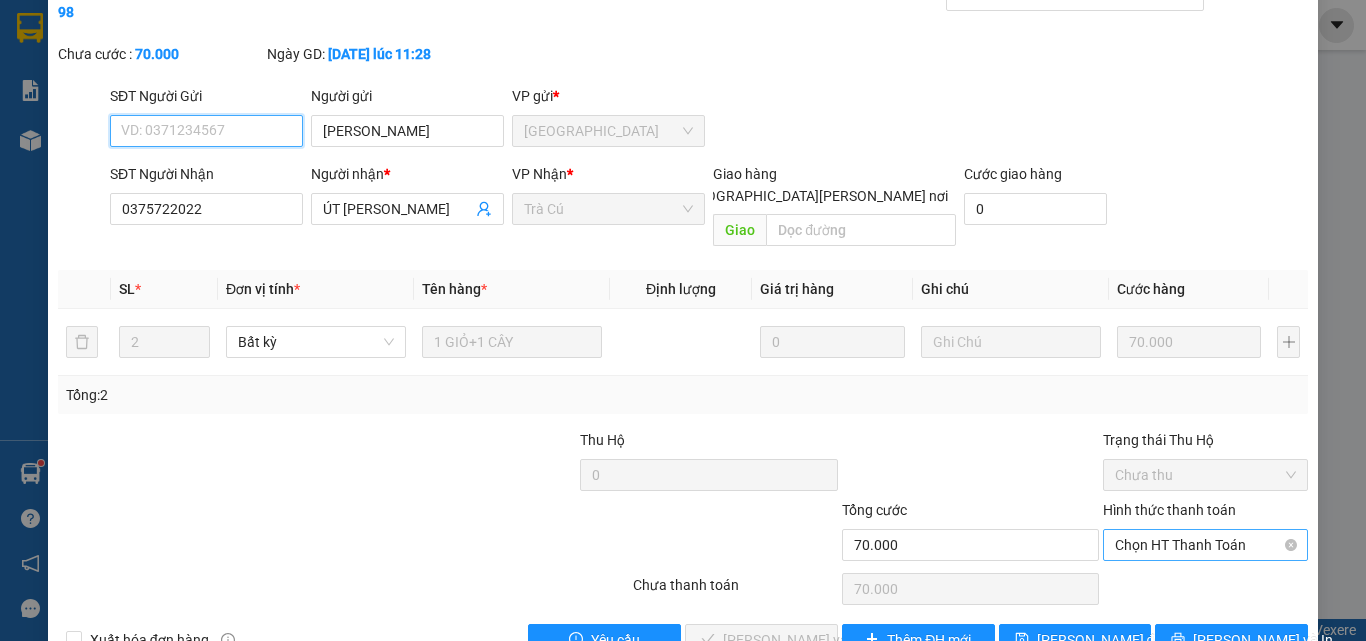 click on "Chọn HT Thanh Toán" at bounding box center (1205, 545) 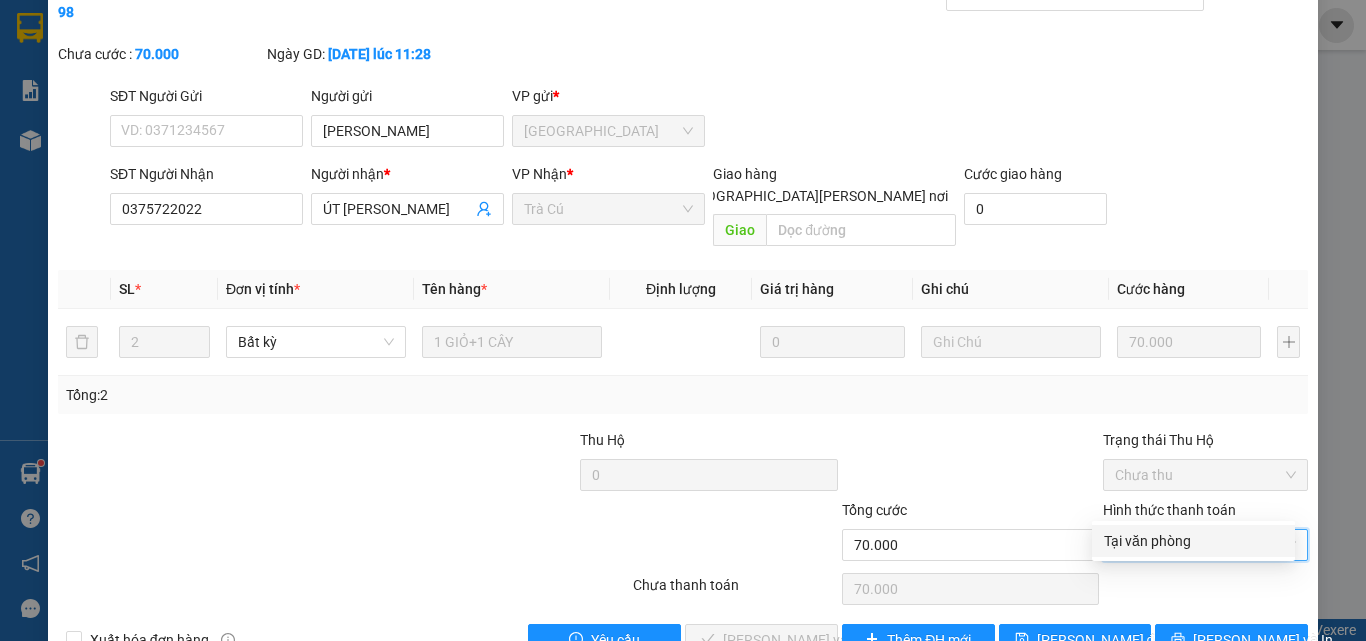 click on "Tại văn phòng" at bounding box center (1193, 541) 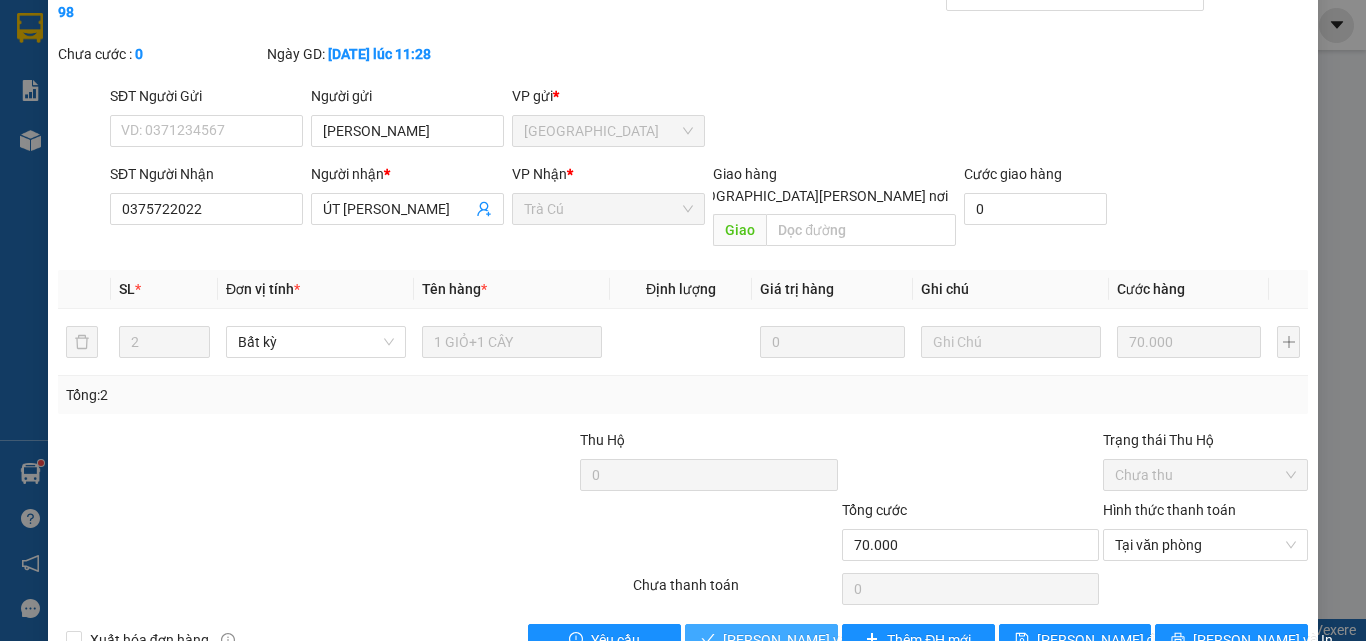 click on "[PERSON_NAME] và [PERSON_NAME] hàng" at bounding box center [761, 640] 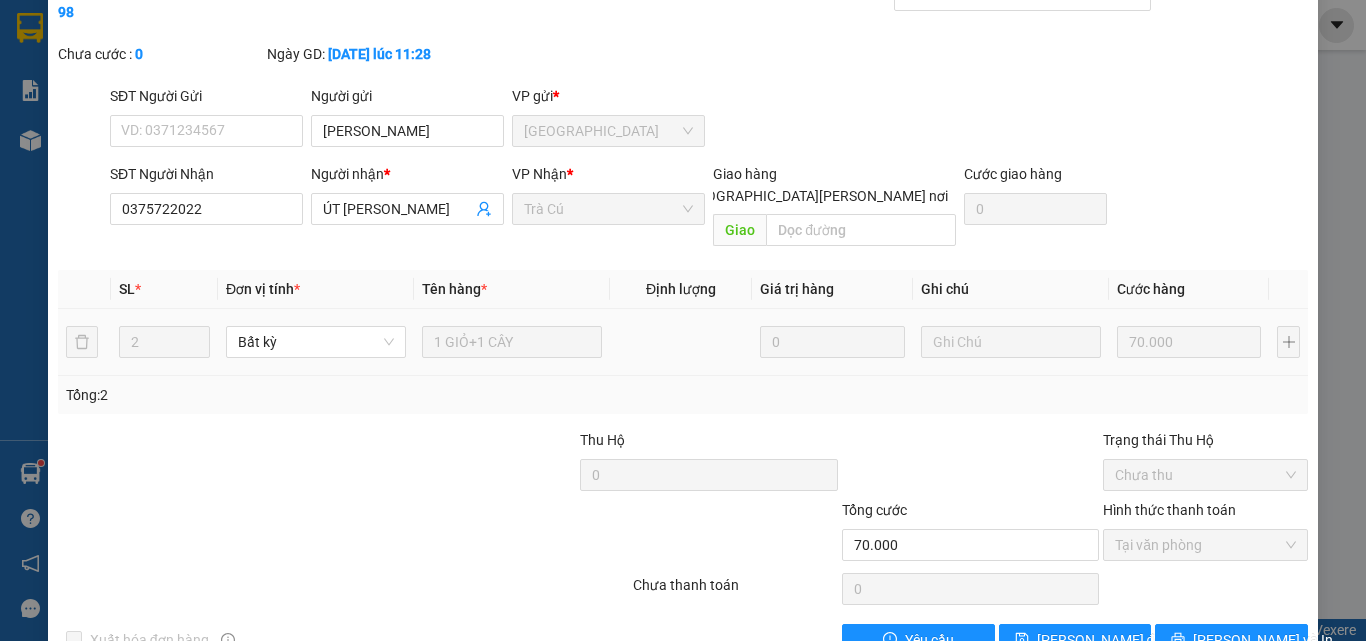 scroll, scrollTop: 0, scrollLeft: 0, axis: both 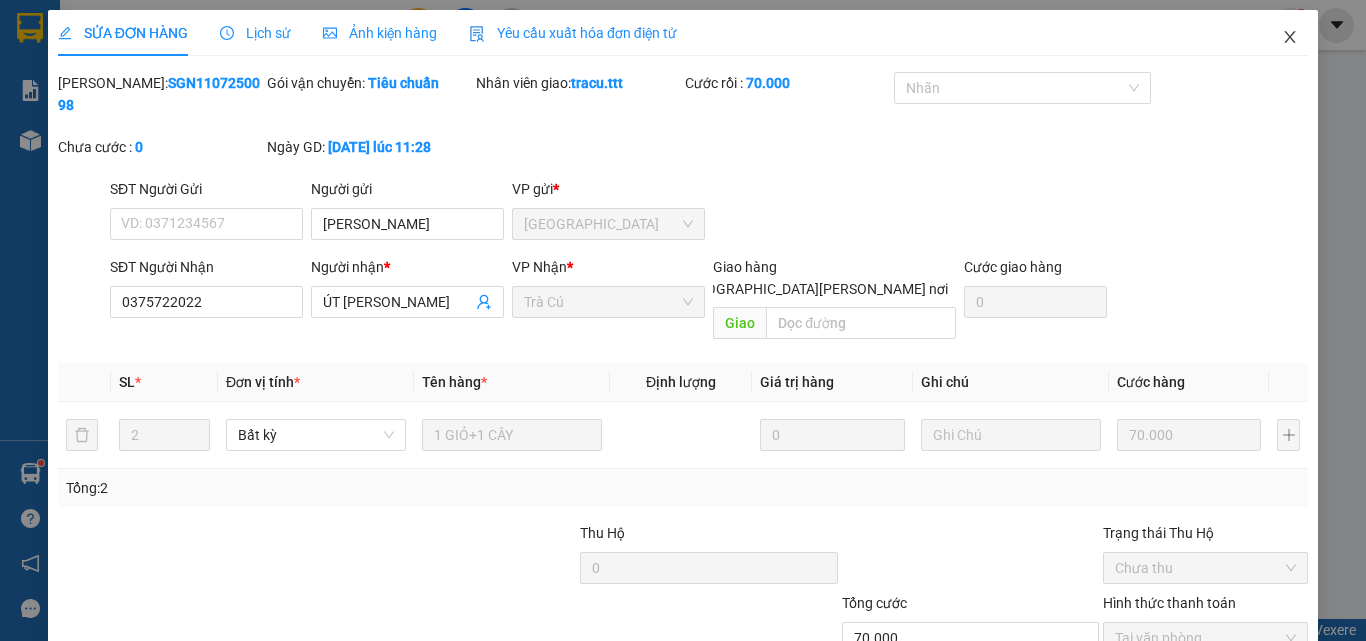 click 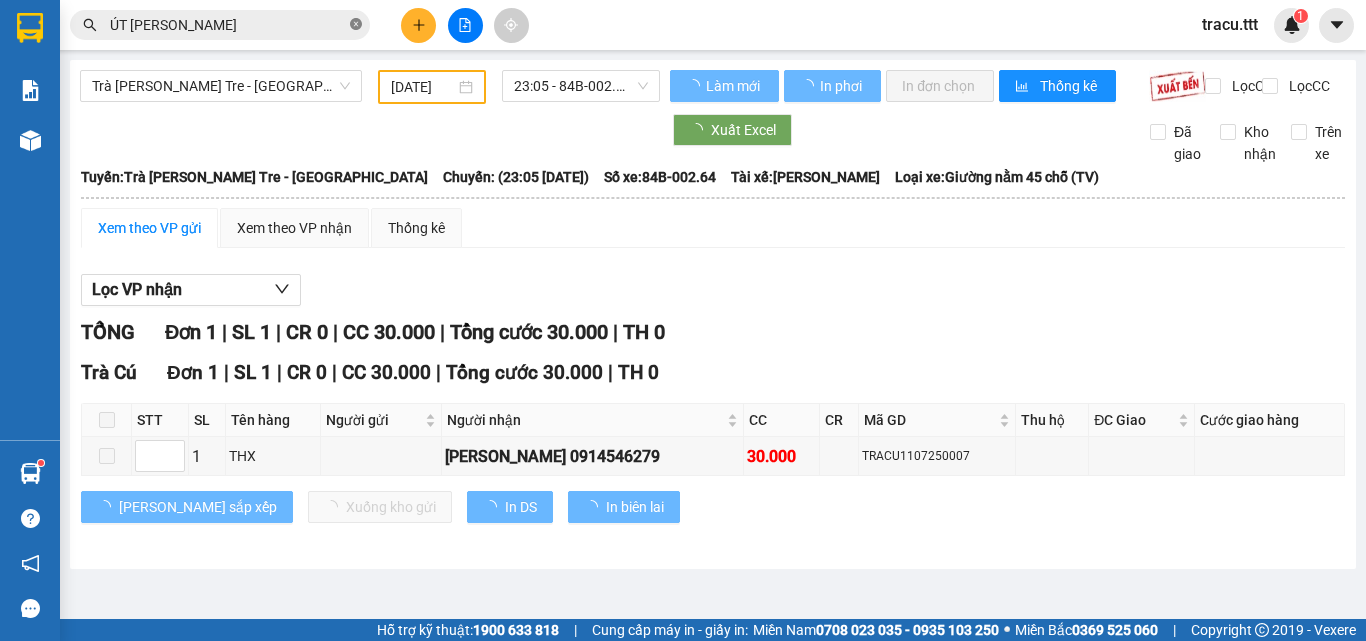 click at bounding box center (356, 25) 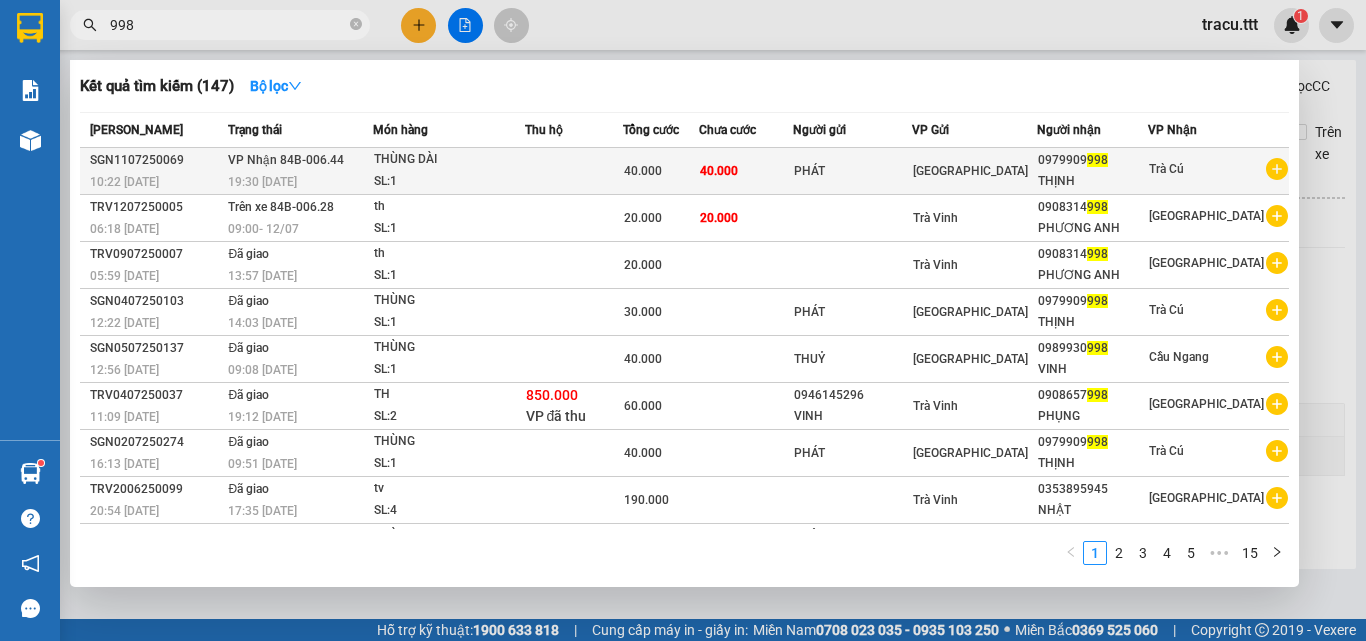 type on "998" 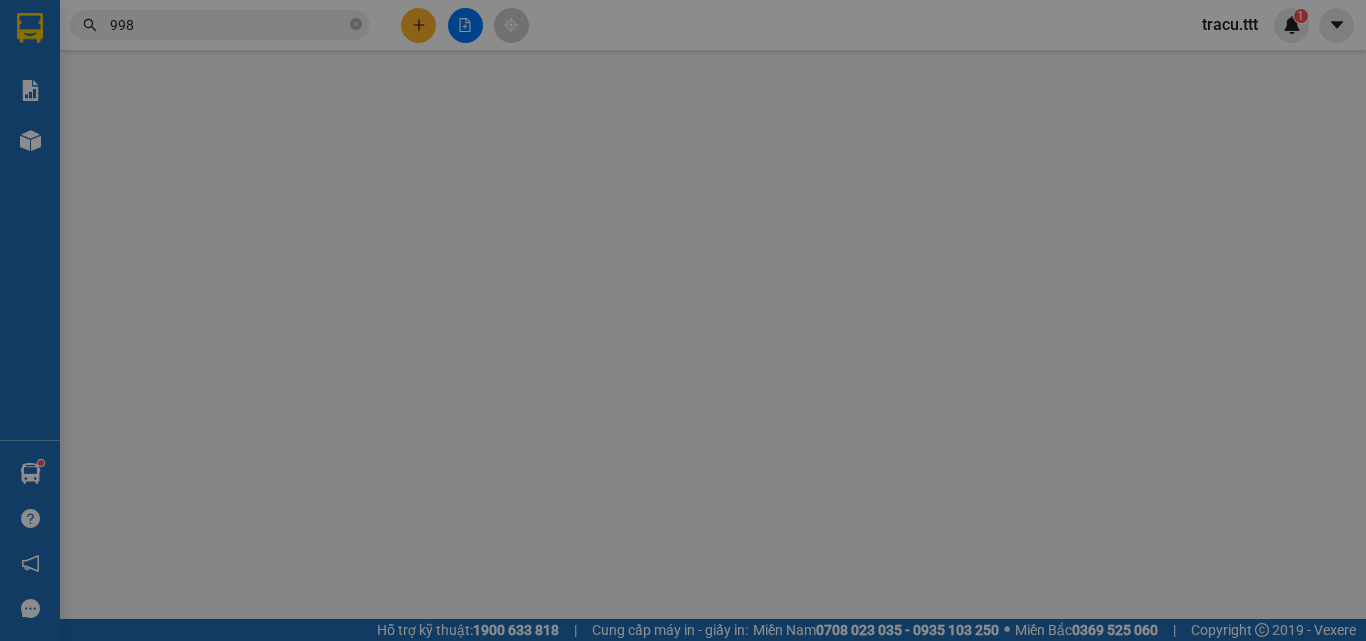 type on "PHÁT" 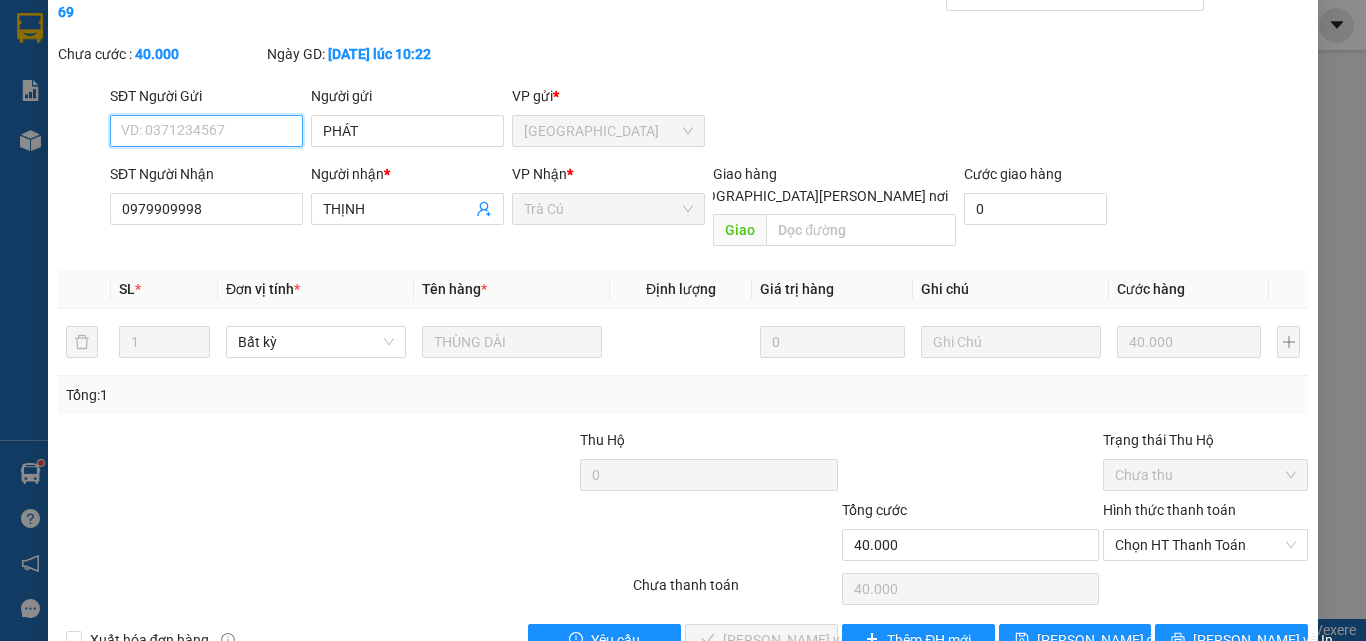 scroll, scrollTop: 103, scrollLeft: 0, axis: vertical 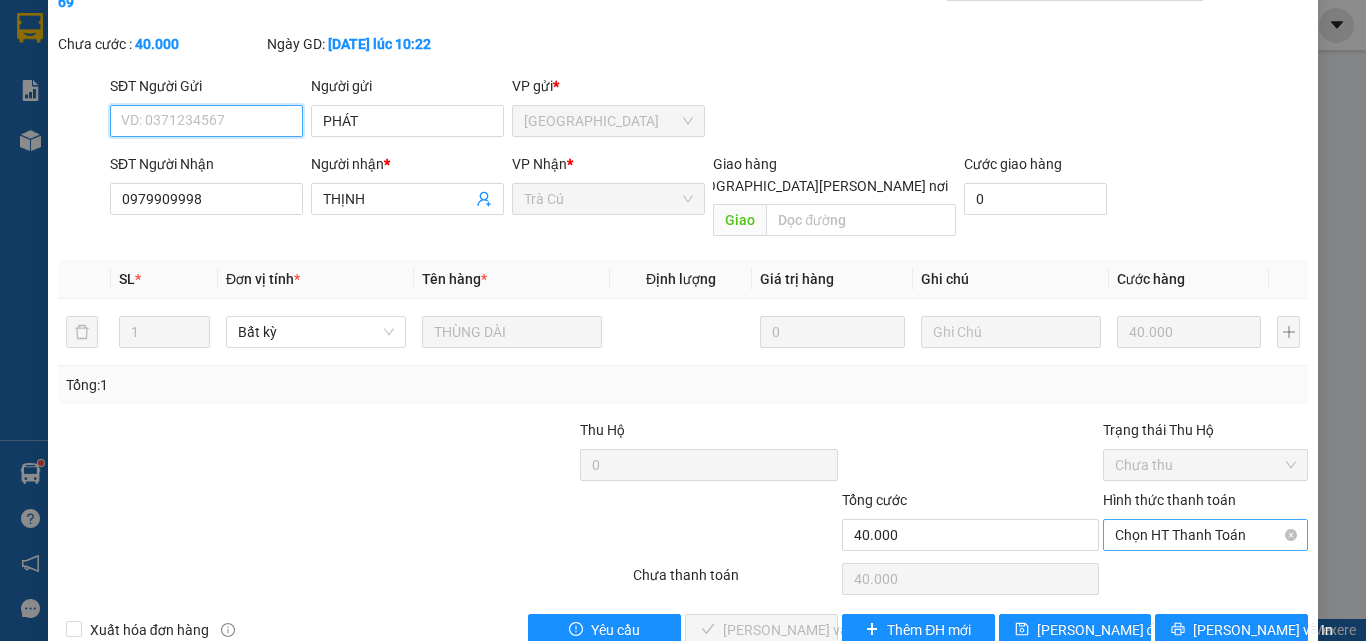 click on "Chọn HT Thanh Toán" at bounding box center [1205, 535] 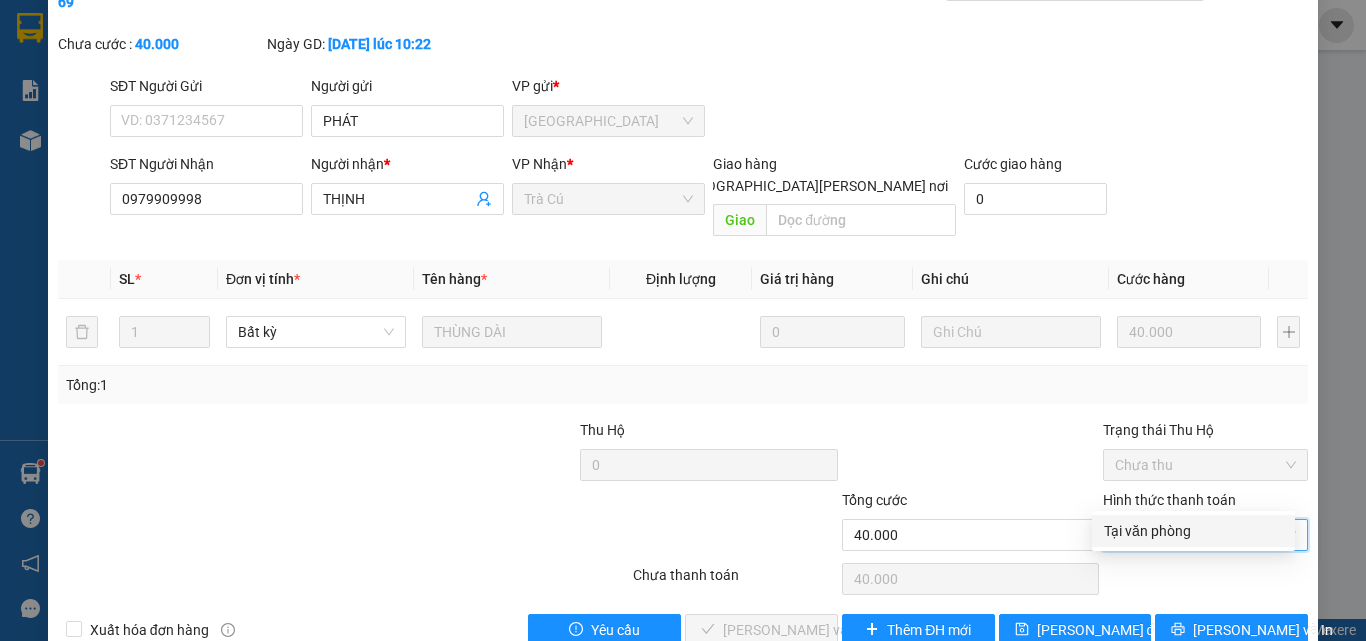 click on "Tại văn phòng" at bounding box center [1193, 531] 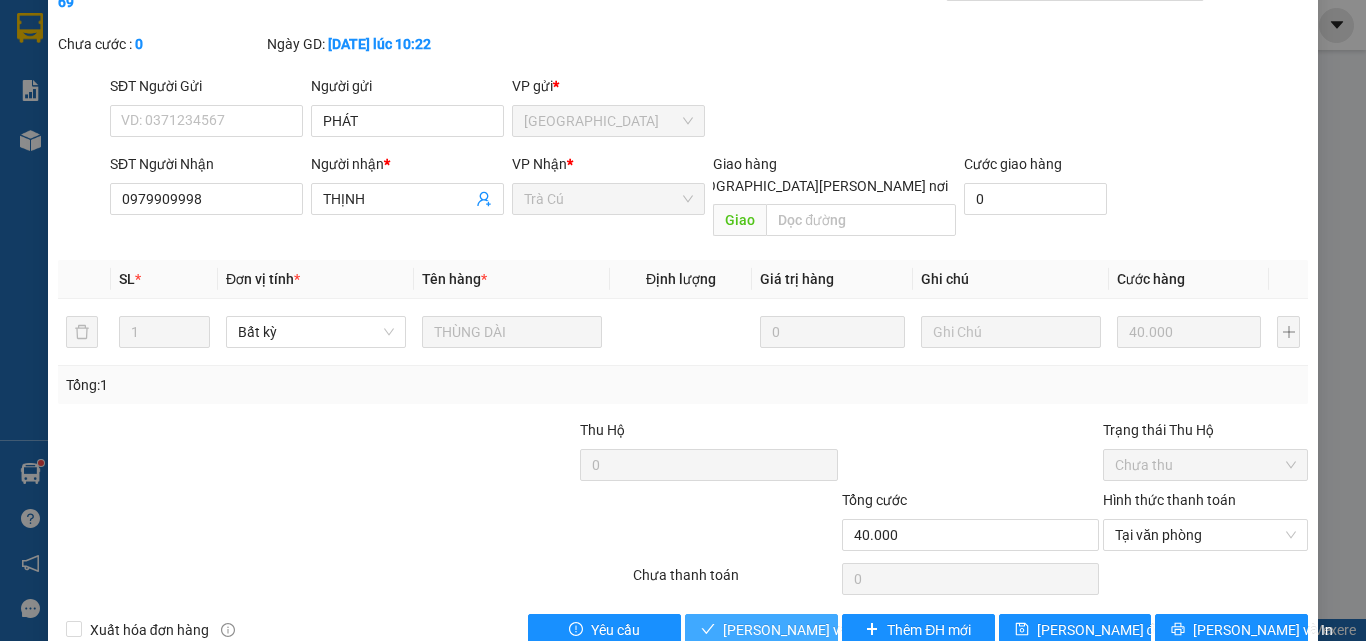 drag, startPoint x: 726, startPoint y: 574, endPoint x: 728, endPoint y: 554, distance: 20.09975 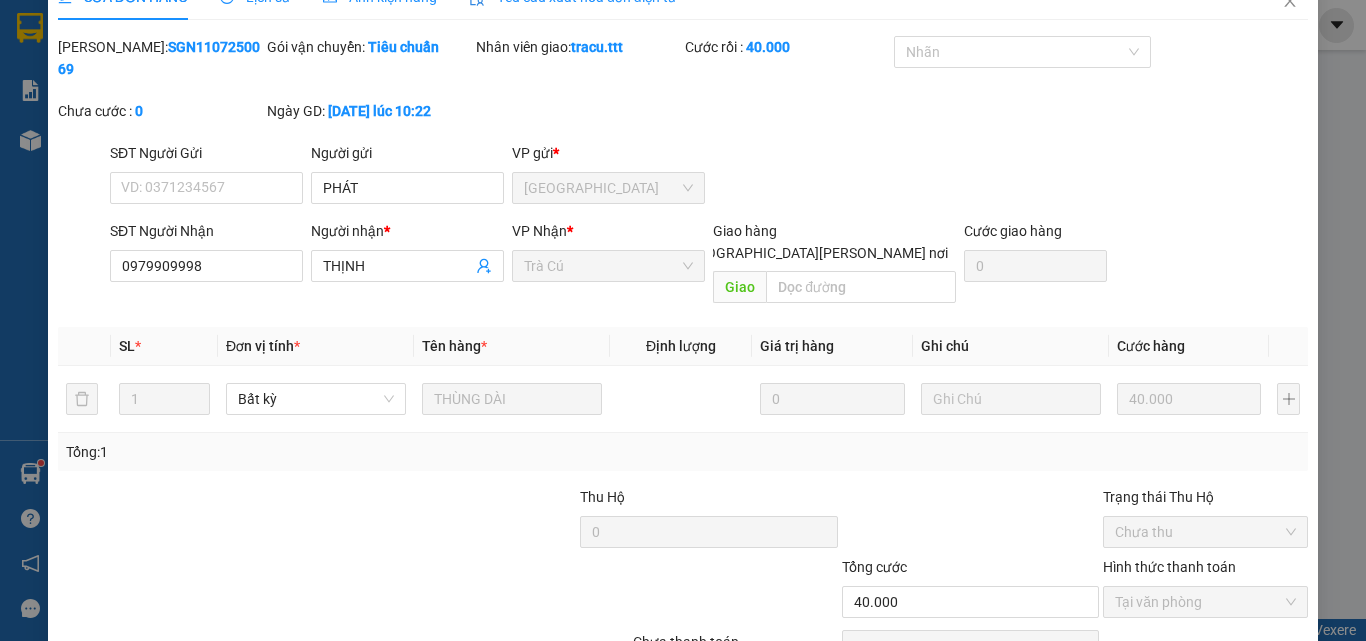 scroll, scrollTop: 0, scrollLeft: 0, axis: both 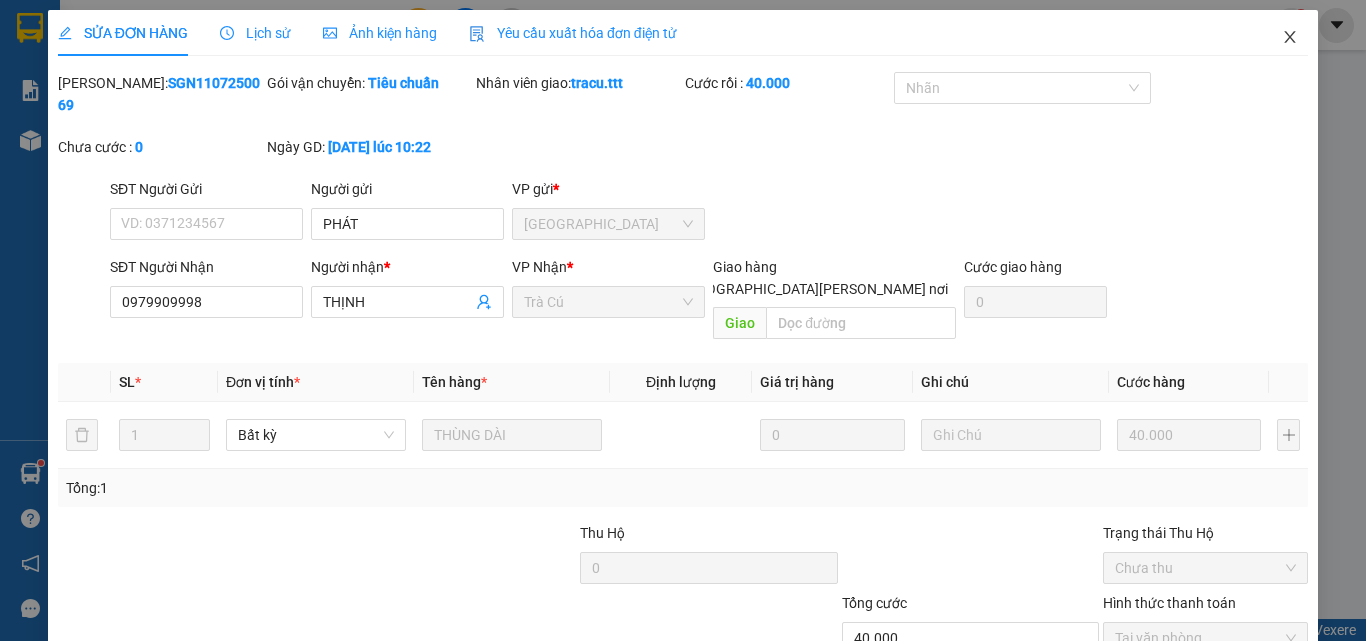 click 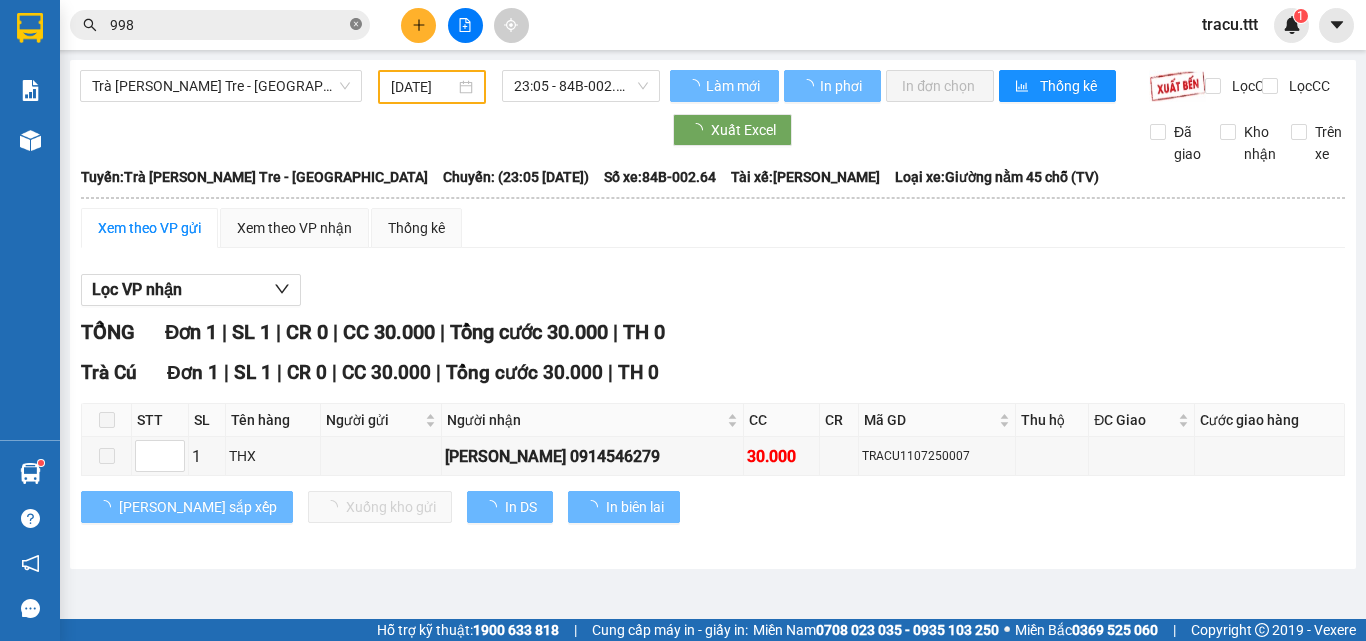 click 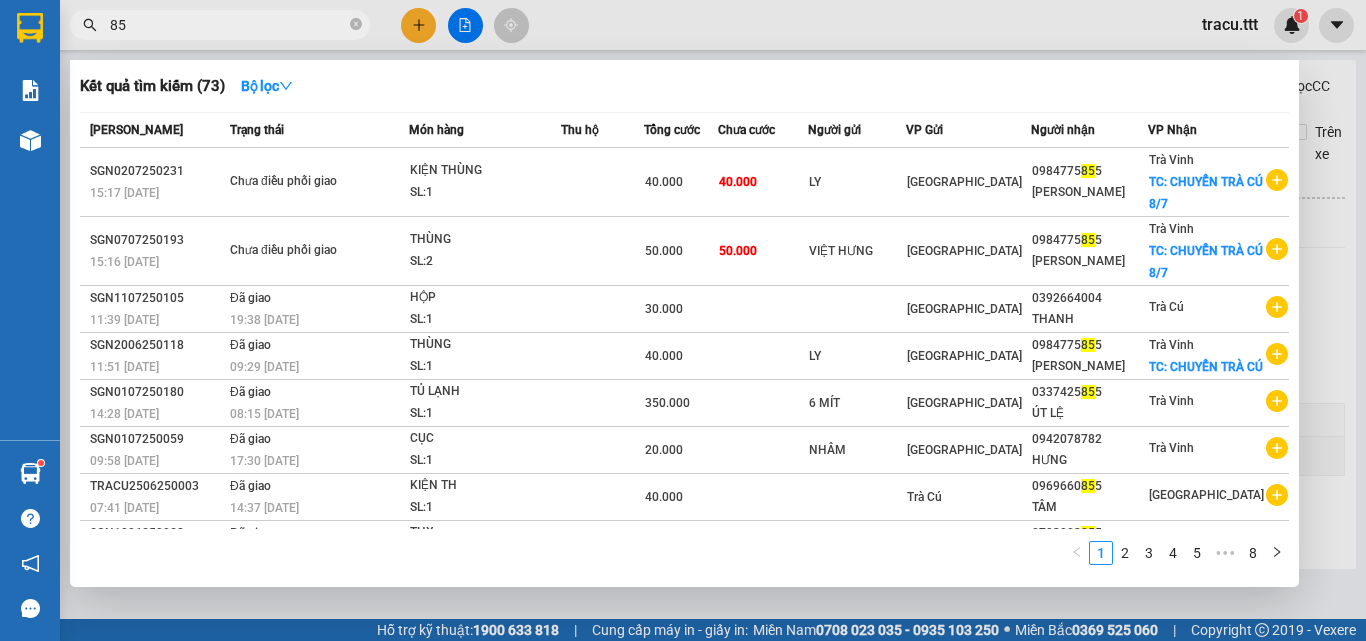 type on "8" 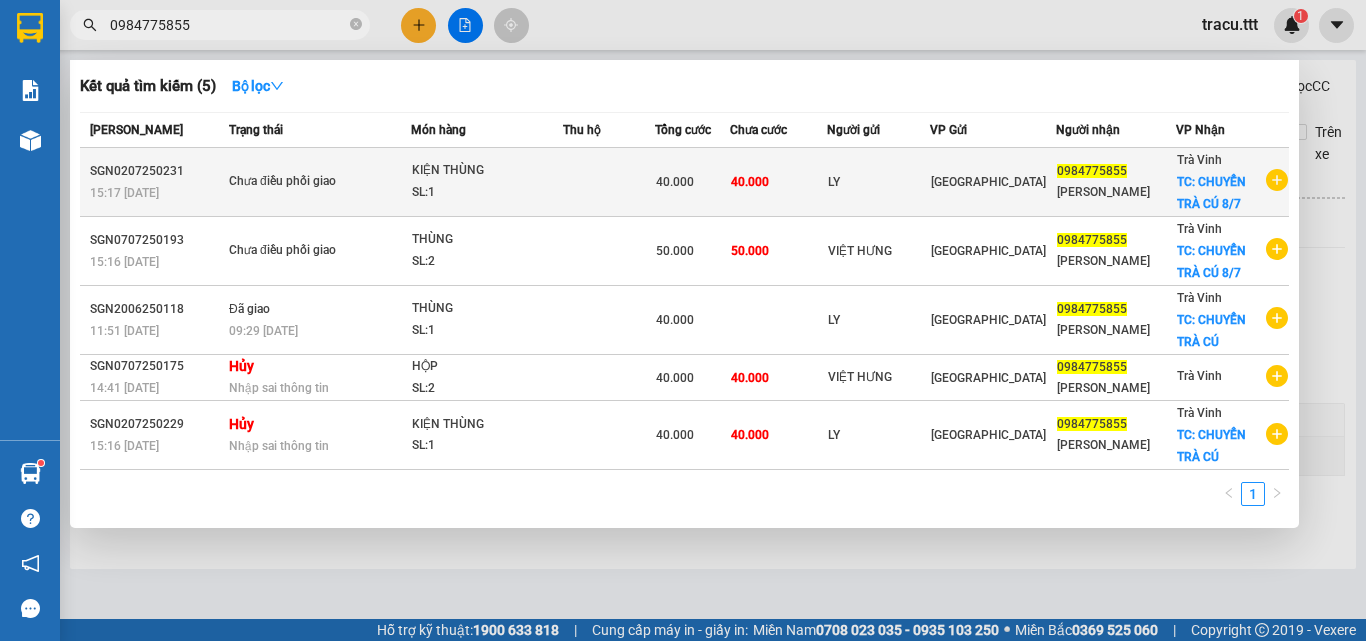 type on "0984775855" 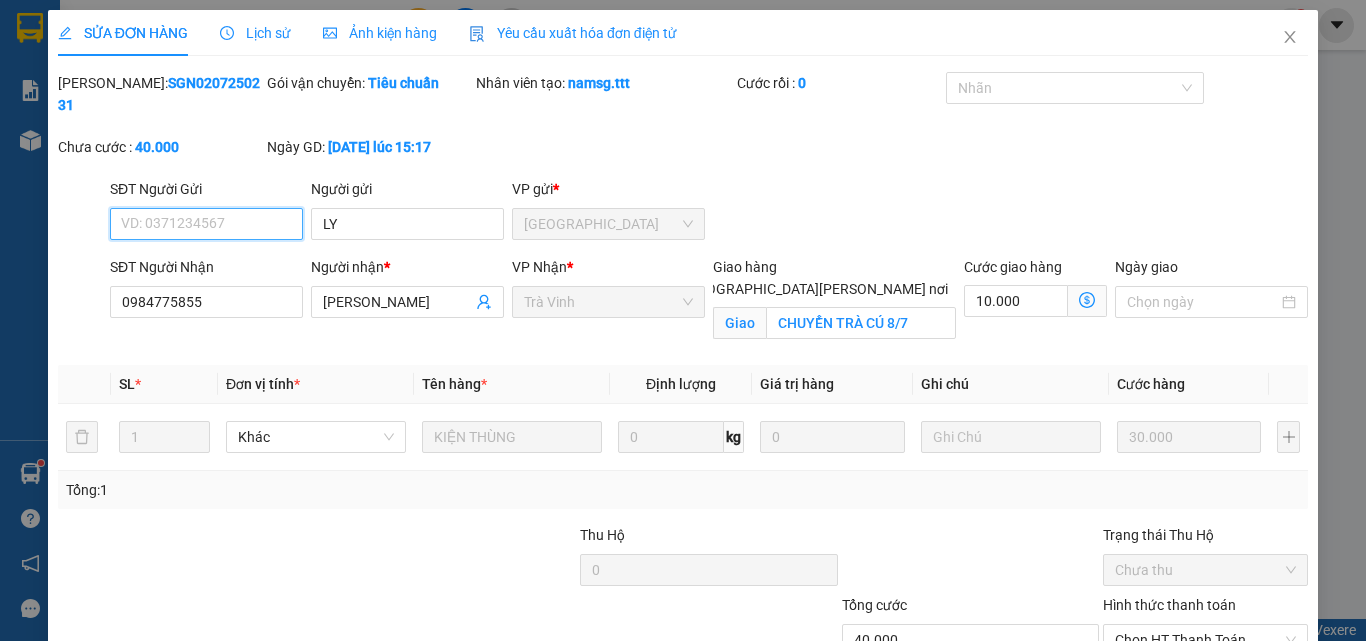 type on "LY" 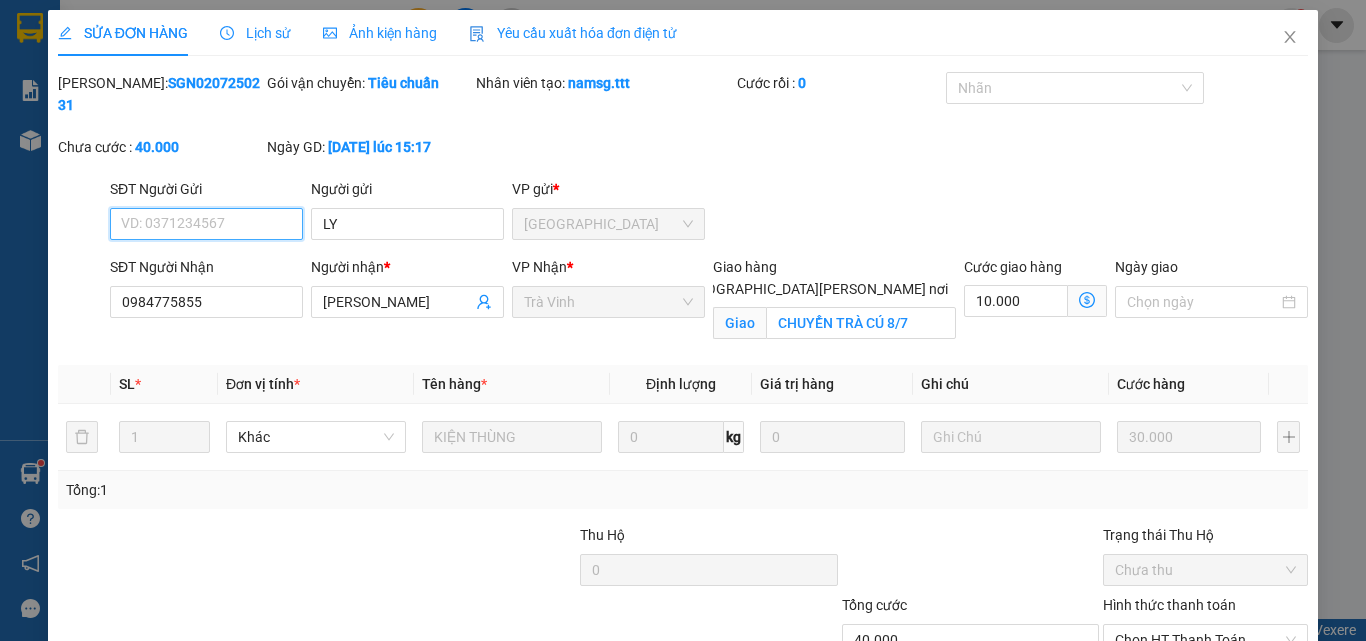 type on "0984775855" 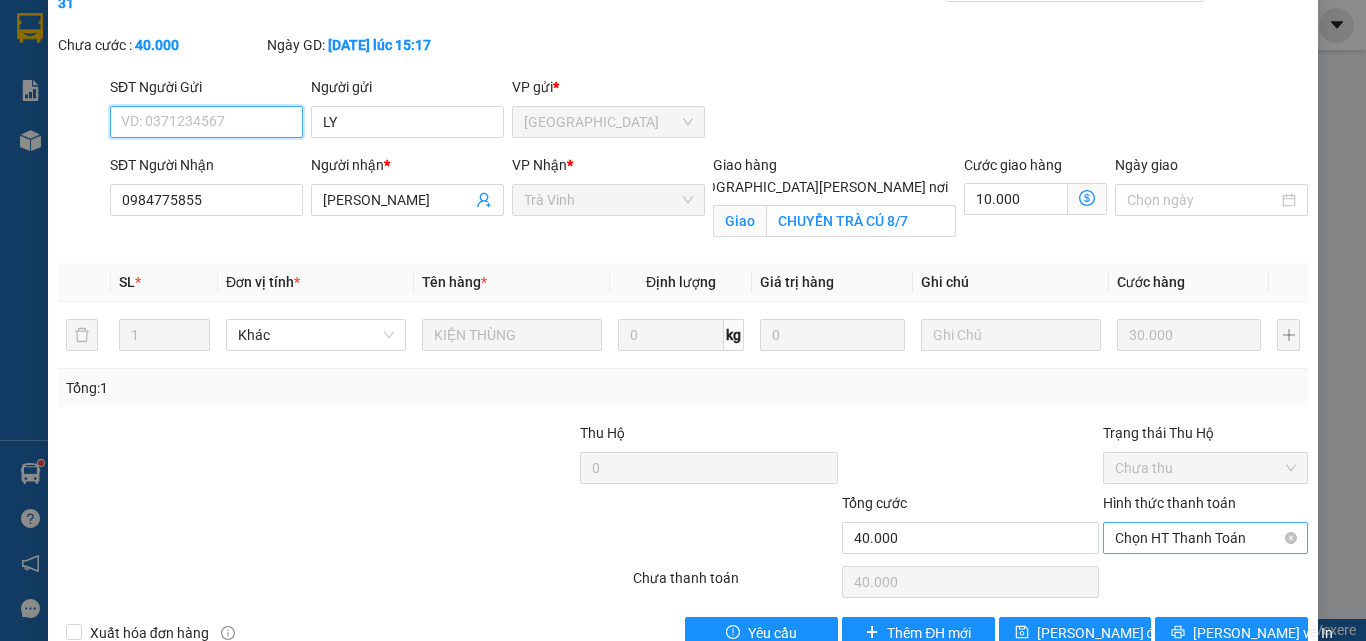 click on "Chọn HT Thanh Toán" at bounding box center [1205, 538] 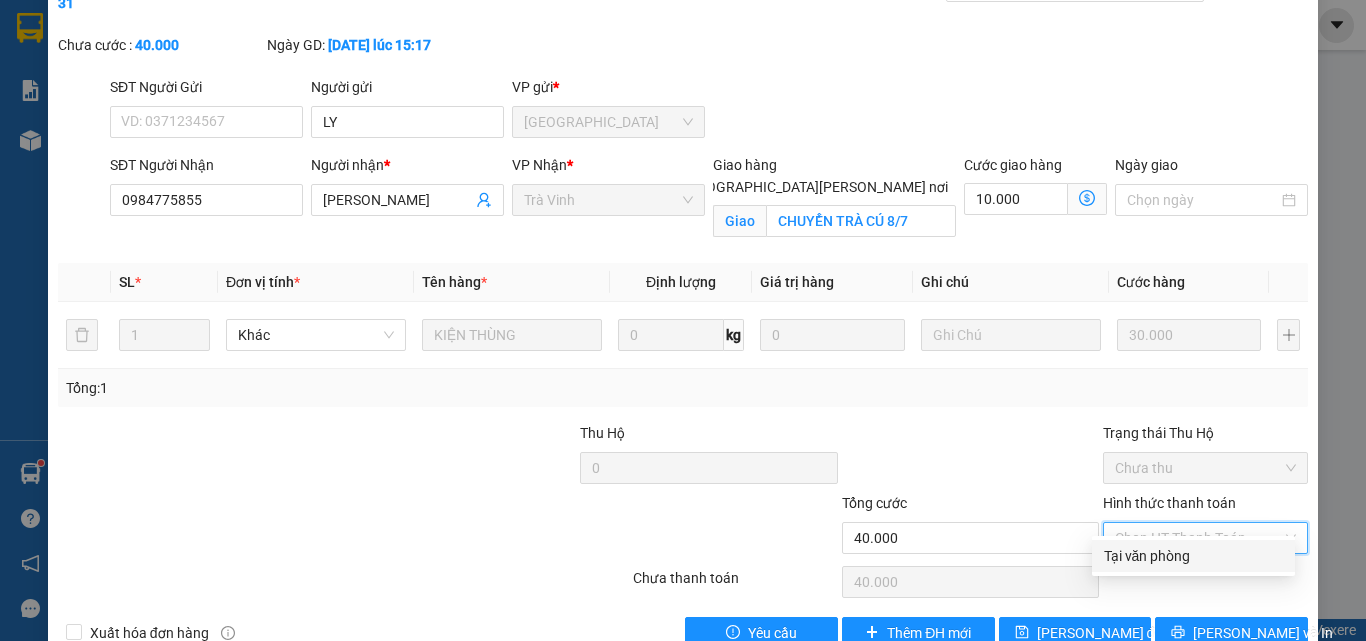 click on "Tại văn phòng" at bounding box center (1193, 556) 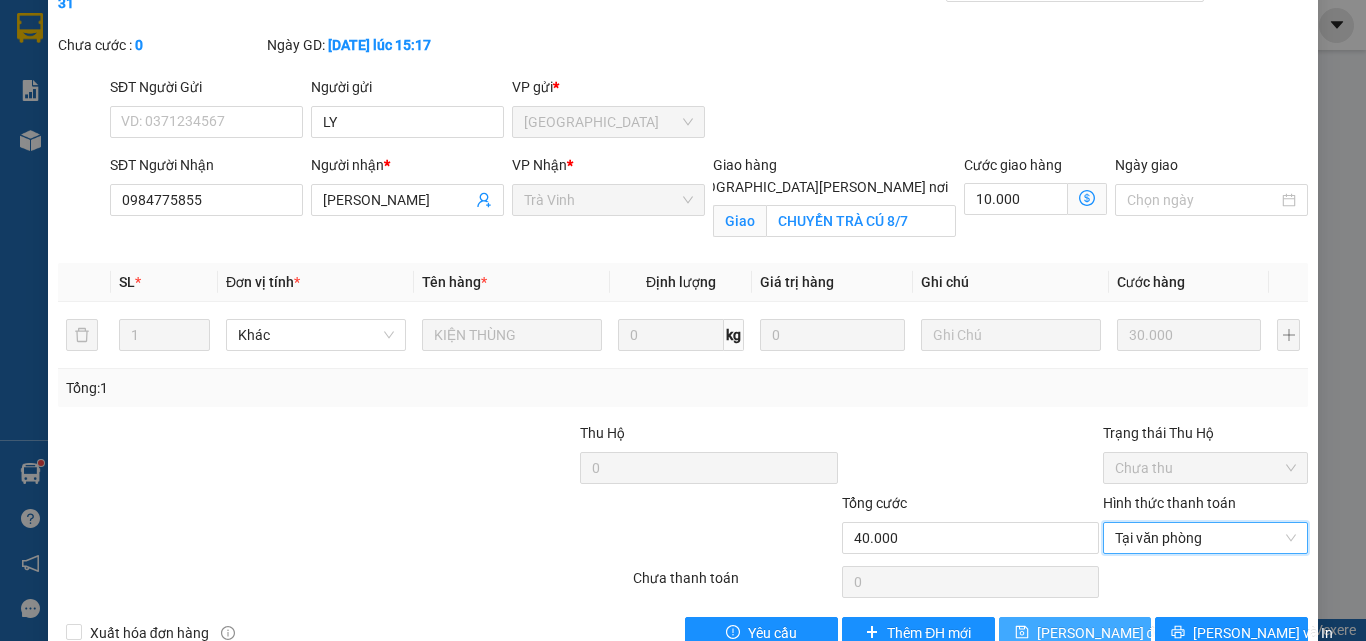 click on "[PERSON_NAME] đổi" at bounding box center (1101, 633) 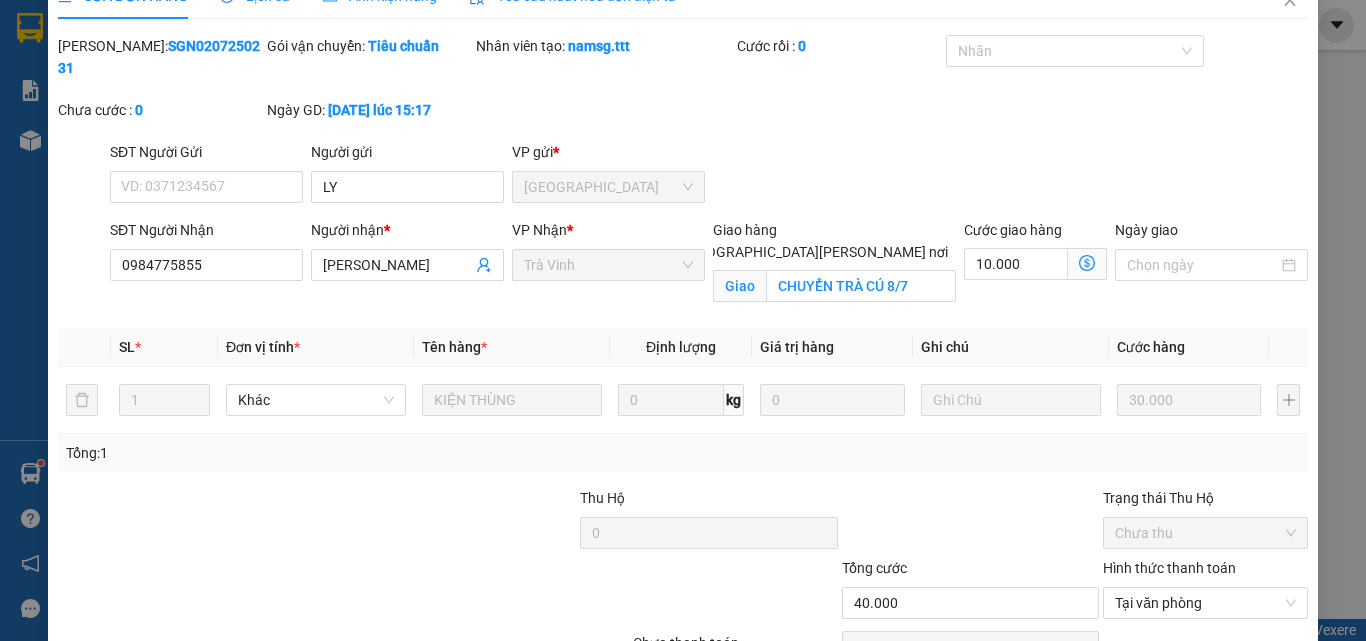 scroll, scrollTop: 2, scrollLeft: 0, axis: vertical 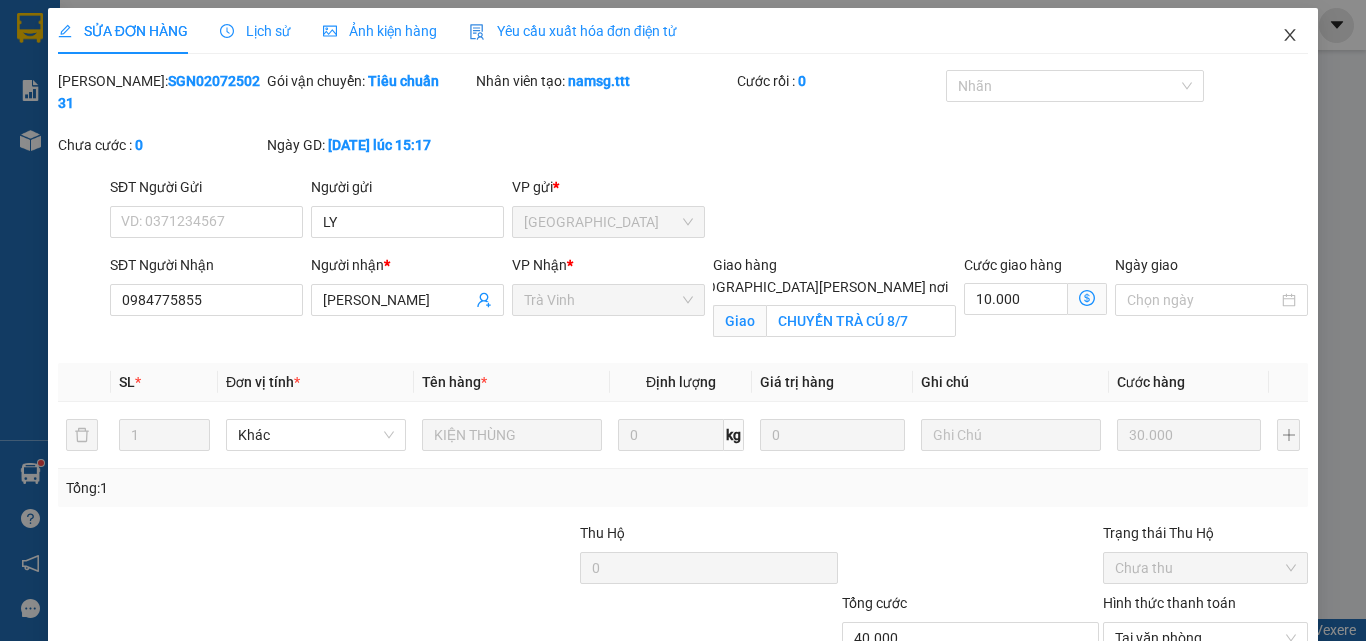 click at bounding box center [1290, 36] 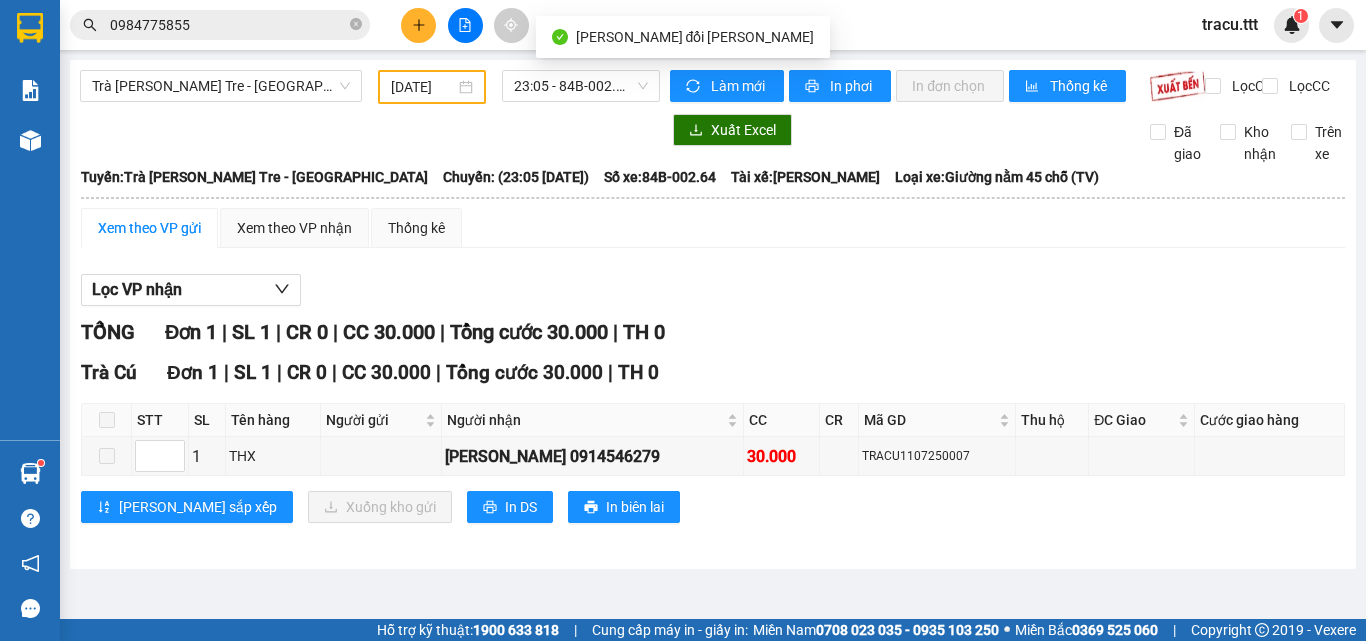 click on "0984775855" at bounding box center [228, 25] 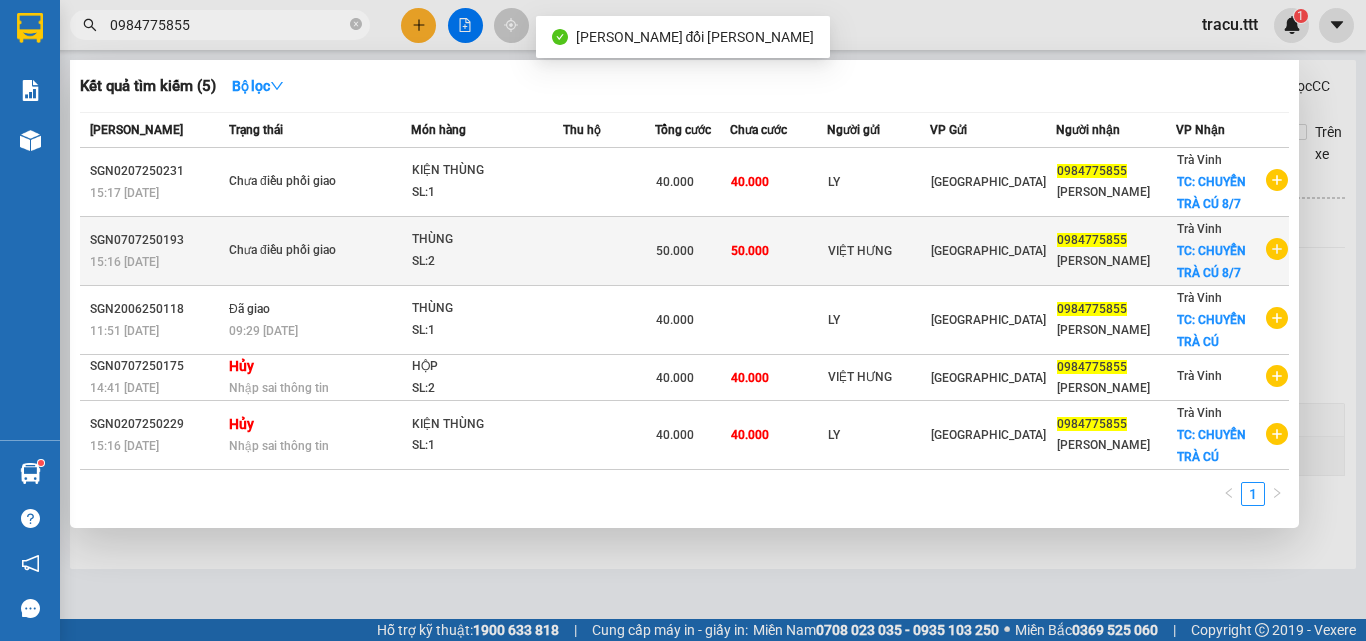 click on "50.000" at bounding box center [778, 251] 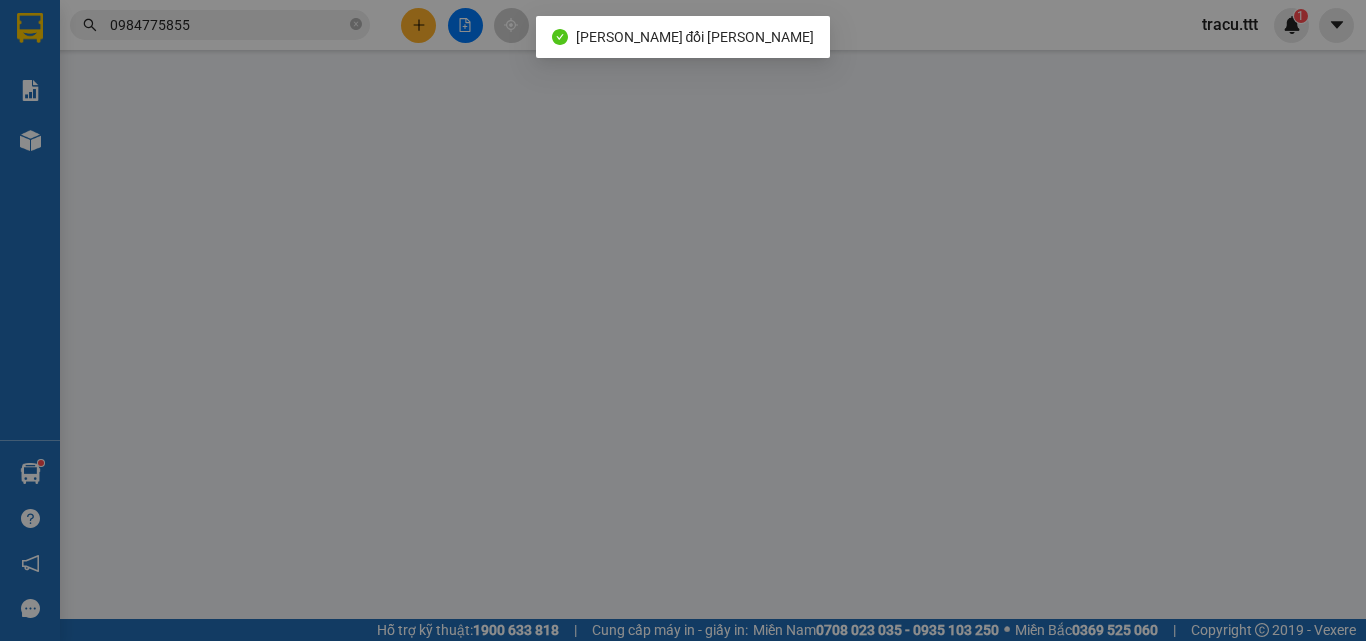 type on "VIỆT HƯNG" 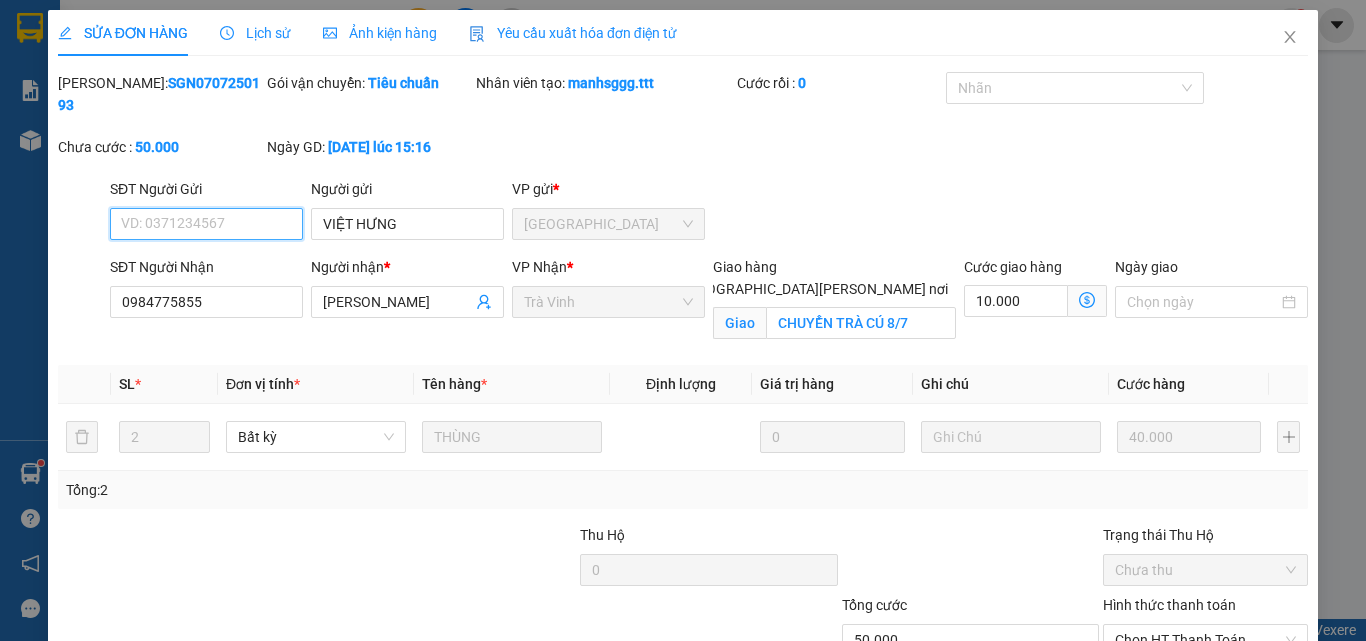 scroll, scrollTop: 127, scrollLeft: 0, axis: vertical 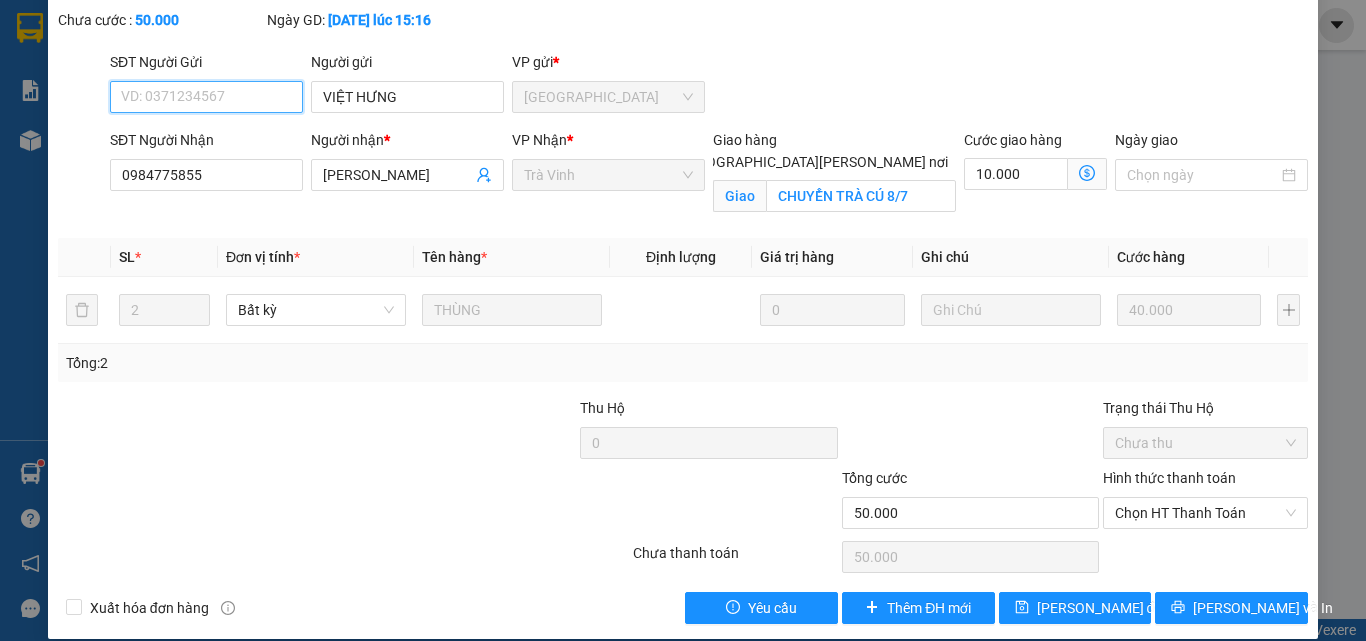 drag, startPoint x: 1162, startPoint y: 485, endPoint x: 1164, endPoint y: 509, distance: 24.083189 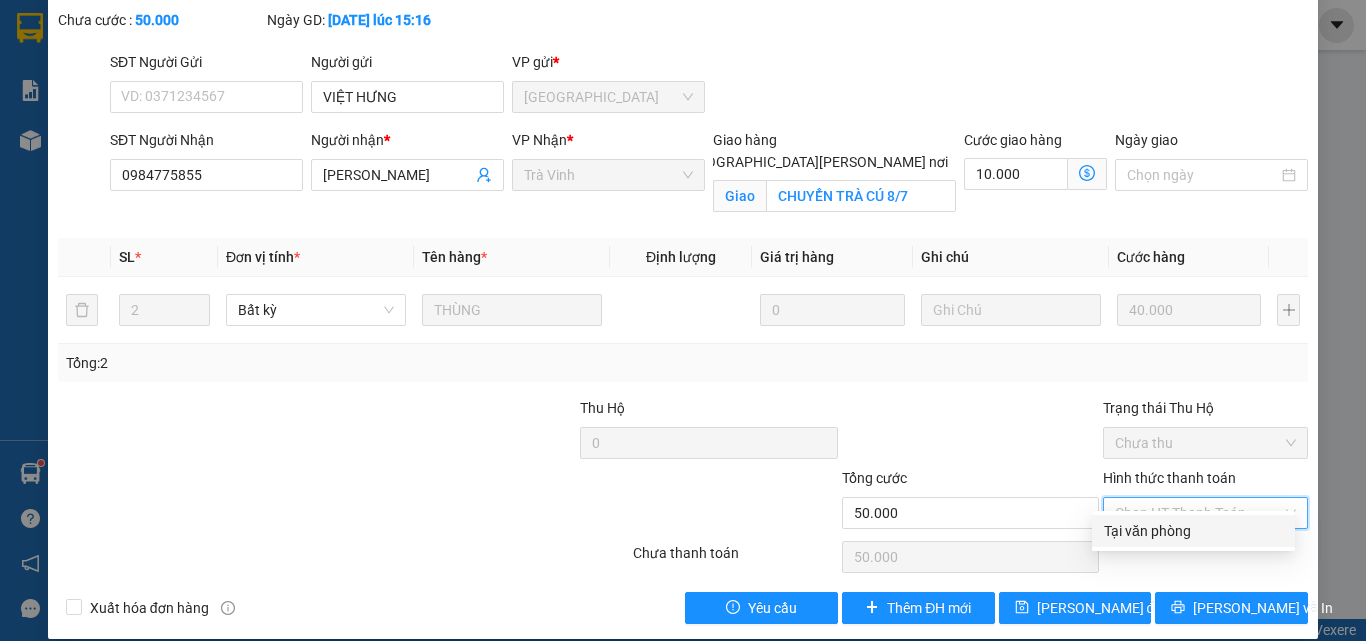 click on "Tại văn phòng" at bounding box center [1193, 531] 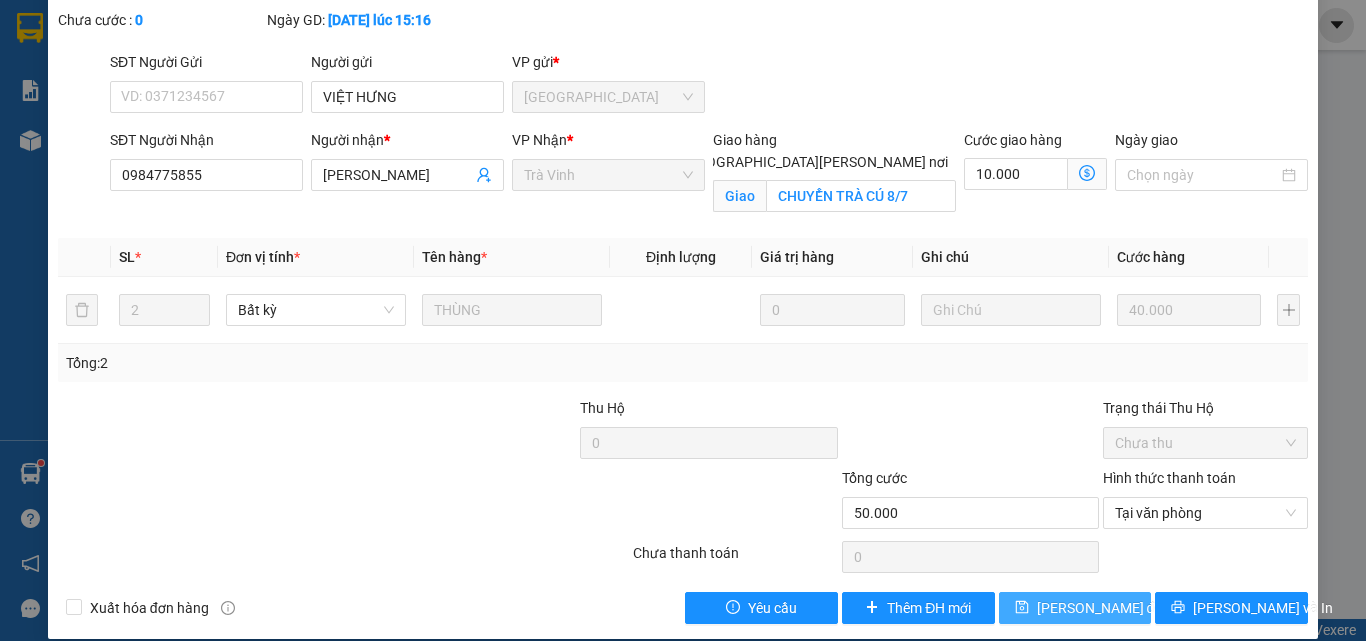 click on "[PERSON_NAME] đổi" at bounding box center (1101, 608) 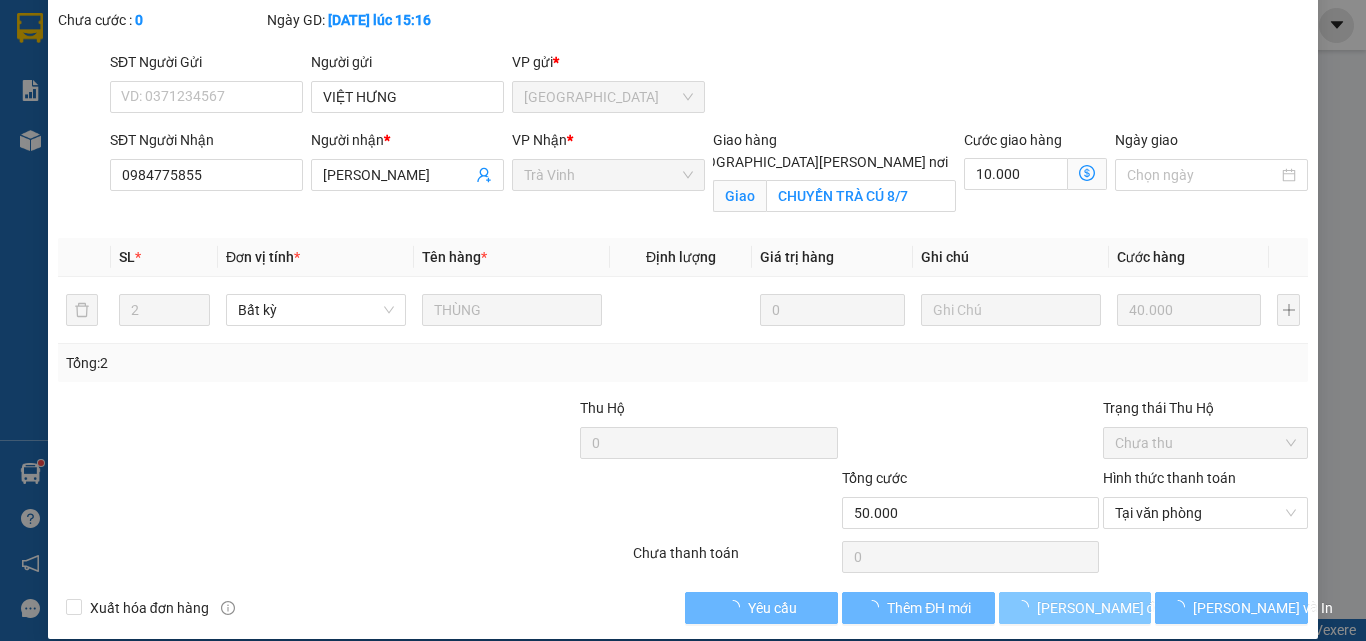 scroll, scrollTop: 62, scrollLeft: 0, axis: vertical 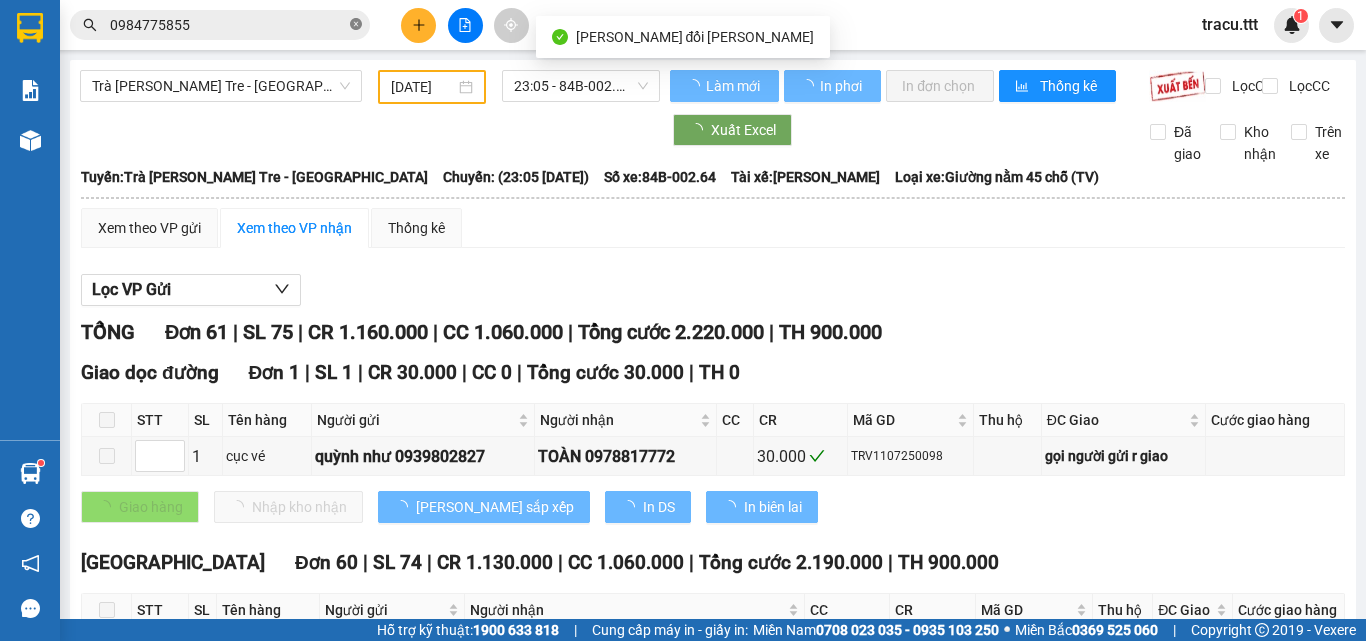 click 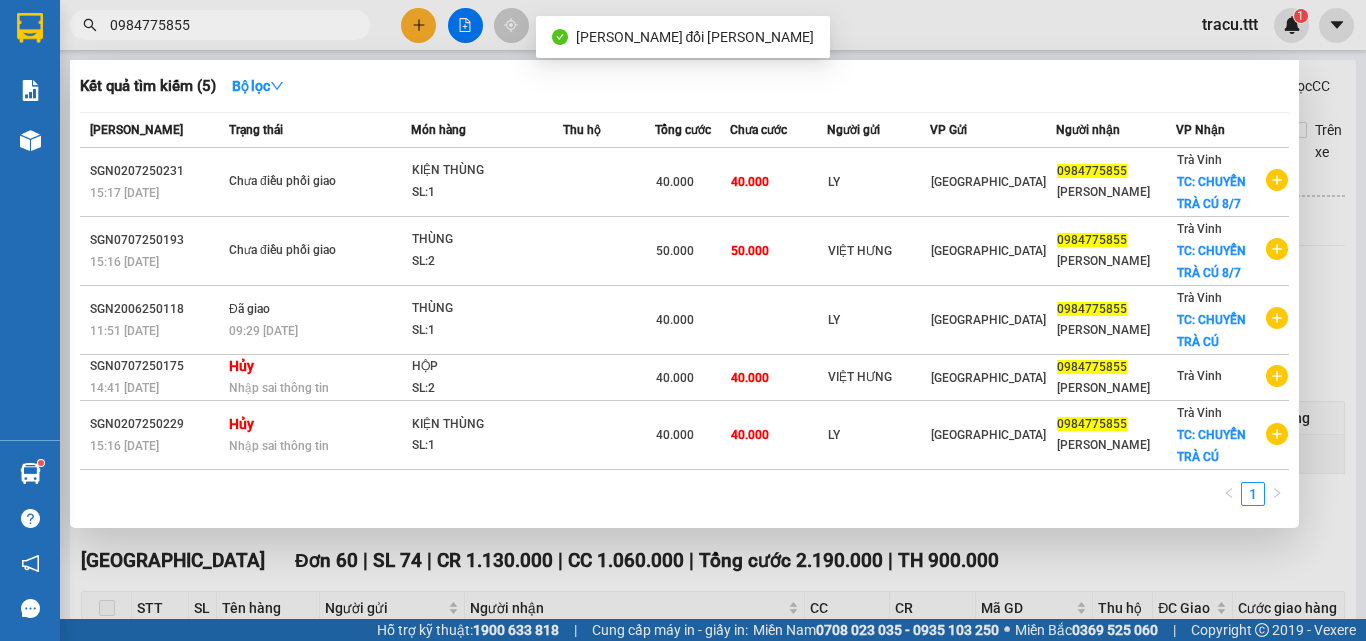 type 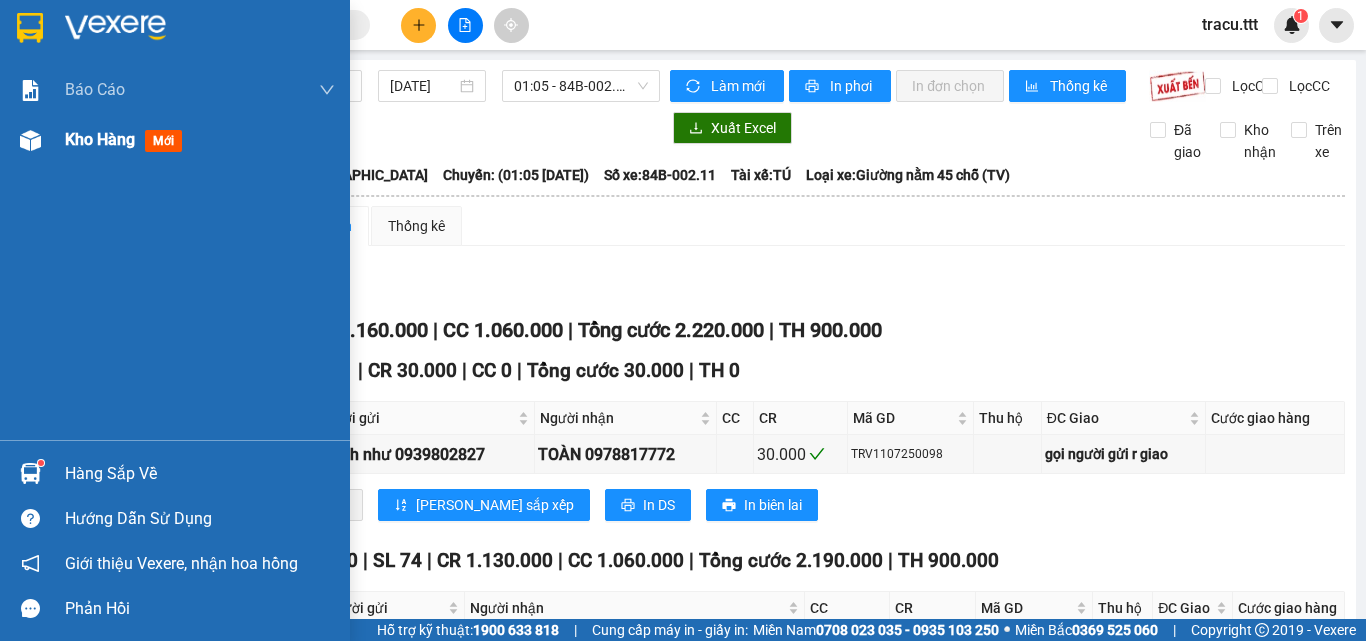 click on "Kho hàng mới" at bounding box center [200, 140] 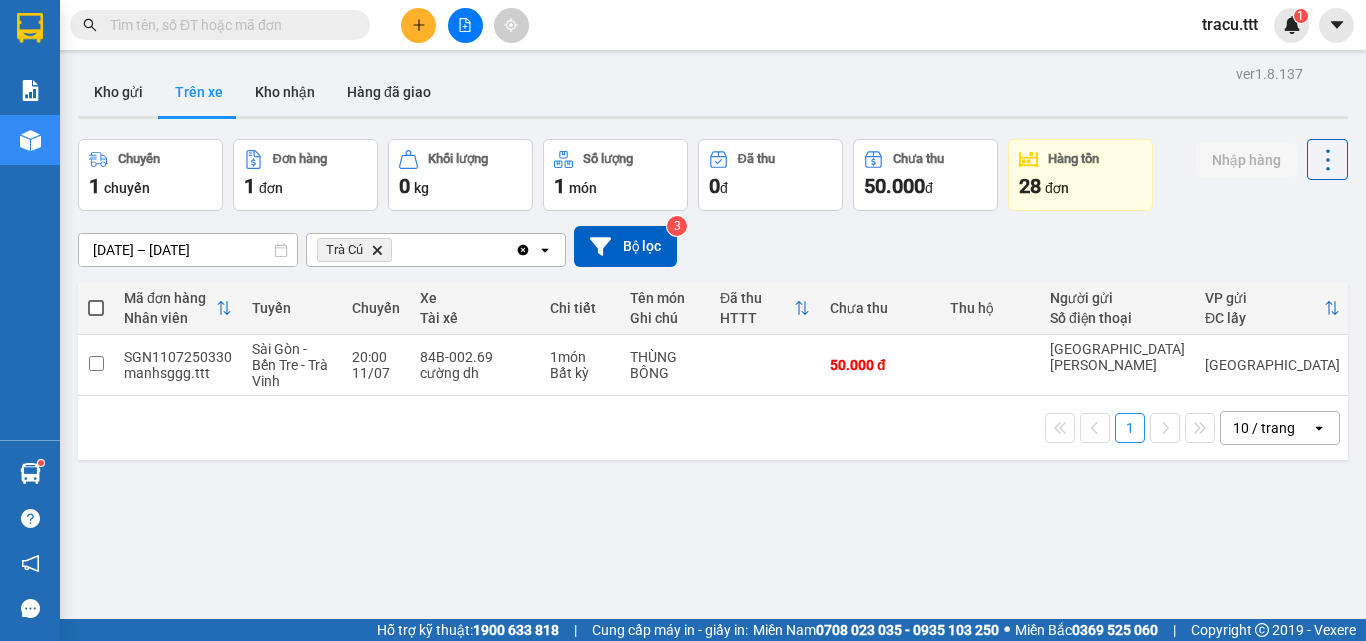 click at bounding box center (228, 25) 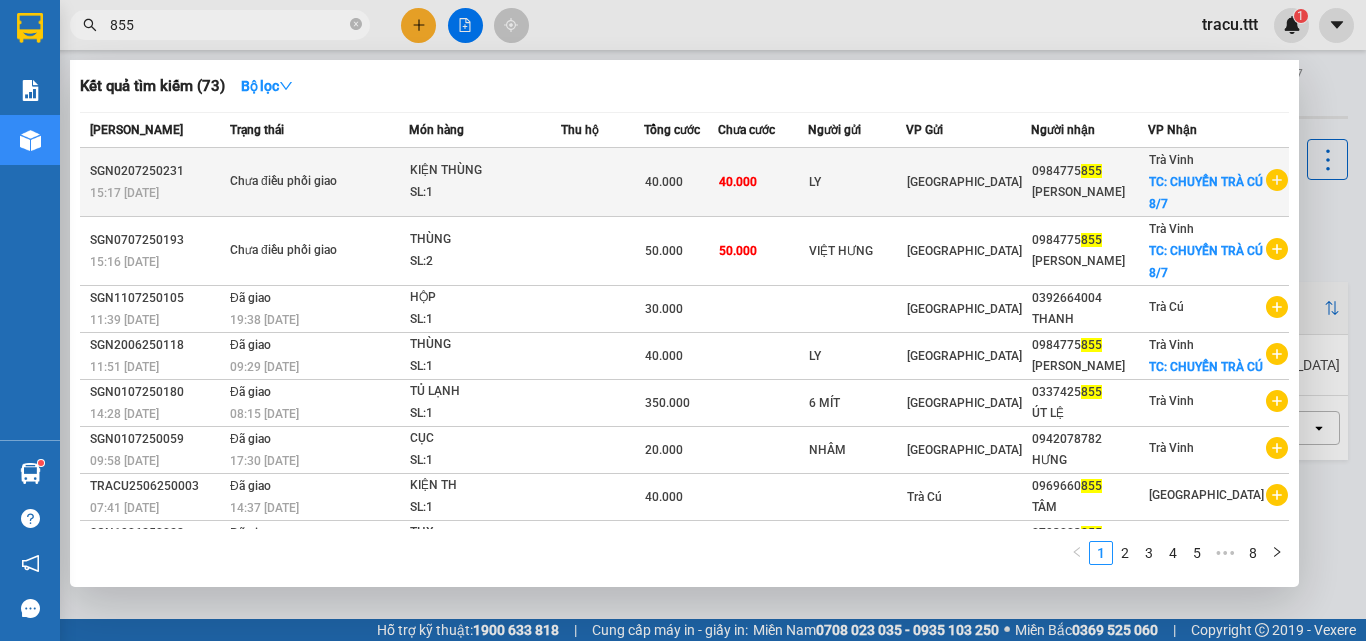 type on "855" 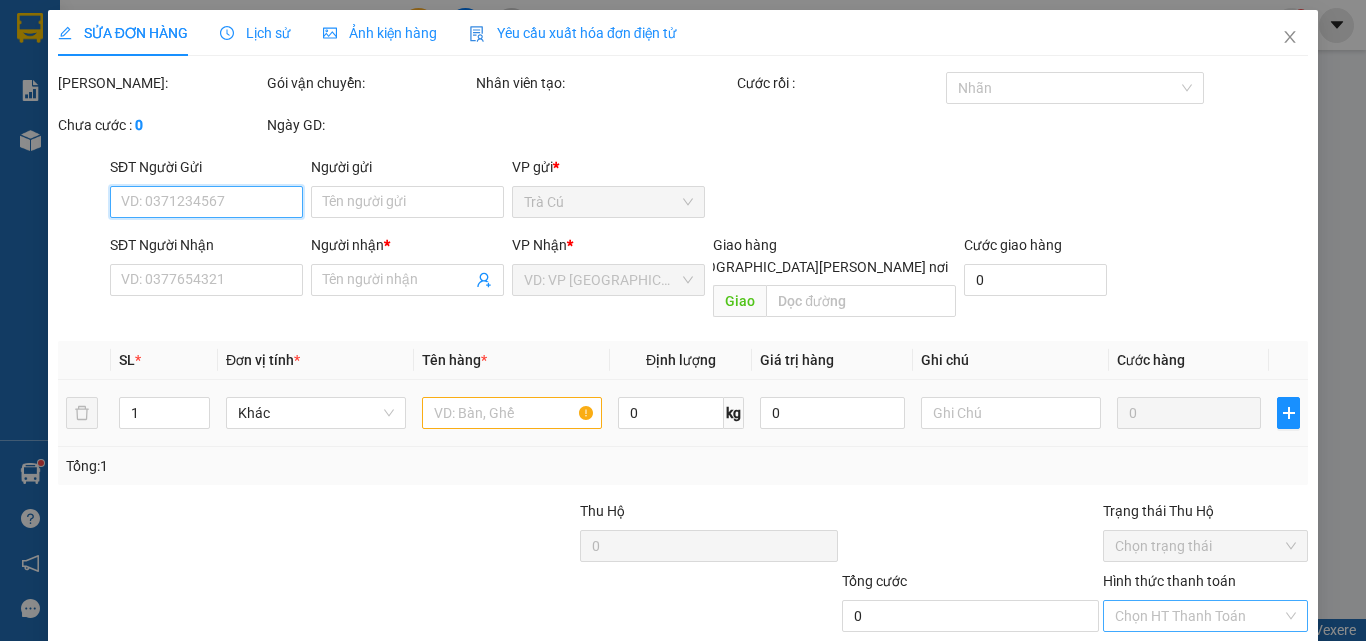 type on "LY" 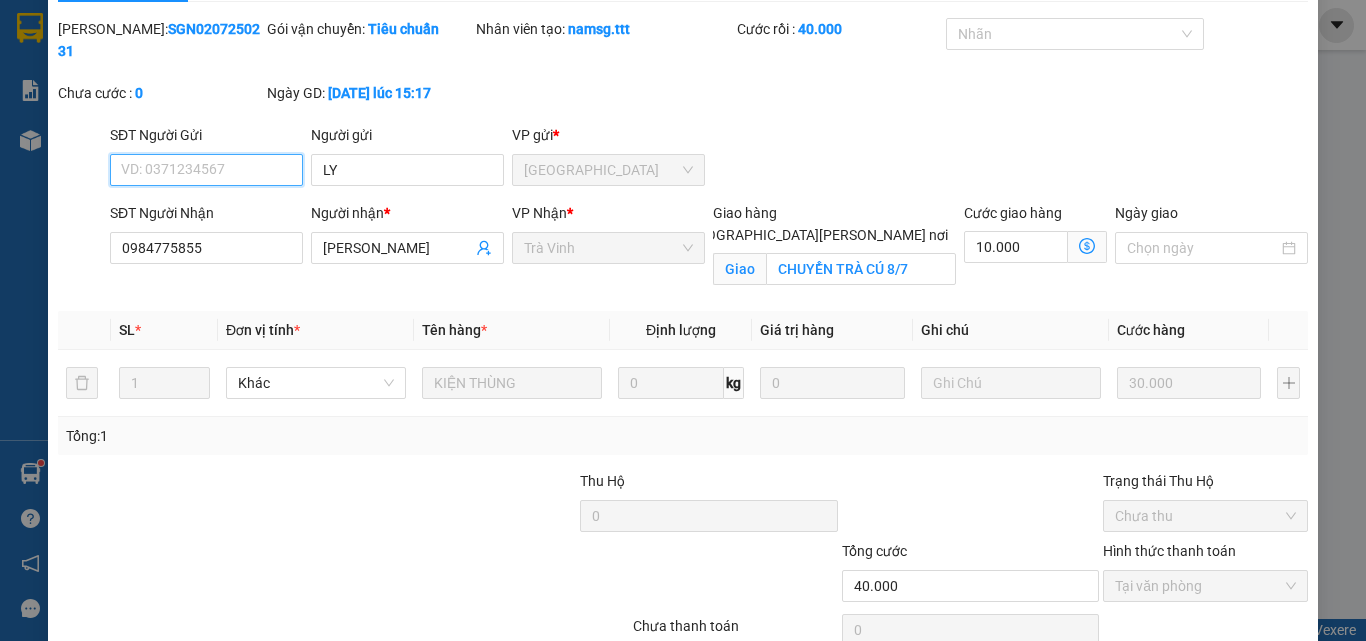scroll, scrollTop: 0, scrollLeft: 0, axis: both 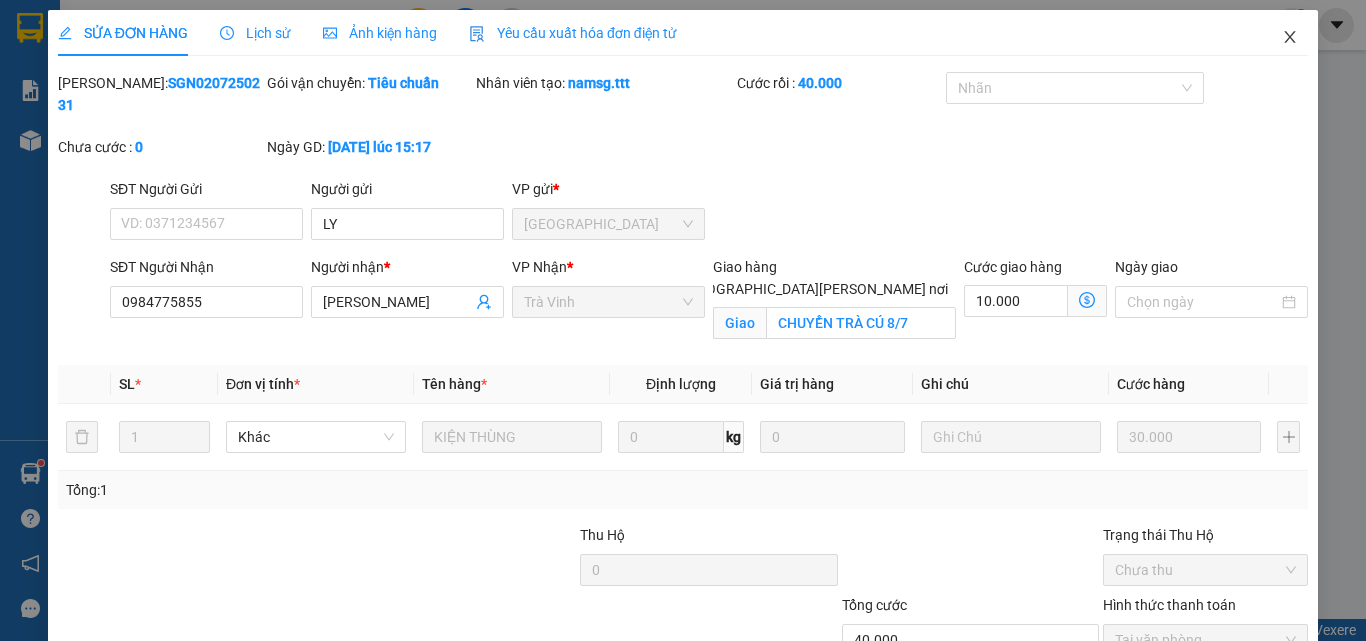 click 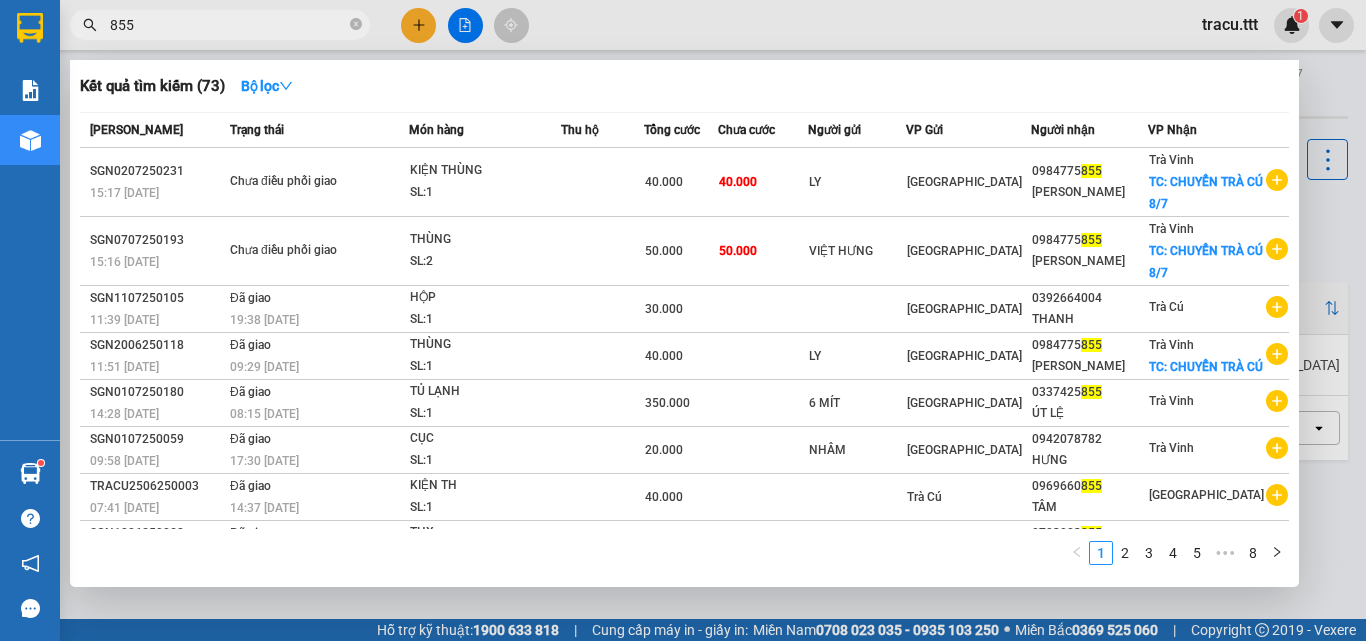 click on "855" at bounding box center [228, 25] 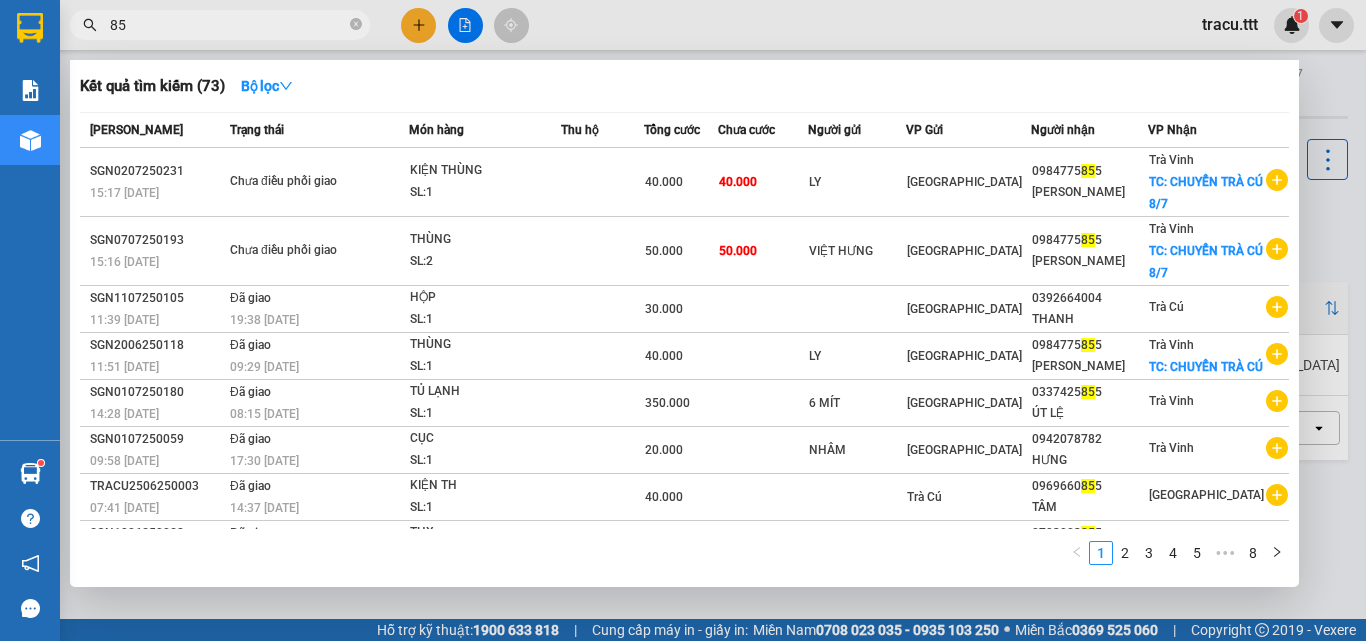 type on "855" 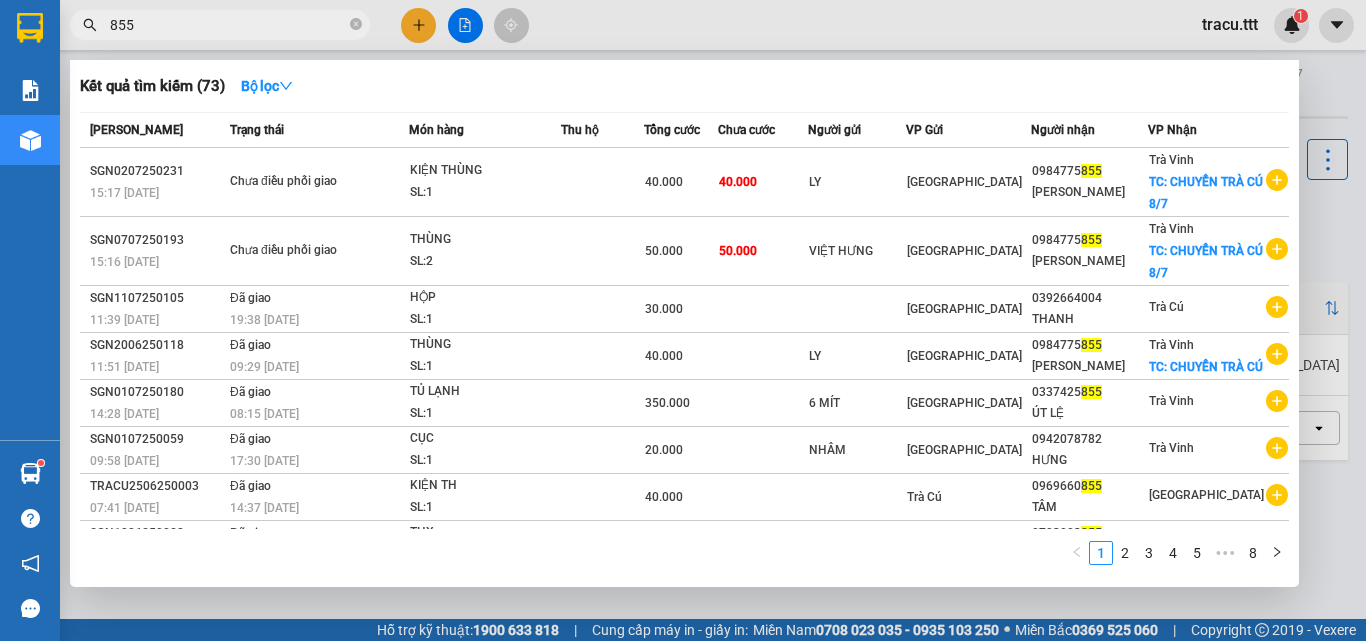 click at bounding box center (683, 320) 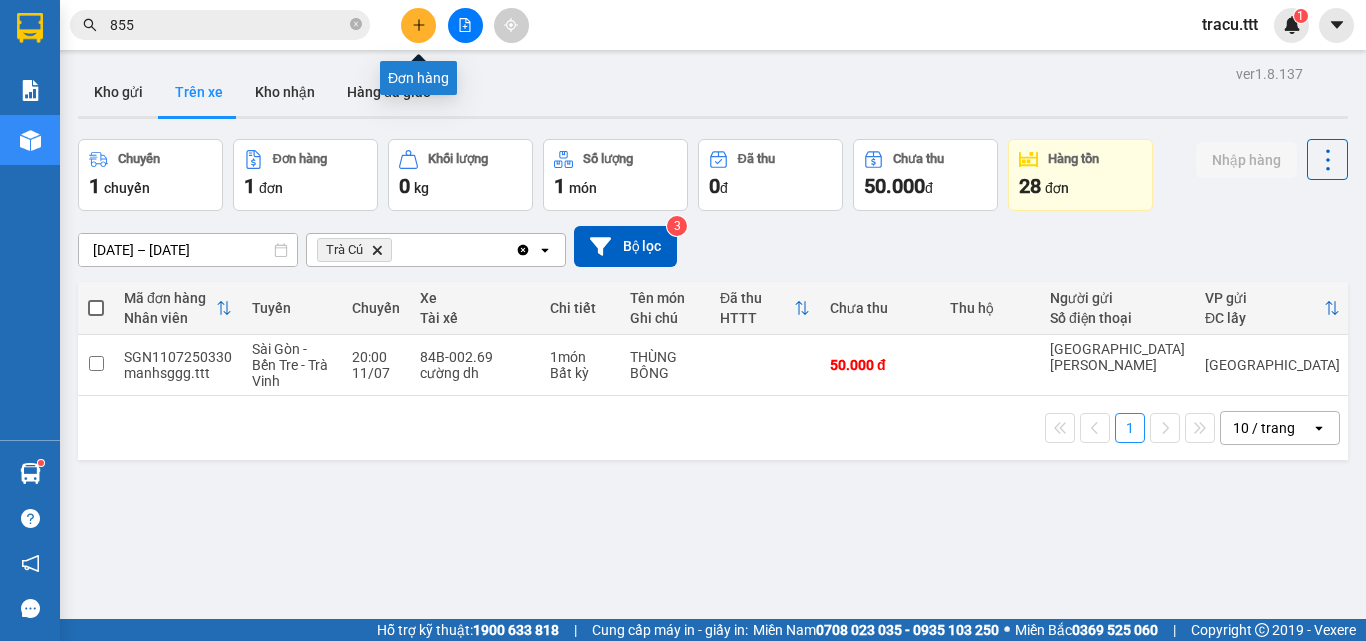 click at bounding box center (418, 25) 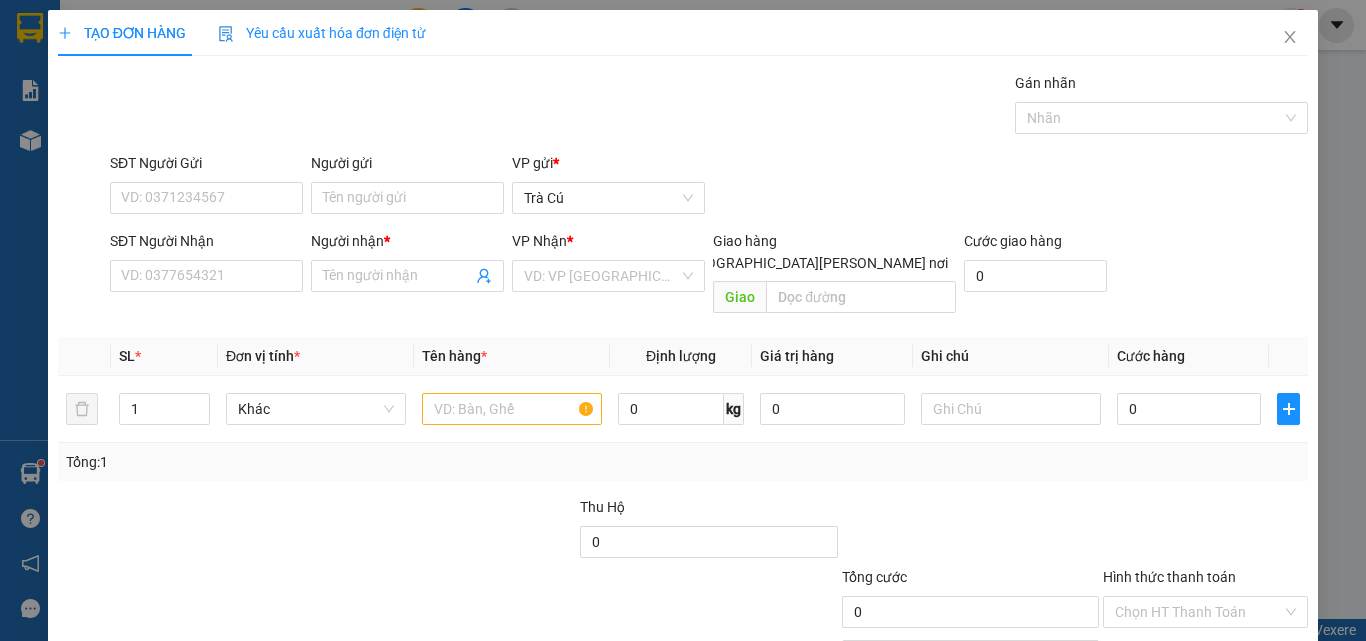 click on "SĐT Người Nhận" at bounding box center (206, 245) 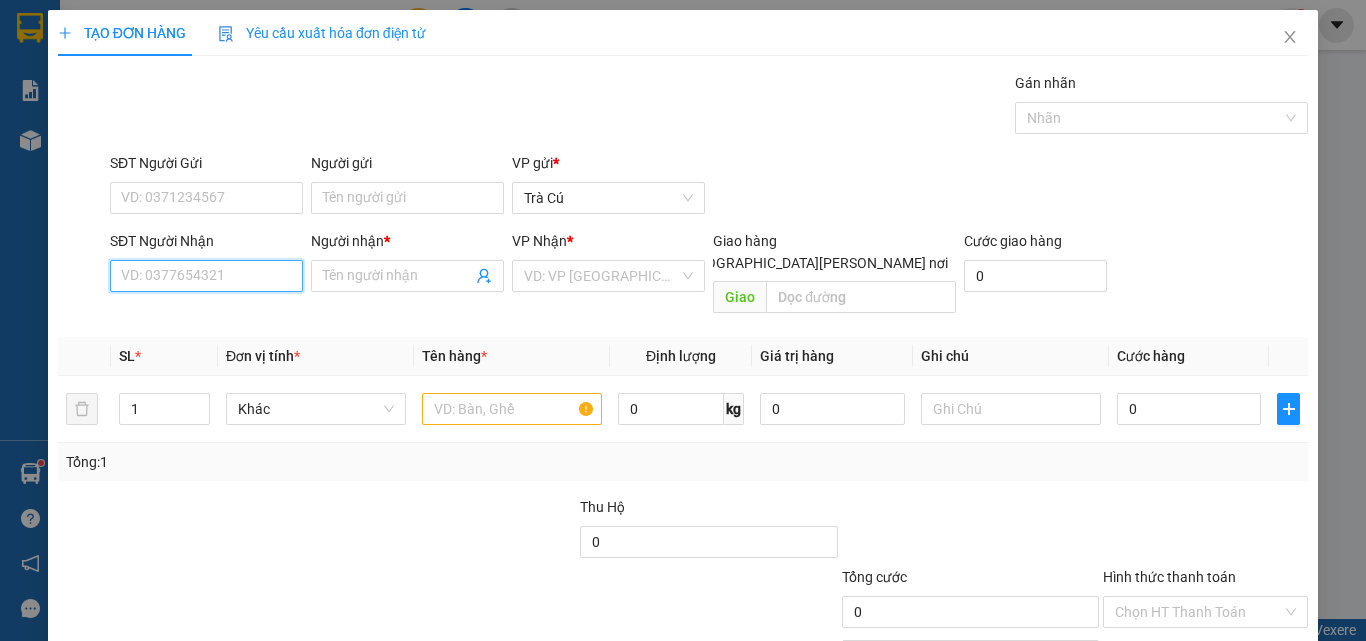 click on "SĐT Người Nhận" at bounding box center (206, 276) 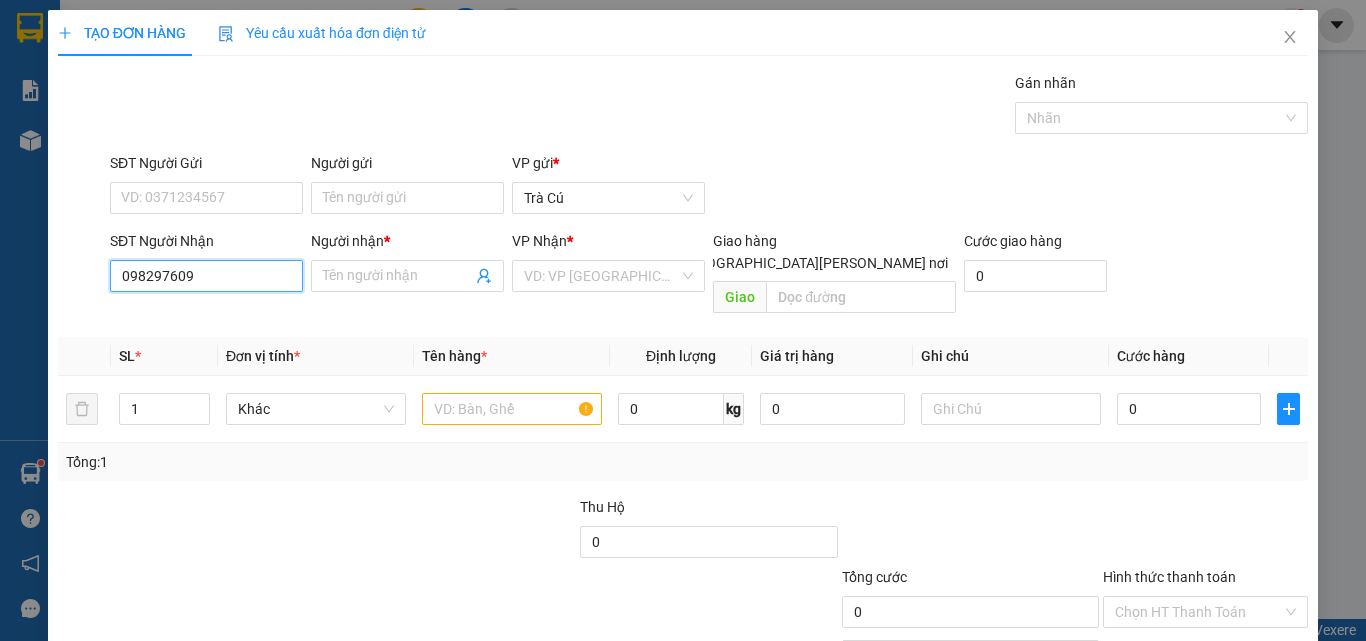 type on "0982976097" 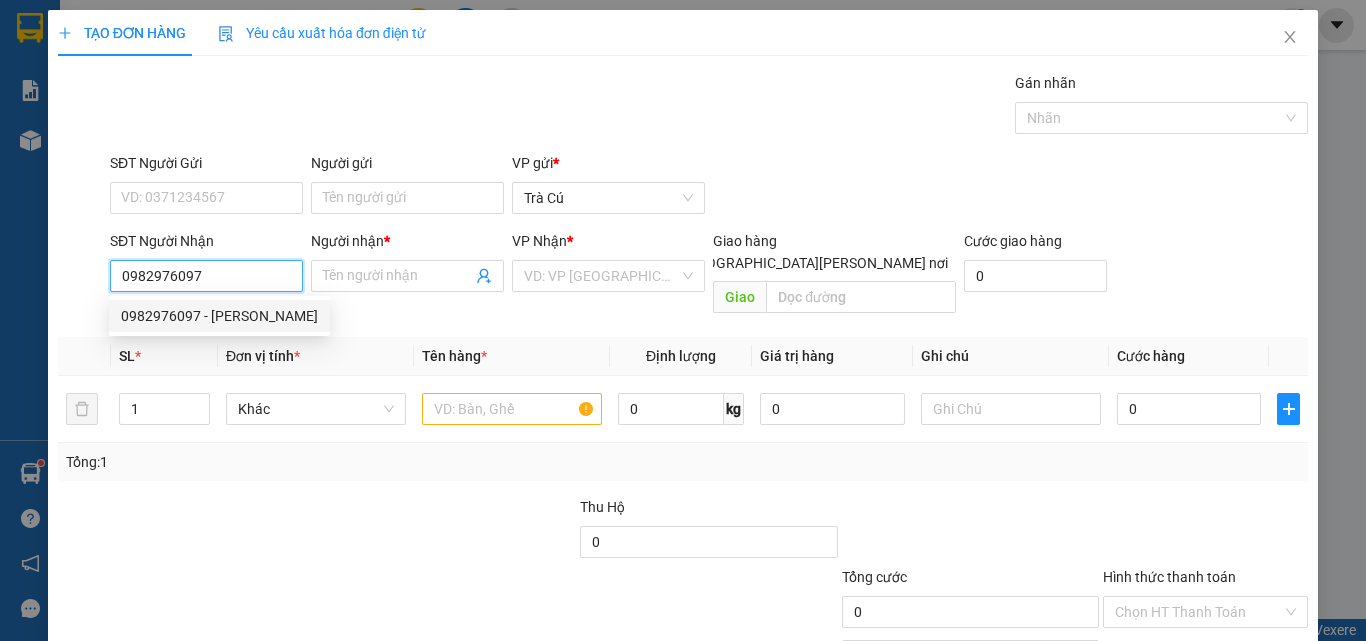 click on "0982976097 - [PERSON_NAME]" at bounding box center [219, 316] 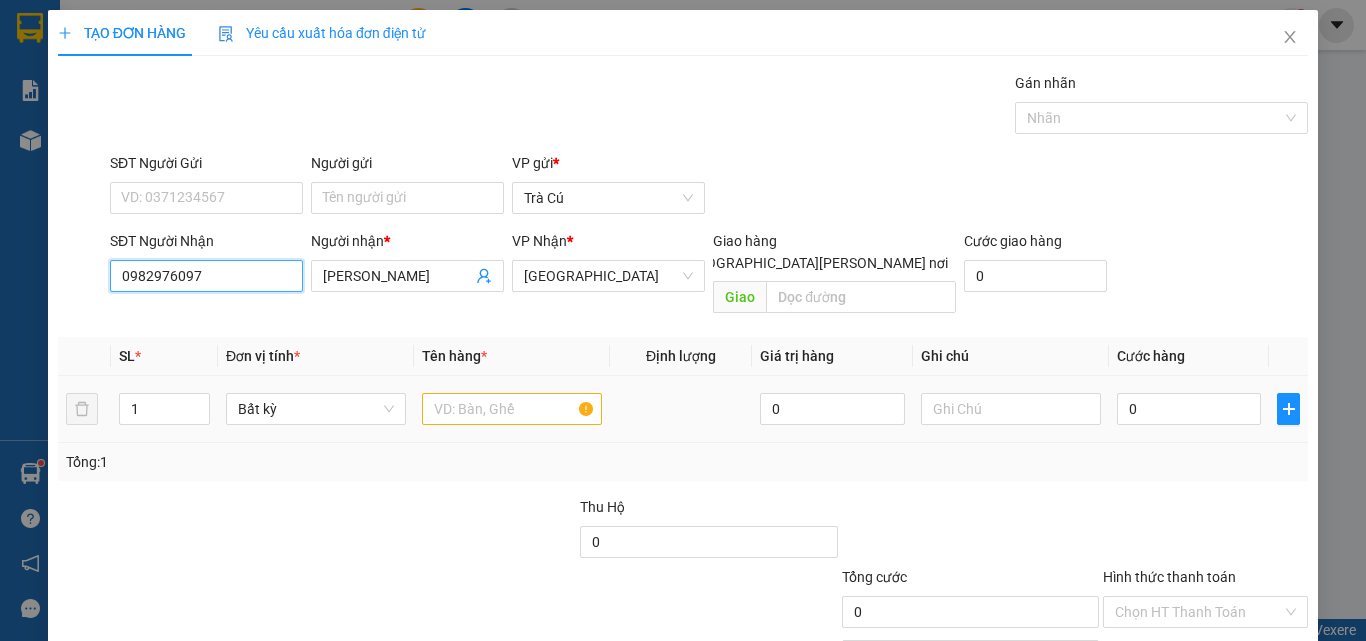 type on "0982976097" 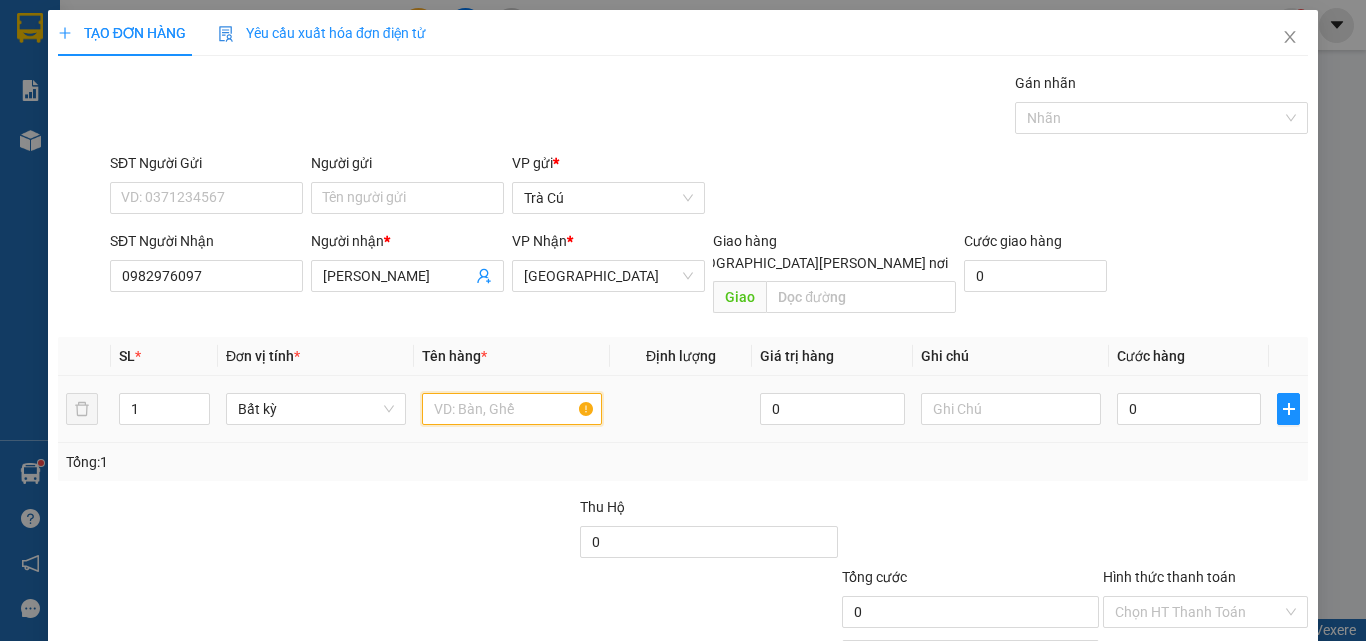 click at bounding box center [512, 409] 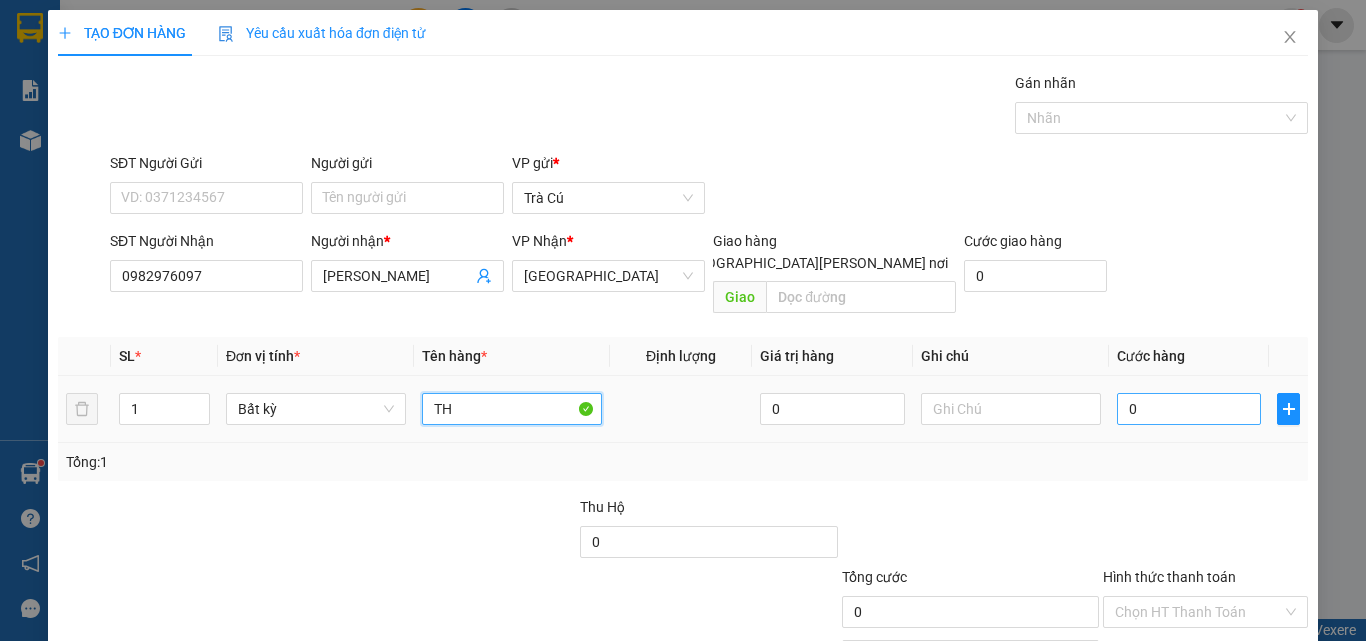 type on "TH" 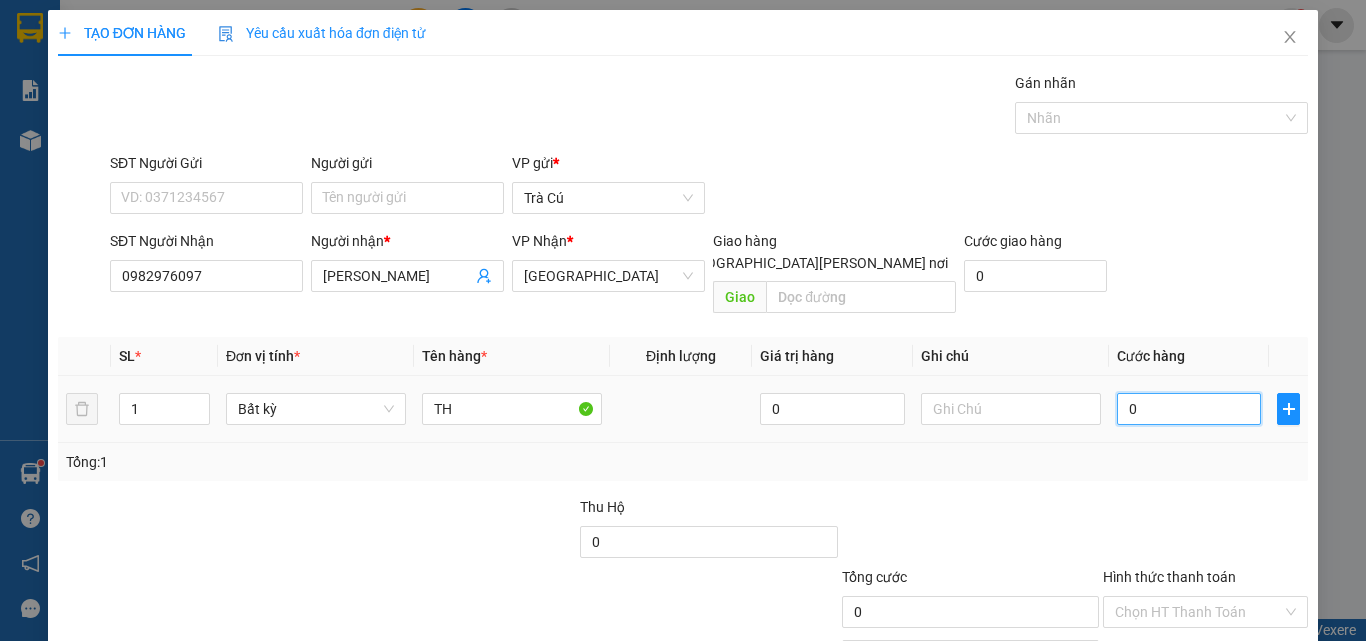 click on "0" at bounding box center [1189, 409] 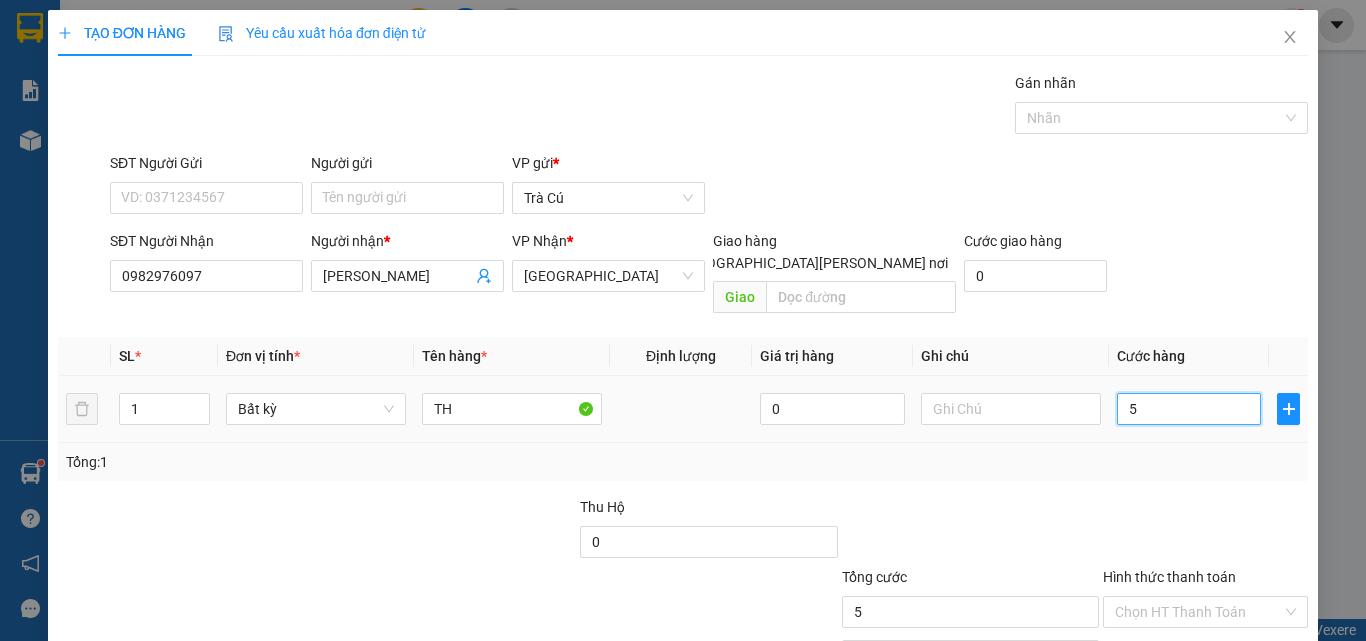 type on "50" 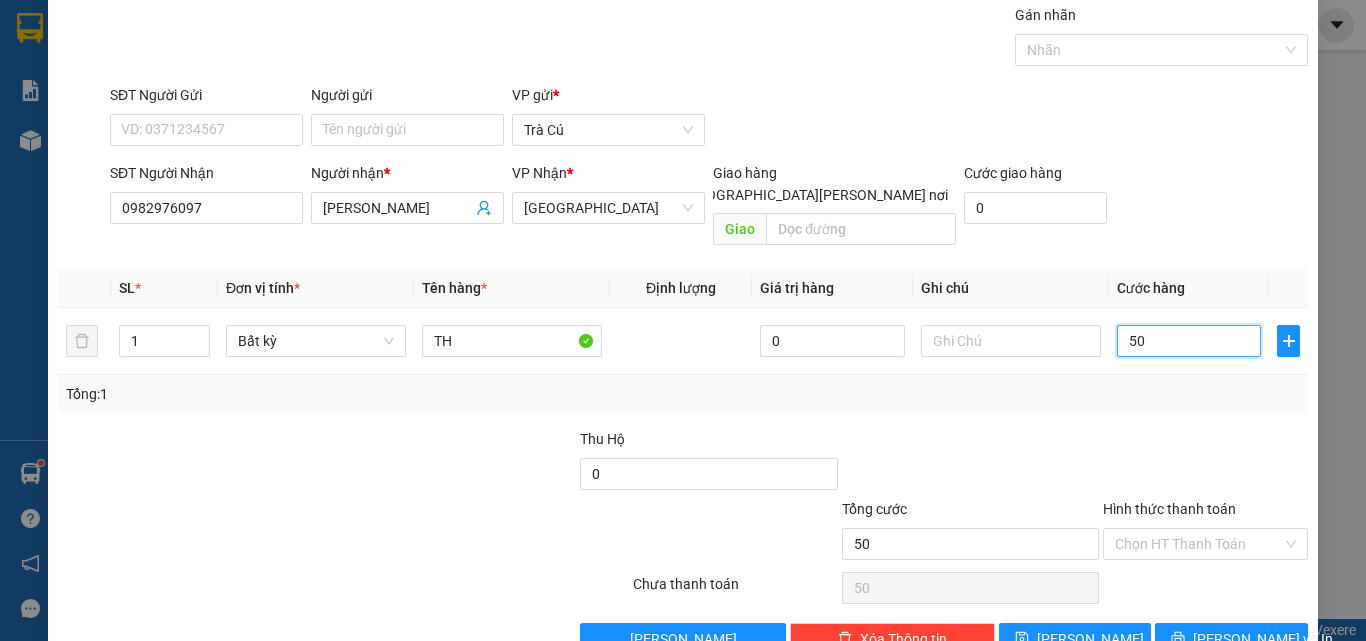 scroll, scrollTop: 99, scrollLeft: 0, axis: vertical 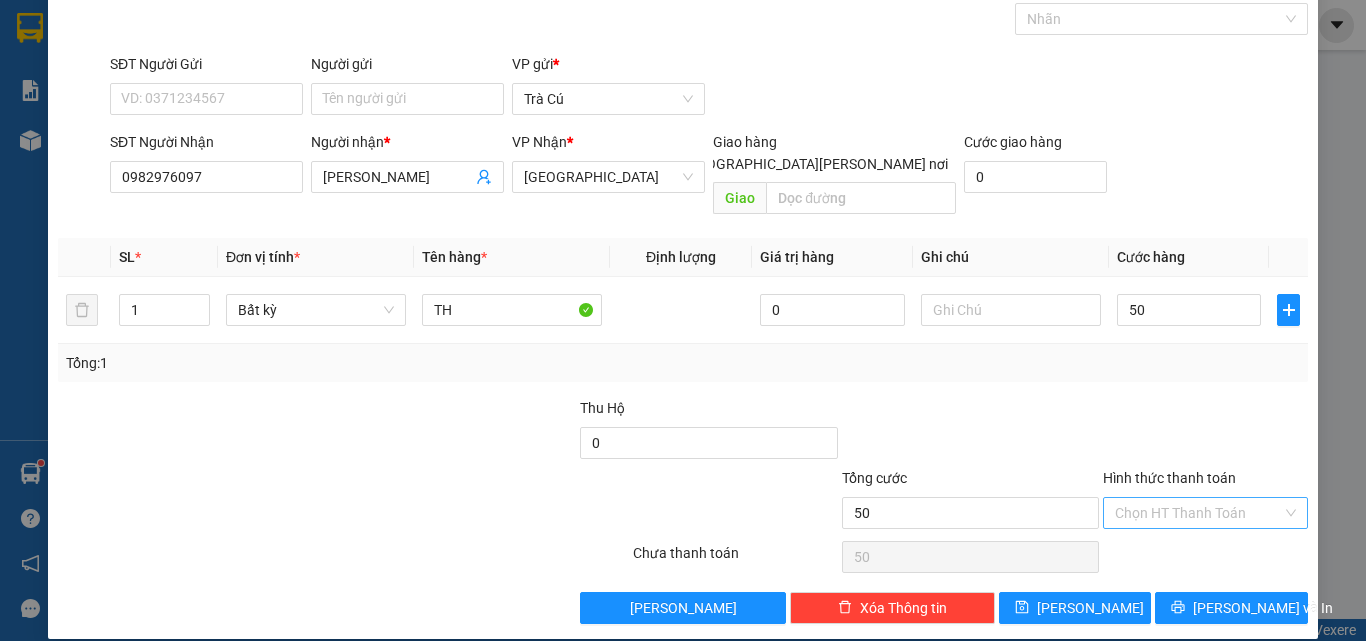 type on "50.000" 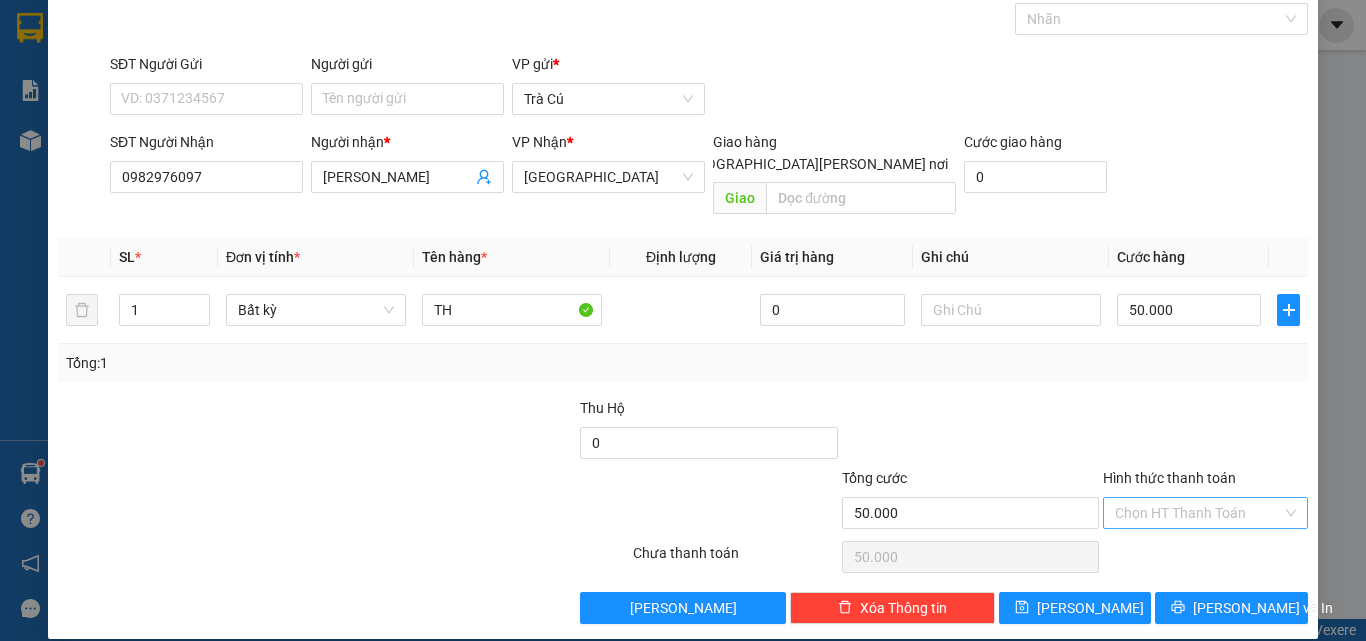 click on "Hình thức thanh toán" at bounding box center [1198, 513] 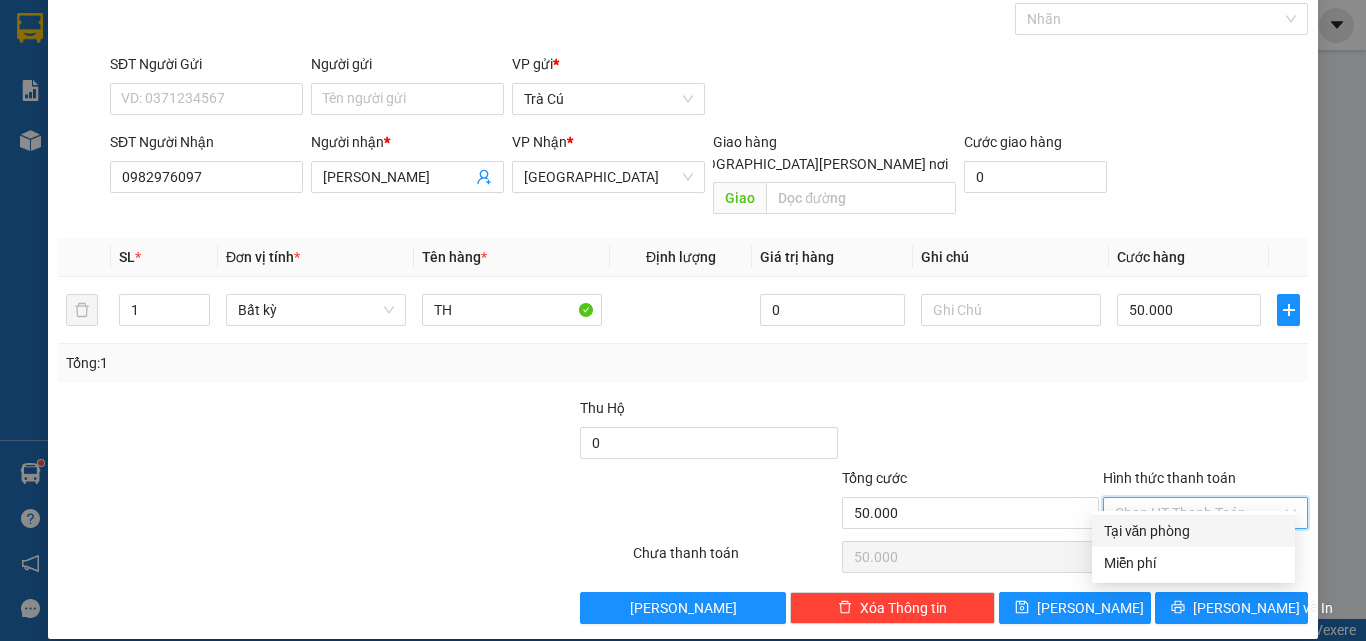 click on "Tại văn phòng" at bounding box center (1193, 531) 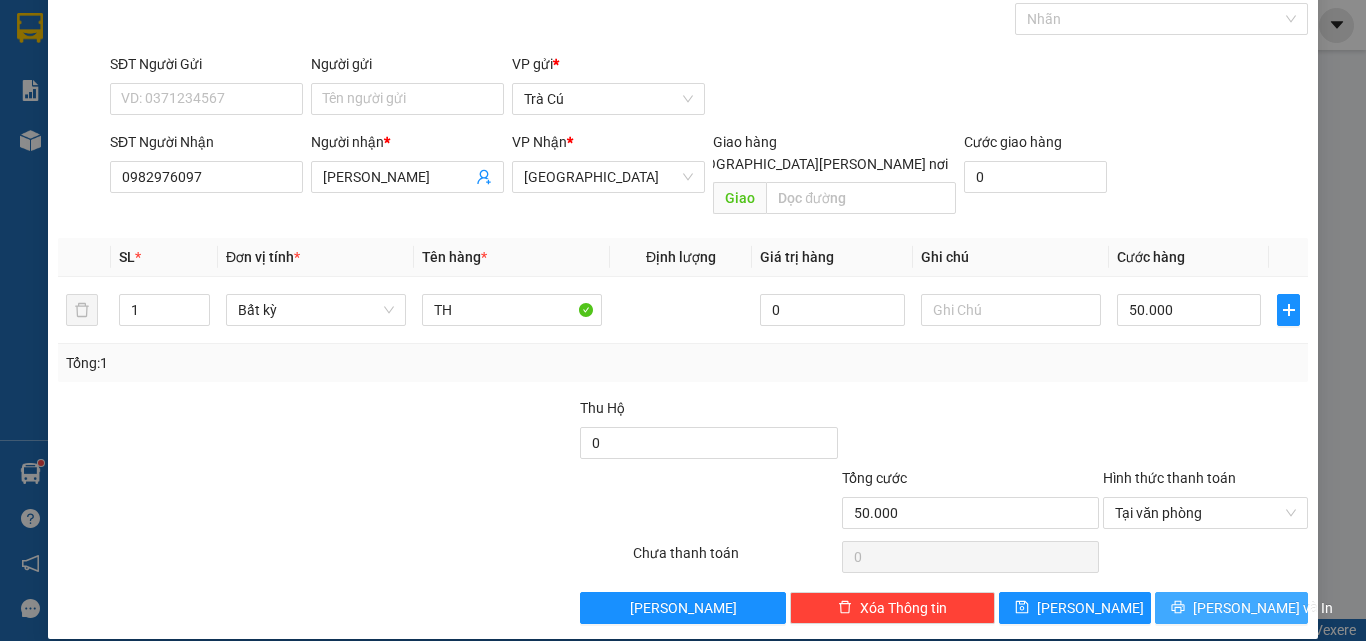 click on "[PERSON_NAME] và In" at bounding box center [1263, 608] 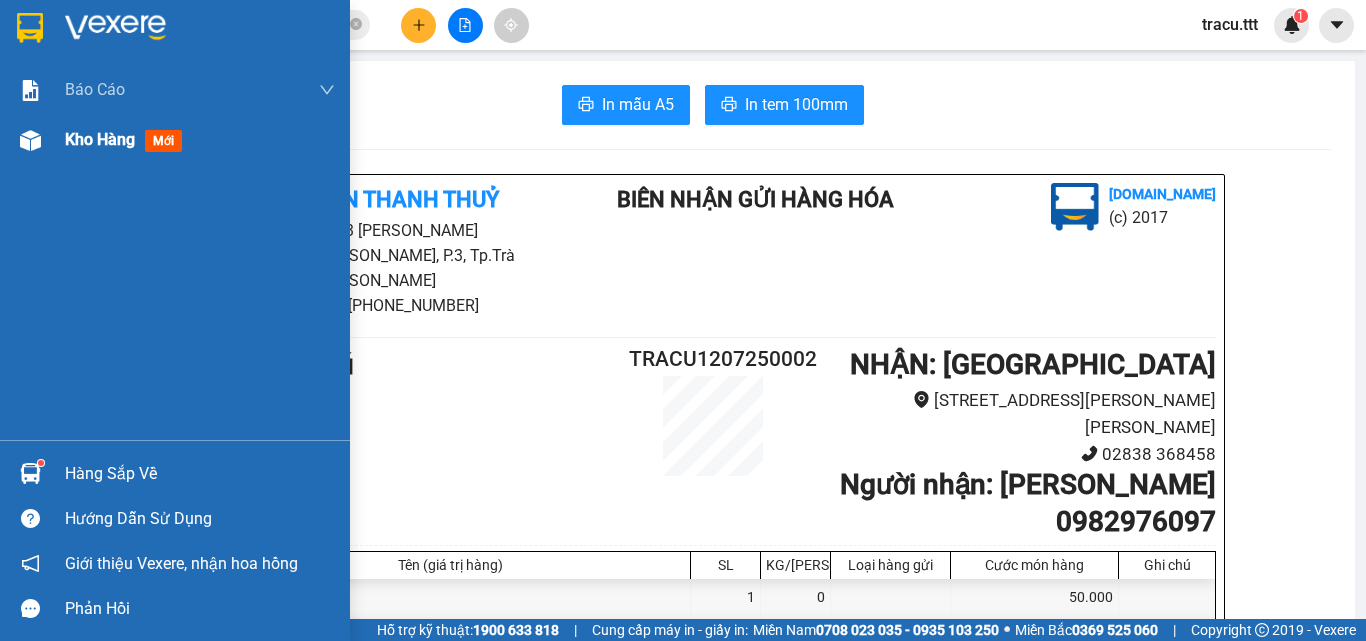 click on "Kho hàng mới" at bounding box center (200, 140) 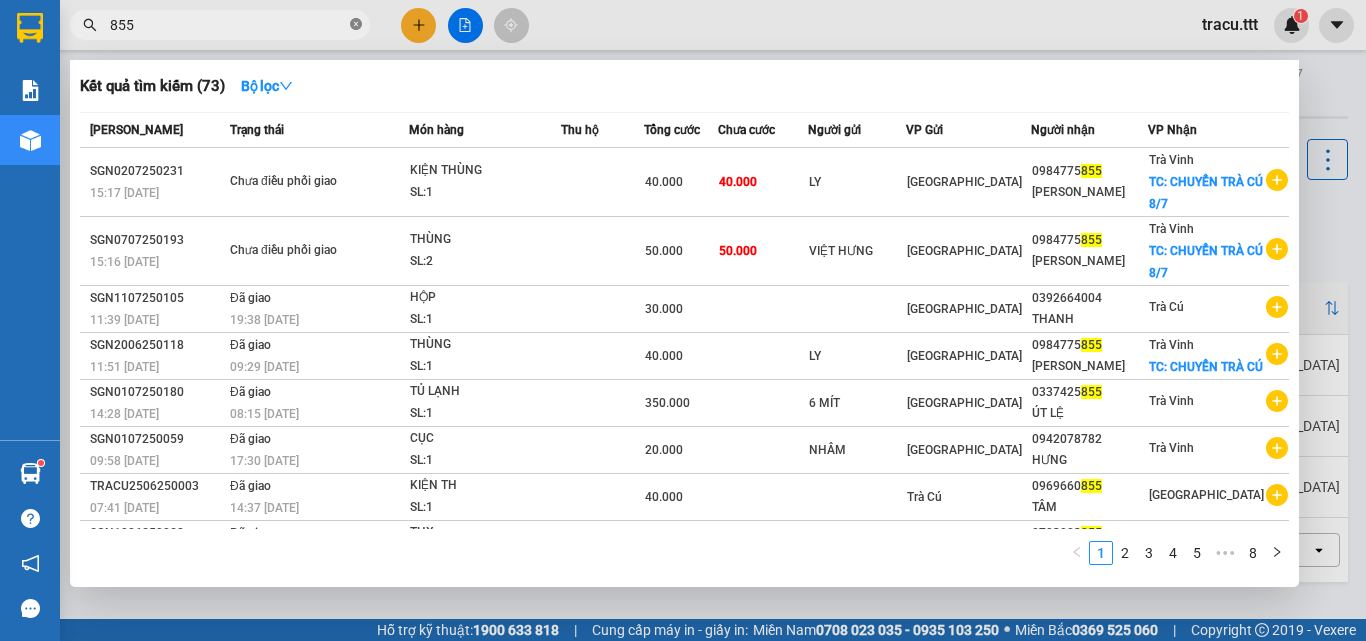 click 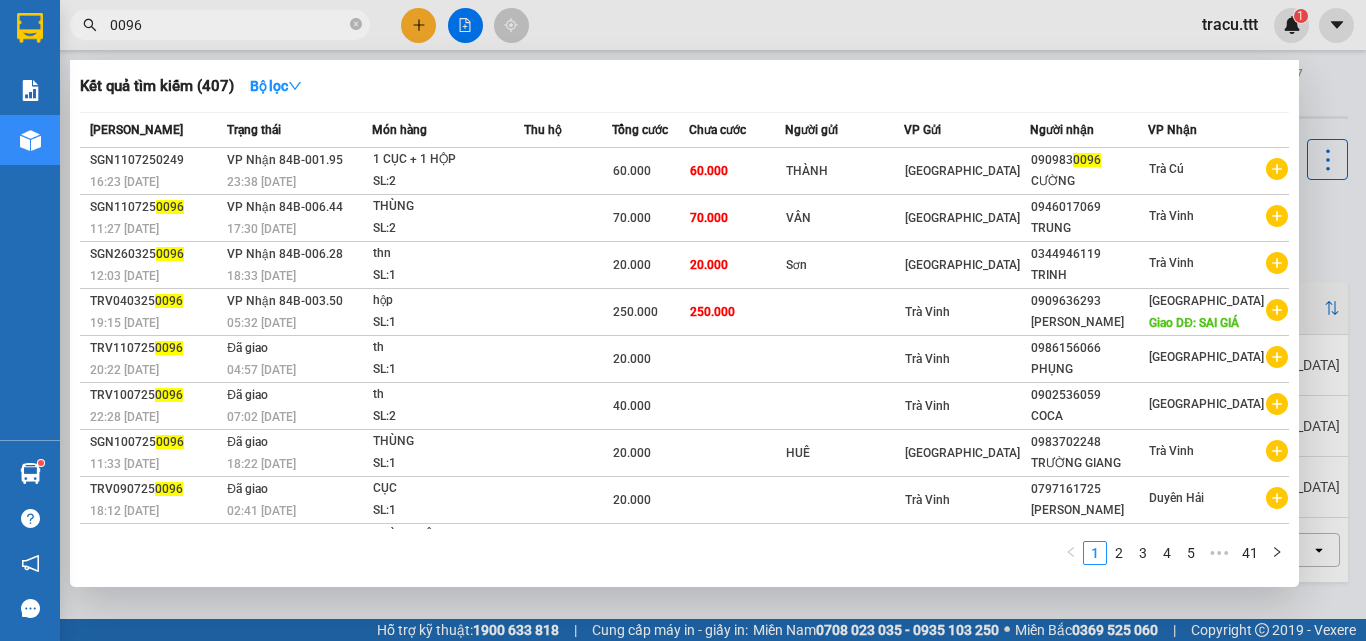 type on "0096" 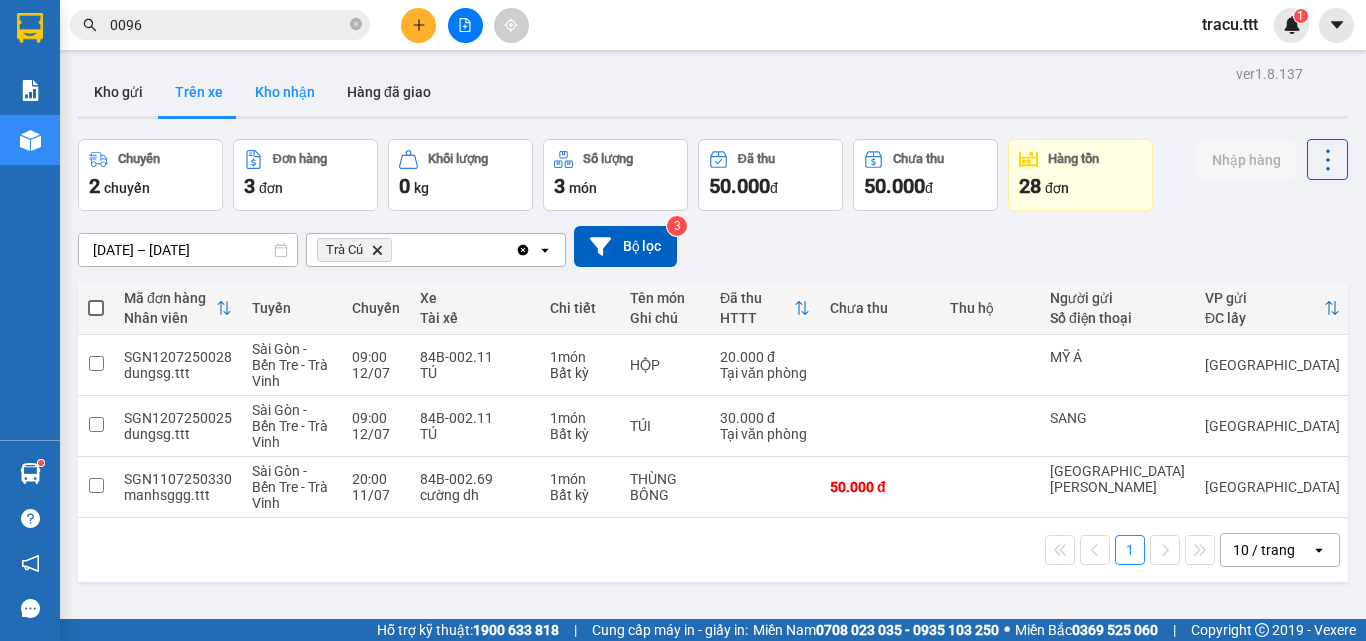 click on "Kho nhận" at bounding box center (285, 92) 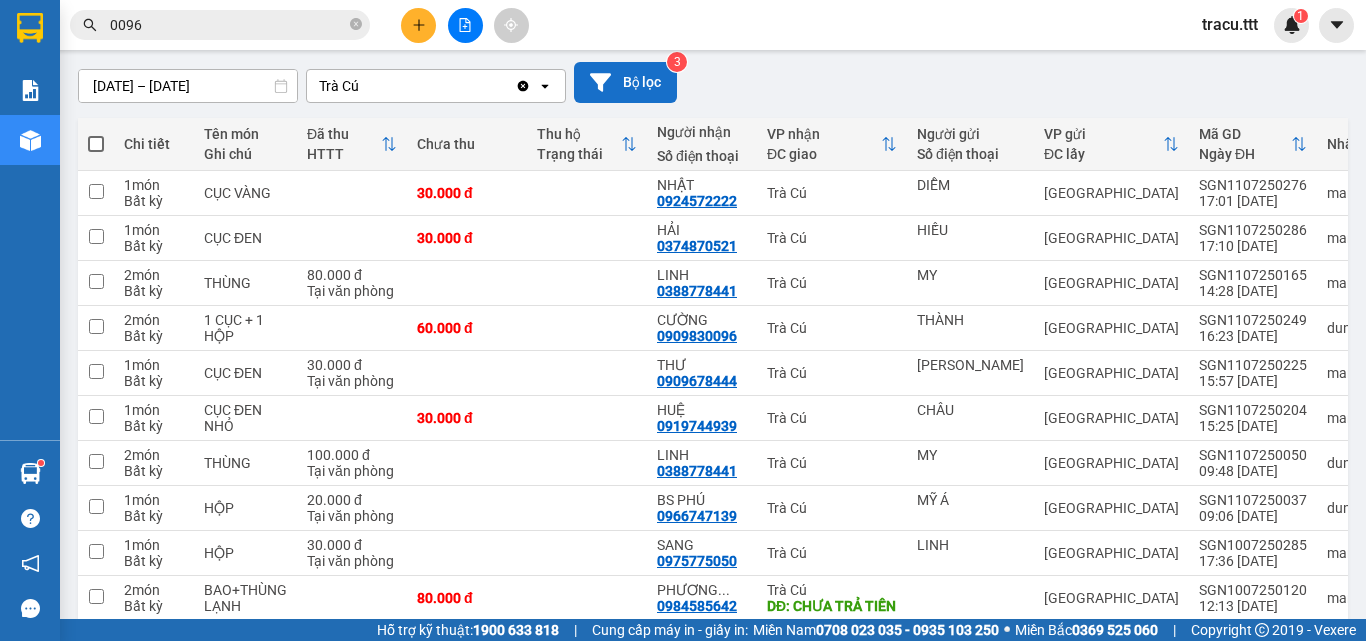 scroll, scrollTop: 200, scrollLeft: 0, axis: vertical 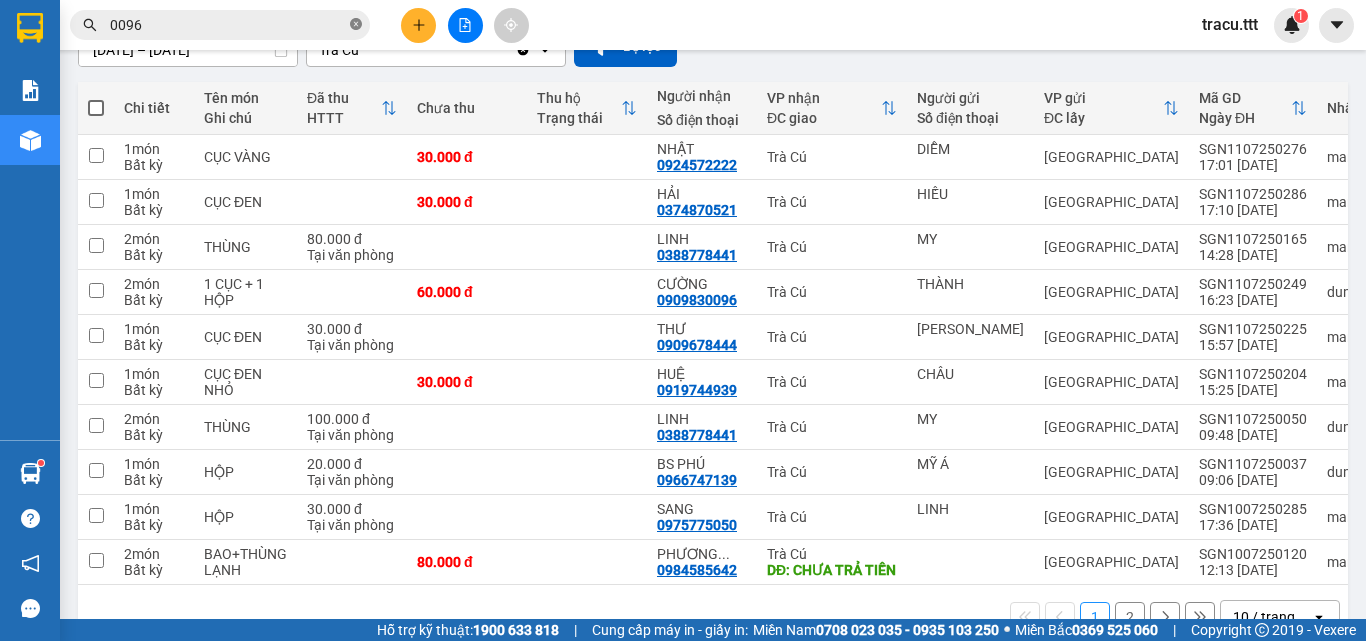 click 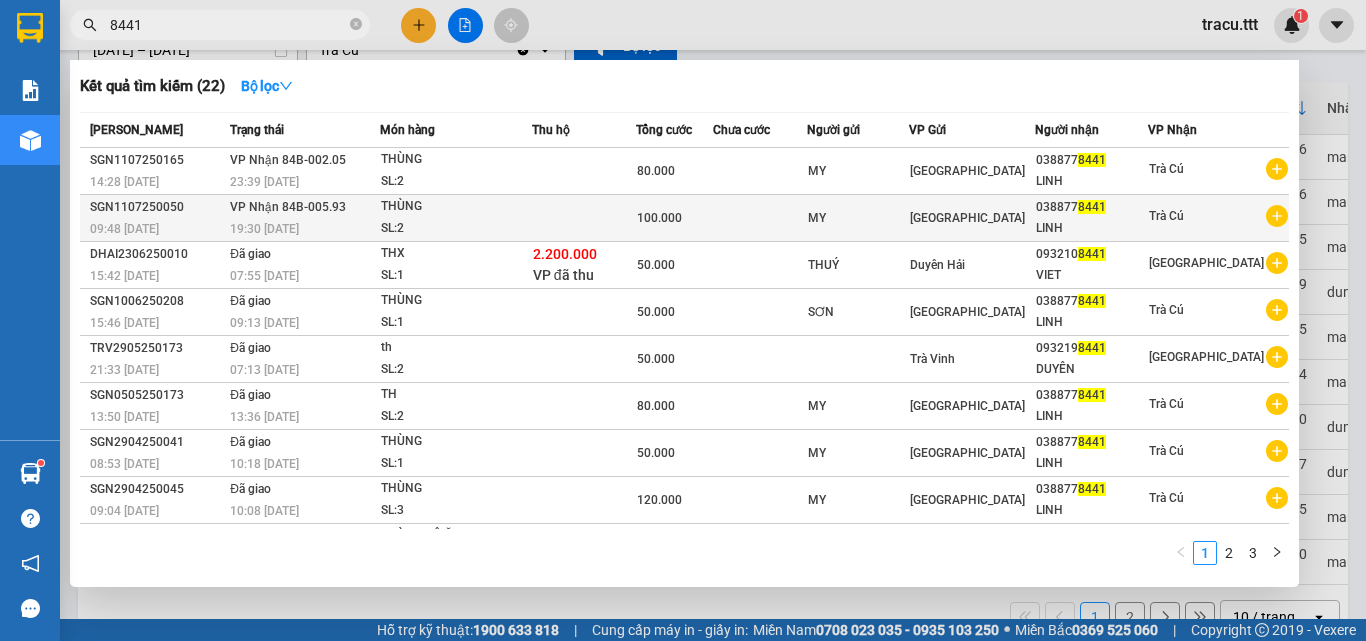 type on "8441" 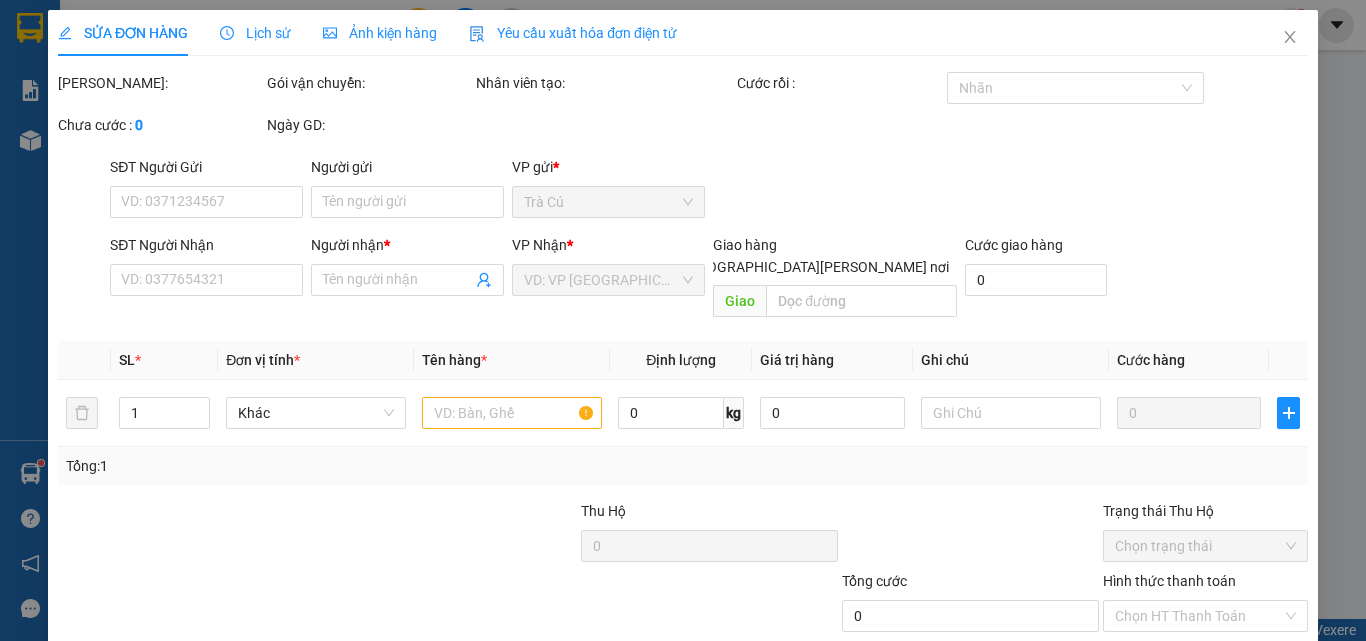 scroll, scrollTop: 0, scrollLeft: 0, axis: both 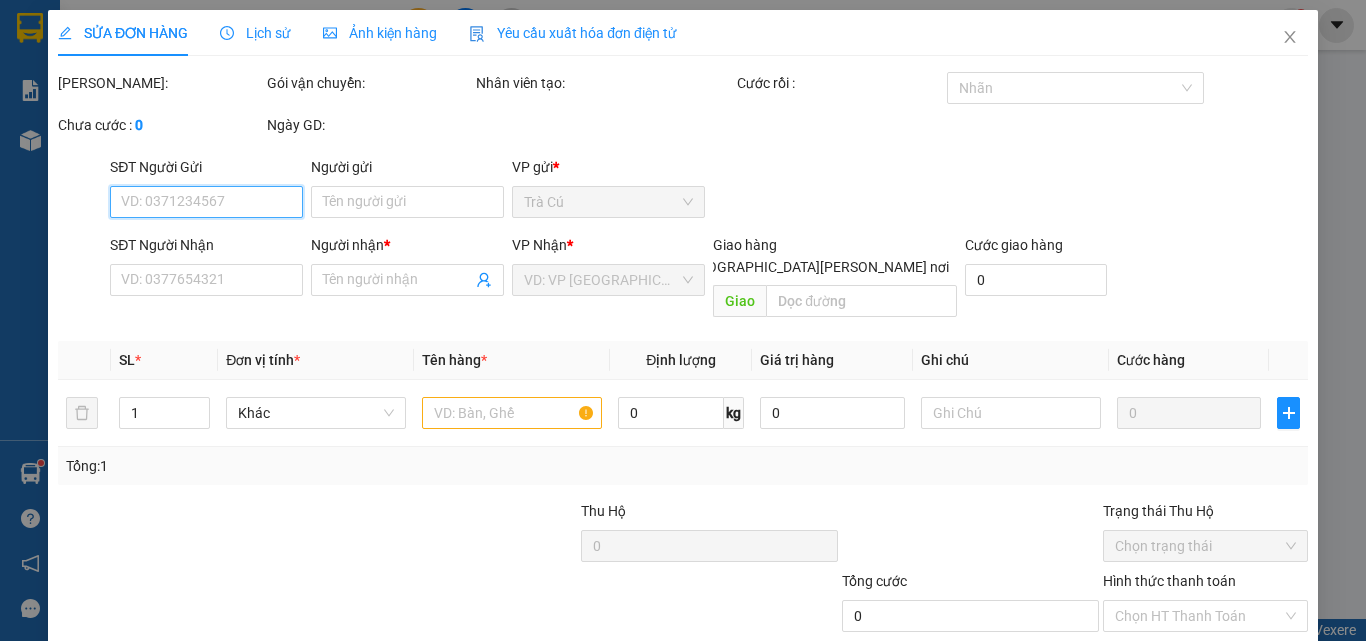 type on "MY" 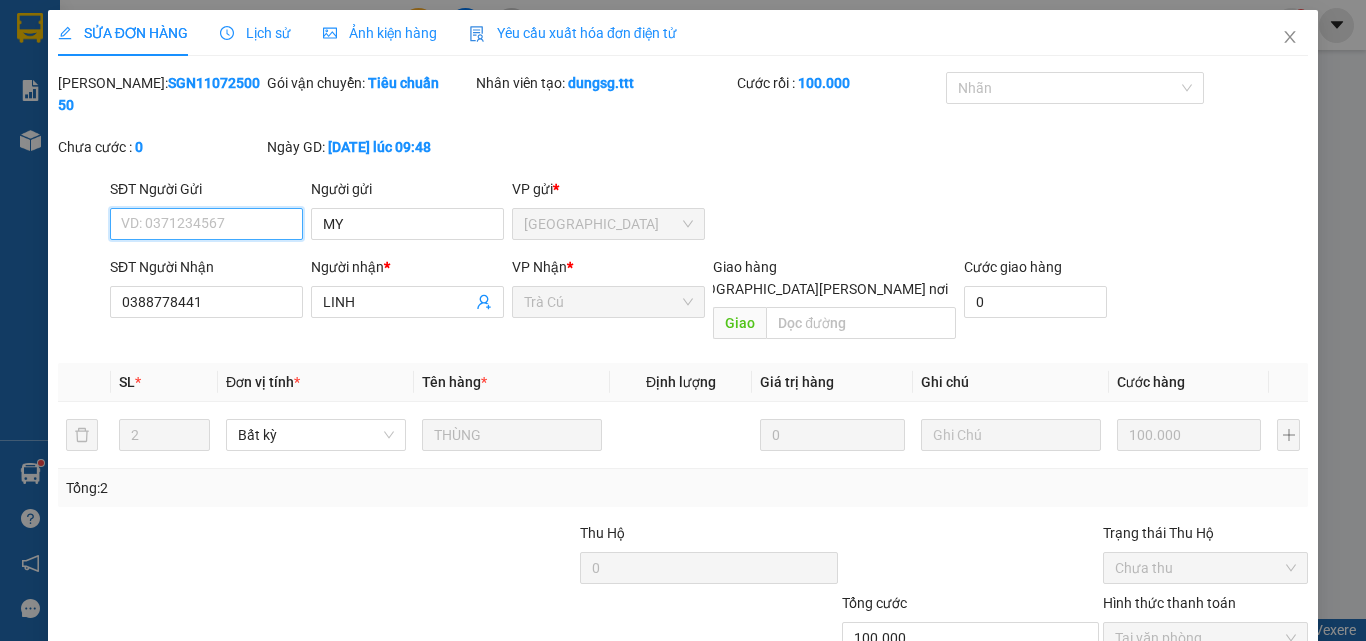 scroll, scrollTop: 103, scrollLeft: 0, axis: vertical 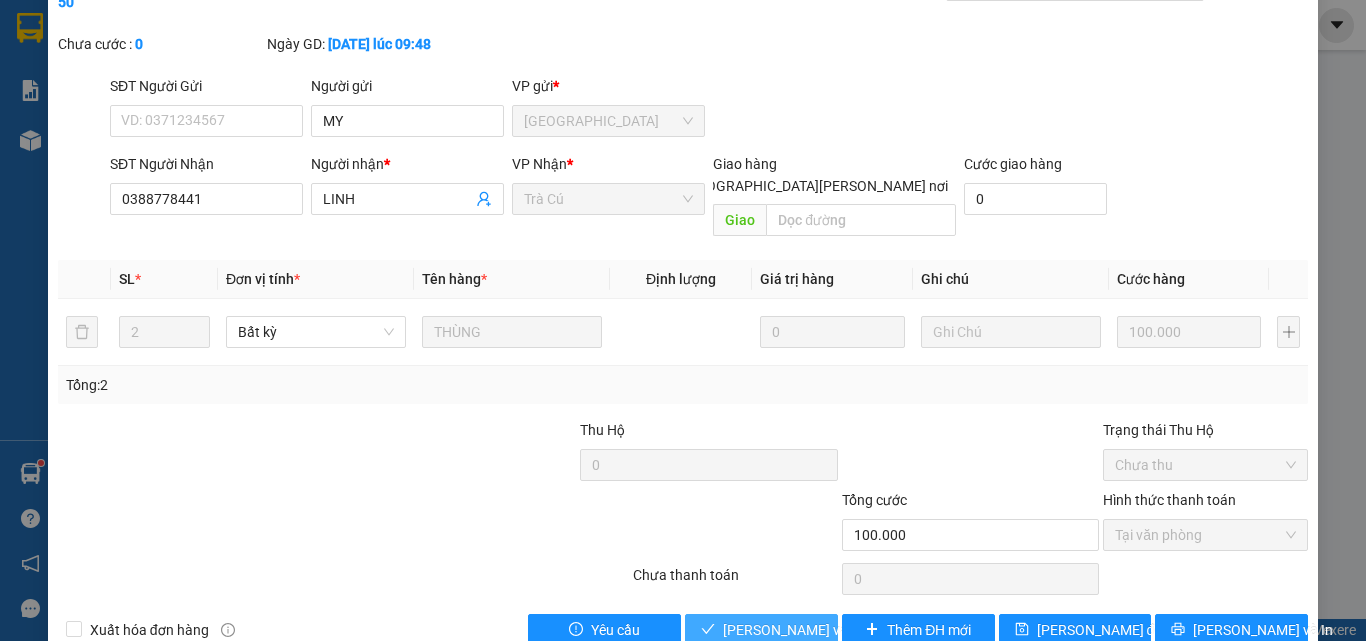 drag, startPoint x: 767, startPoint y: 584, endPoint x: 1048, endPoint y: 343, distance: 370.19183 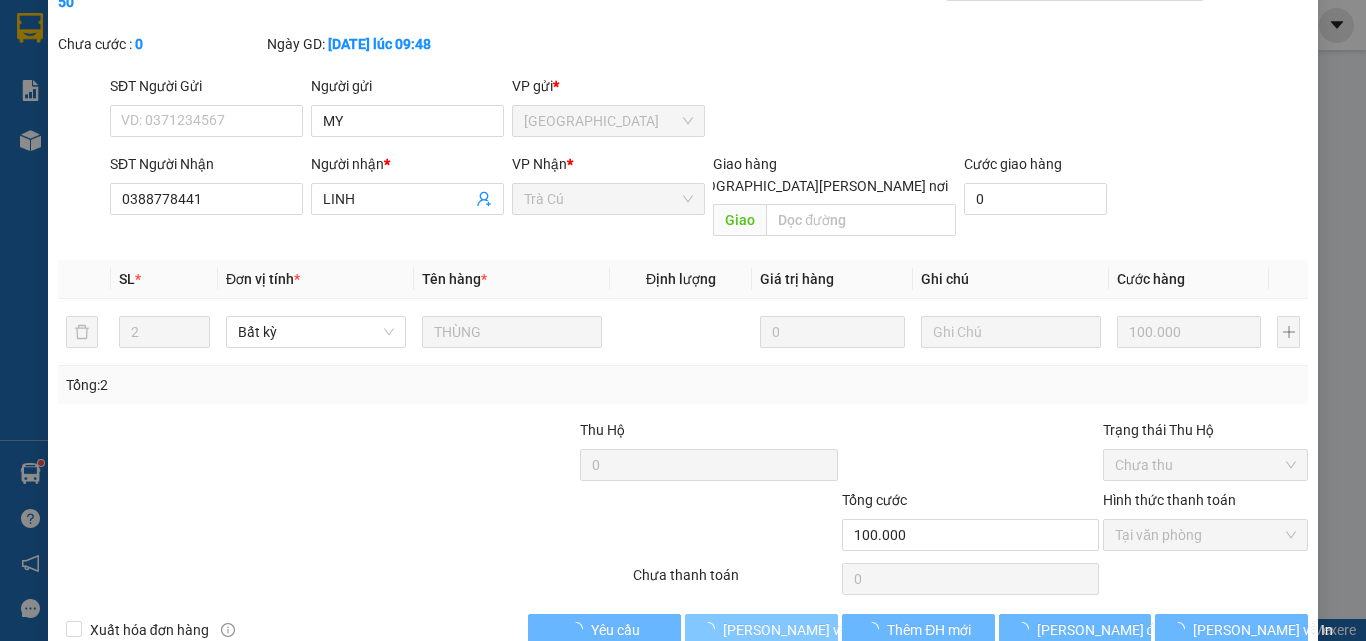 scroll, scrollTop: 0, scrollLeft: 0, axis: both 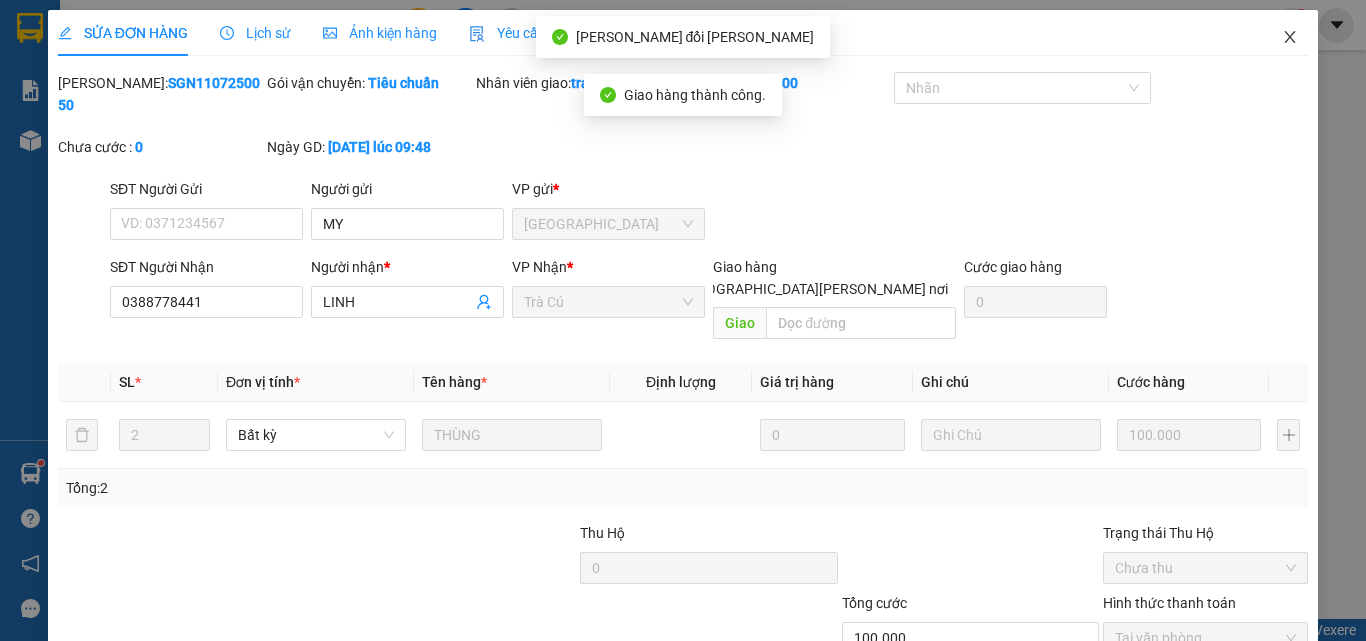 click 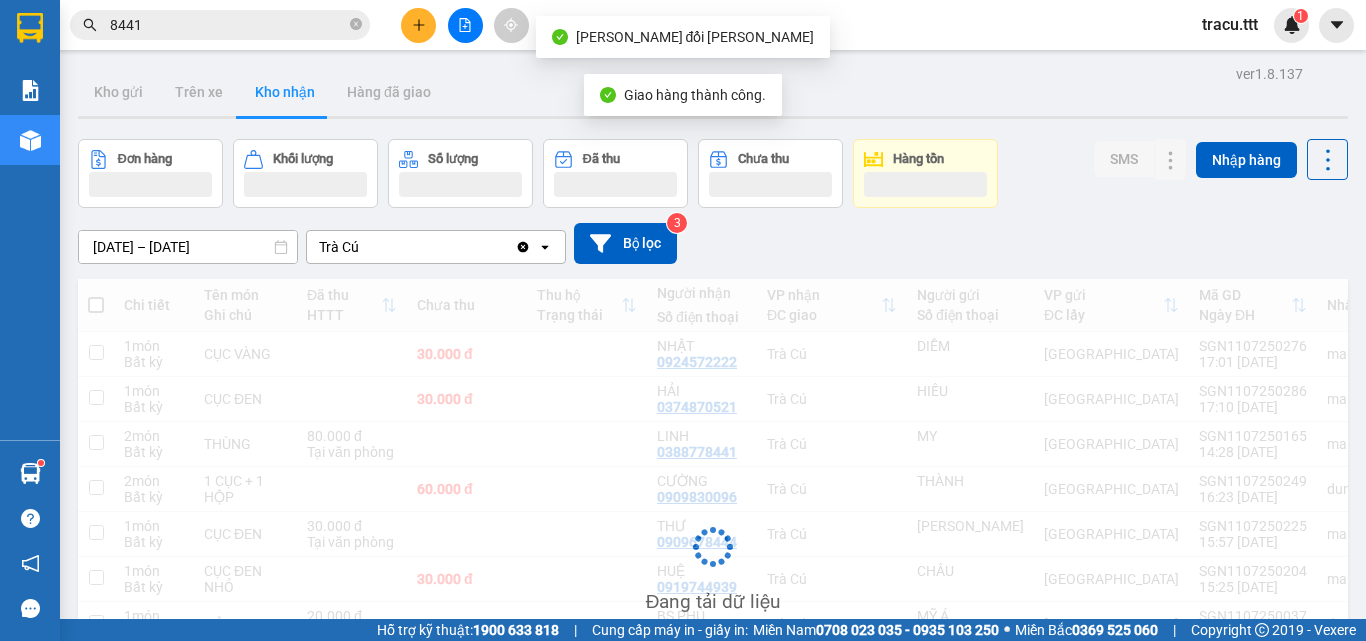 click on "8441" at bounding box center [228, 25] 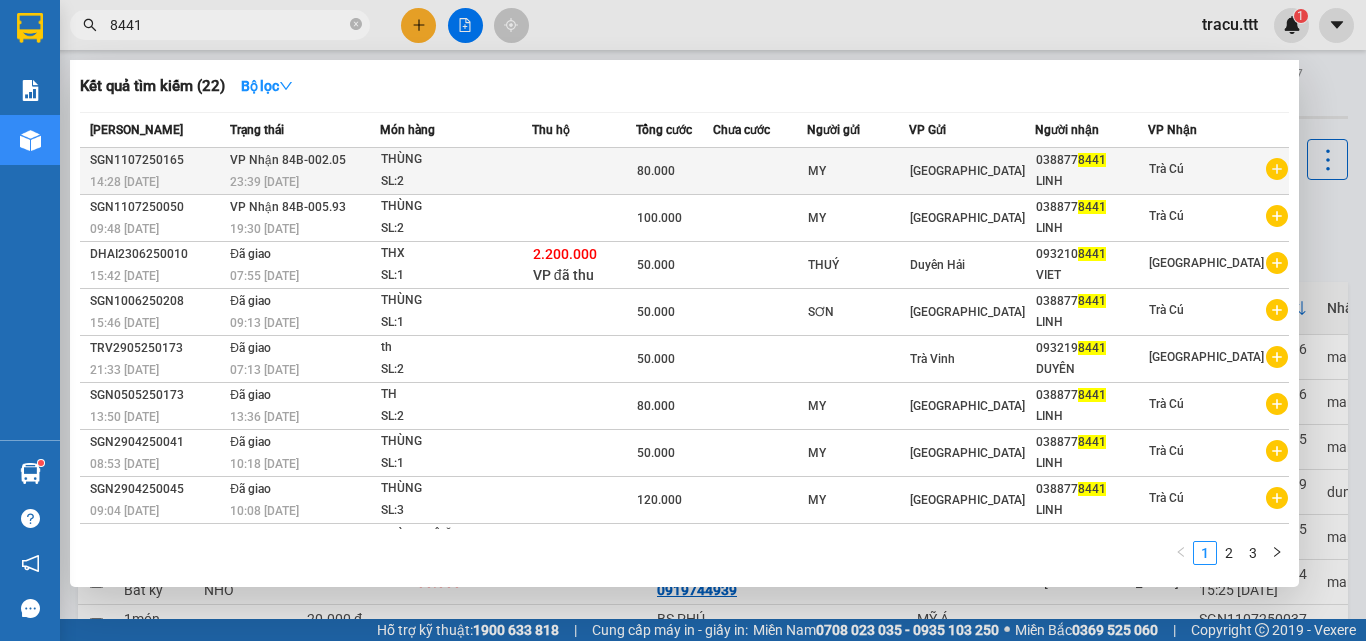 click on "80.000" at bounding box center [656, 171] 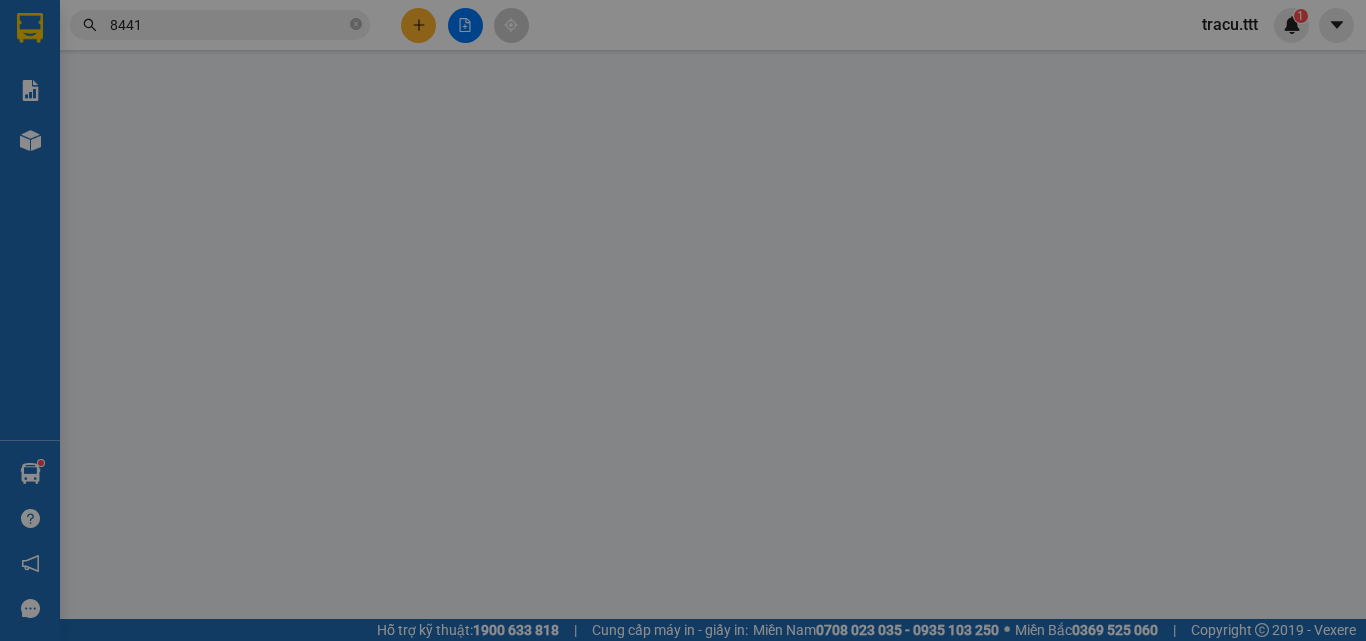 type on "MY" 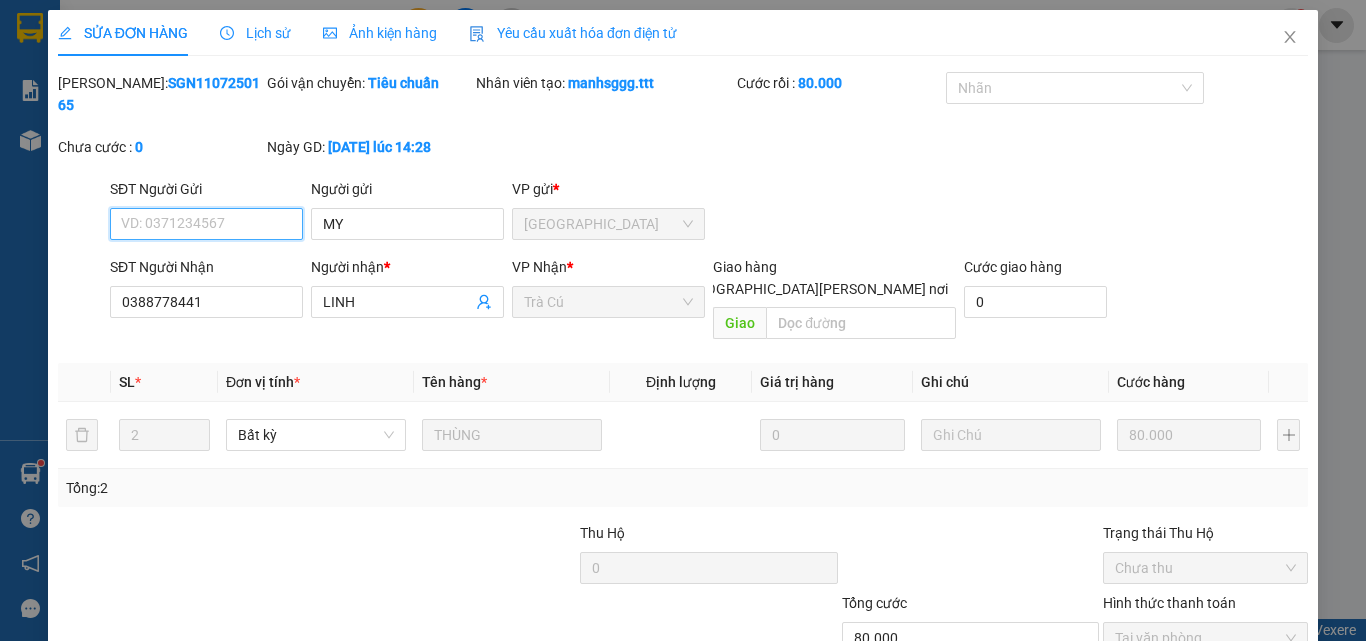 scroll, scrollTop: 103, scrollLeft: 0, axis: vertical 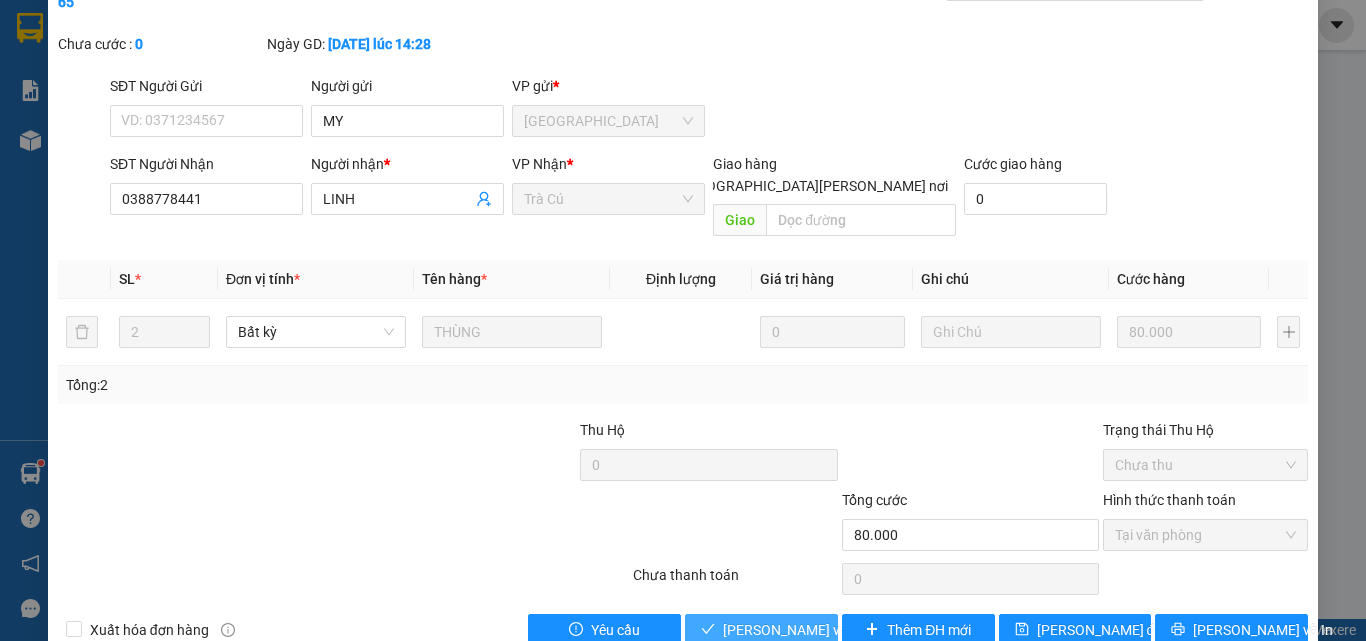 drag, startPoint x: 721, startPoint y: 580, endPoint x: 931, endPoint y: 456, distance: 243.87701 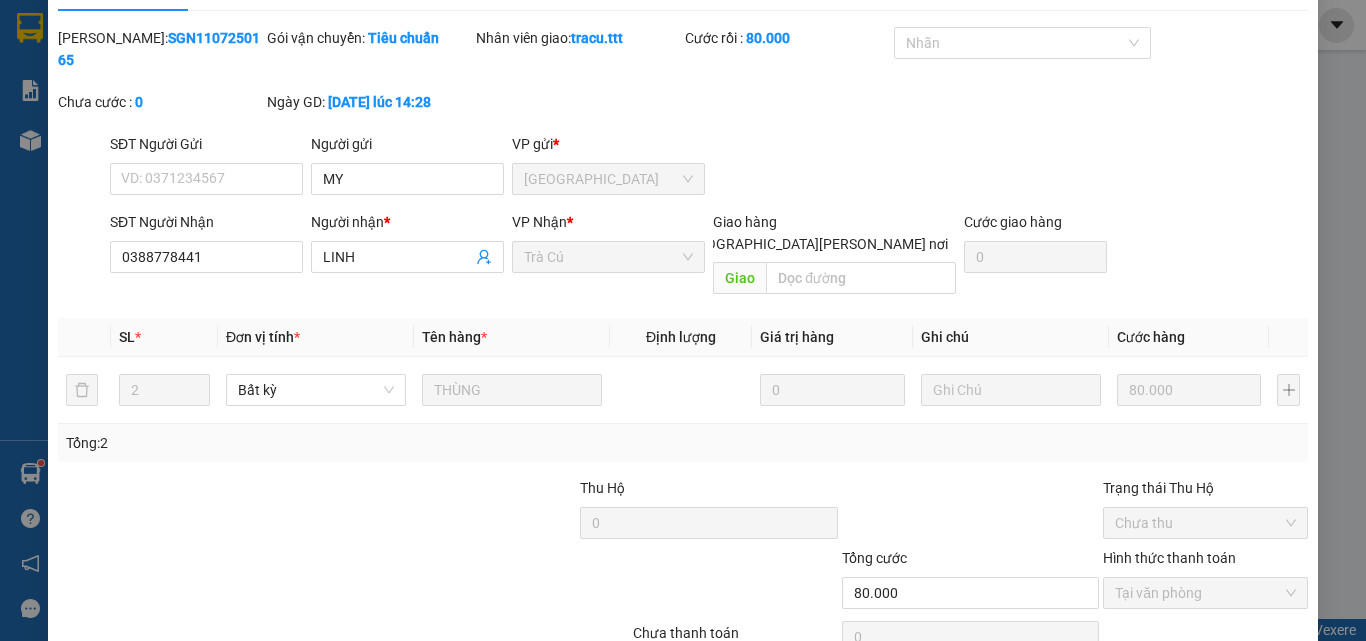 scroll, scrollTop: 0, scrollLeft: 0, axis: both 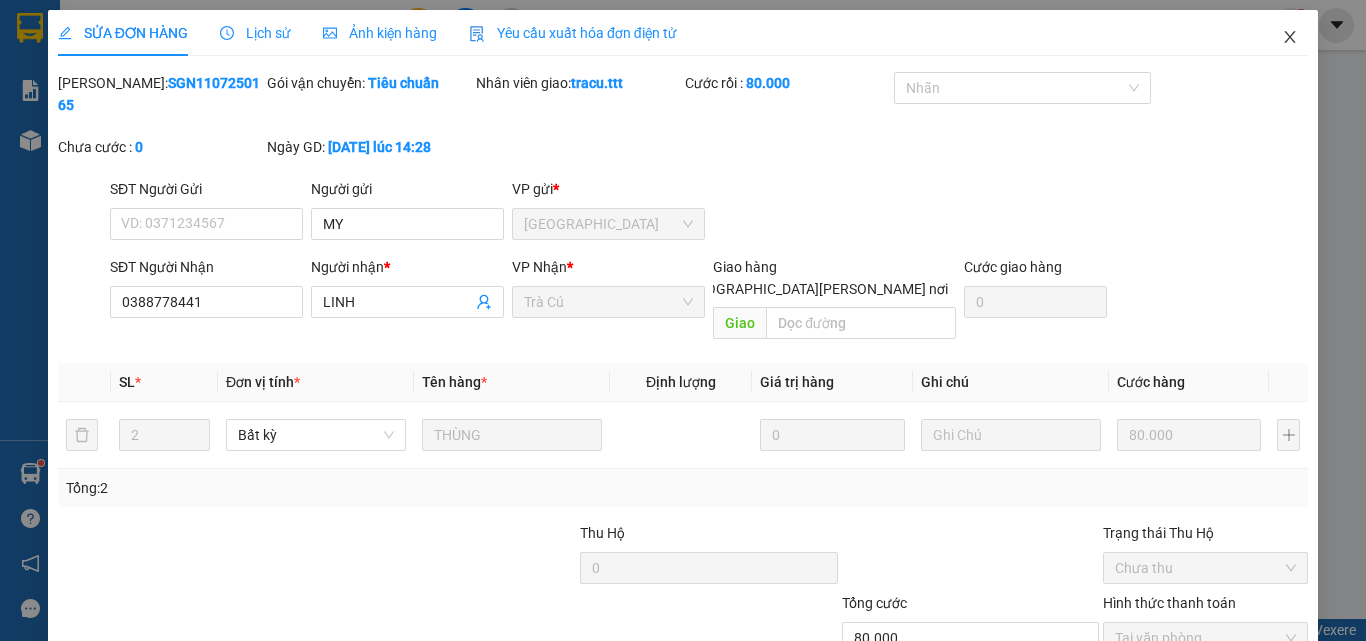 click 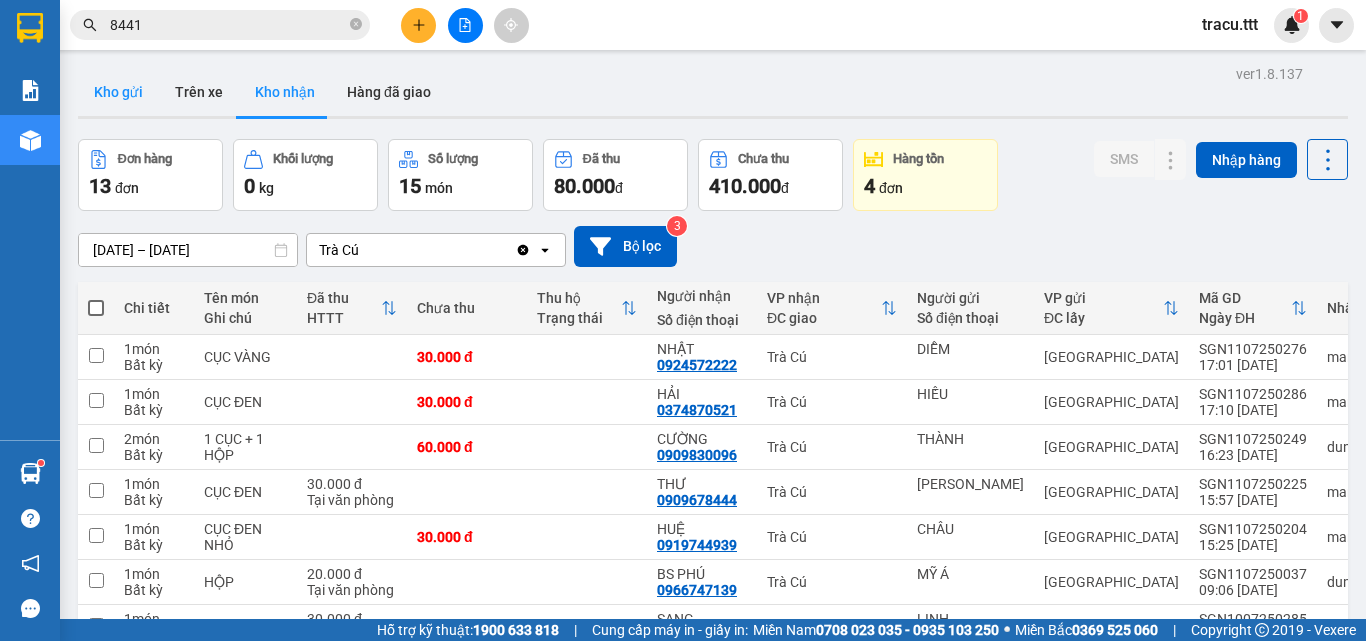 click on "Kho gửi" at bounding box center [118, 92] 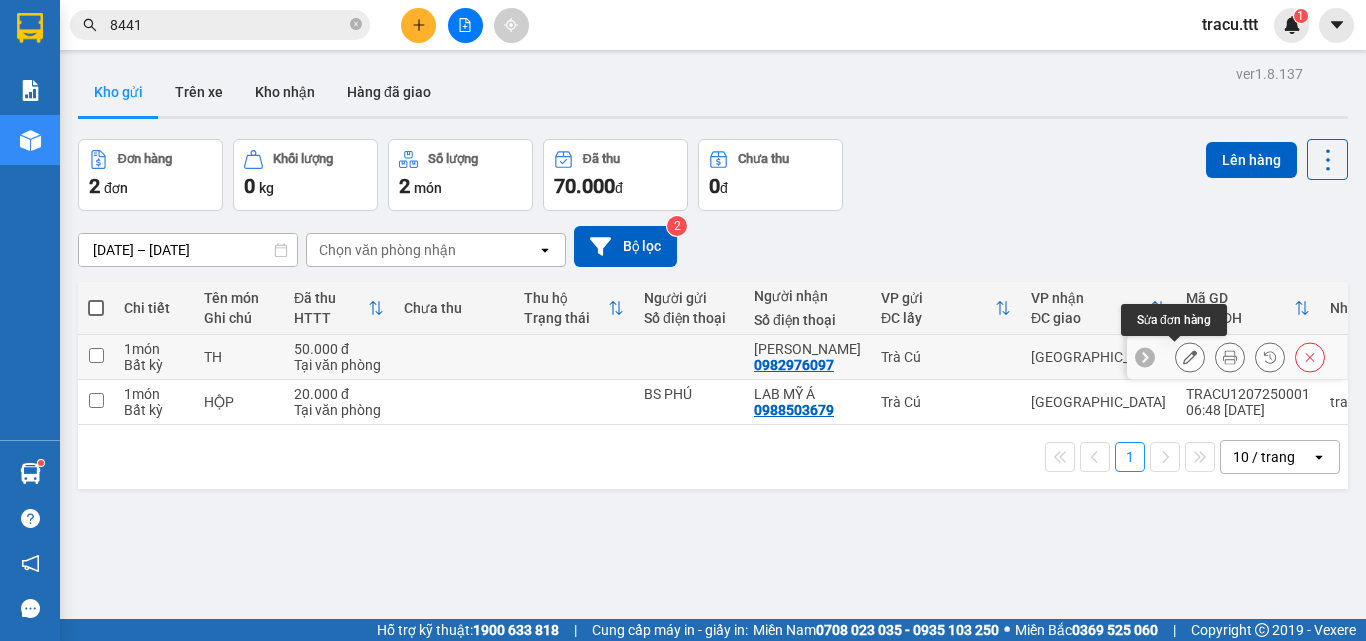 click 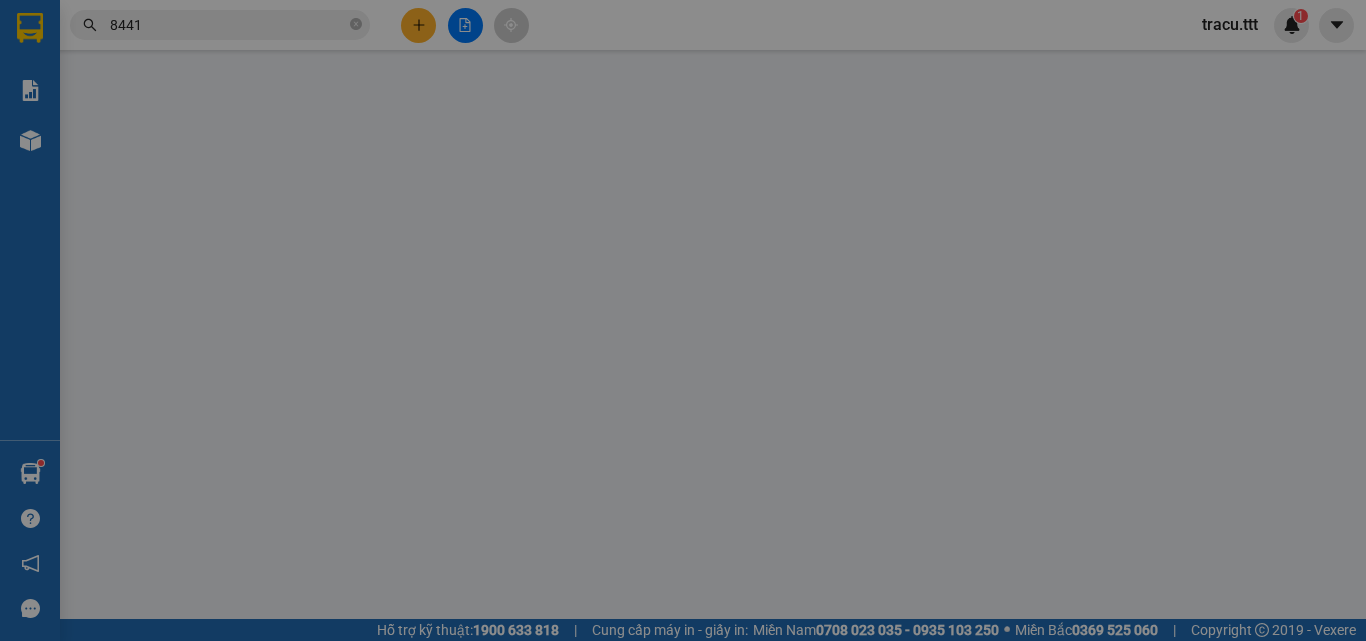 type on "0982976097" 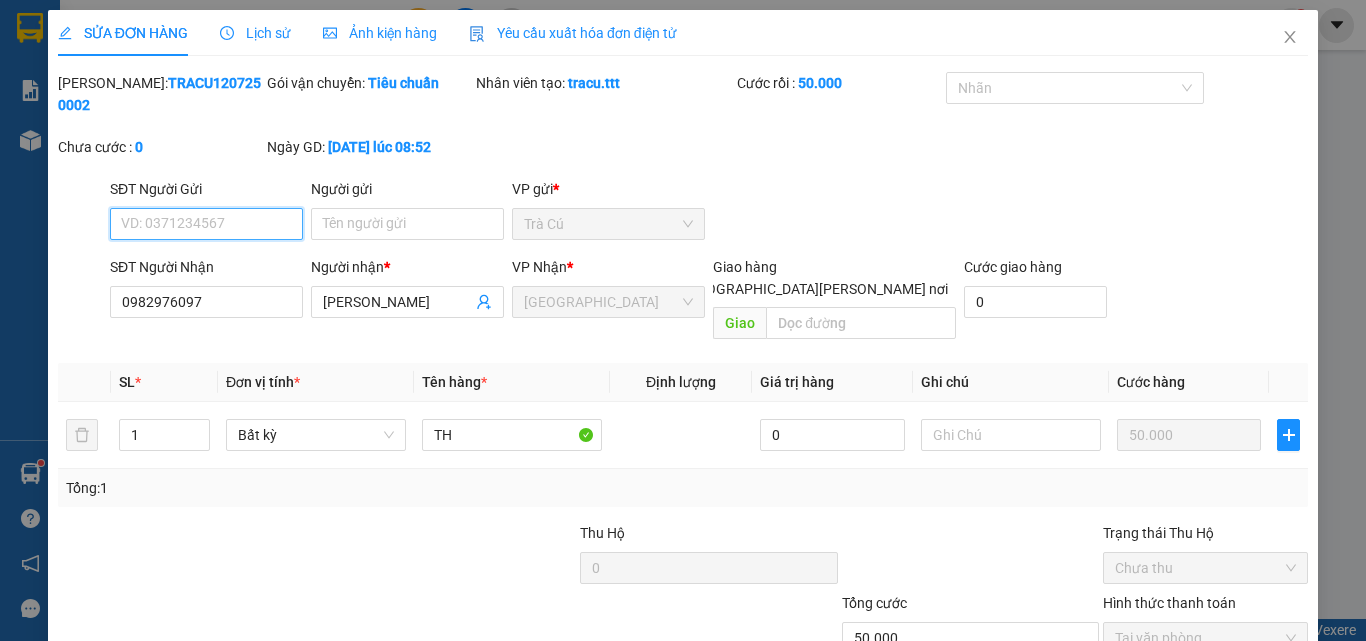 scroll, scrollTop: 93, scrollLeft: 0, axis: vertical 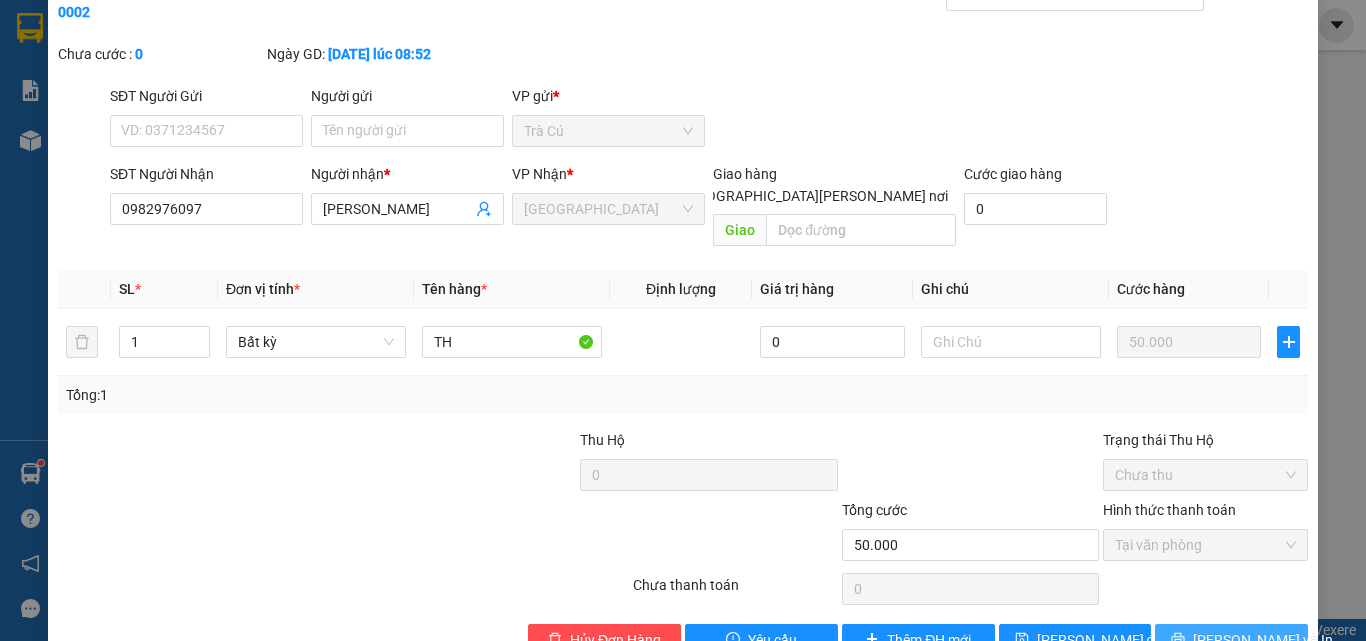 click on "[PERSON_NAME] và In" at bounding box center (1263, 640) 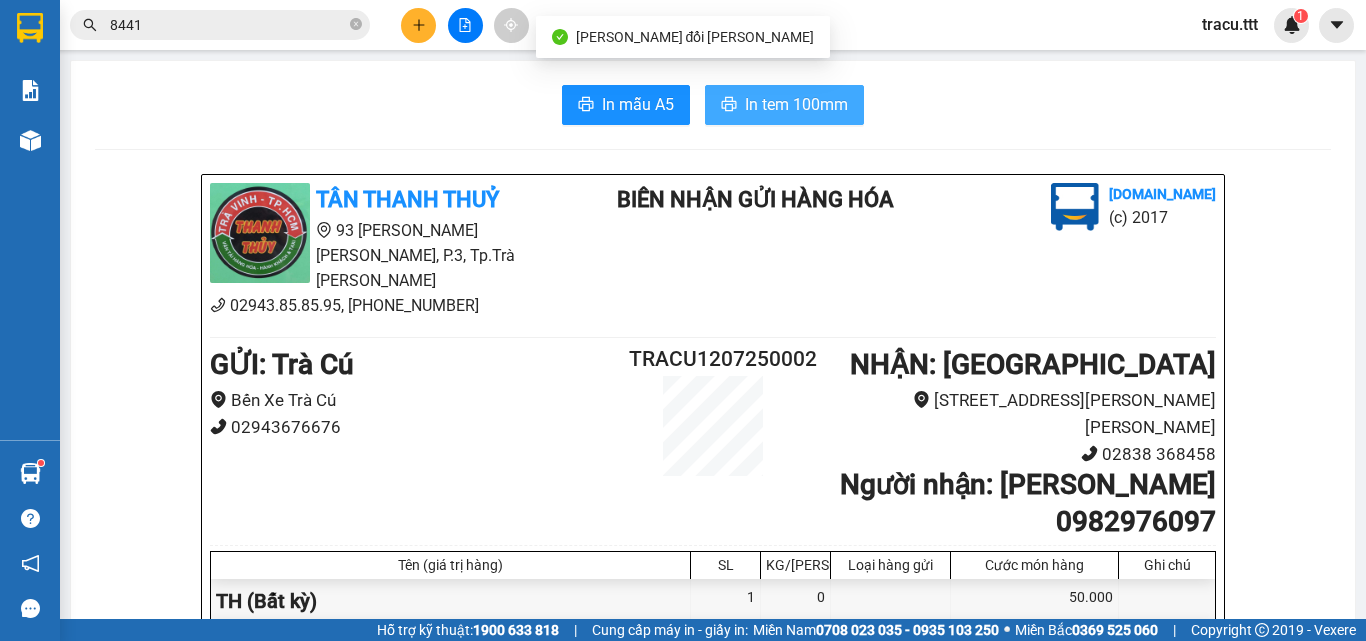click on "In tem 100mm" at bounding box center [784, 105] 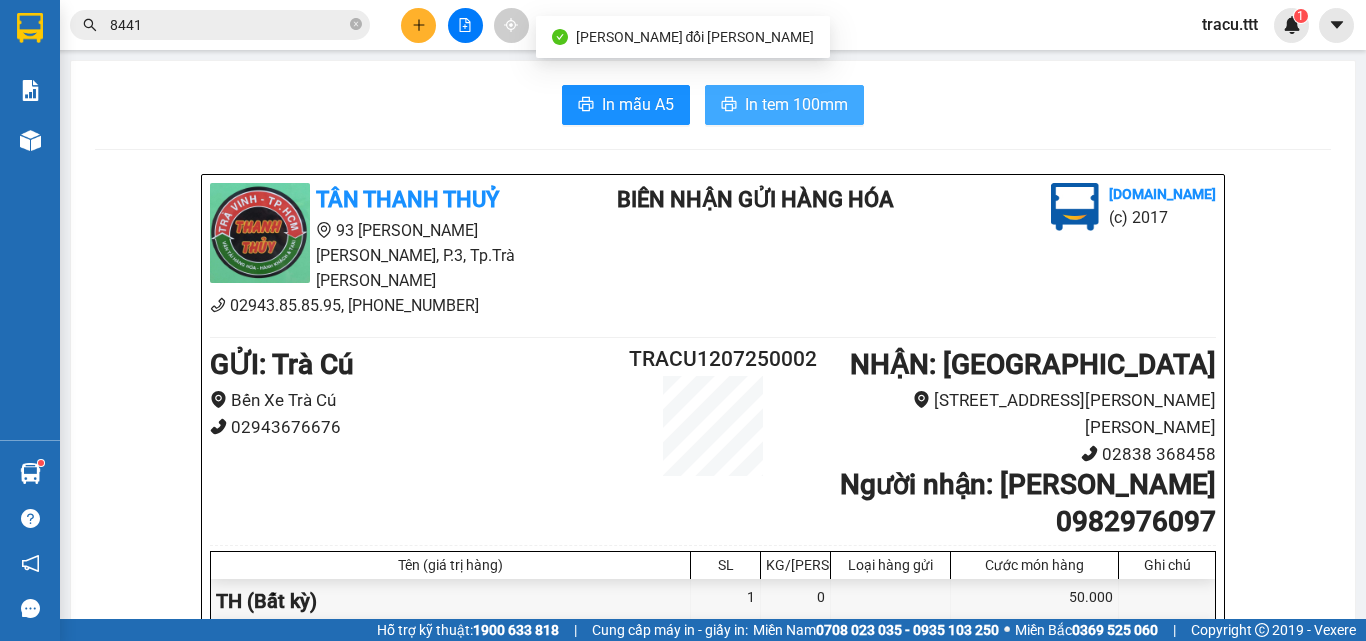 scroll, scrollTop: 0, scrollLeft: 0, axis: both 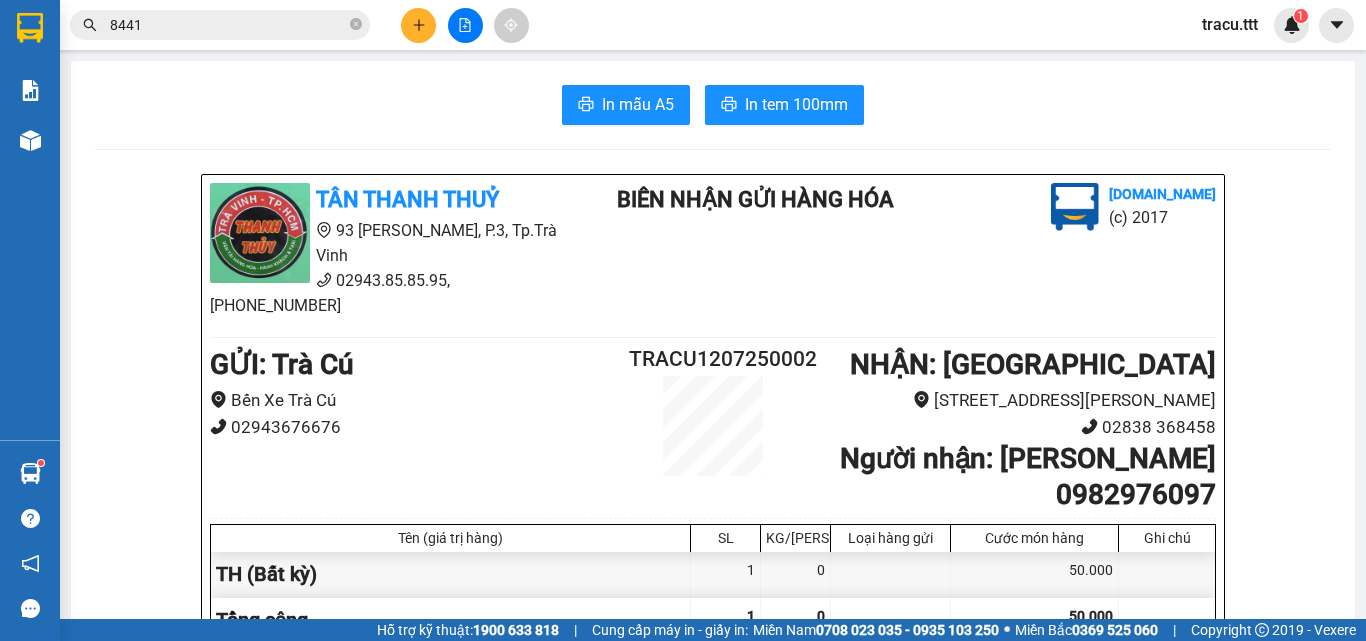 click 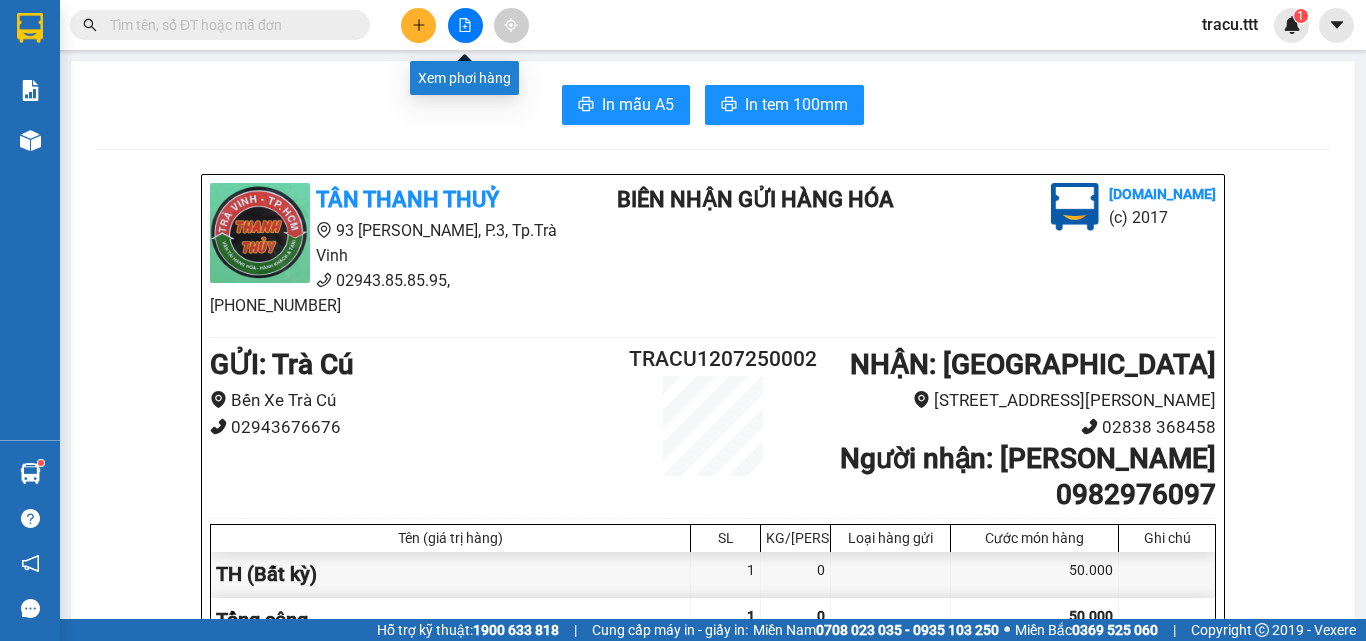 click at bounding box center [465, 25] 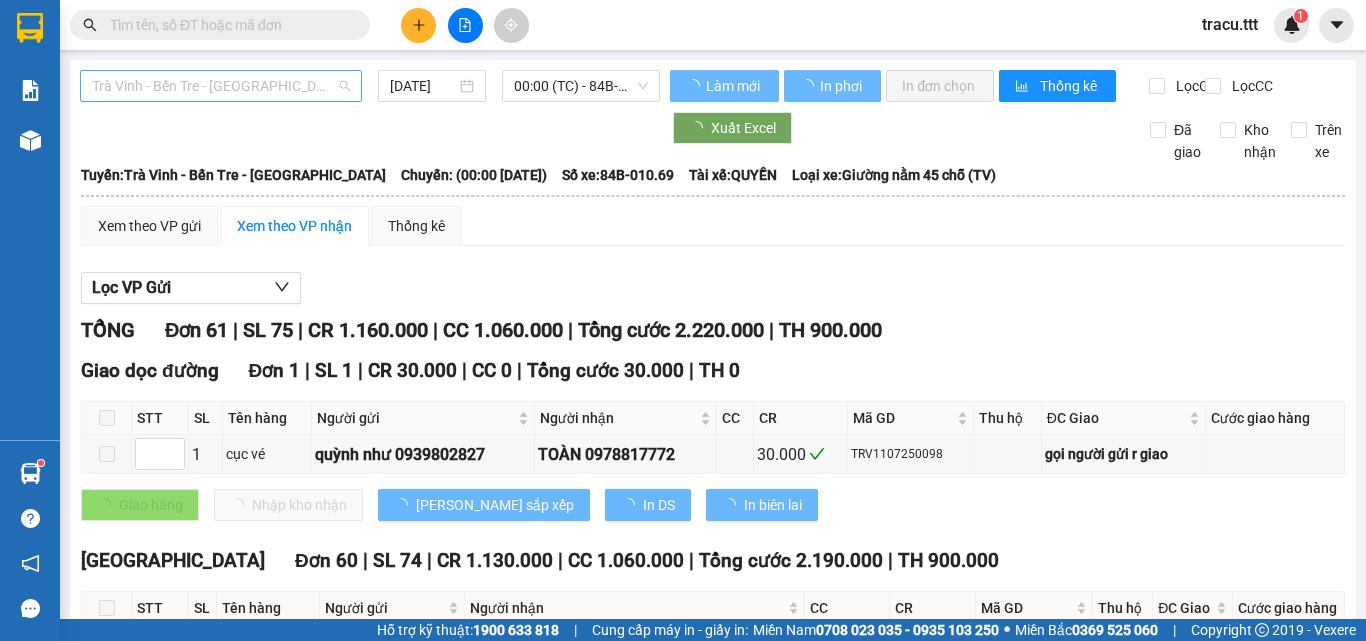 click on "Trà [PERSON_NAME] Tre - [GEOGRAPHIC_DATA]" at bounding box center [221, 86] 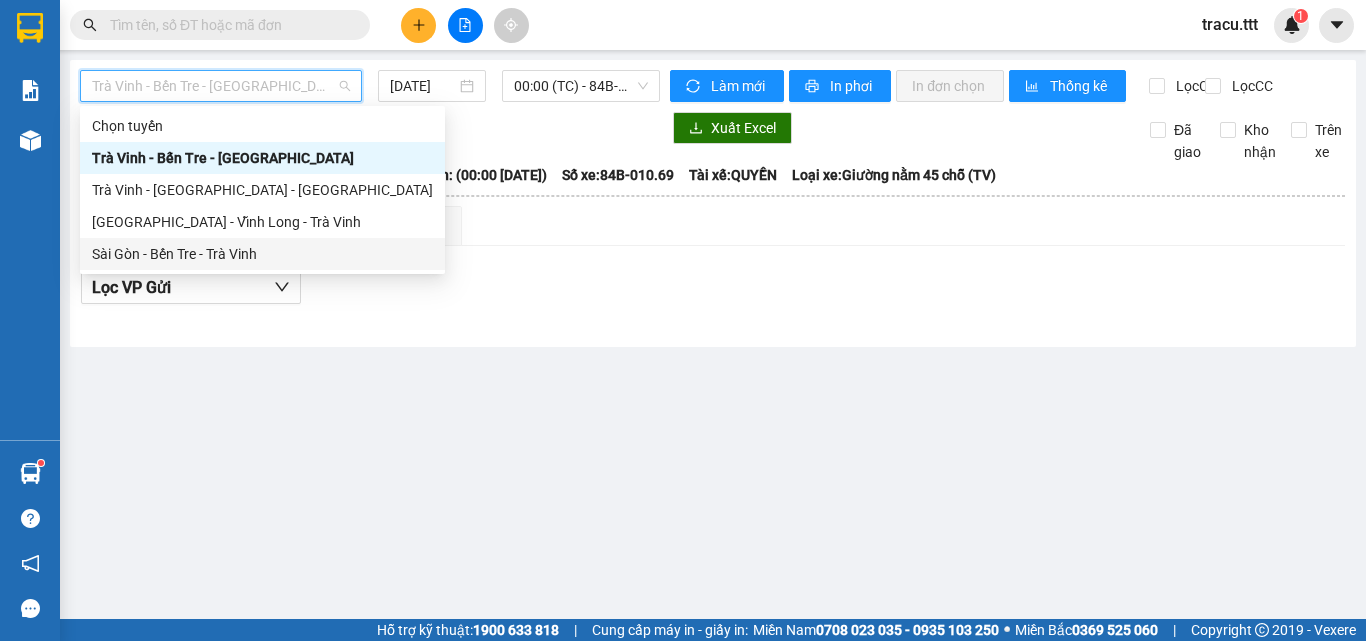 click on "Sài Gòn - Bến Tre - Trà Vinh" at bounding box center [262, 254] 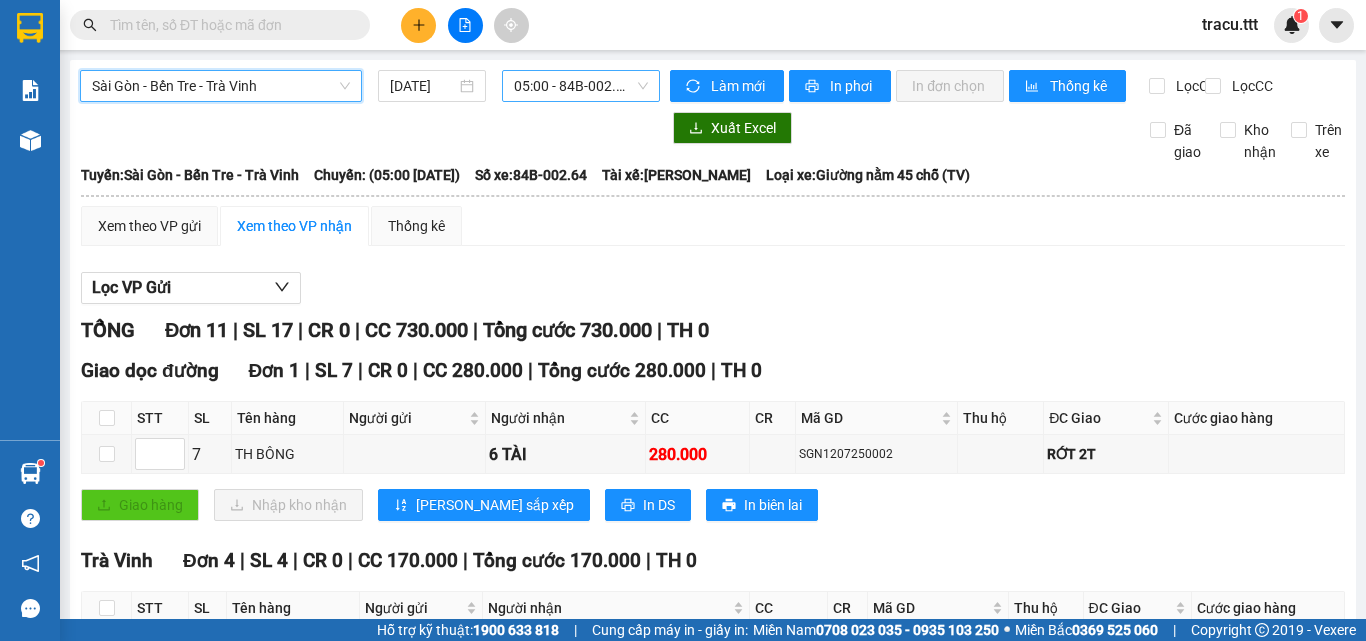 click on "05:00     - 84B-002.64" at bounding box center (581, 86) 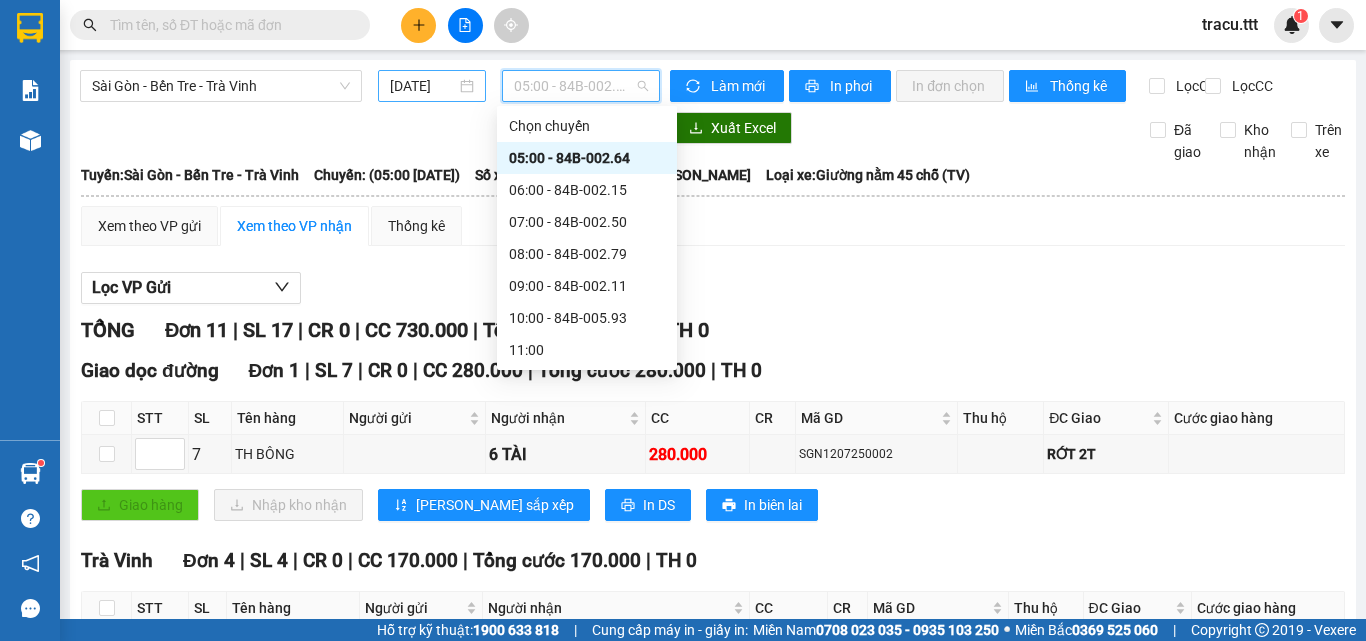 click on "[DATE]" at bounding box center [423, 86] 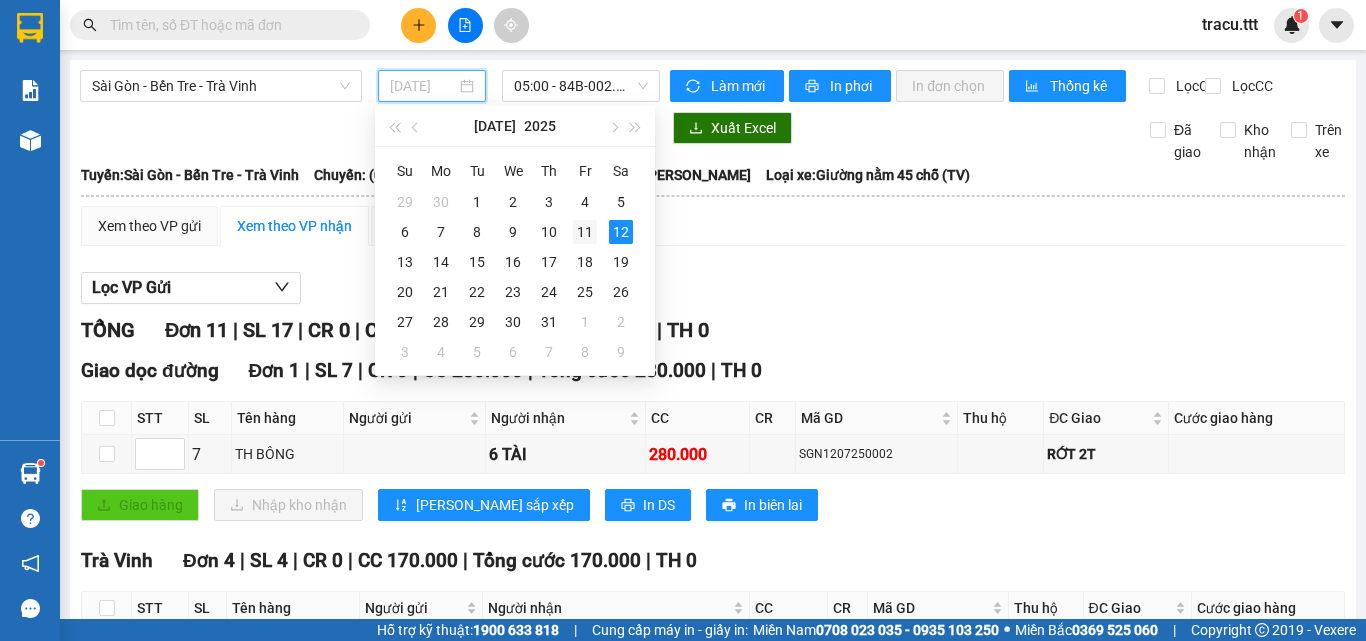 click on "11" at bounding box center [585, 232] 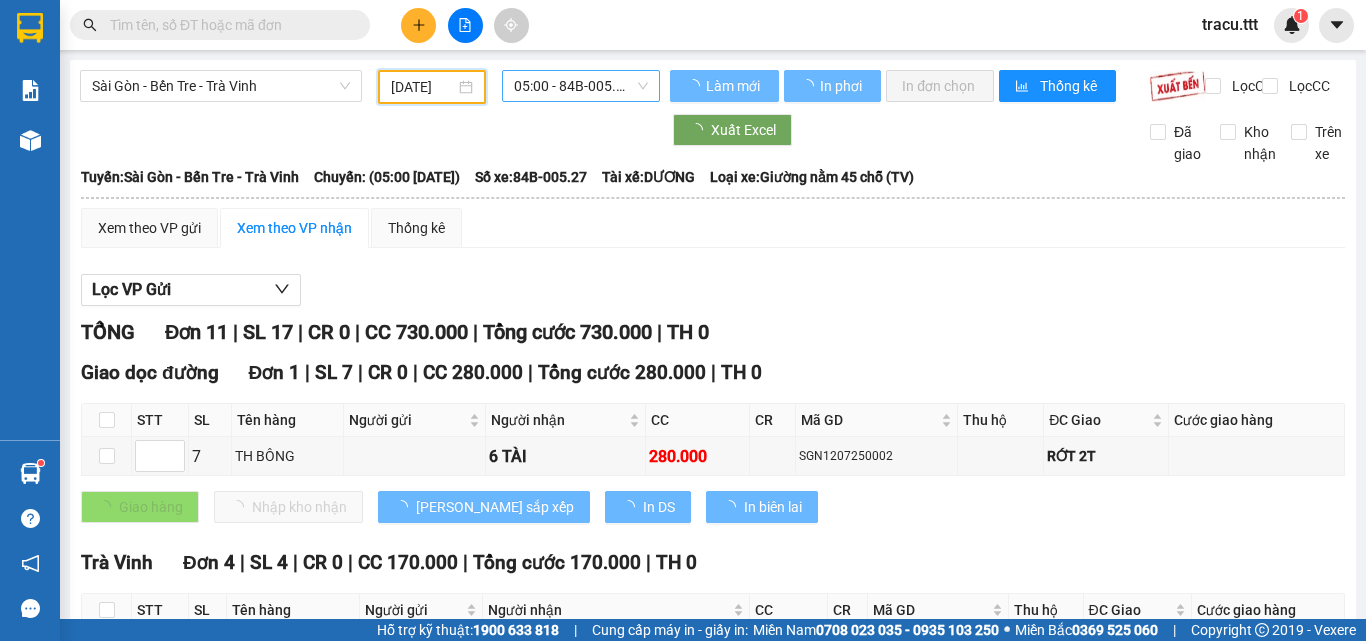 type on "[DATE]" 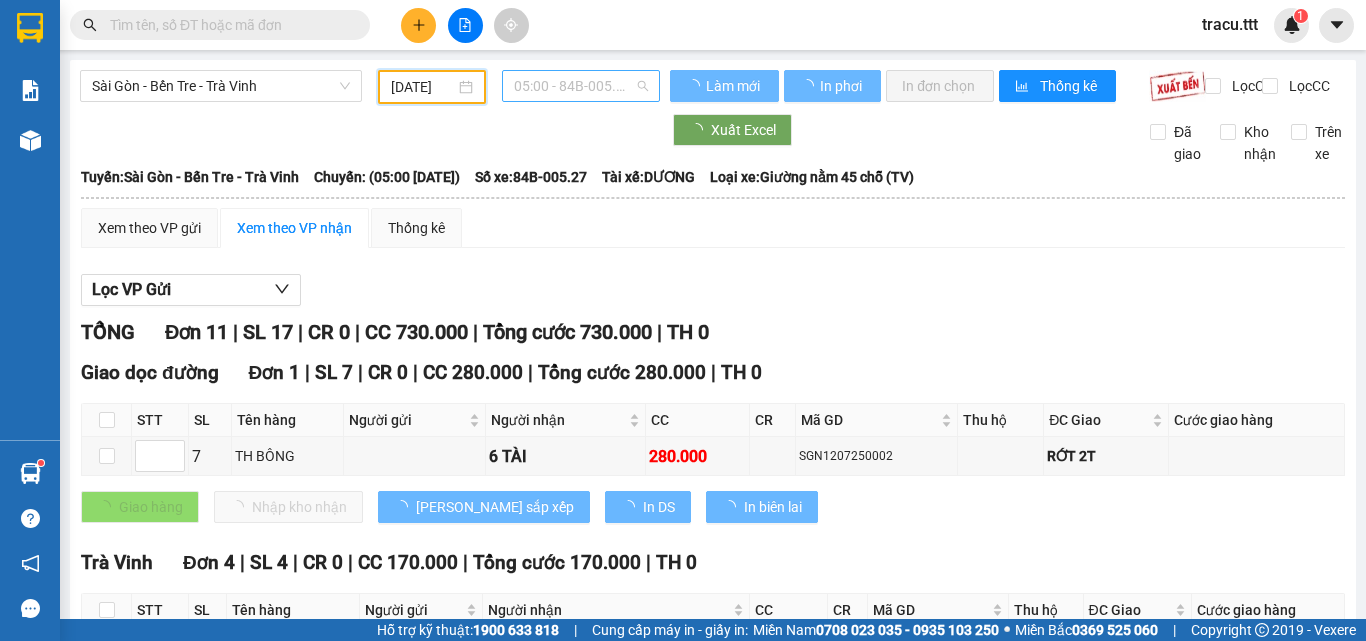 click on "05:00     - 84B-005.27" at bounding box center [581, 86] 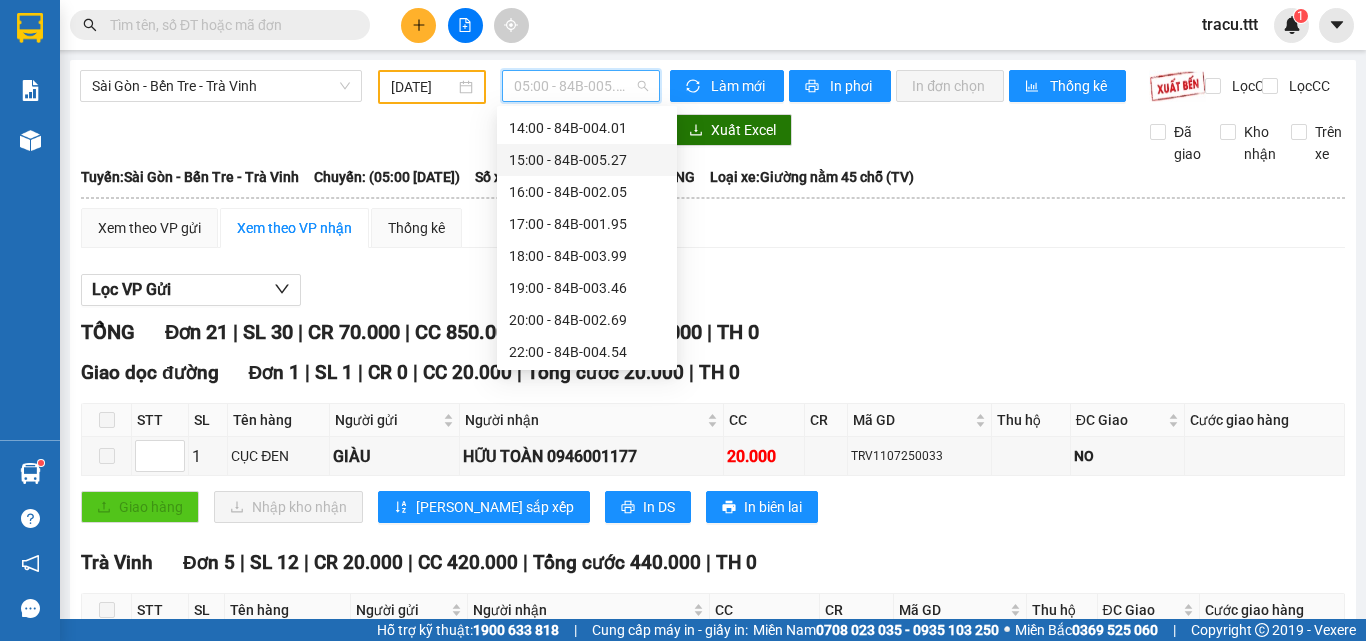 scroll, scrollTop: 448, scrollLeft: 0, axis: vertical 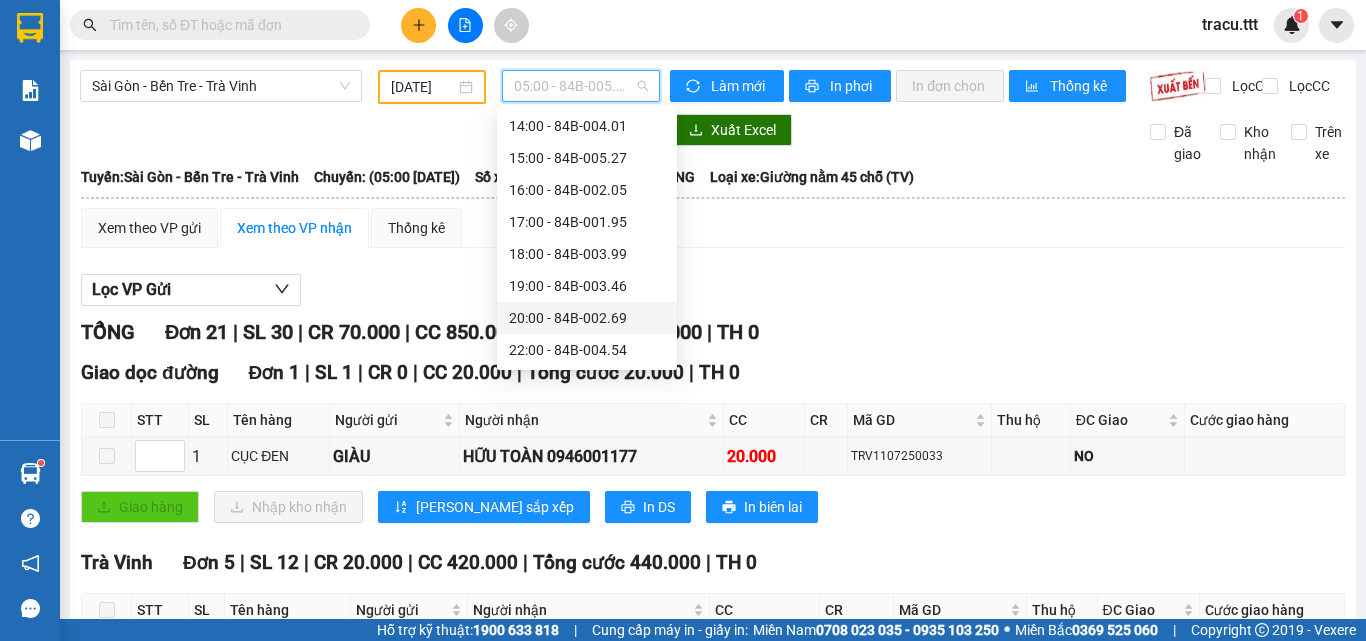 click on "20:00     - 84B-002.69" at bounding box center (587, 318) 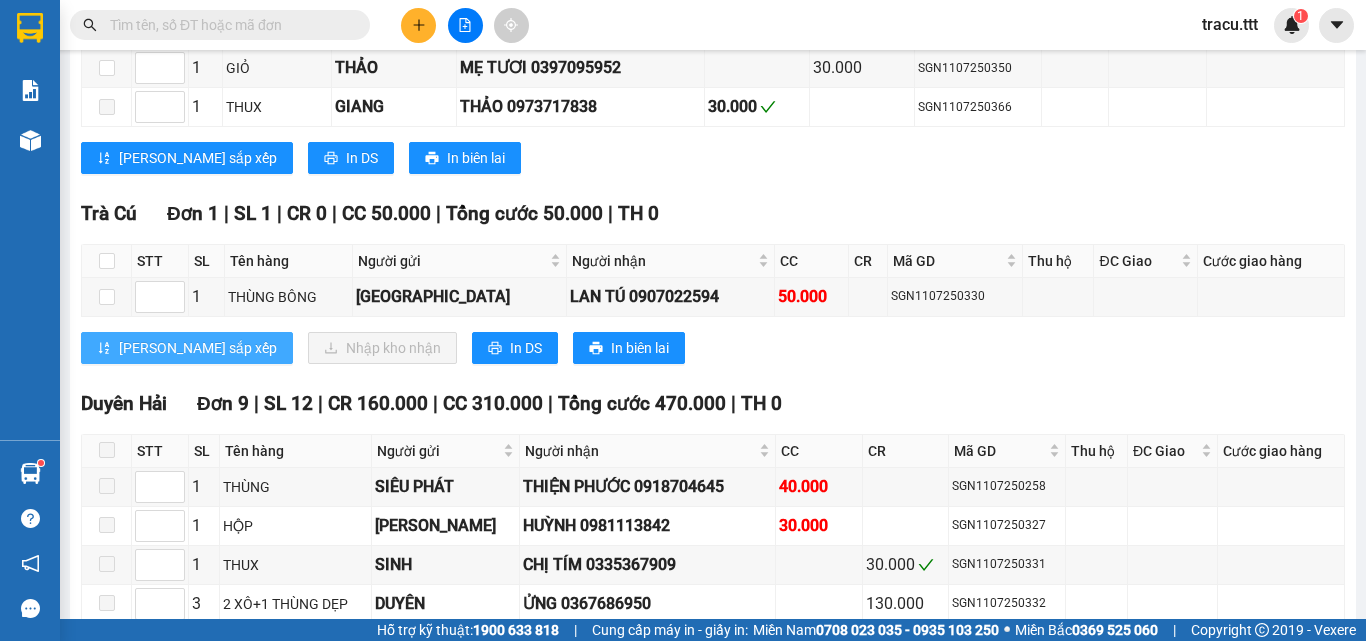 scroll, scrollTop: 2300, scrollLeft: 0, axis: vertical 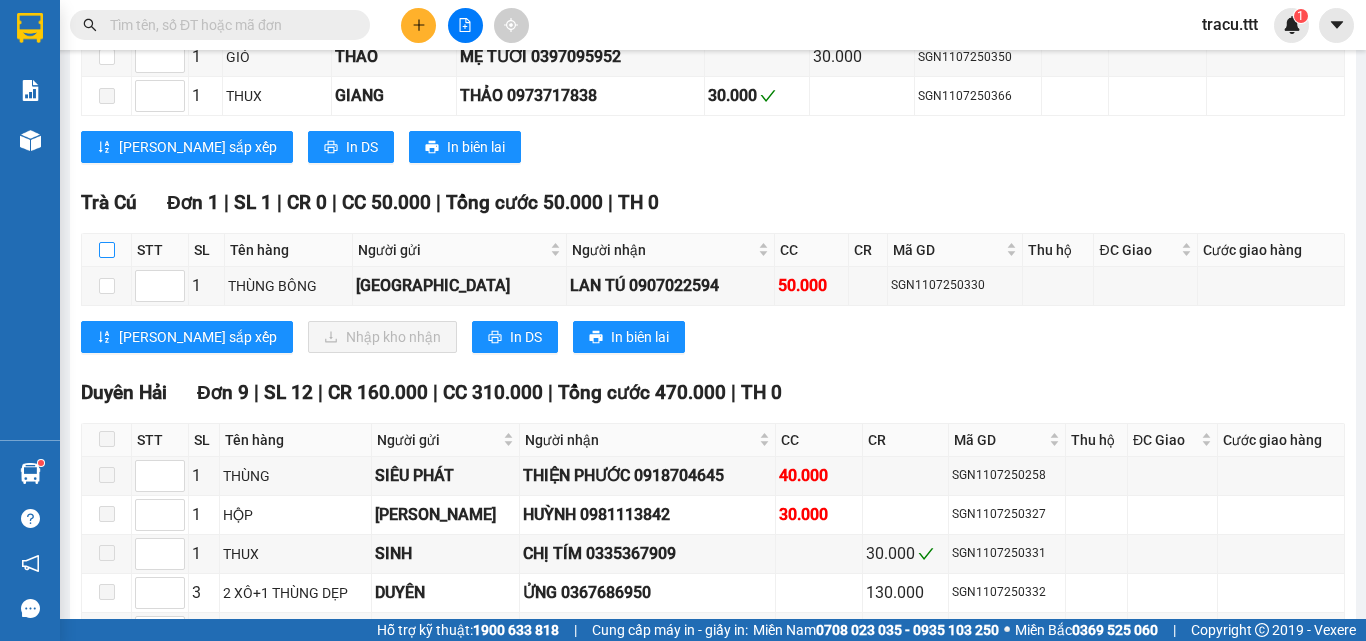 click at bounding box center [107, 250] 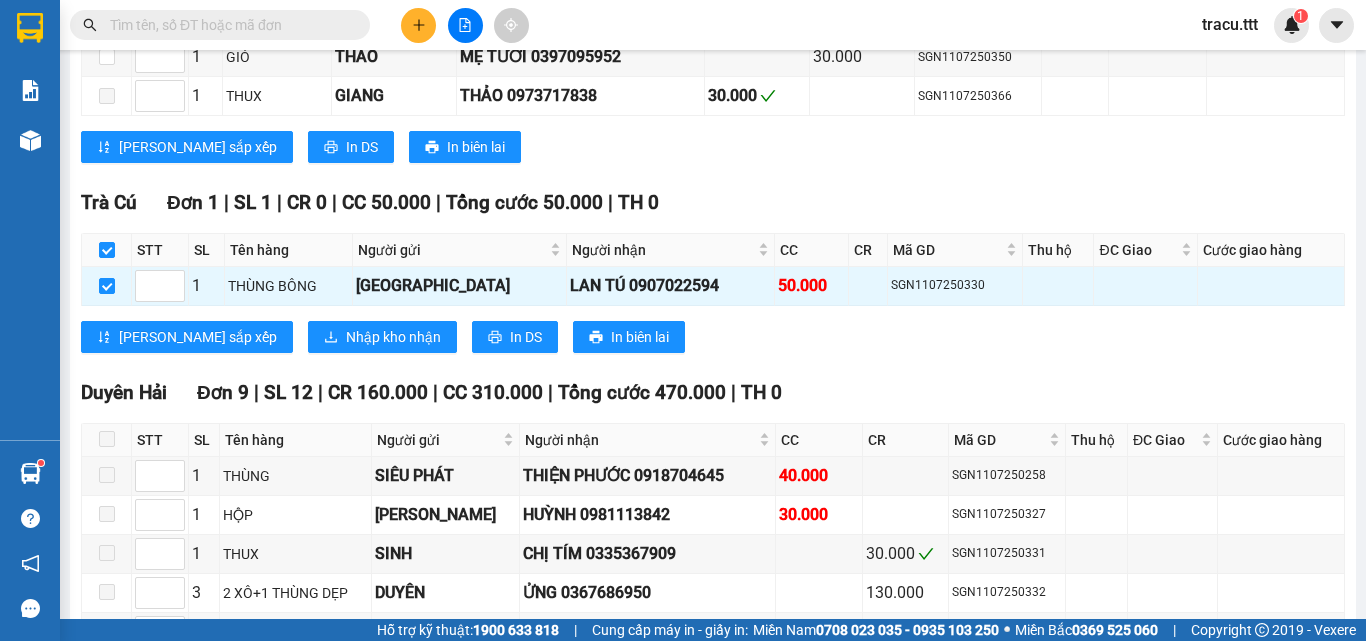 checkbox on "true" 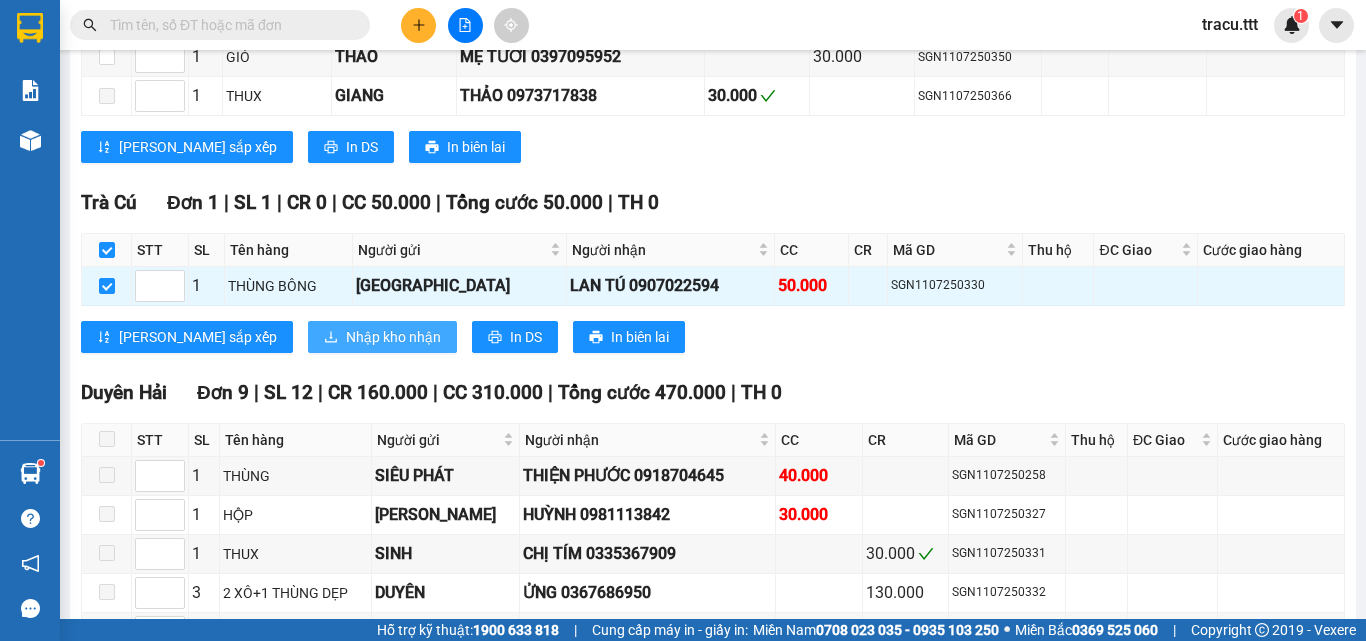 click on "Nhập kho nhận" at bounding box center [393, 337] 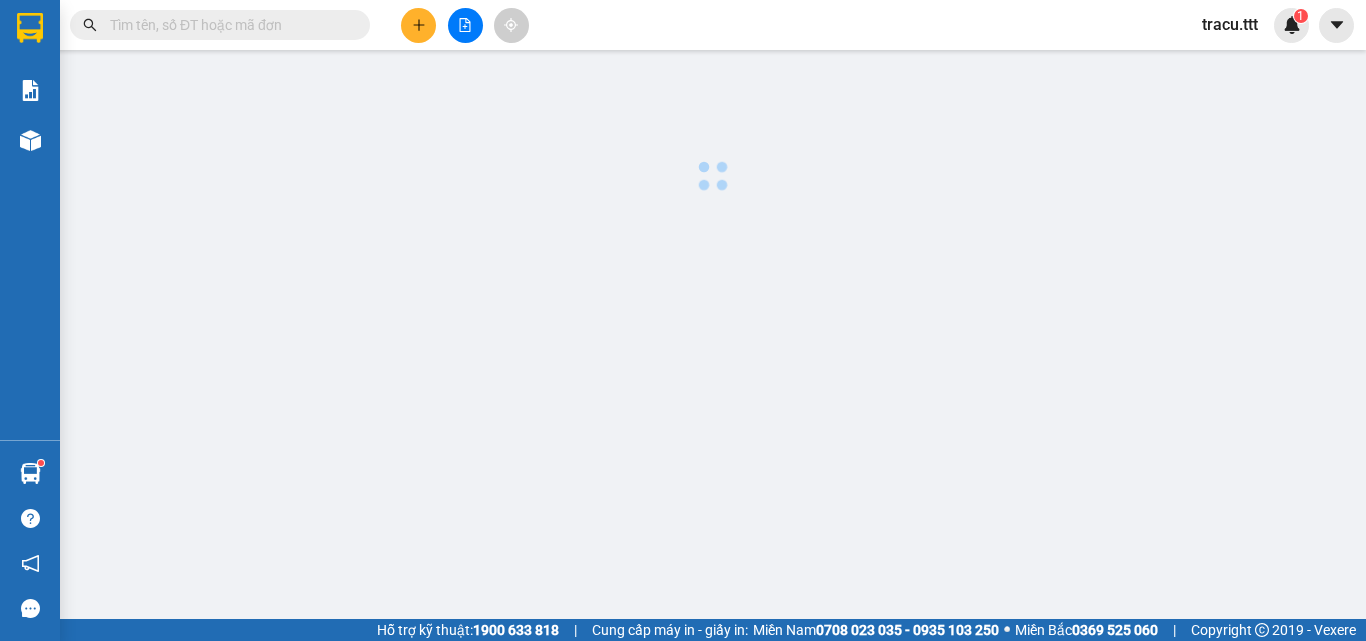 scroll, scrollTop: 0, scrollLeft: 0, axis: both 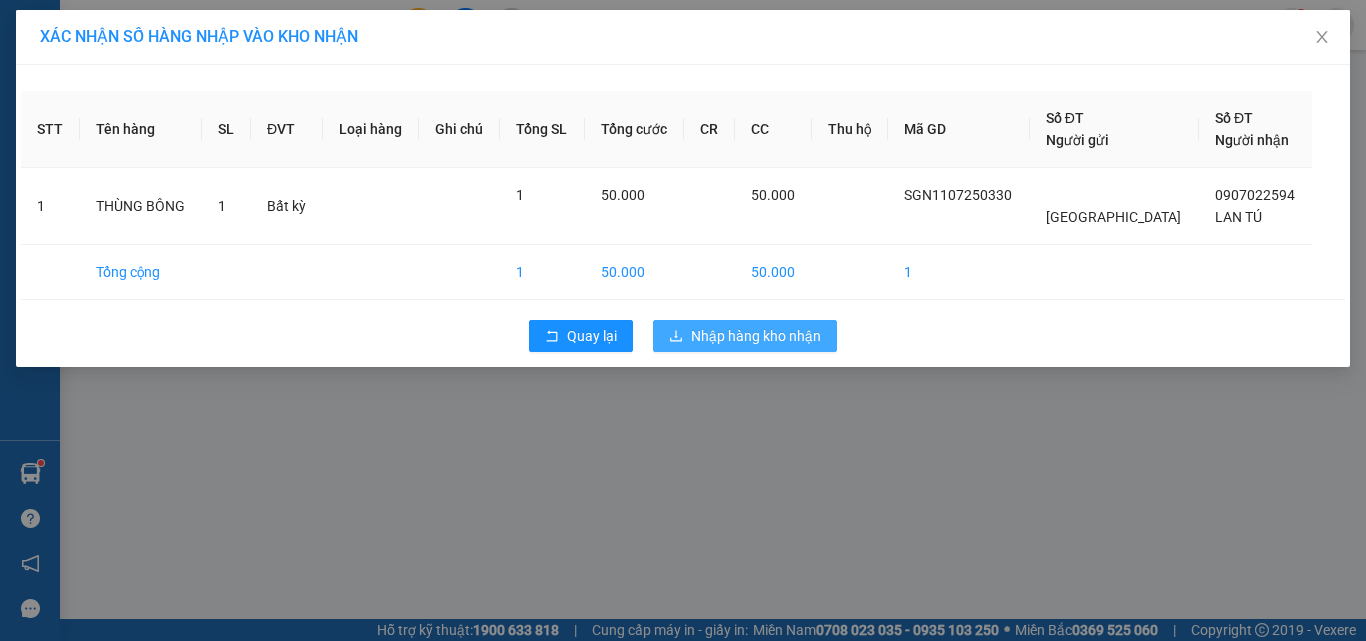 click on "Nhập hàng kho nhận" at bounding box center (756, 336) 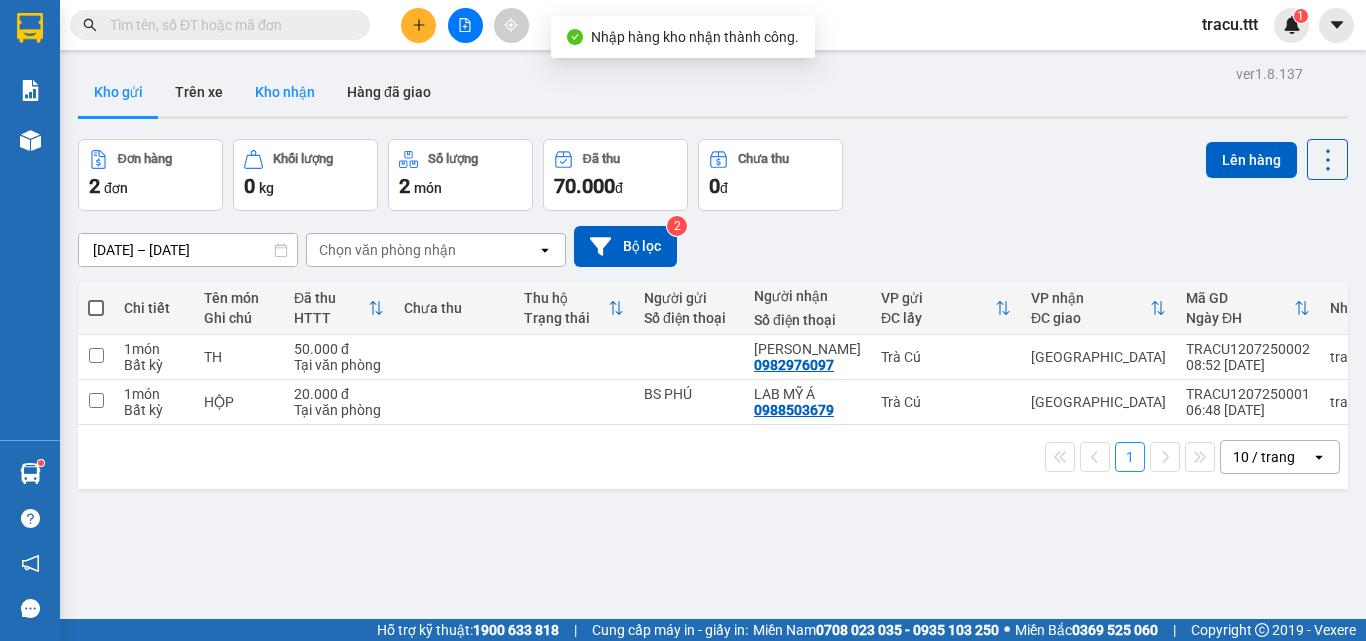 click on "Kho nhận" at bounding box center [285, 92] 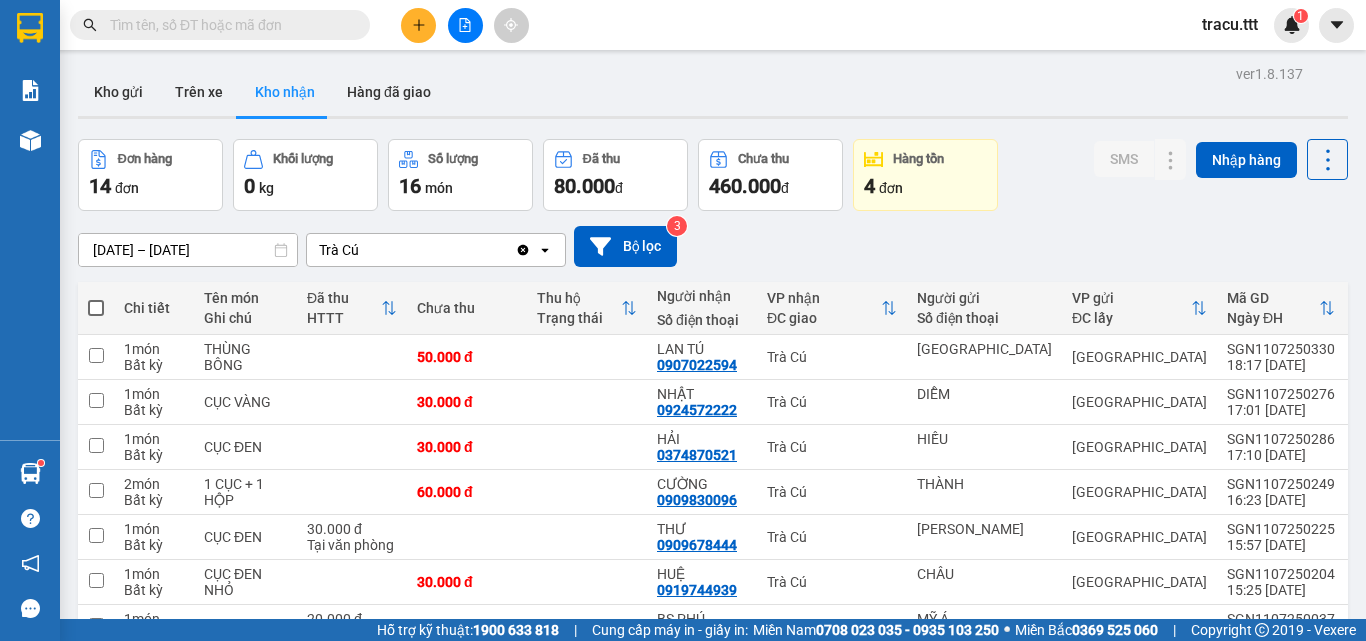 click on "[DATE] – [DATE]" at bounding box center [188, 250] 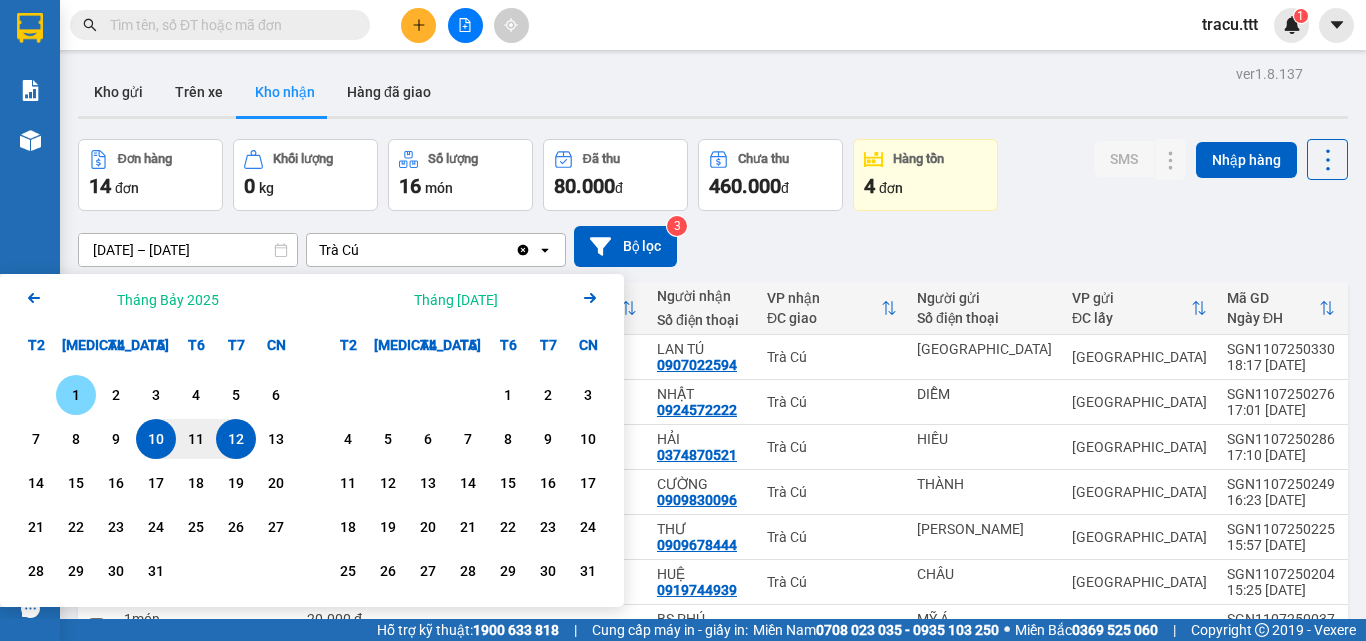 click on "1" at bounding box center [76, 395] 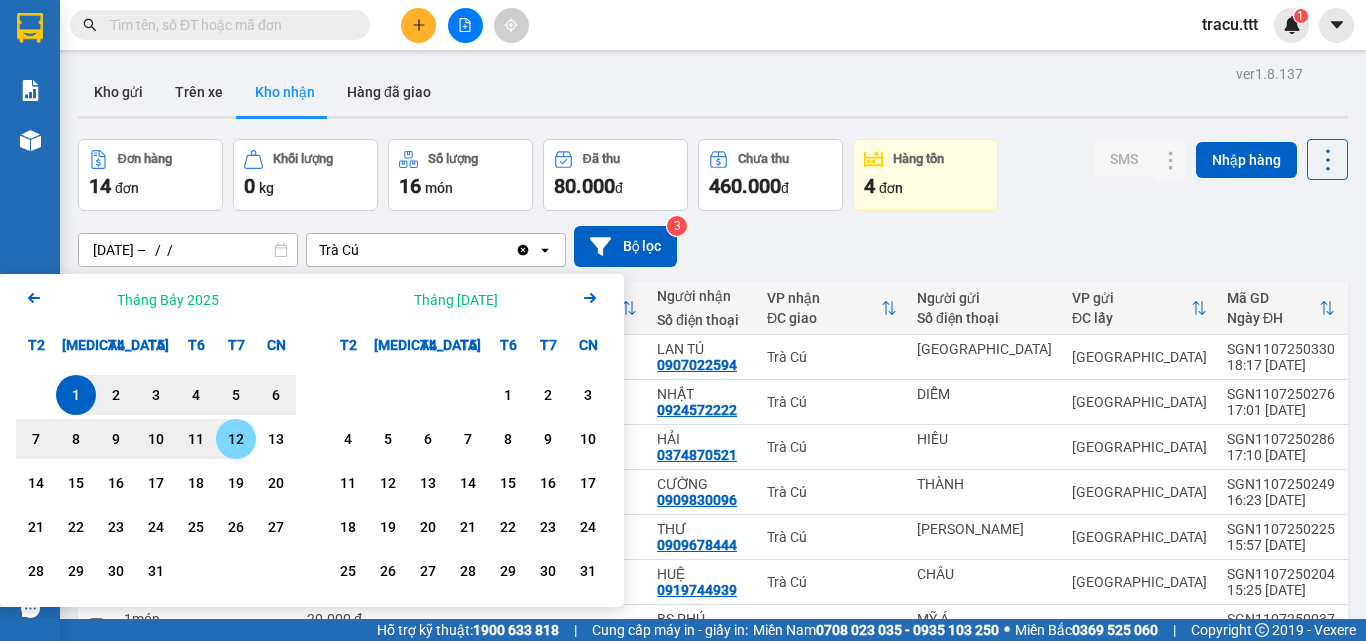 click on "12" at bounding box center [236, 439] 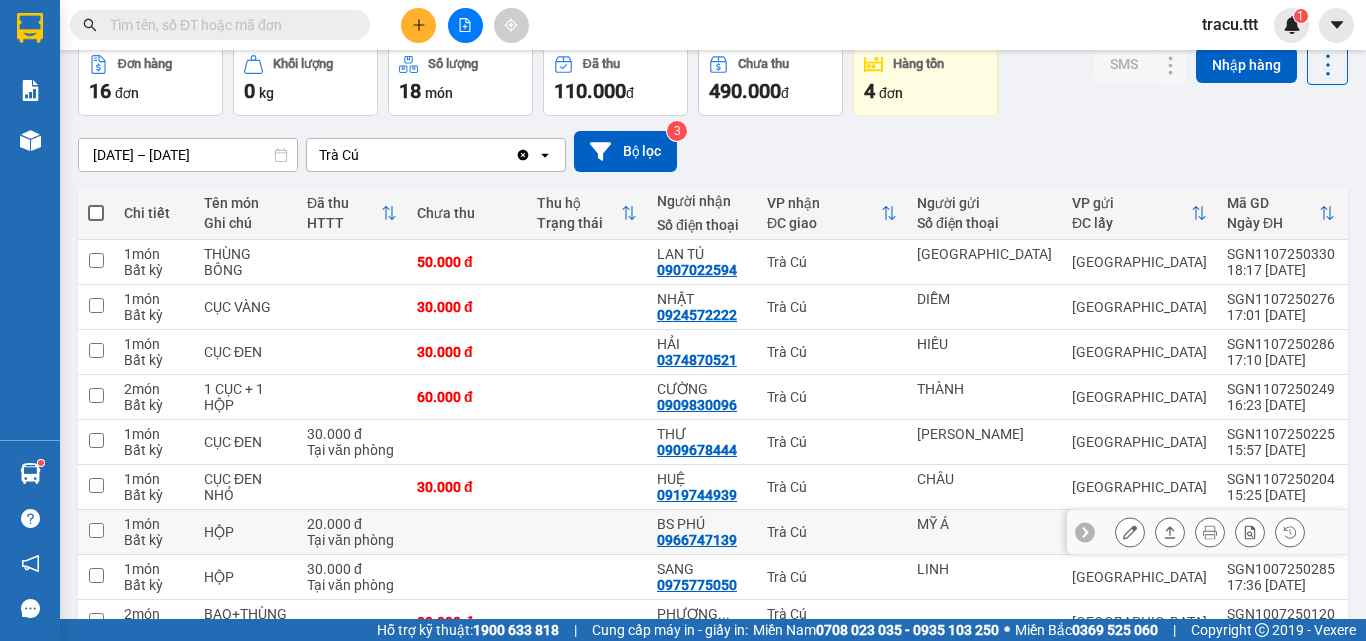 scroll, scrollTop: 88, scrollLeft: 0, axis: vertical 